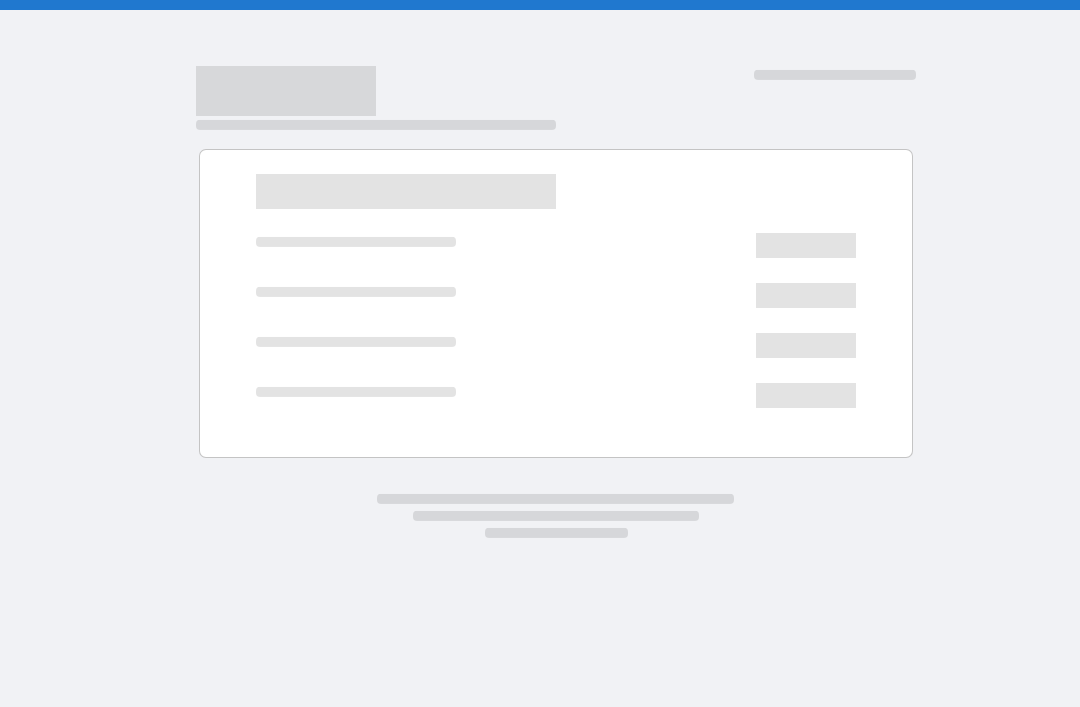 scroll, scrollTop: 0, scrollLeft: 0, axis: both 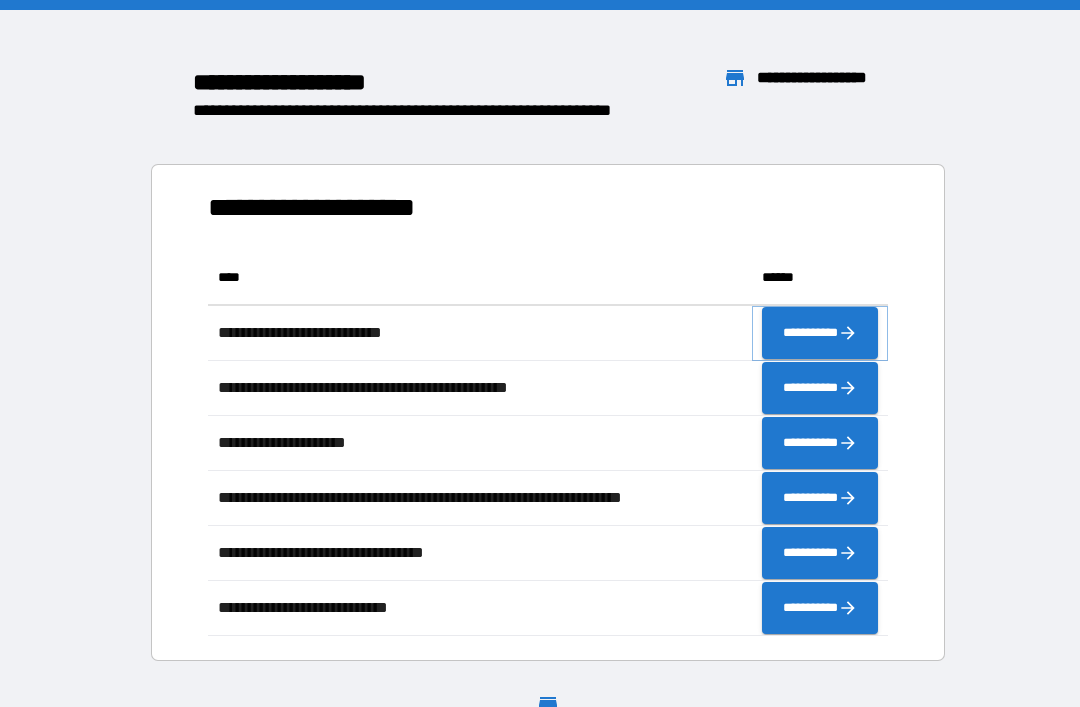 click on "**********" at bounding box center [820, 333] 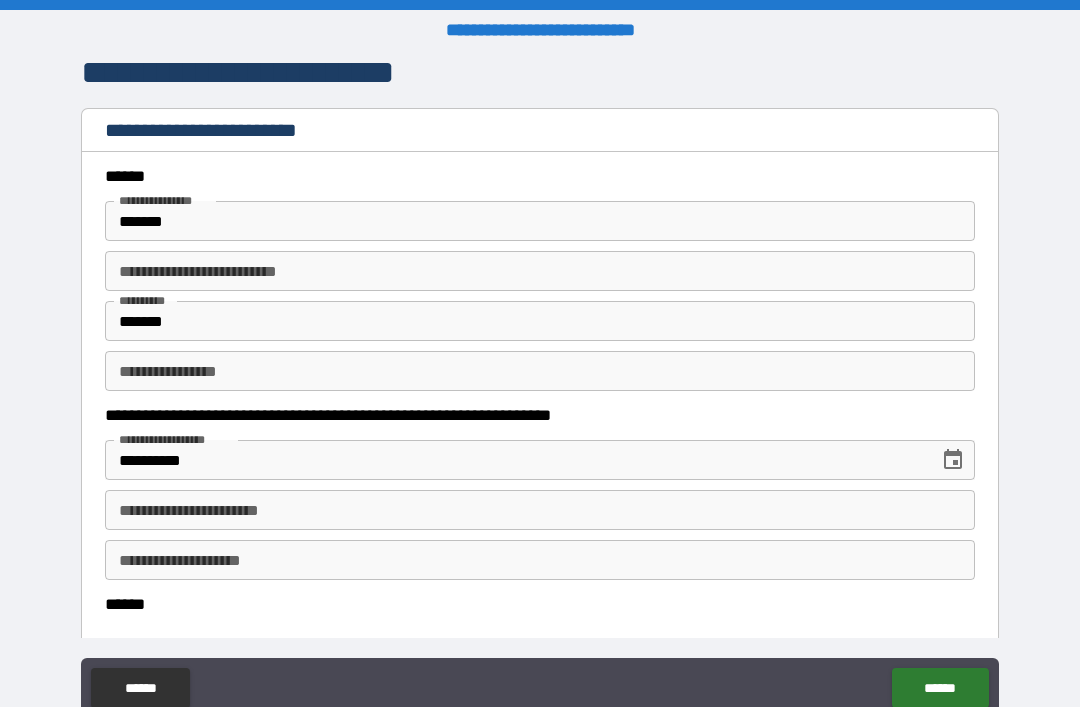 click on "**********" at bounding box center (540, 271) 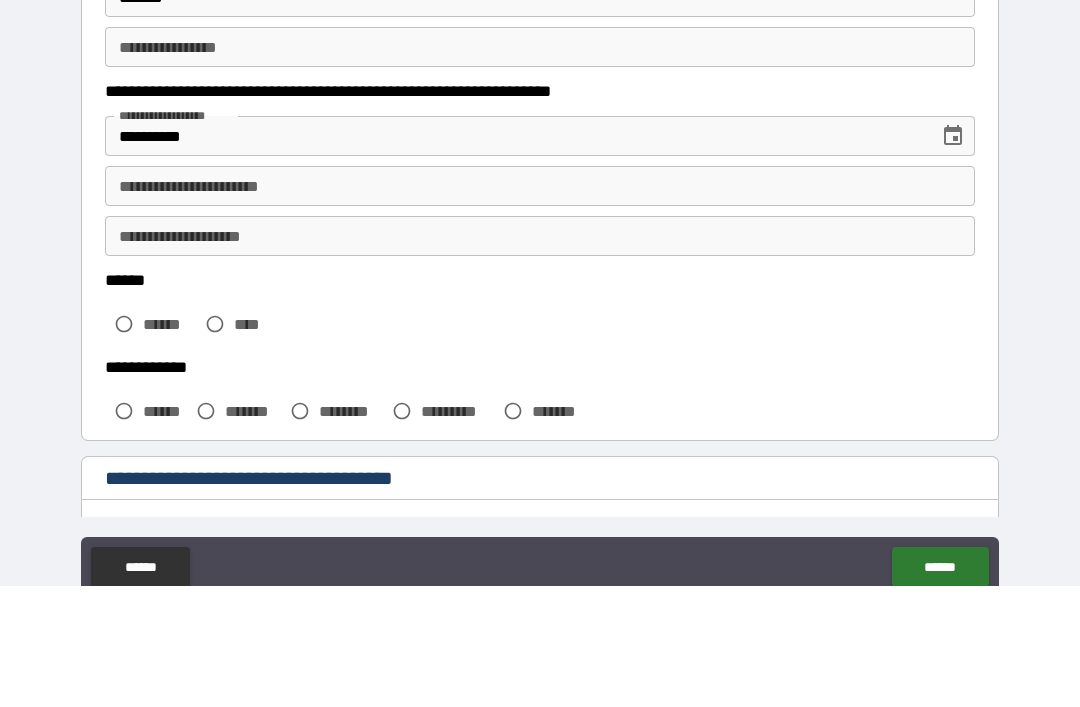 scroll, scrollTop: 206, scrollLeft: 0, axis: vertical 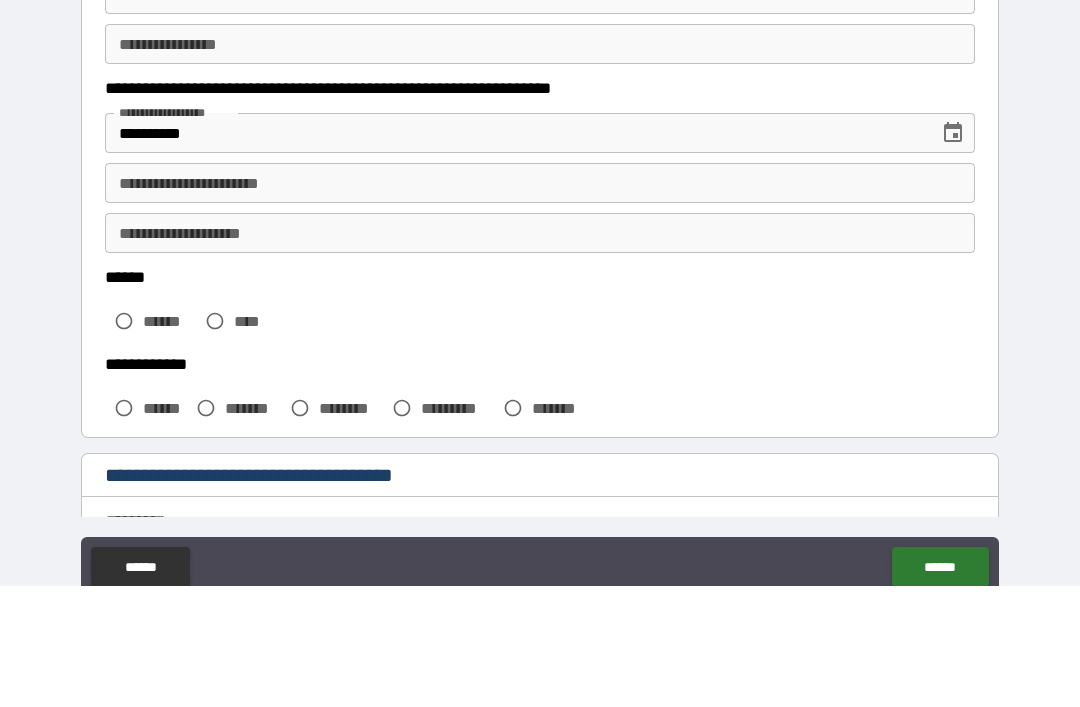 type on "*" 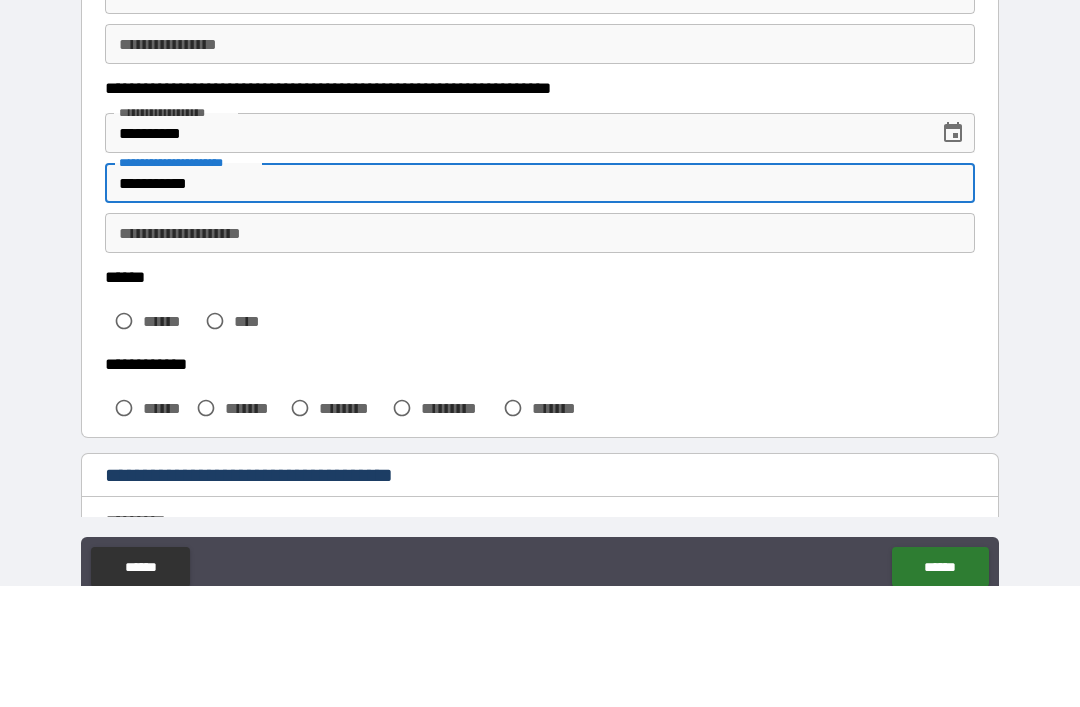 type on "**********" 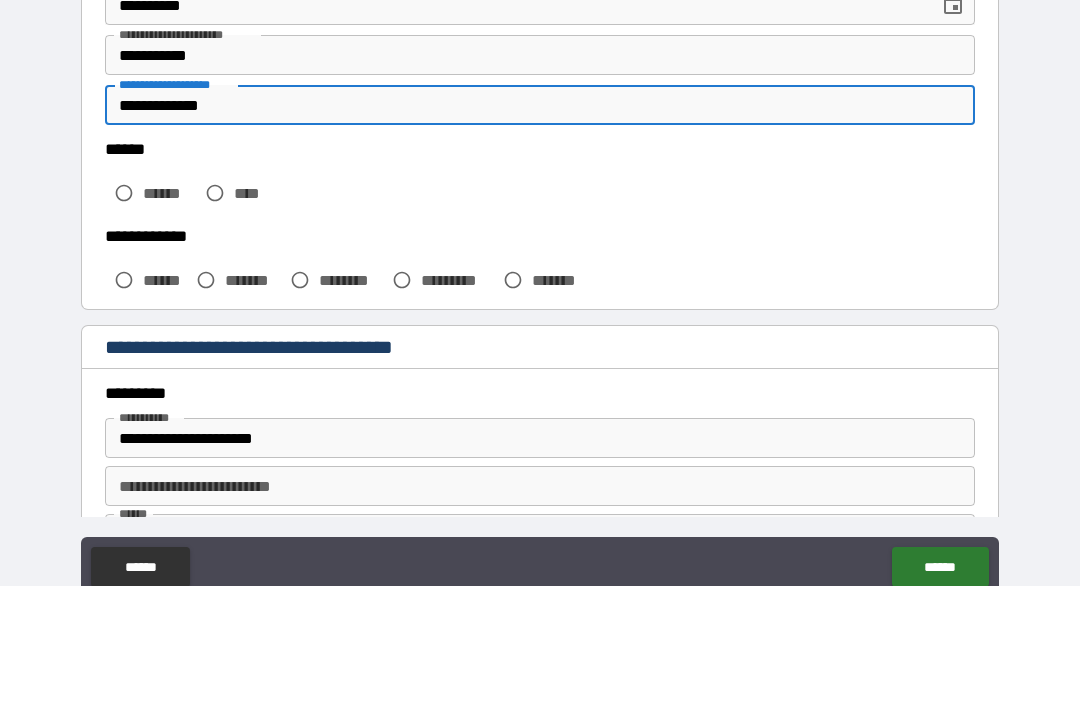 scroll, scrollTop: 346, scrollLeft: 0, axis: vertical 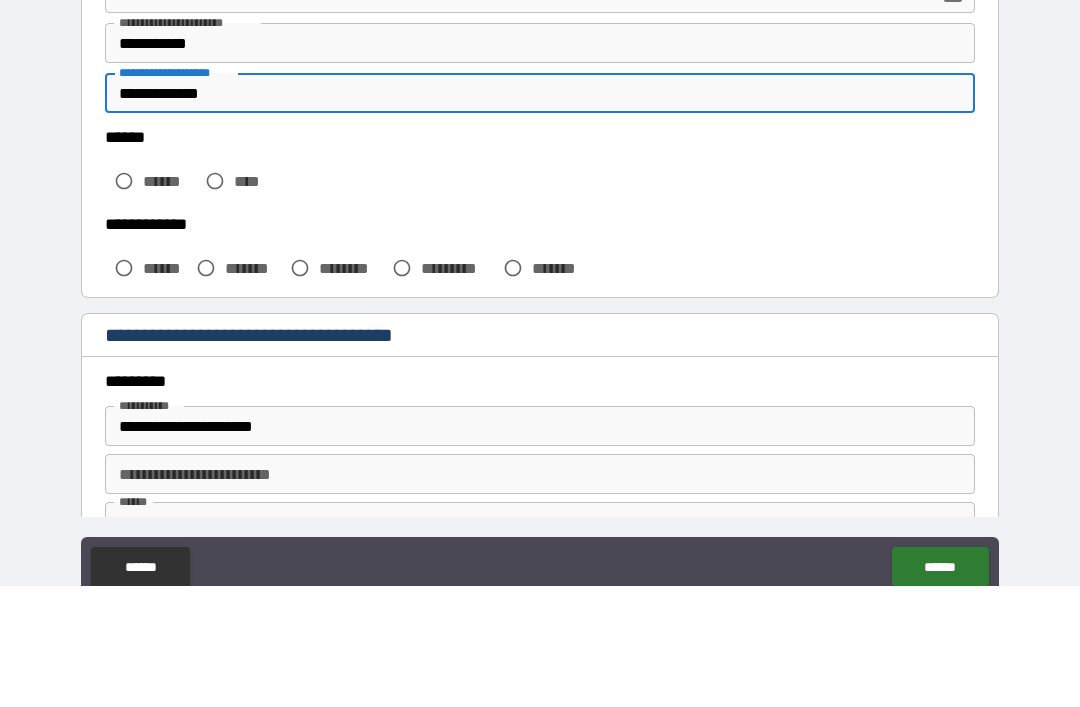 type on "**********" 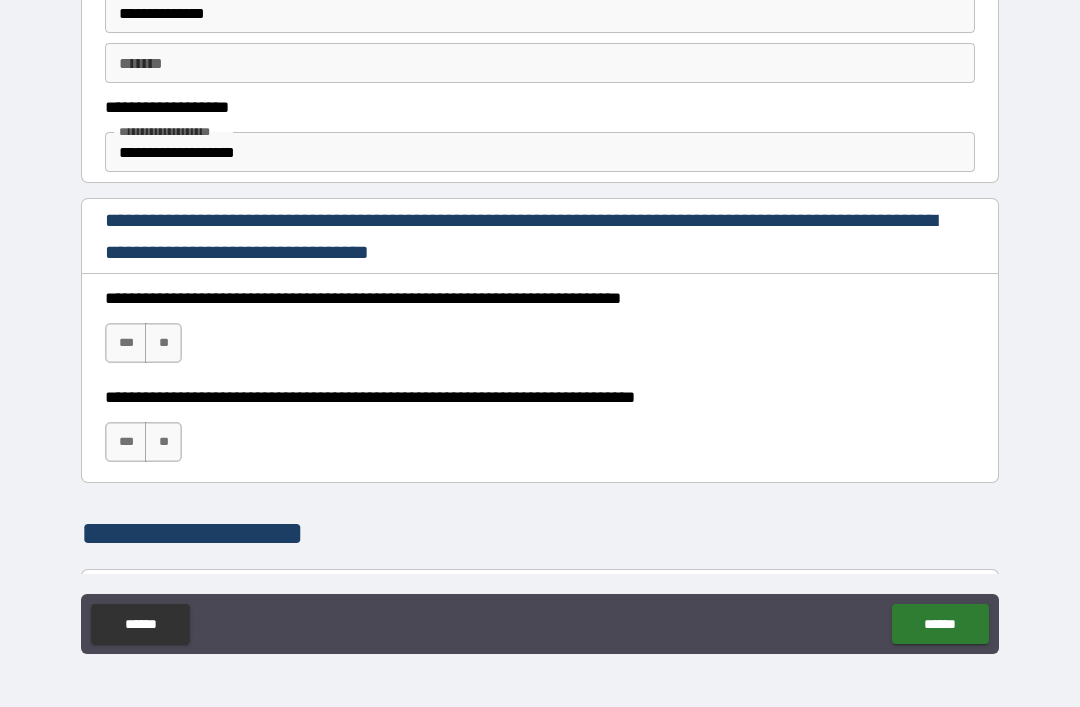 scroll, scrollTop: 1150, scrollLeft: 0, axis: vertical 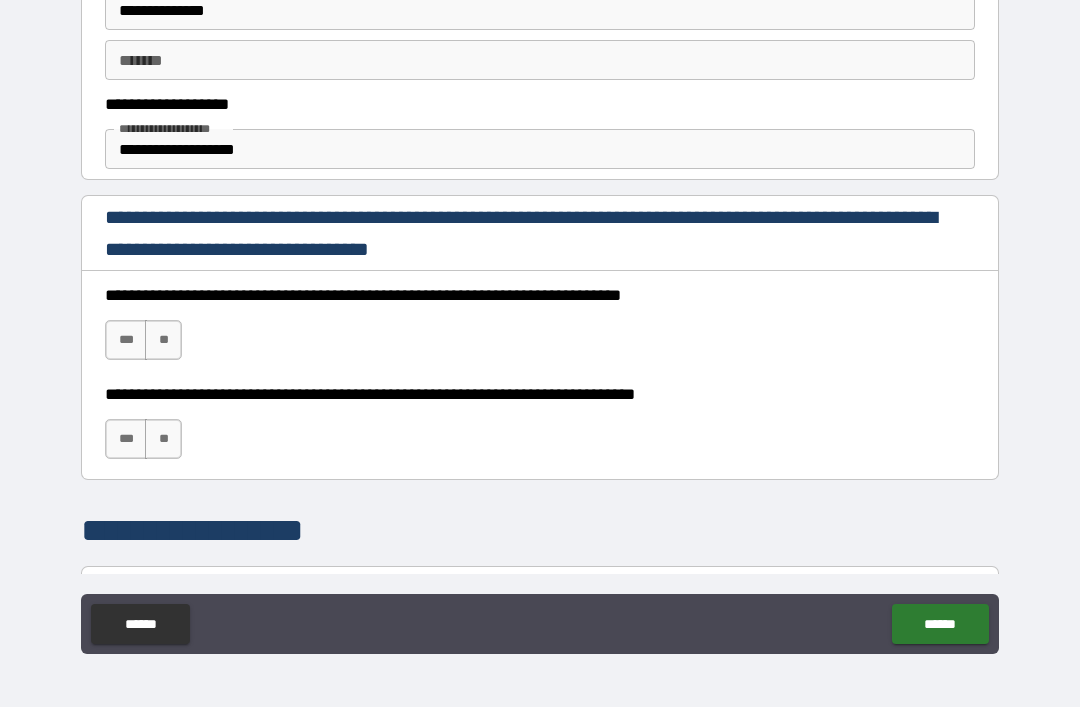 click on "***" at bounding box center [126, 340] 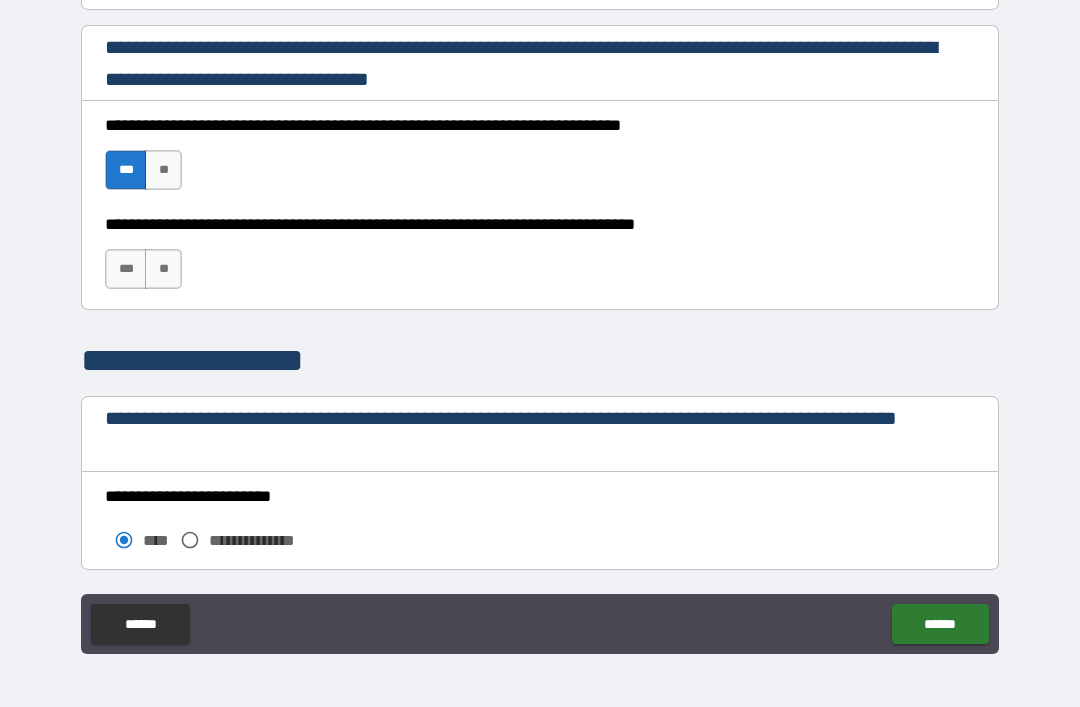scroll, scrollTop: 1323, scrollLeft: 0, axis: vertical 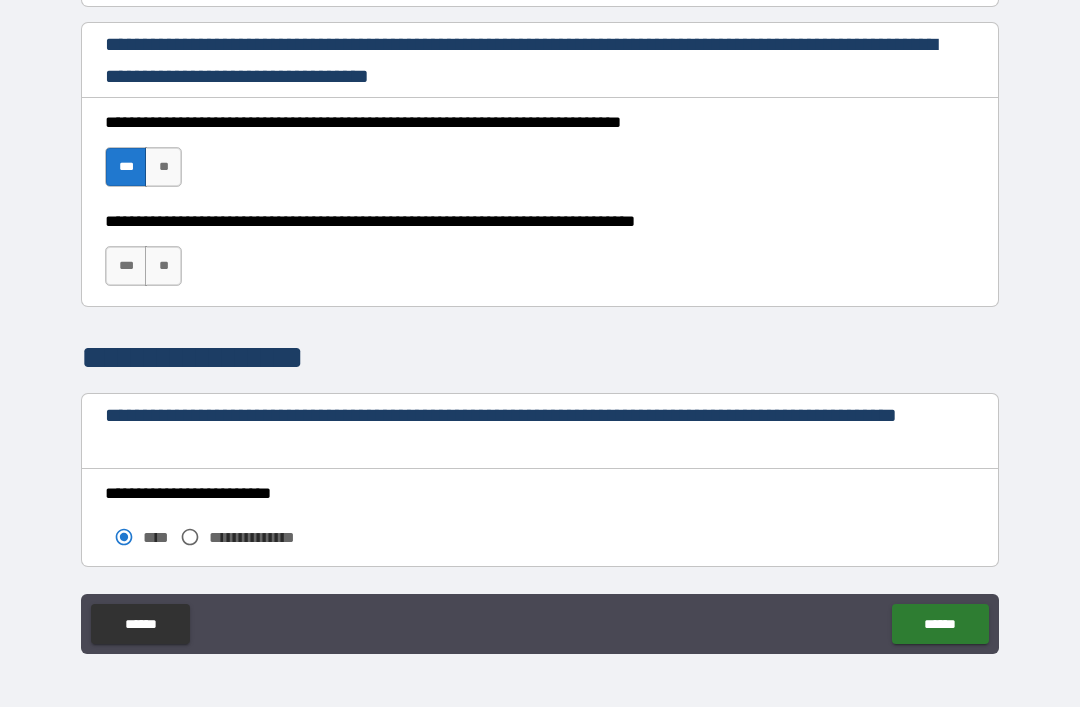 click on "***" at bounding box center (126, 266) 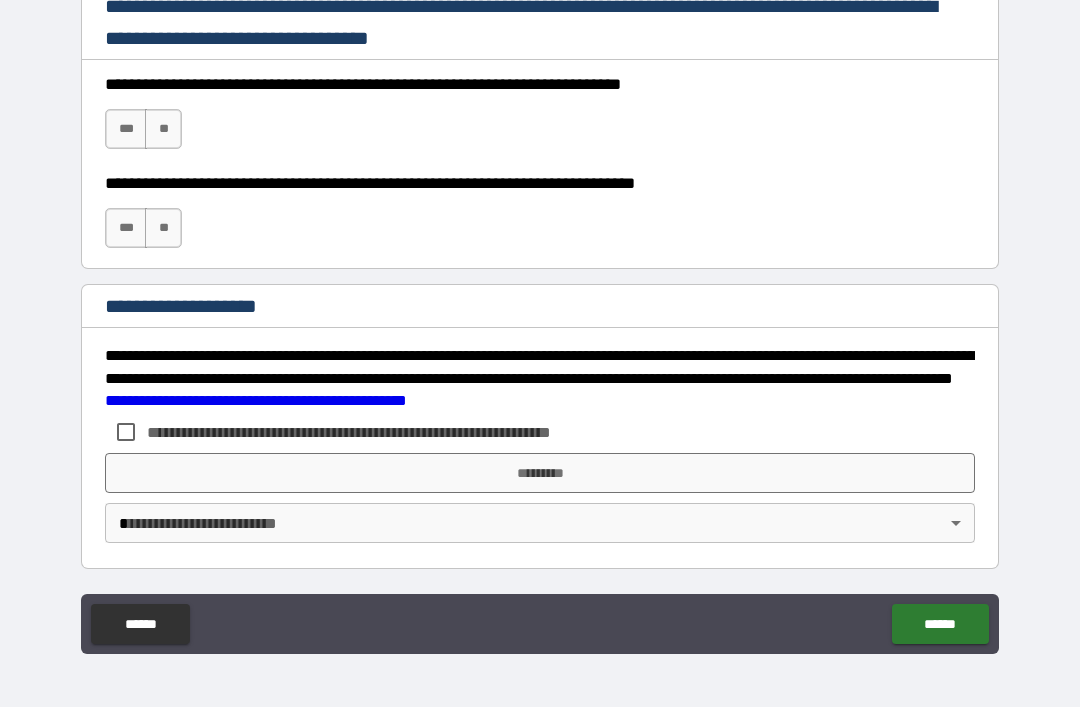 scroll, scrollTop: 2998, scrollLeft: 0, axis: vertical 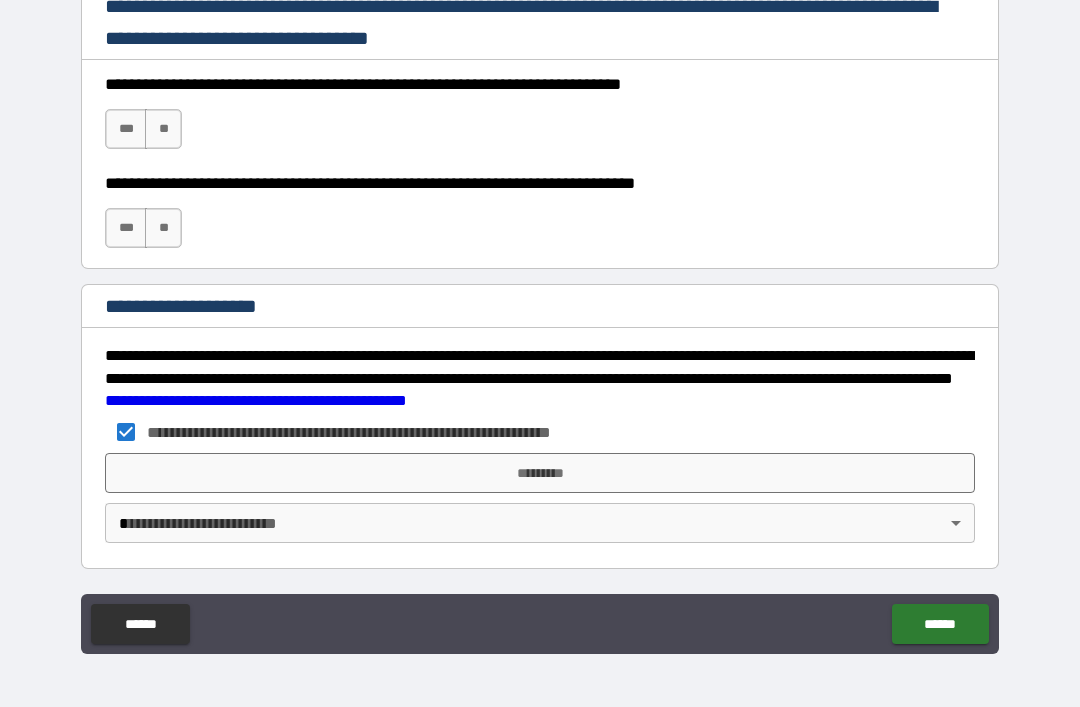 click on "*********" at bounding box center (540, 473) 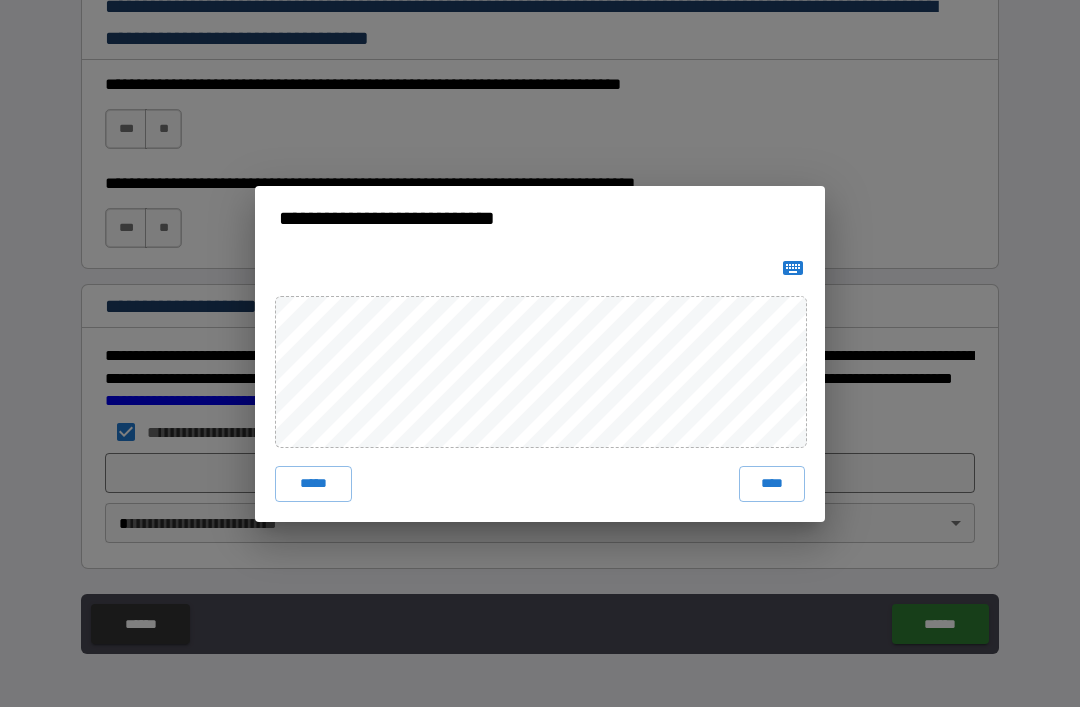 click on "****" at bounding box center [772, 484] 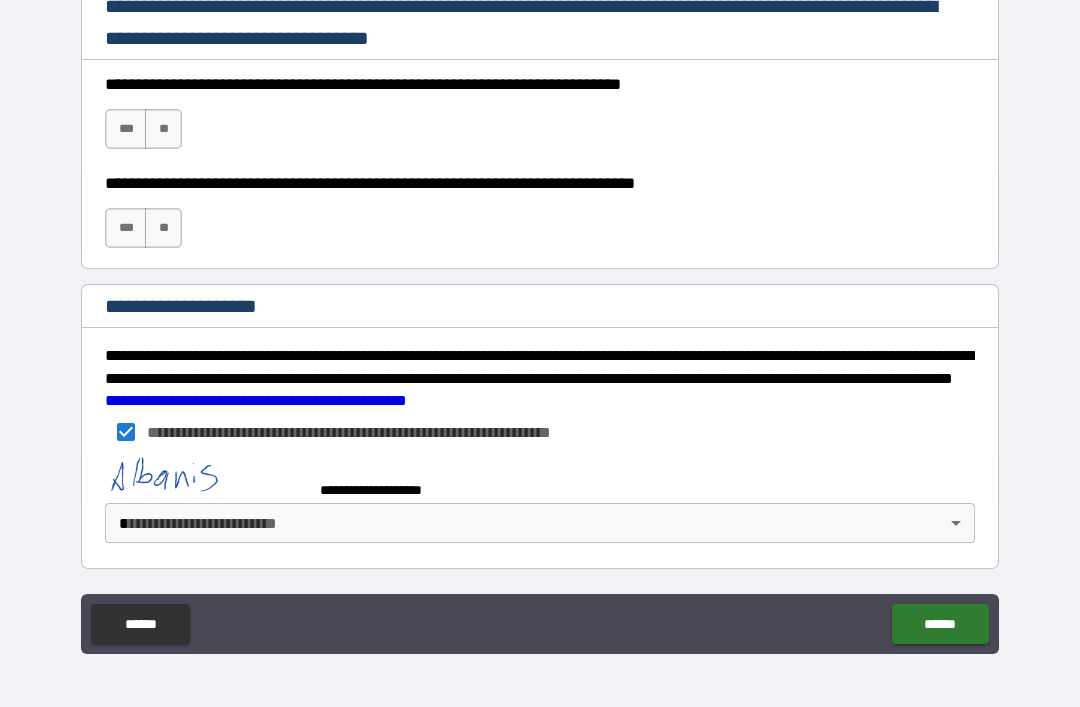 scroll, scrollTop: 2988, scrollLeft: 0, axis: vertical 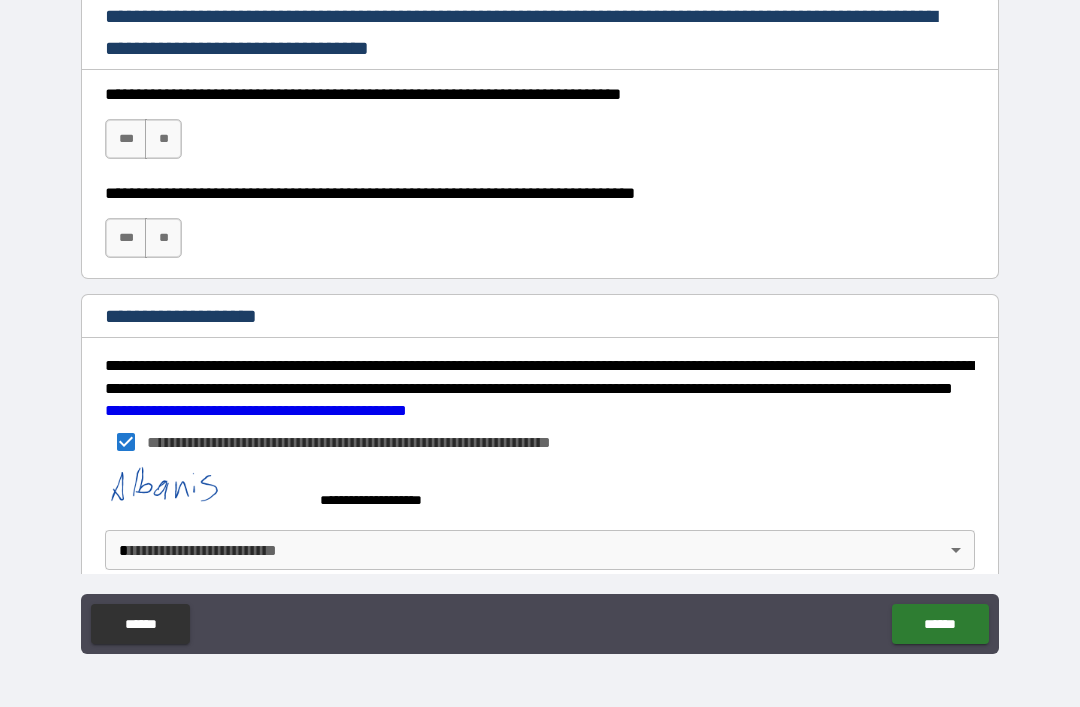 click on "******" at bounding box center [940, 624] 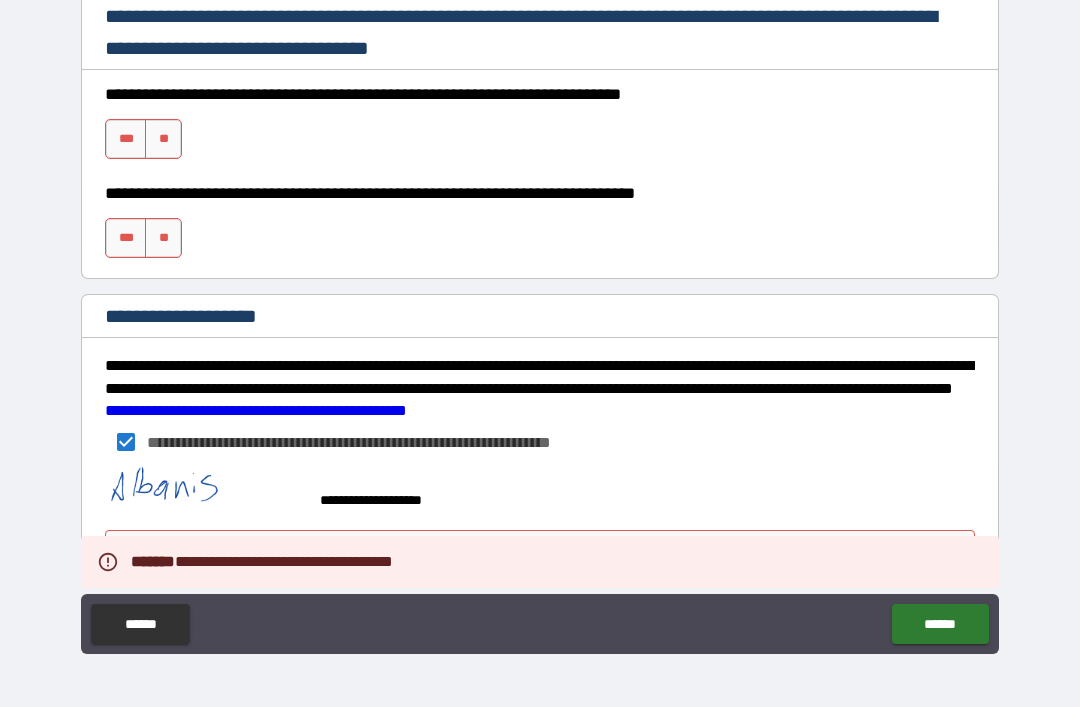 click on "***" at bounding box center (126, 139) 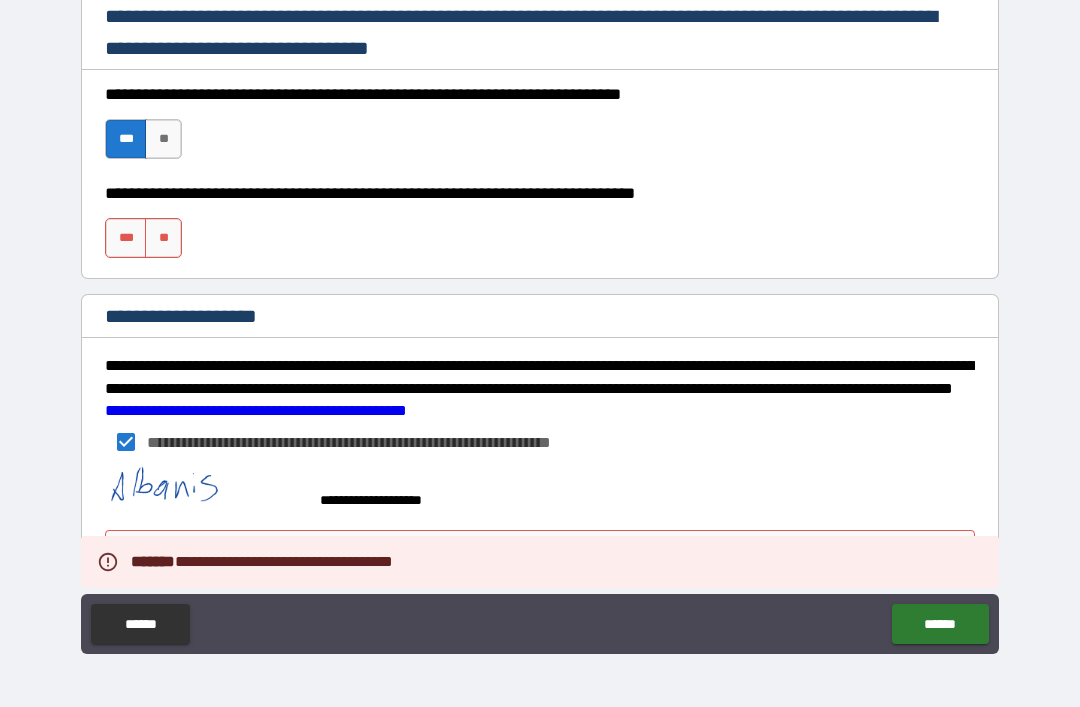 click on "***" at bounding box center [126, 238] 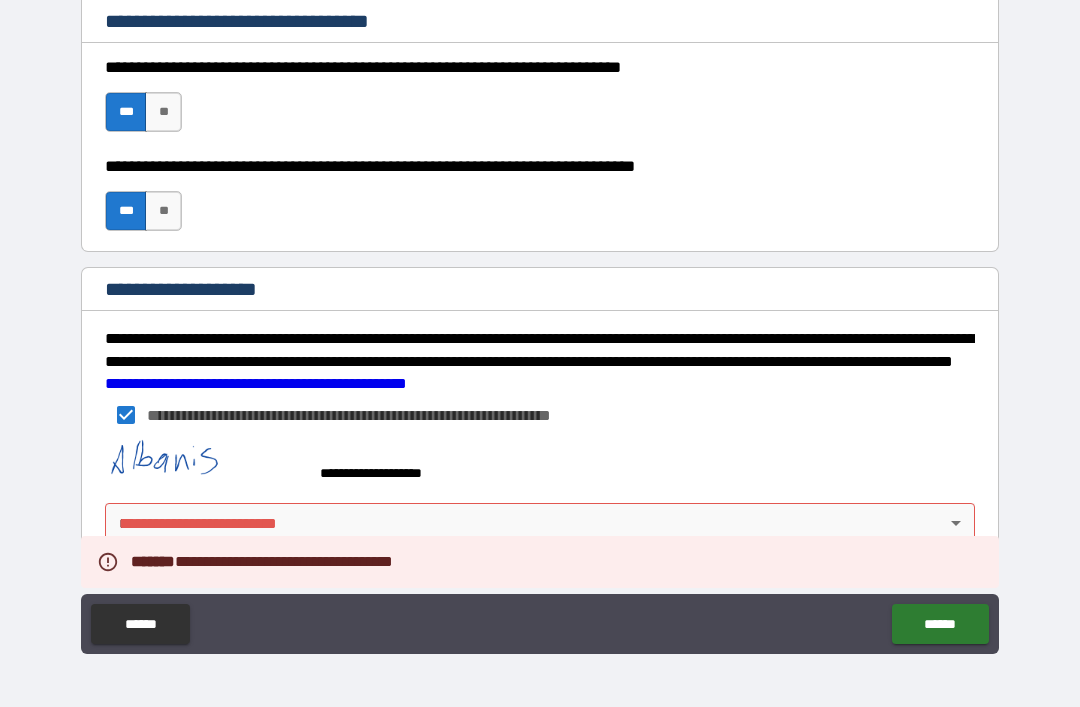scroll, scrollTop: 3015, scrollLeft: 0, axis: vertical 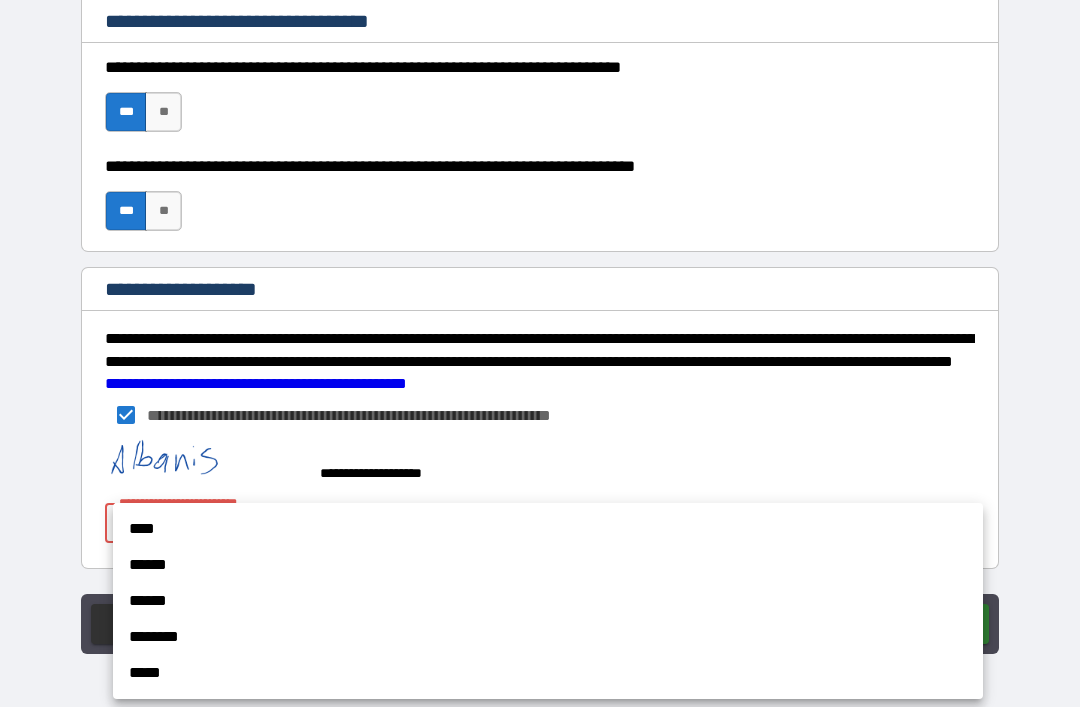 click on "****" at bounding box center [548, 529] 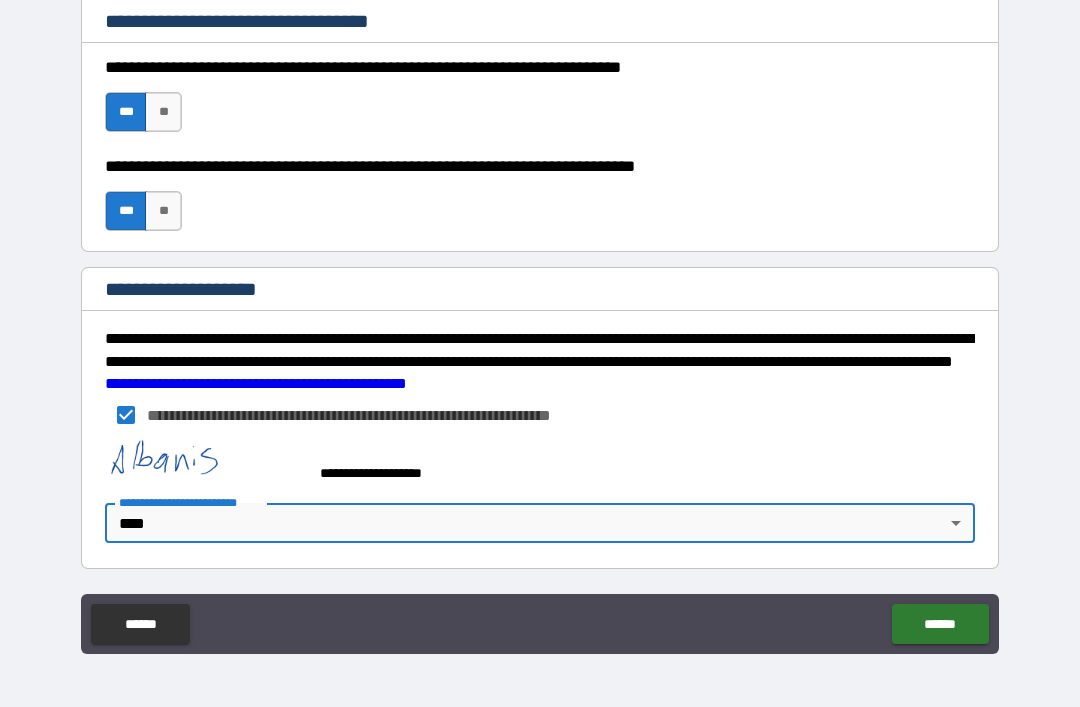 type on "*" 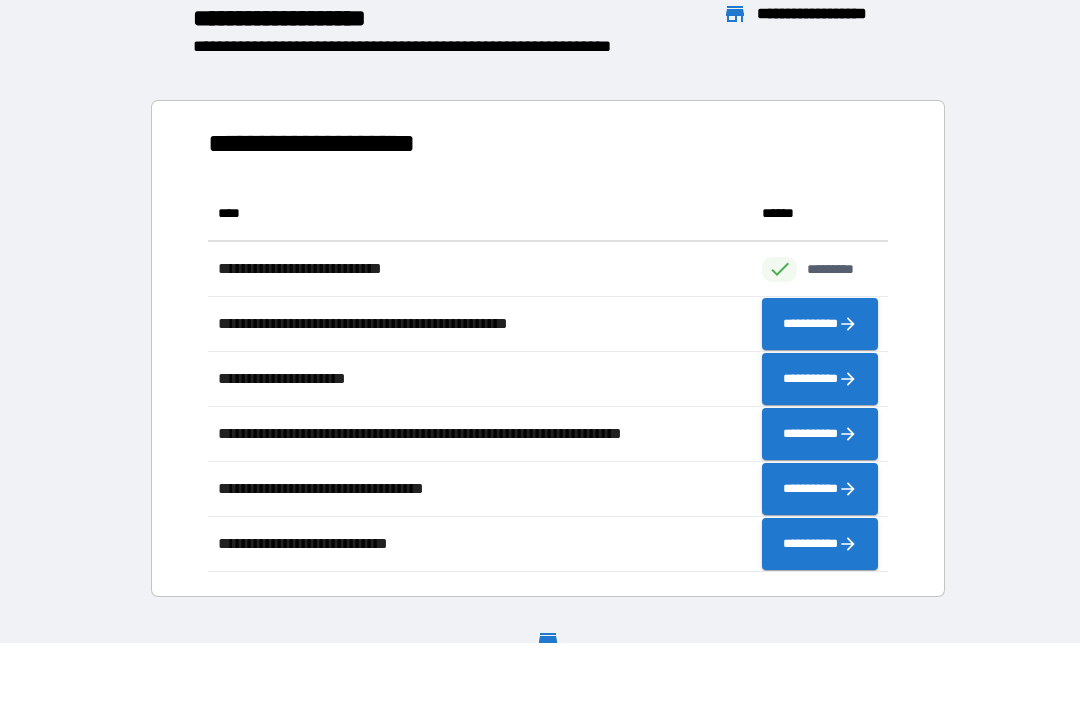scroll, scrollTop: 386, scrollLeft: 680, axis: both 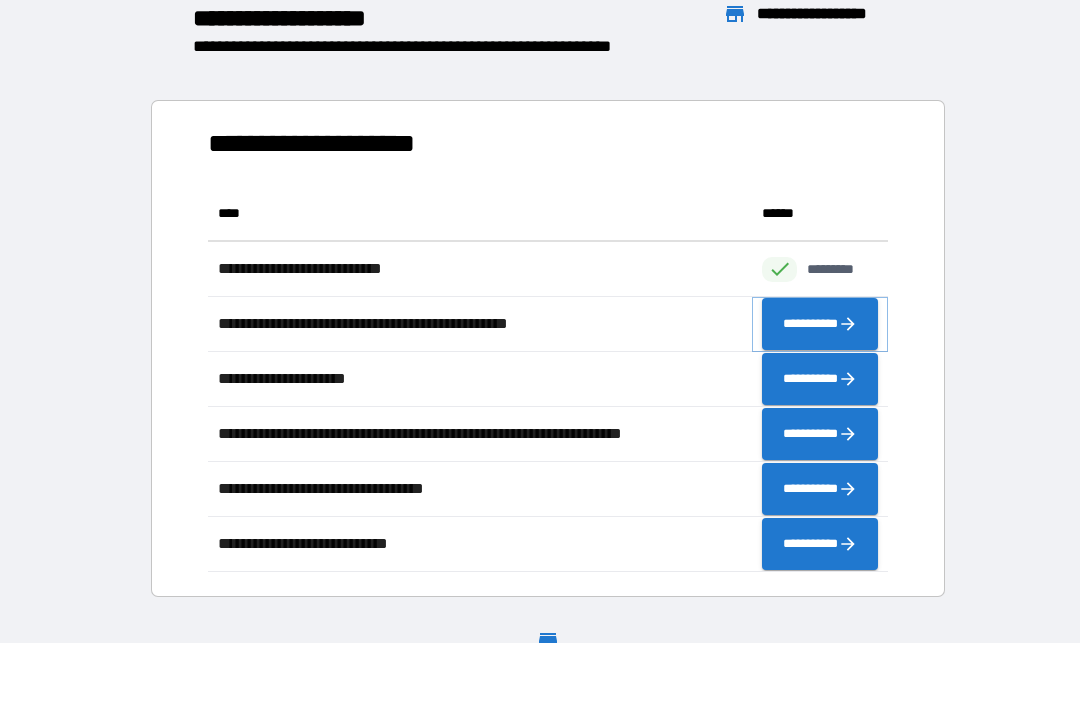 click on "**********" at bounding box center [820, 324] 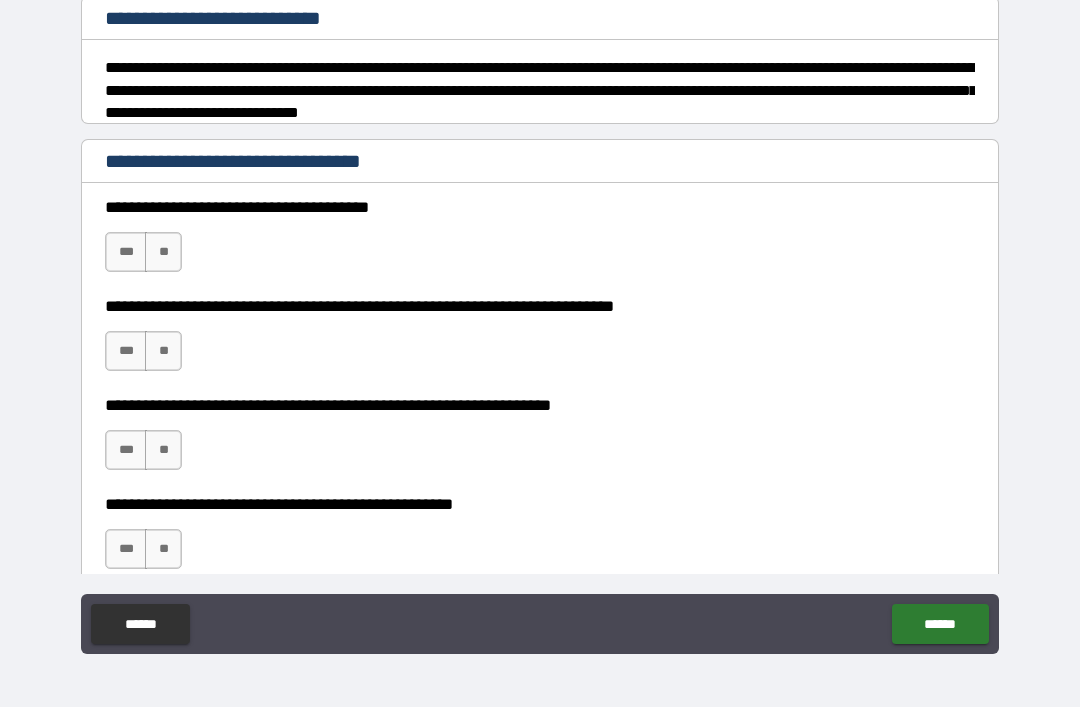 scroll, scrollTop: 247, scrollLeft: 0, axis: vertical 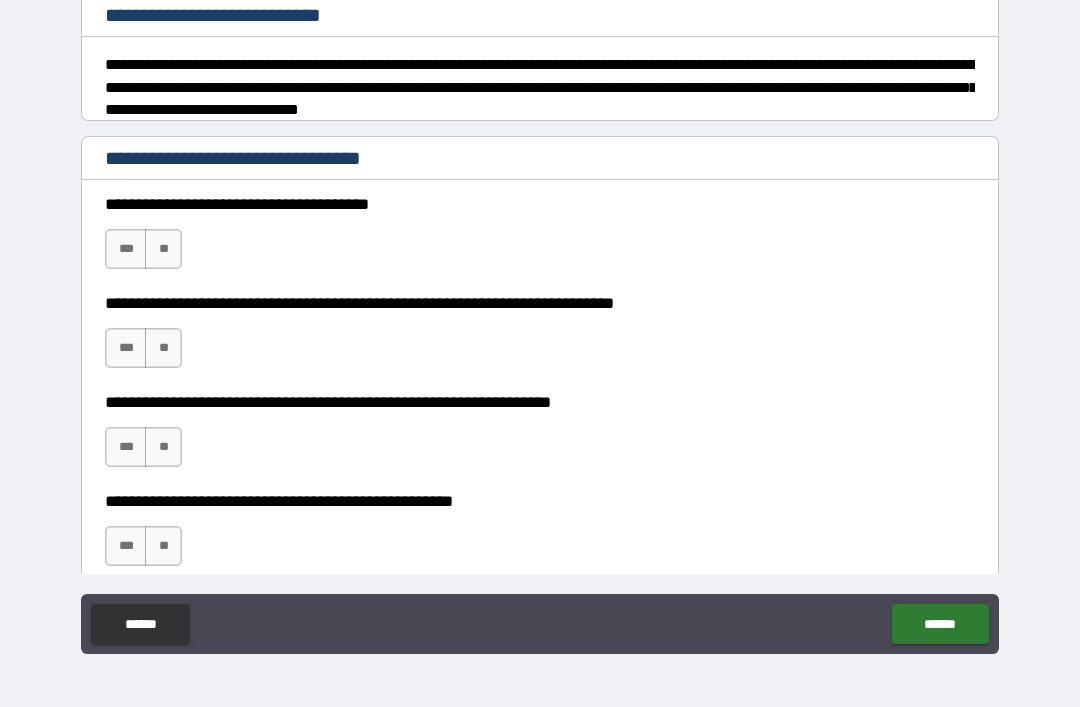 click on "**" at bounding box center (163, 249) 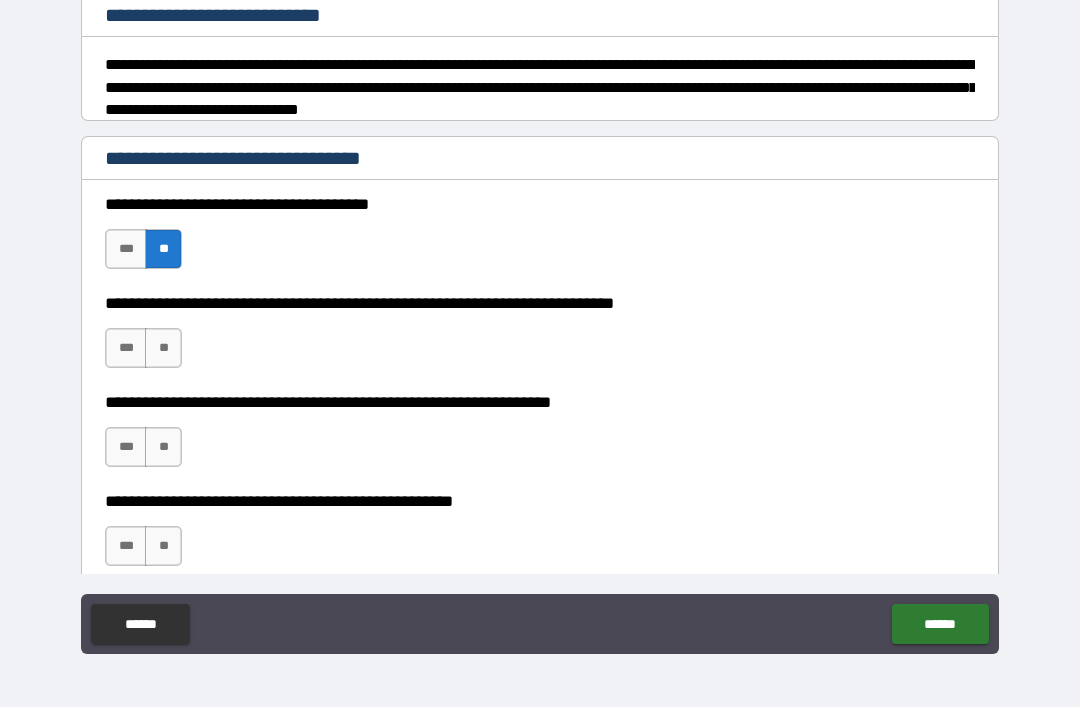 click on "**" at bounding box center (163, 348) 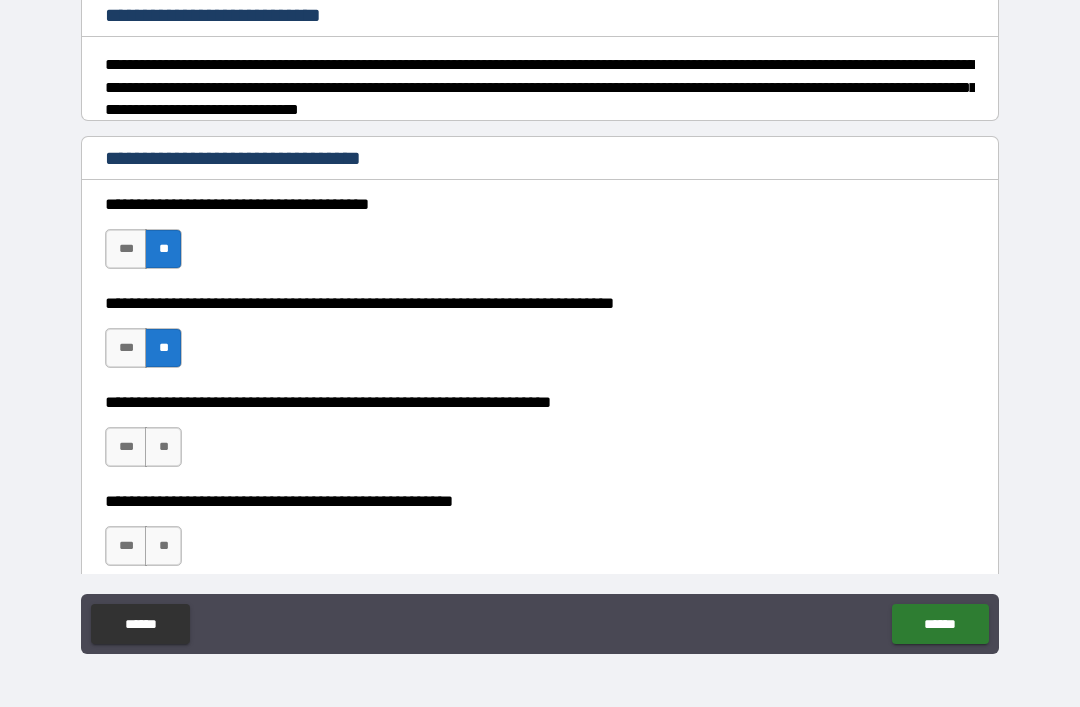 click on "**" at bounding box center [163, 447] 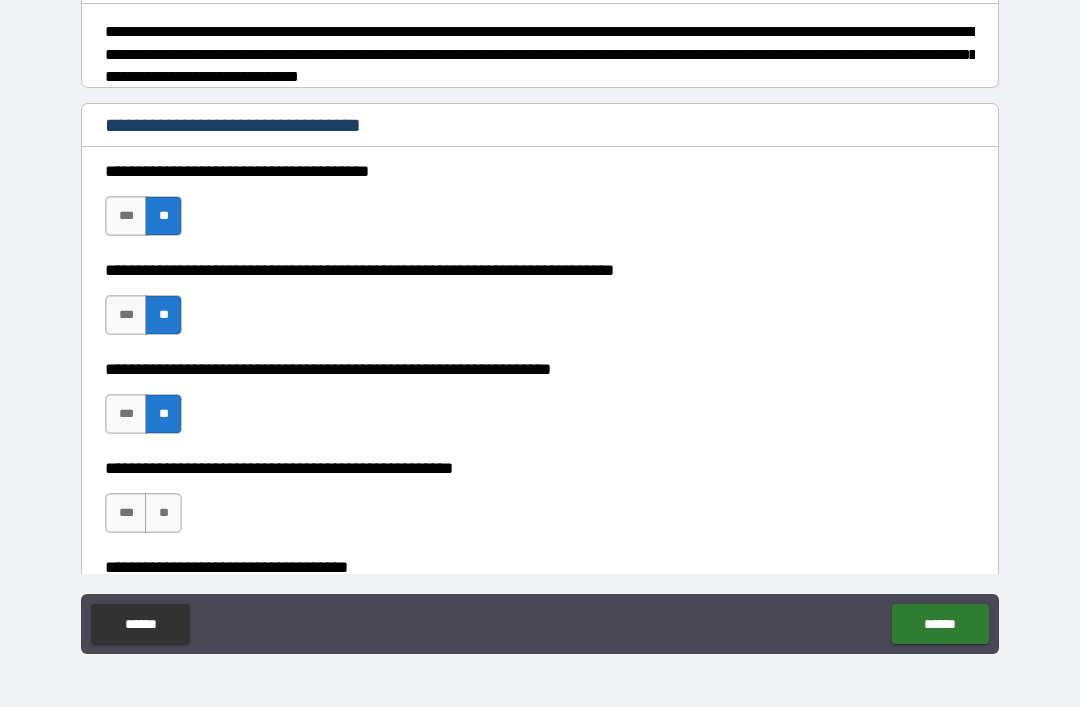 scroll, scrollTop: 332, scrollLeft: 0, axis: vertical 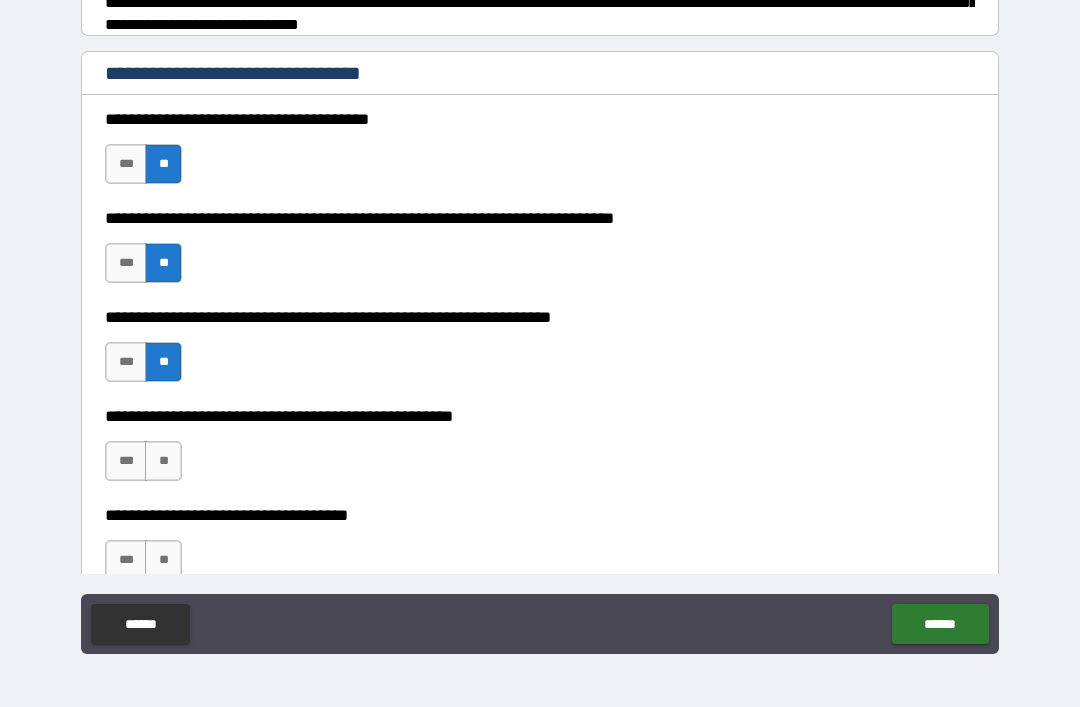 click on "**" at bounding box center (163, 461) 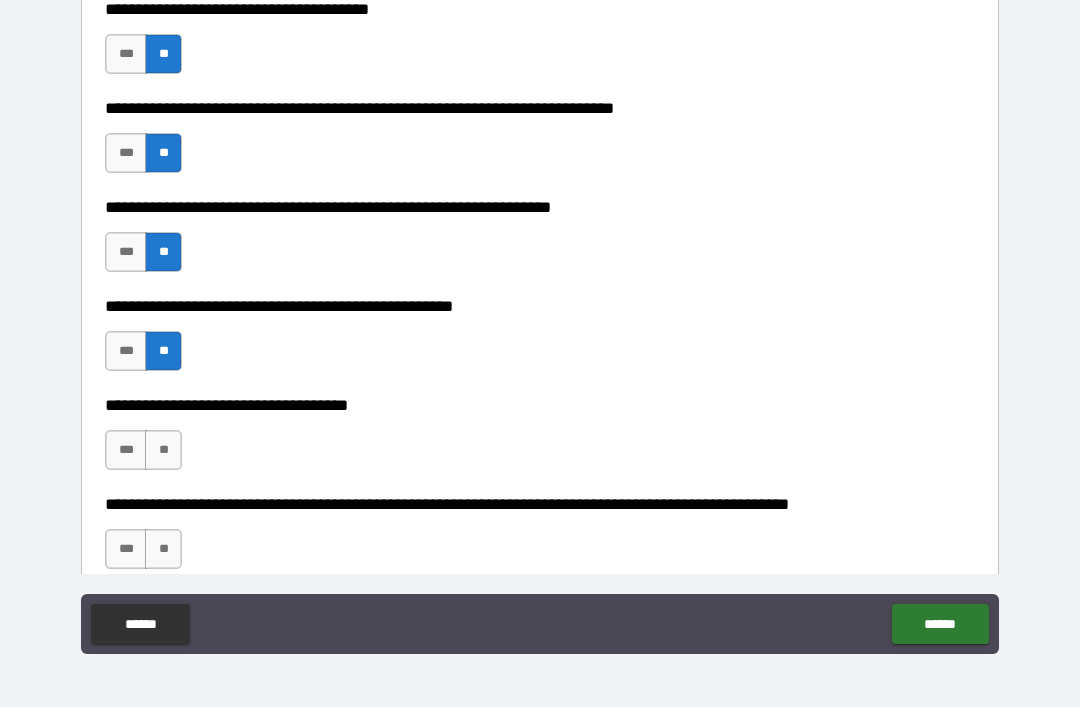 scroll, scrollTop: 443, scrollLeft: 0, axis: vertical 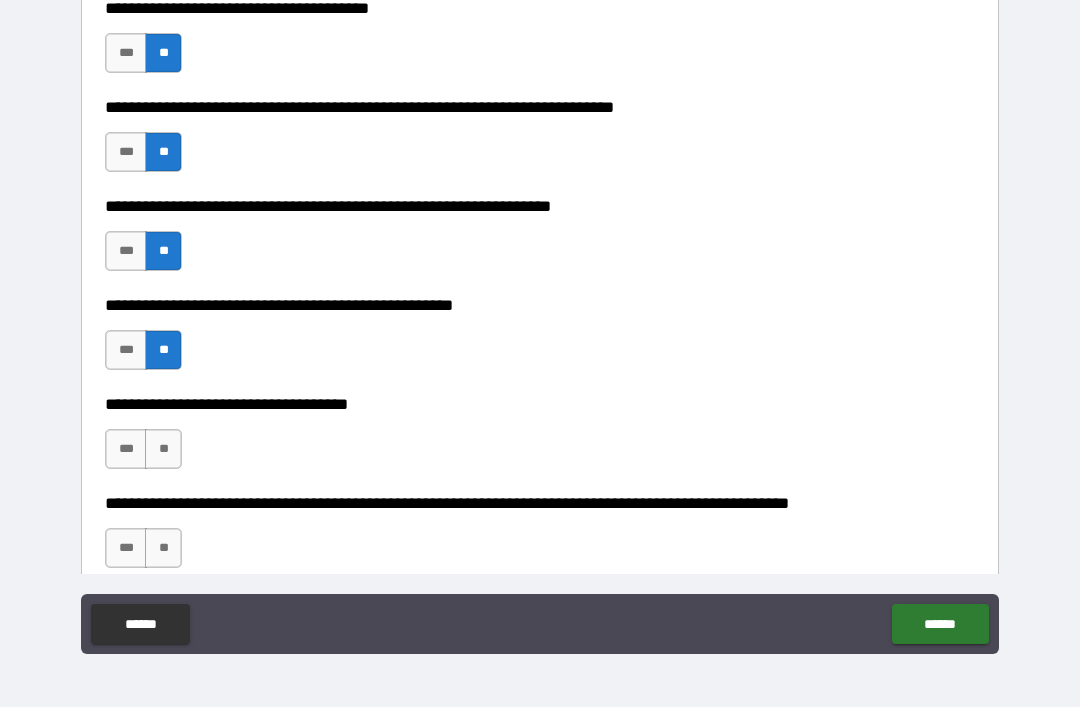 click on "**" at bounding box center [163, 449] 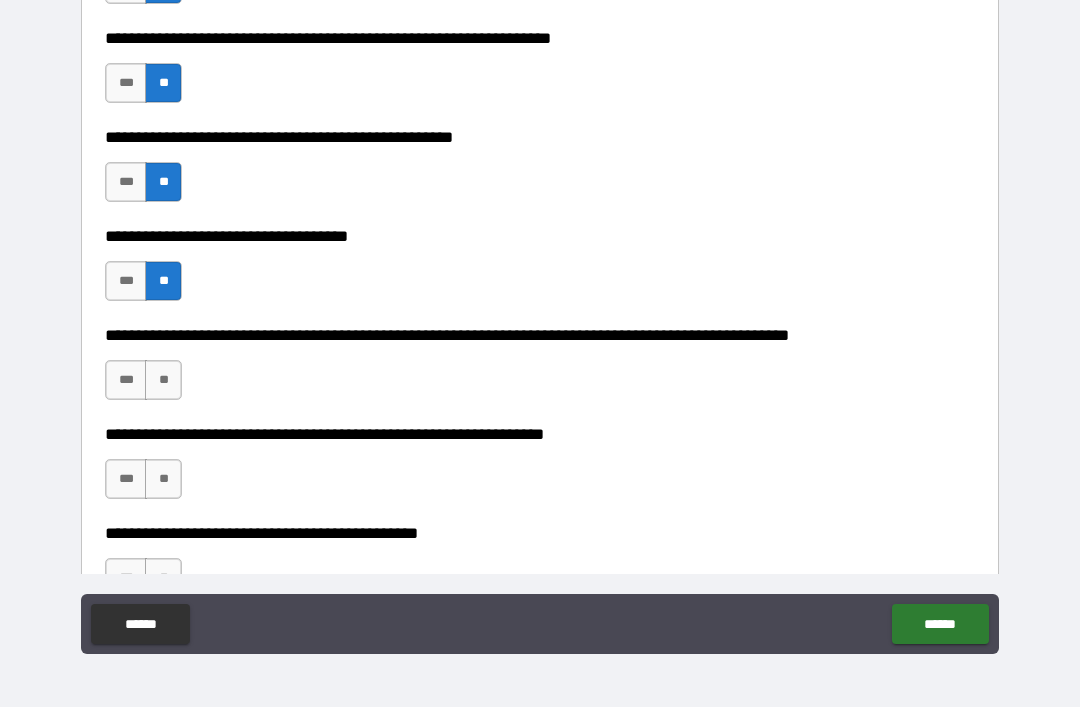 scroll, scrollTop: 619, scrollLeft: 0, axis: vertical 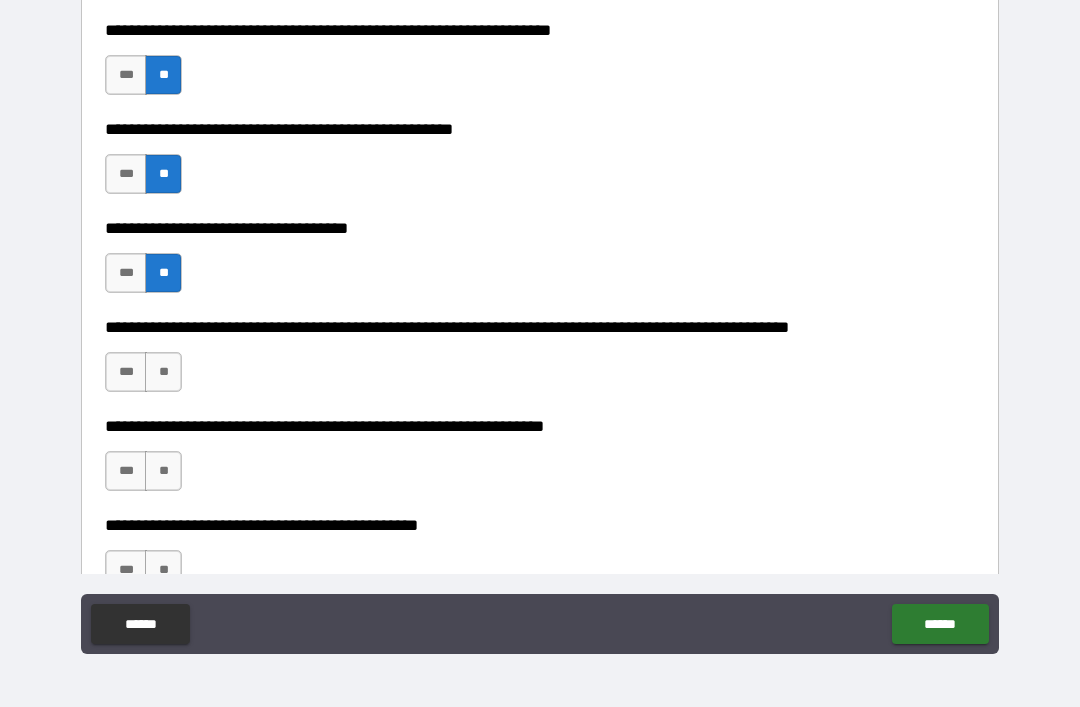 click on "**" at bounding box center (163, 372) 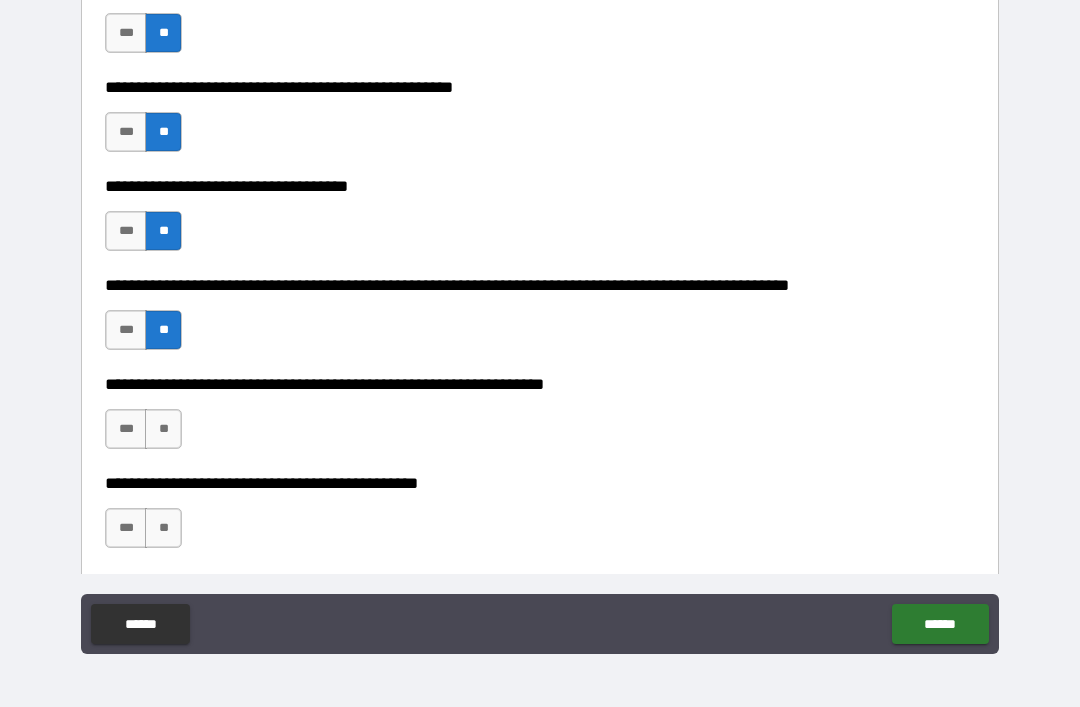 scroll, scrollTop: 665, scrollLeft: 0, axis: vertical 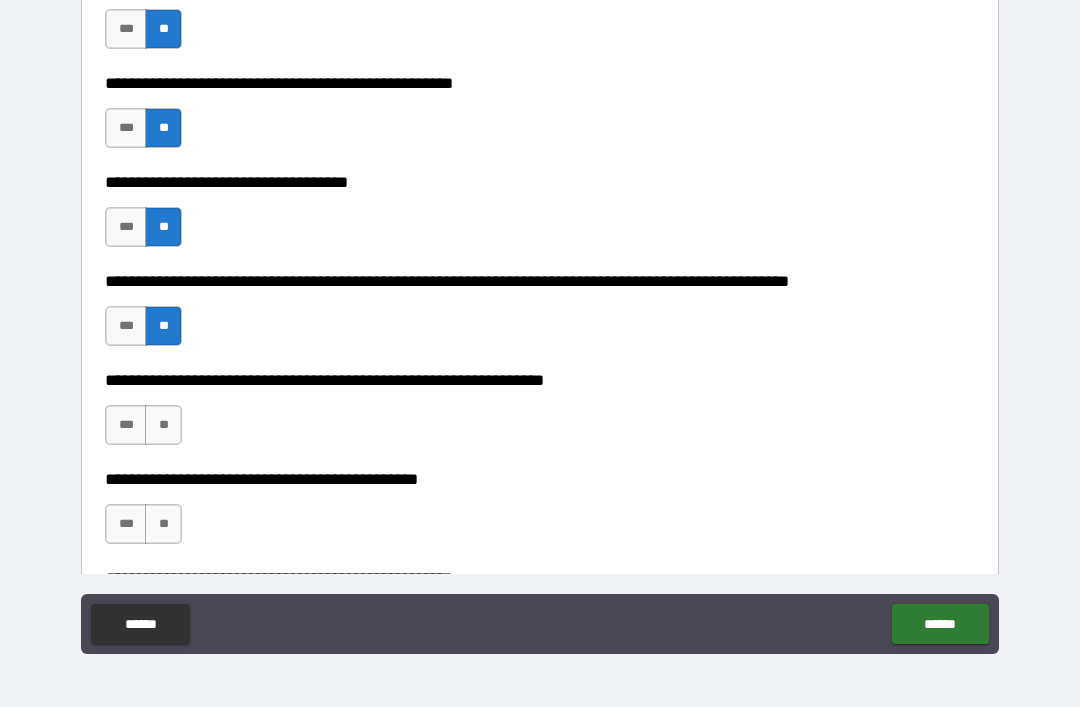 click on "**" at bounding box center [163, 425] 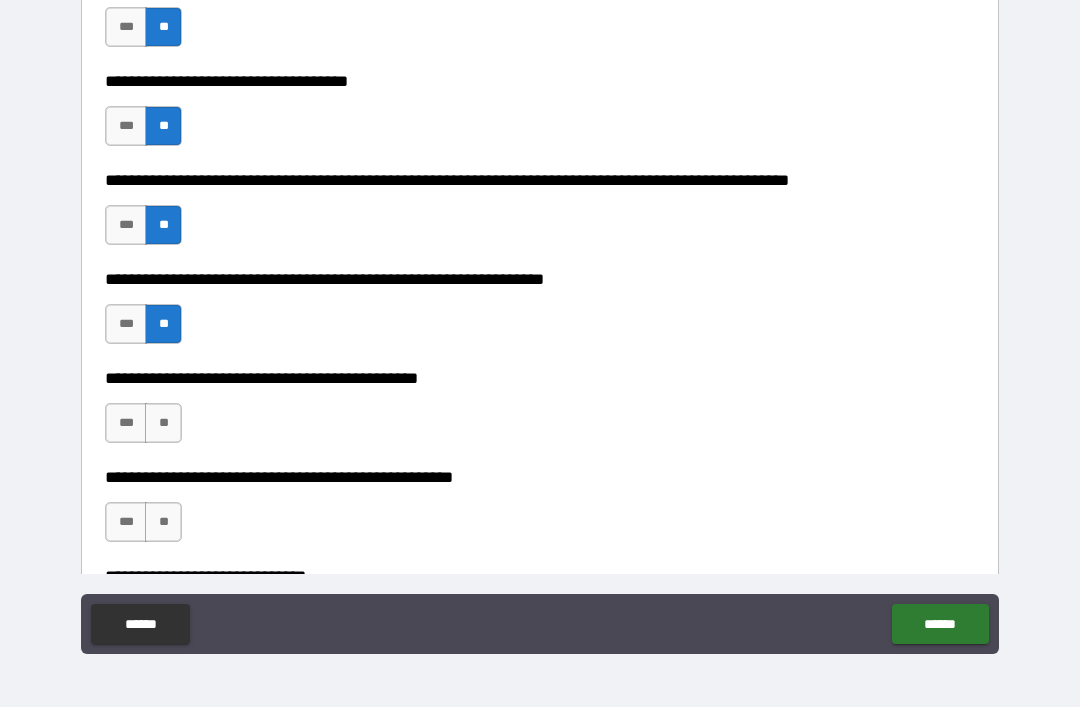 scroll, scrollTop: 783, scrollLeft: 0, axis: vertical 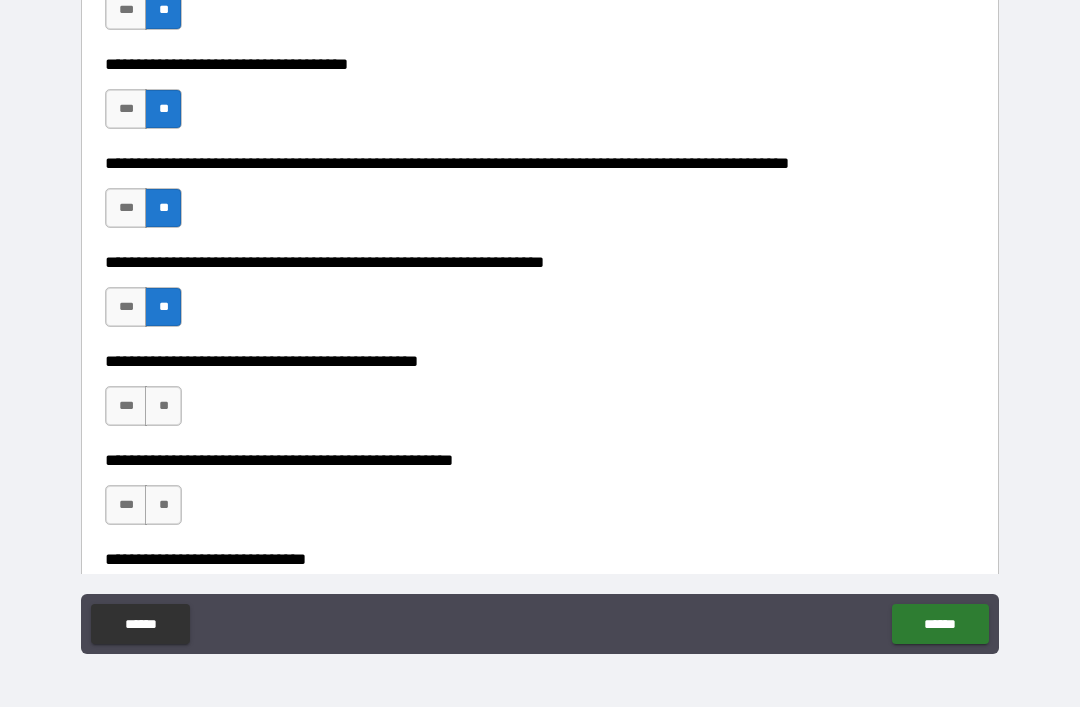 click on "**" at bounding box center [163, 406] 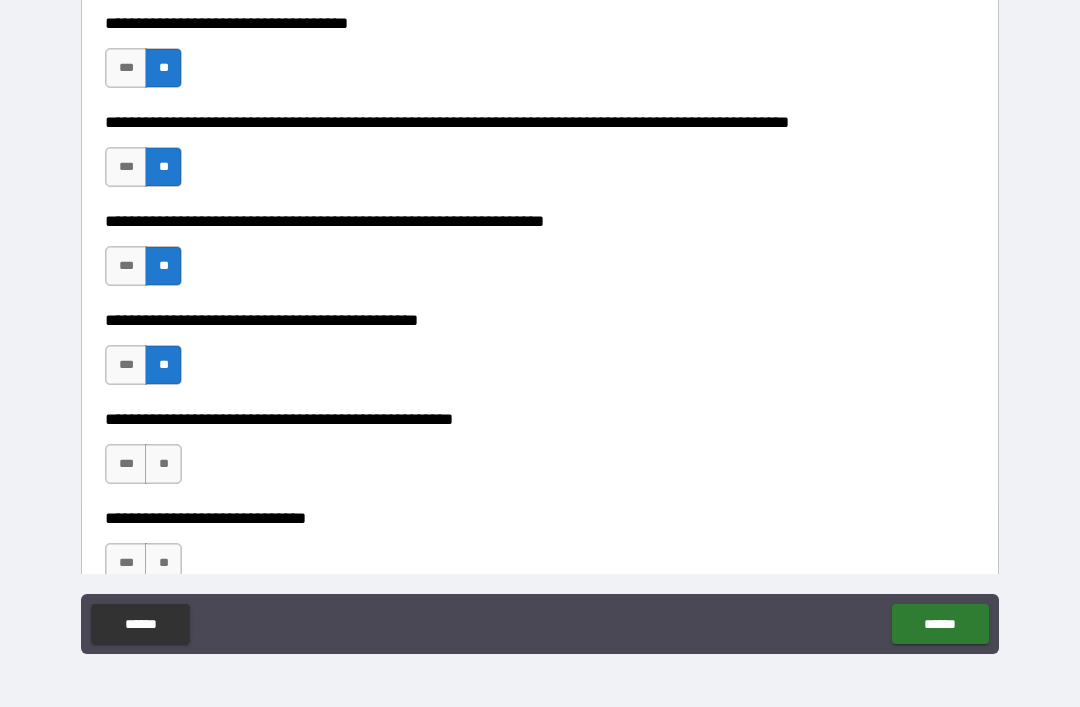 scroll, scrollTop: 876, scrollLeft: 0, axis: vertical 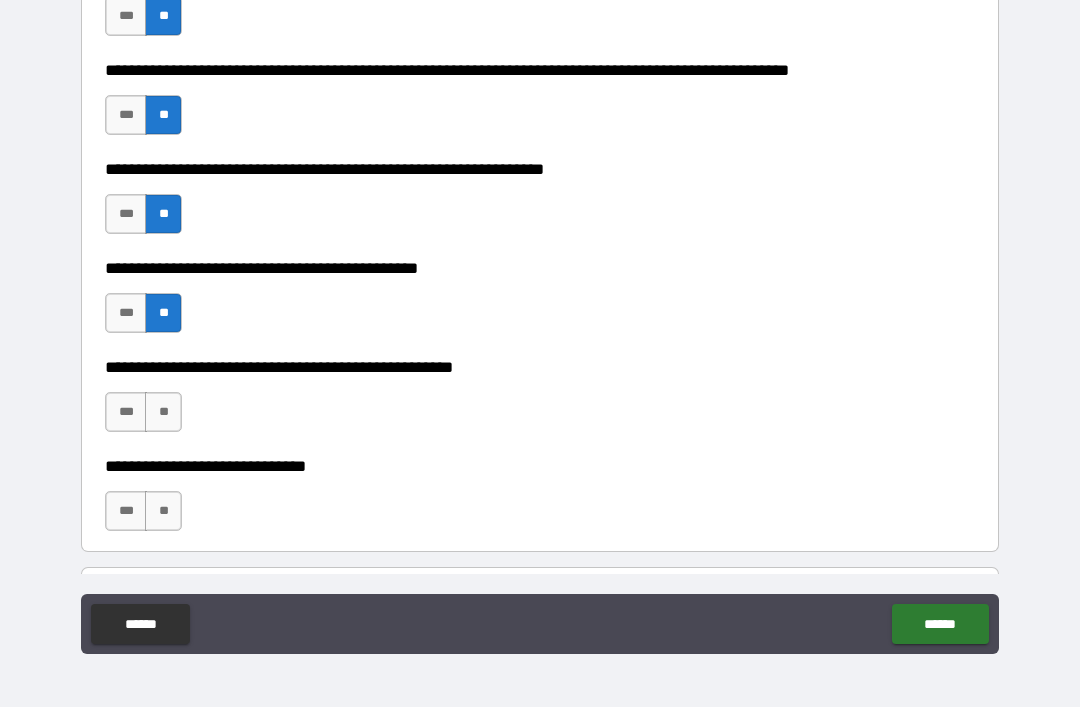 click on "**" at bounding box center [163, 412] 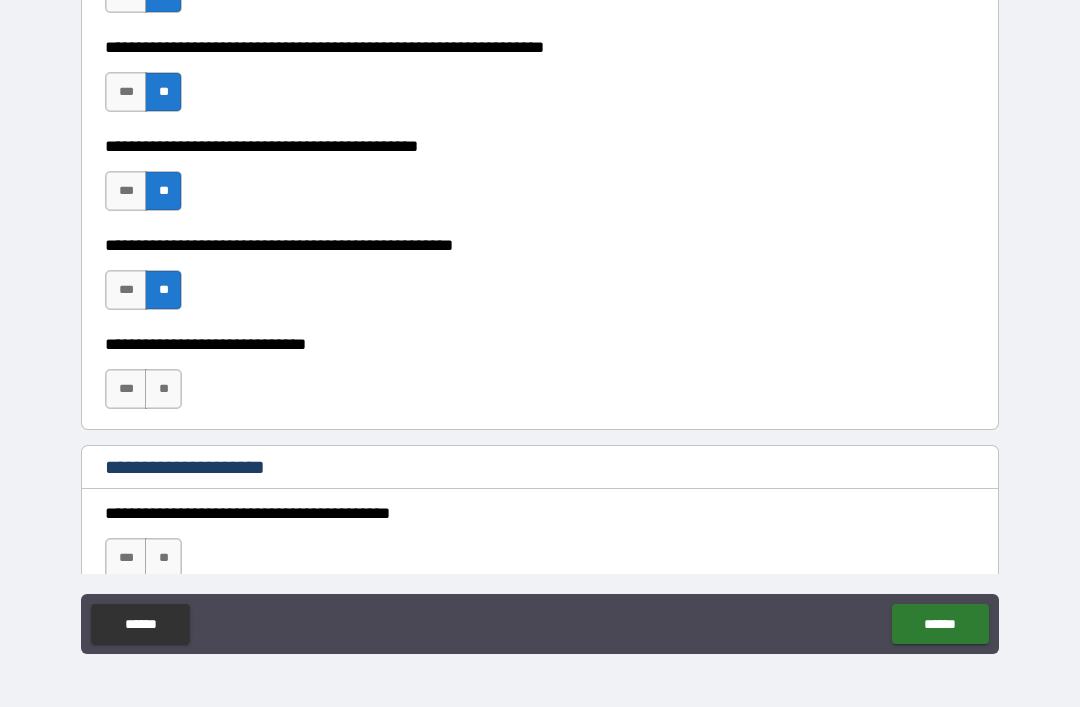 scroll, scrollTop: 1002, scrollLeft: 0, axis: vertical 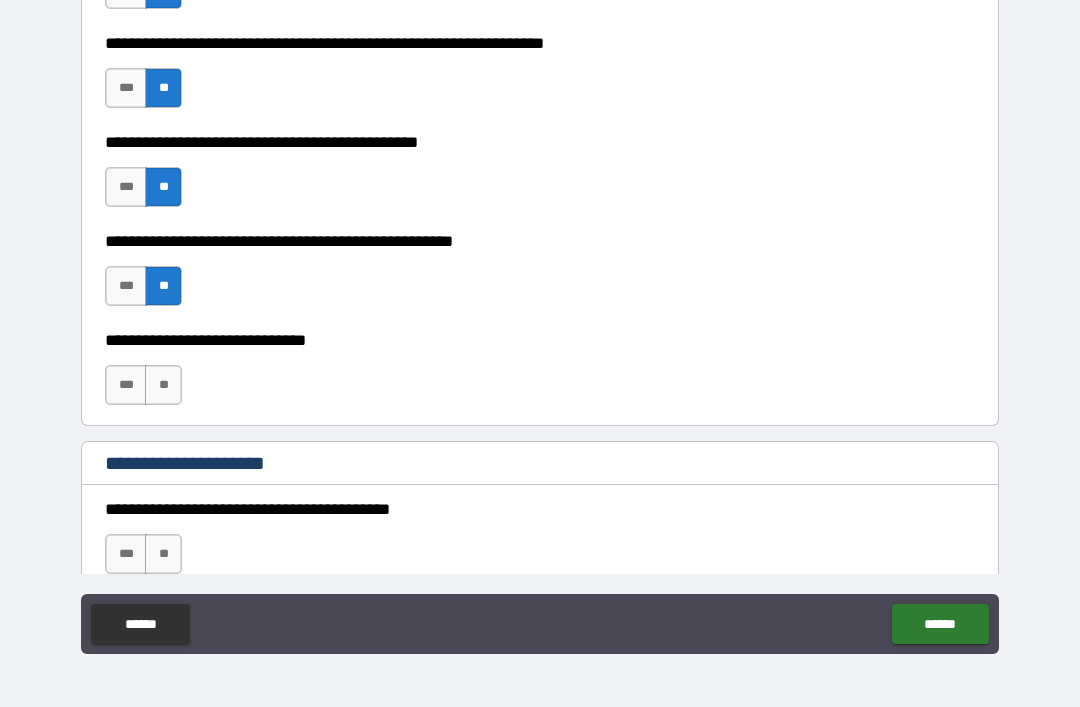 click on "**" at bounding box center (163, 385) 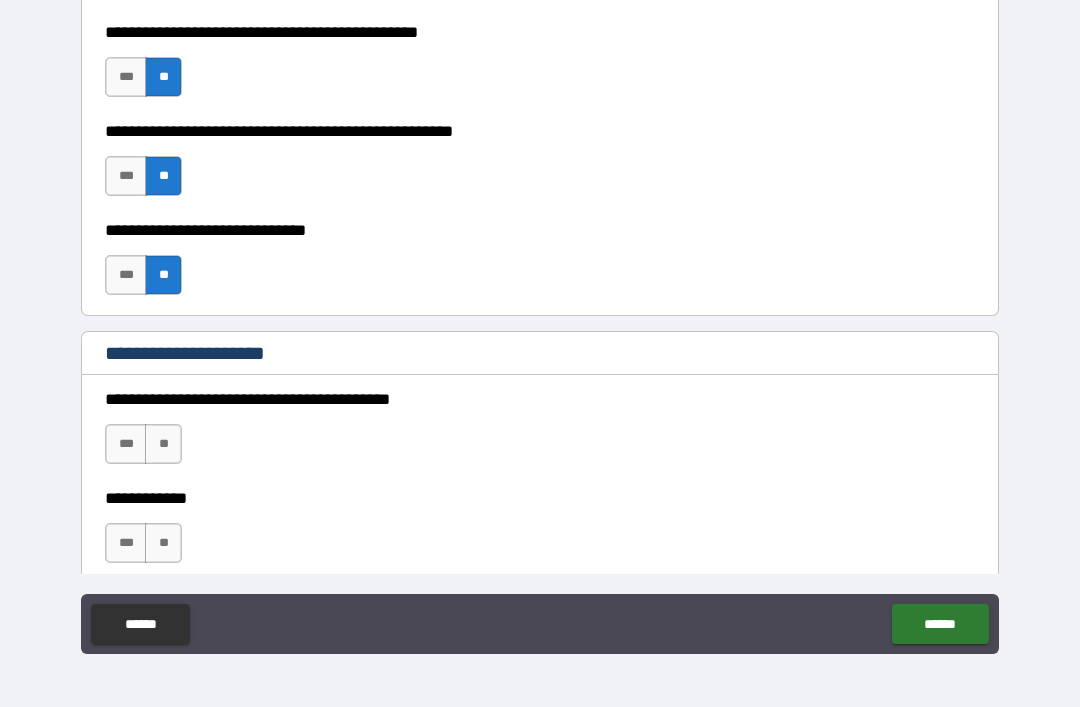 scroll, scrollTop: 1126, scrollLeft: 0, axis: vertical 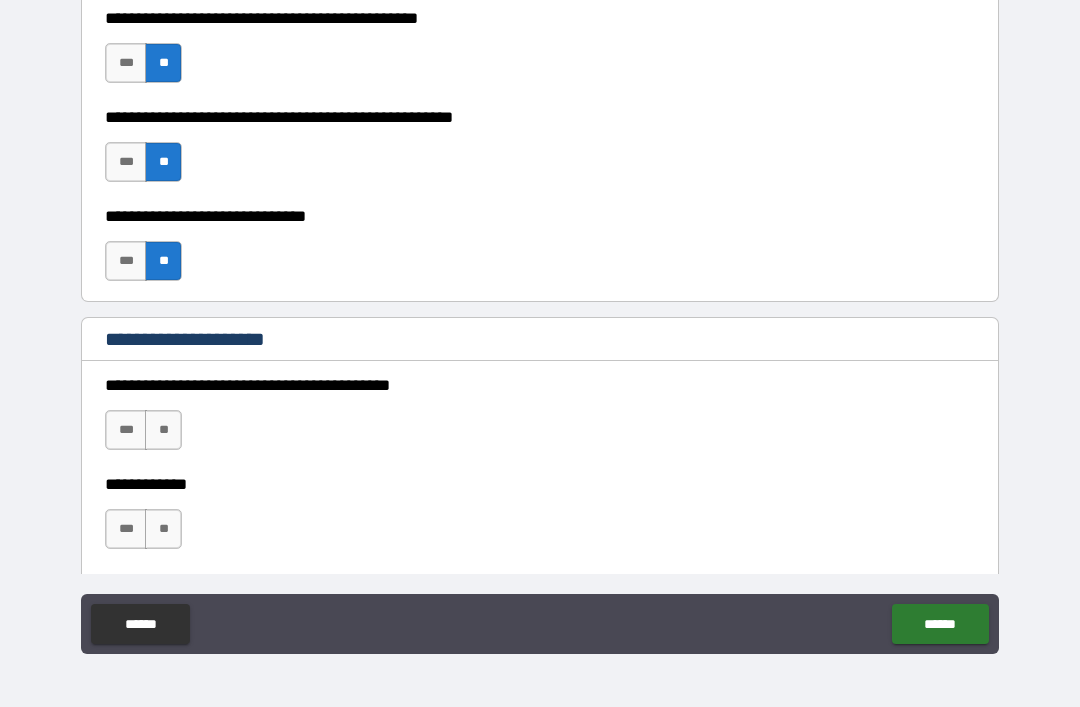 click on "**" at bounding box center (163, 430) 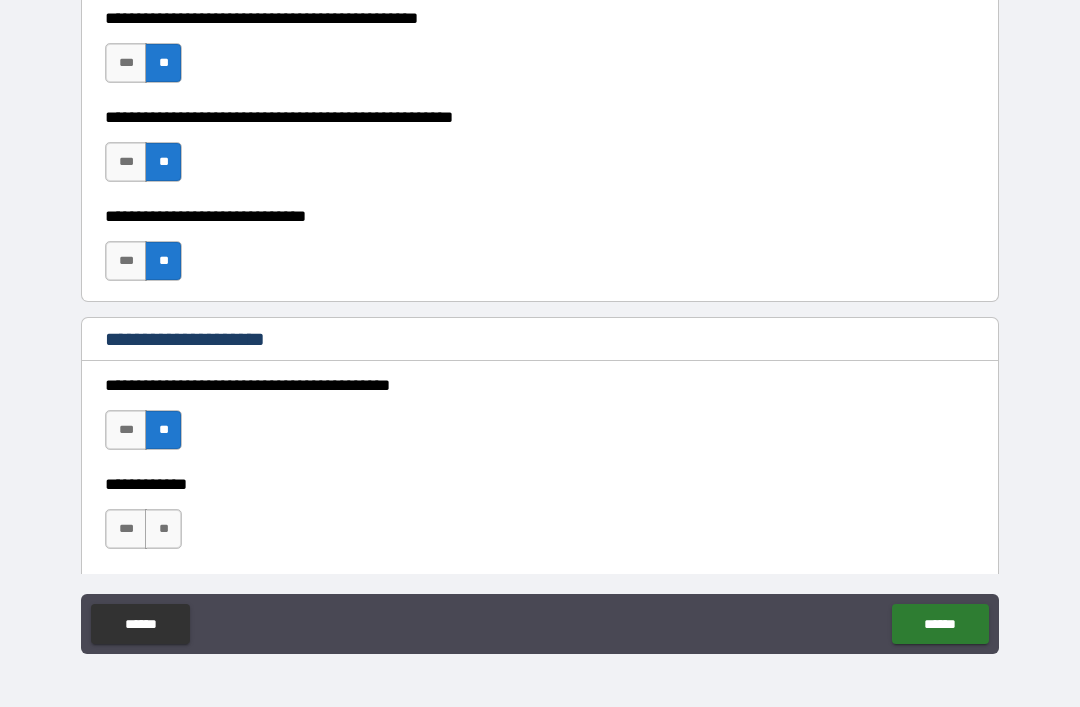 click on "**" at bounding box center [163, 529] 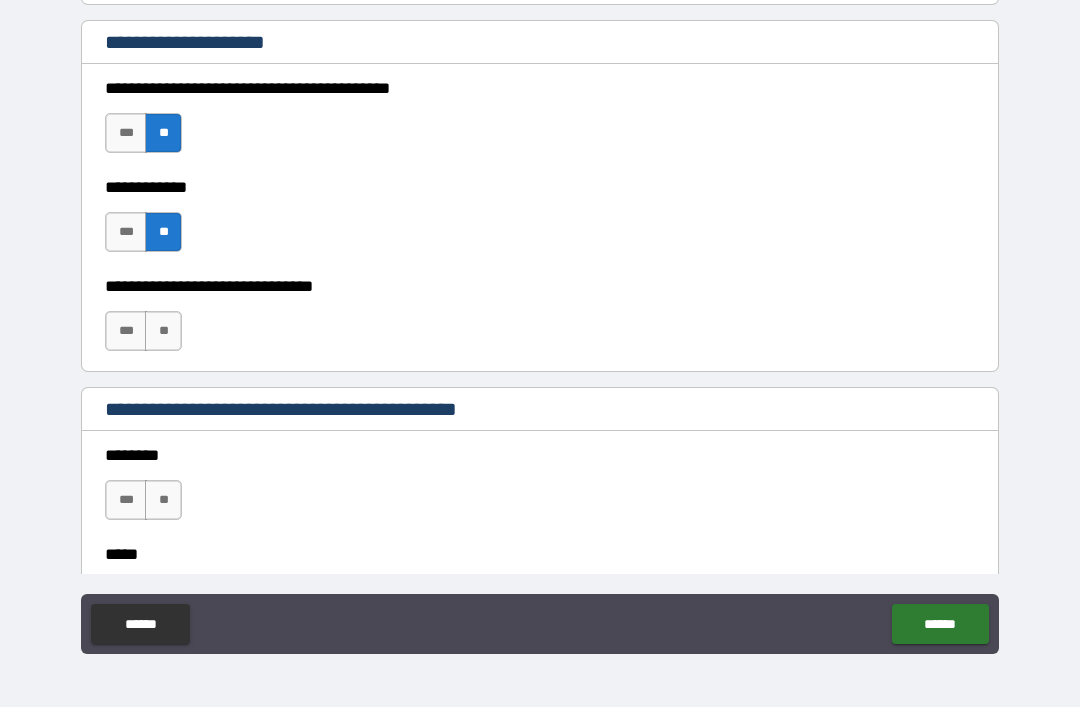 scroll, scrollTop: 1424, scrollLeft: 0, axis: vertical 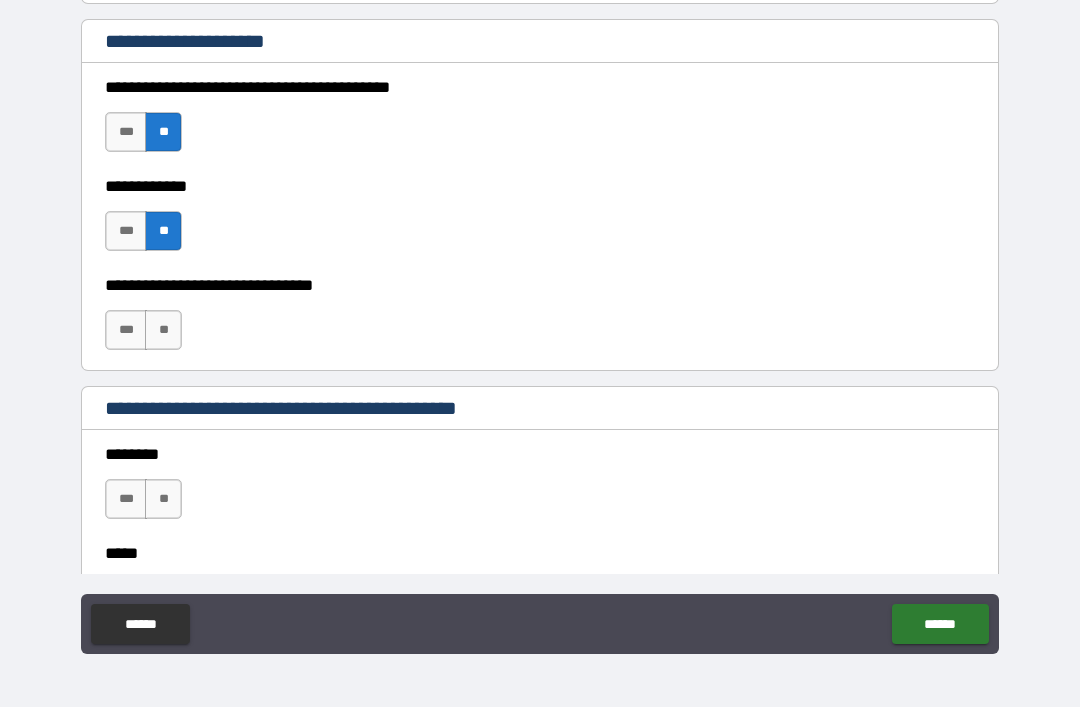 click on "**" at bounding box center (163, 330) 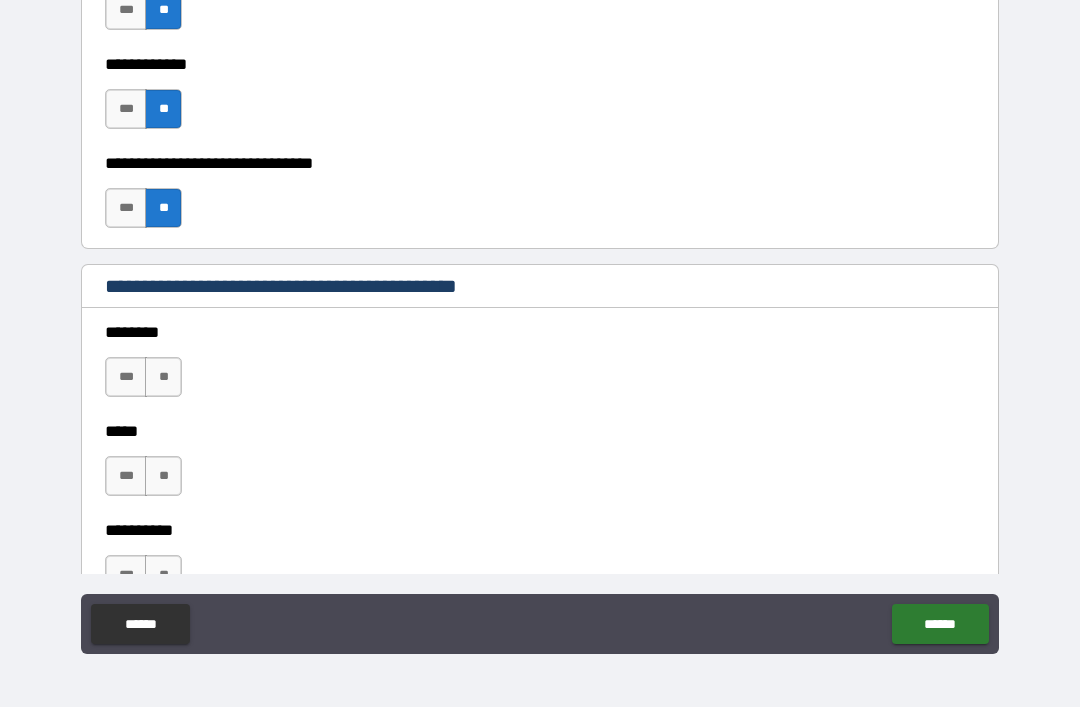 scroll, scrollTop: 1547, scrollLeft: 0, axis: vertical 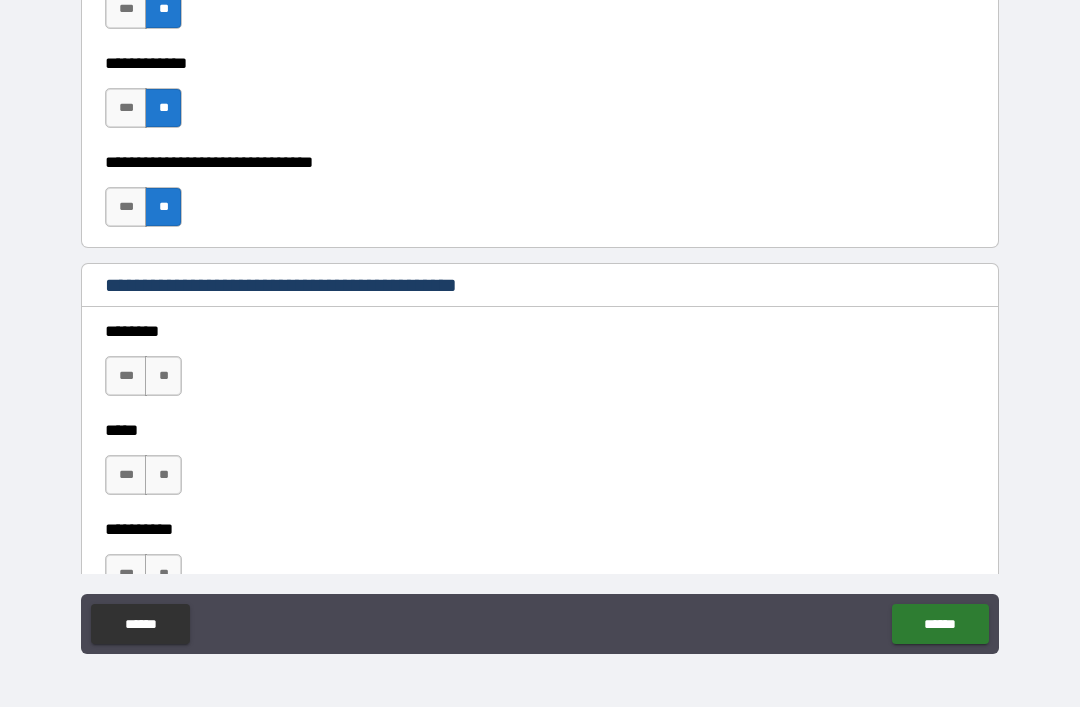 click on "**" at bounding box center [163, 376] 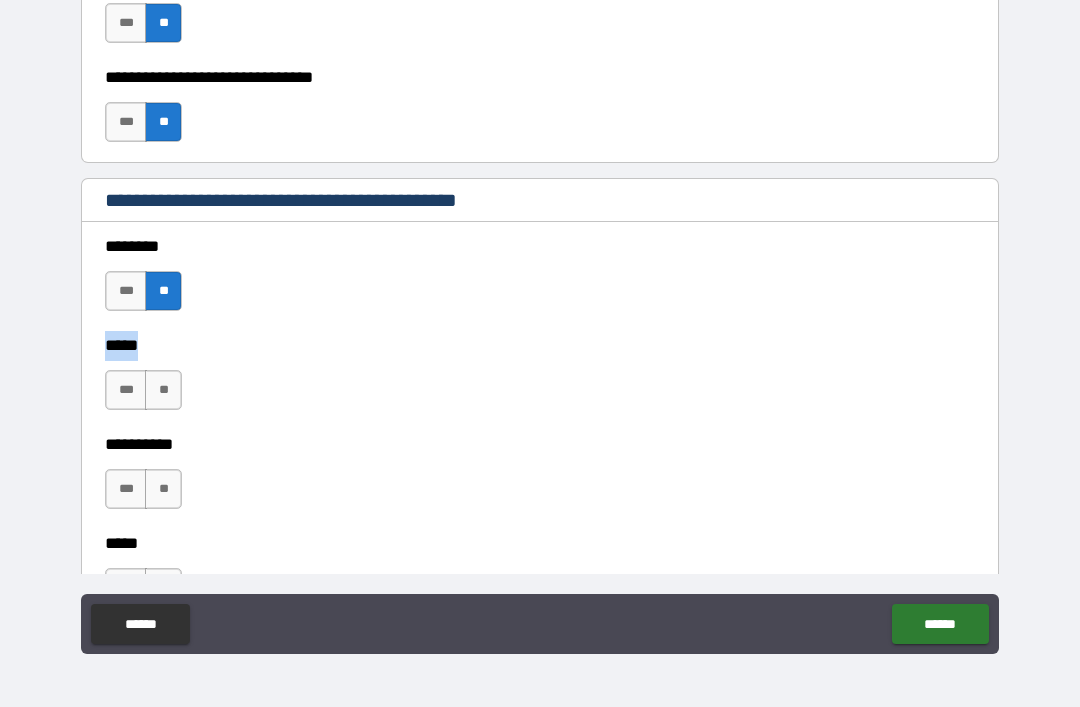 scroll, scrollTop: 1668, scrollLeft: 0, axis: vertical 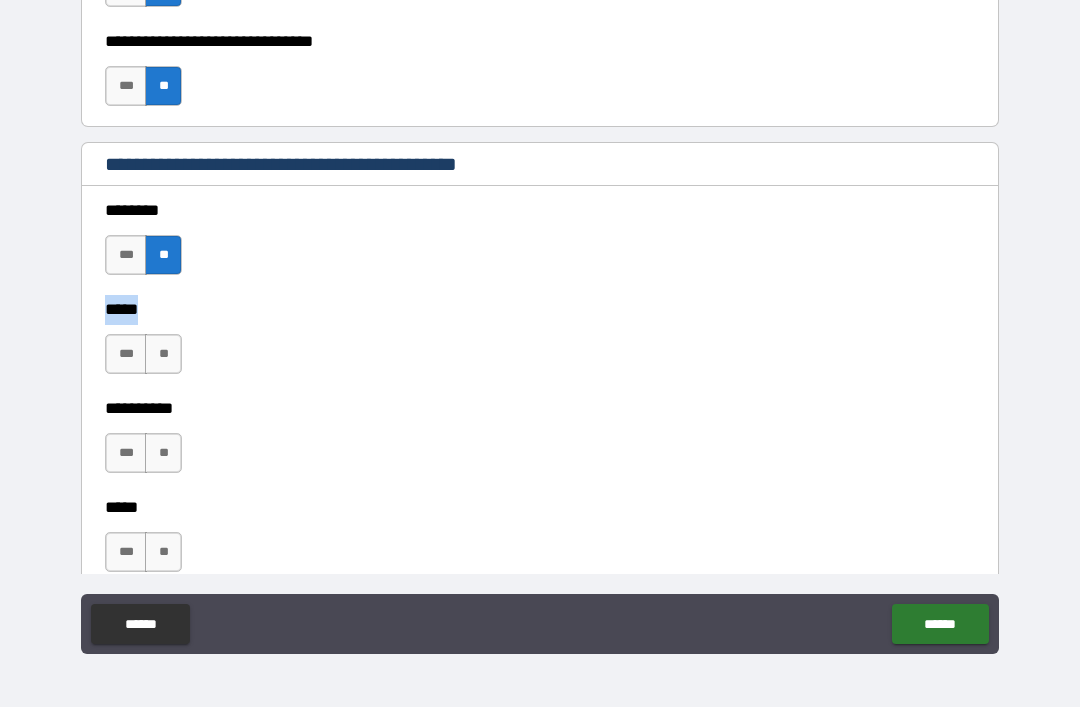 click on "**" at bounding box center (163, 354) 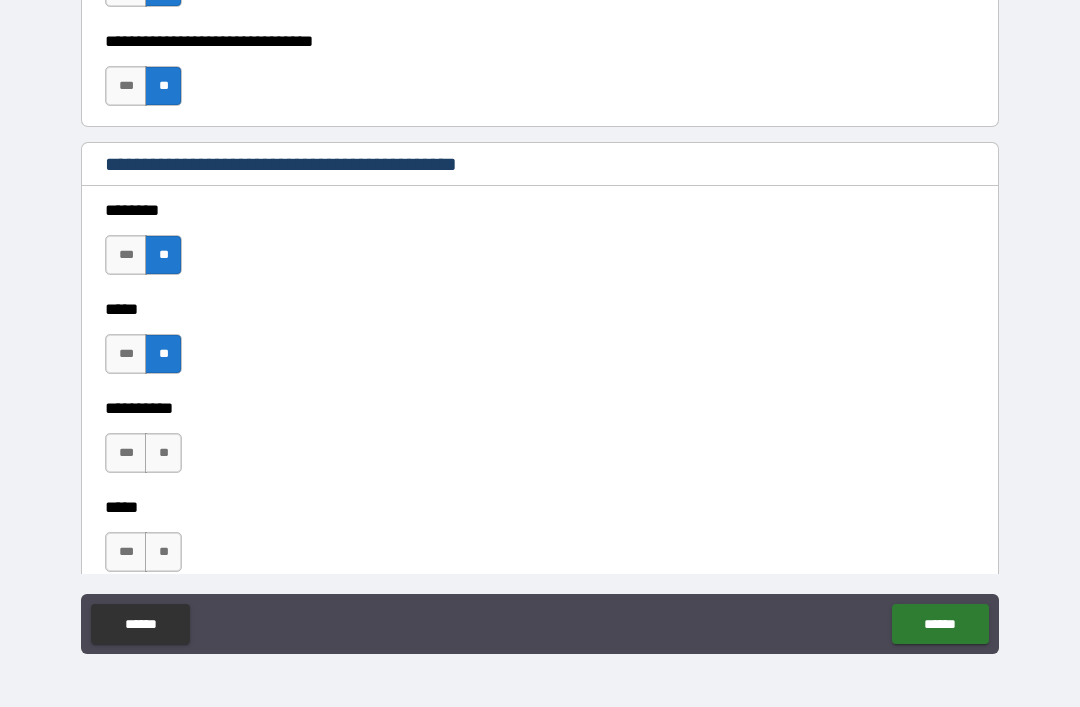 click on "**" at bounding box center (163, 453) 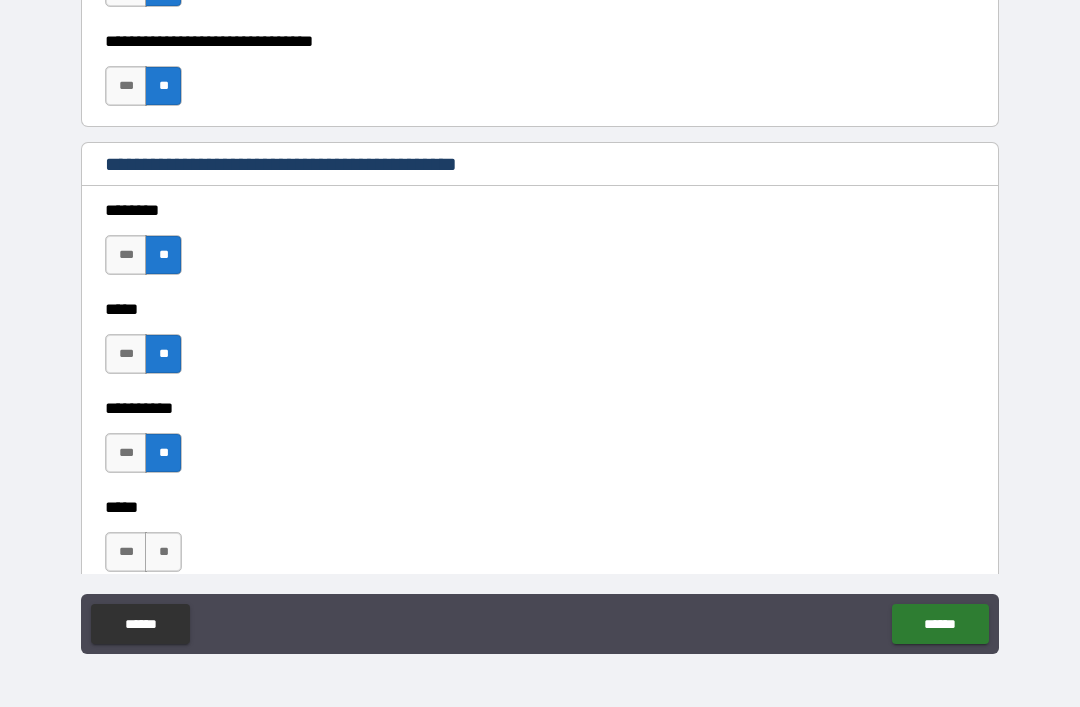 scroll, scrollTop: 1742, scrollLeft: 0, axis: vertical 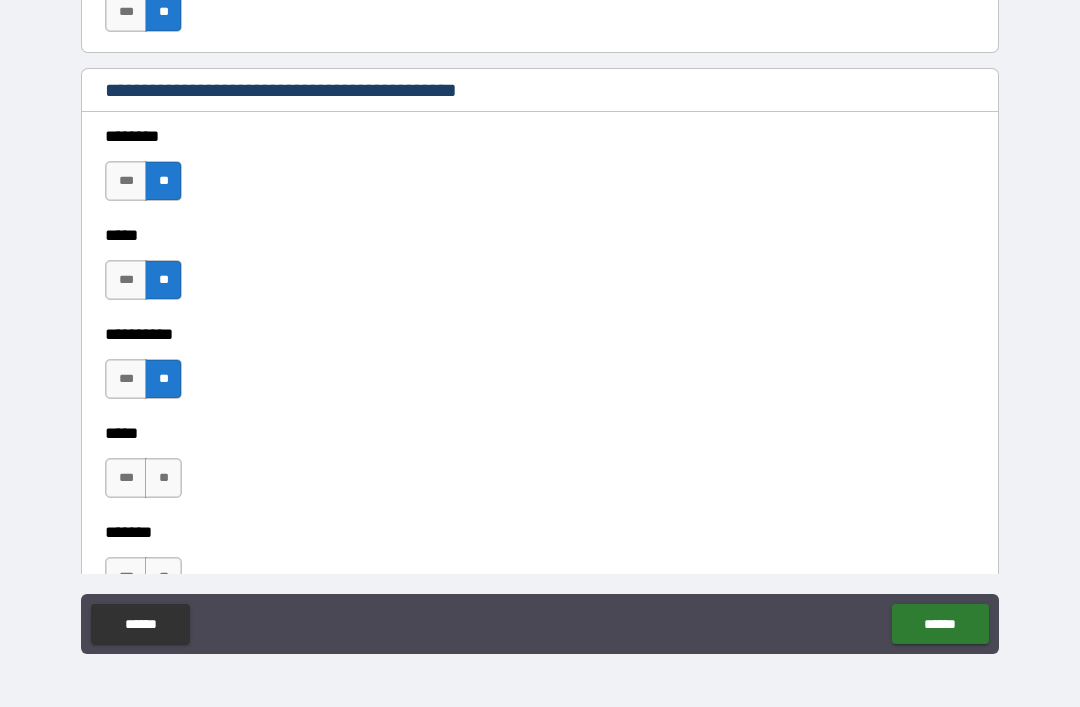 click on "***" at bounding box center [126, 478] 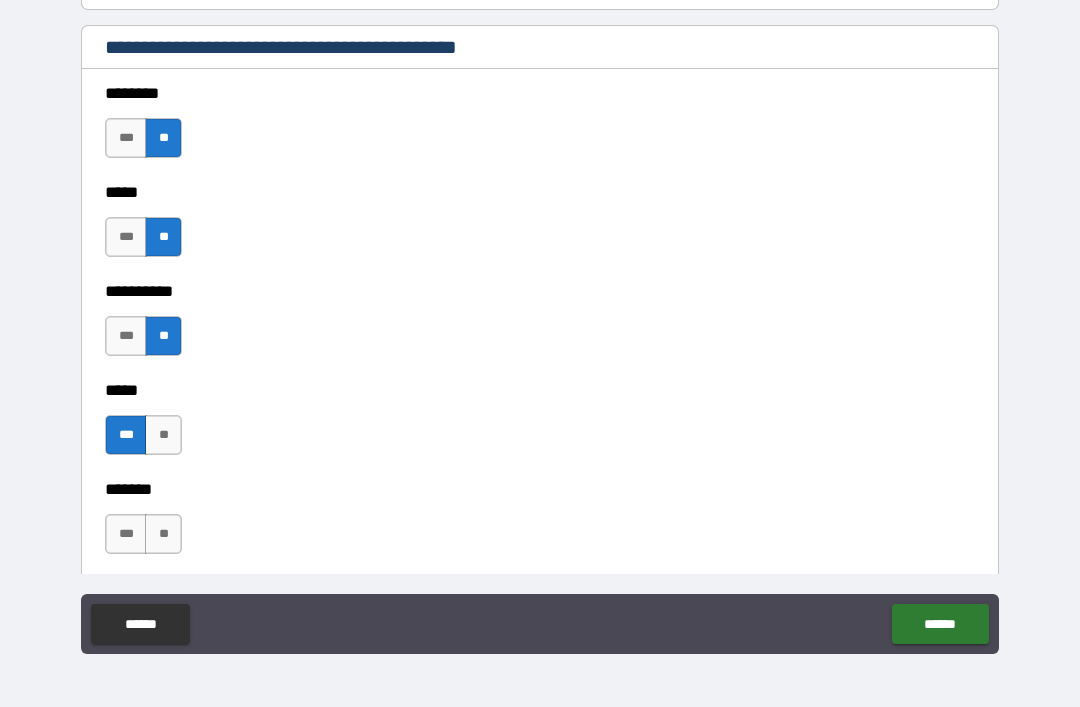 scroll, scrollTop: 1819, scrollLeft: 0, axis: vertical 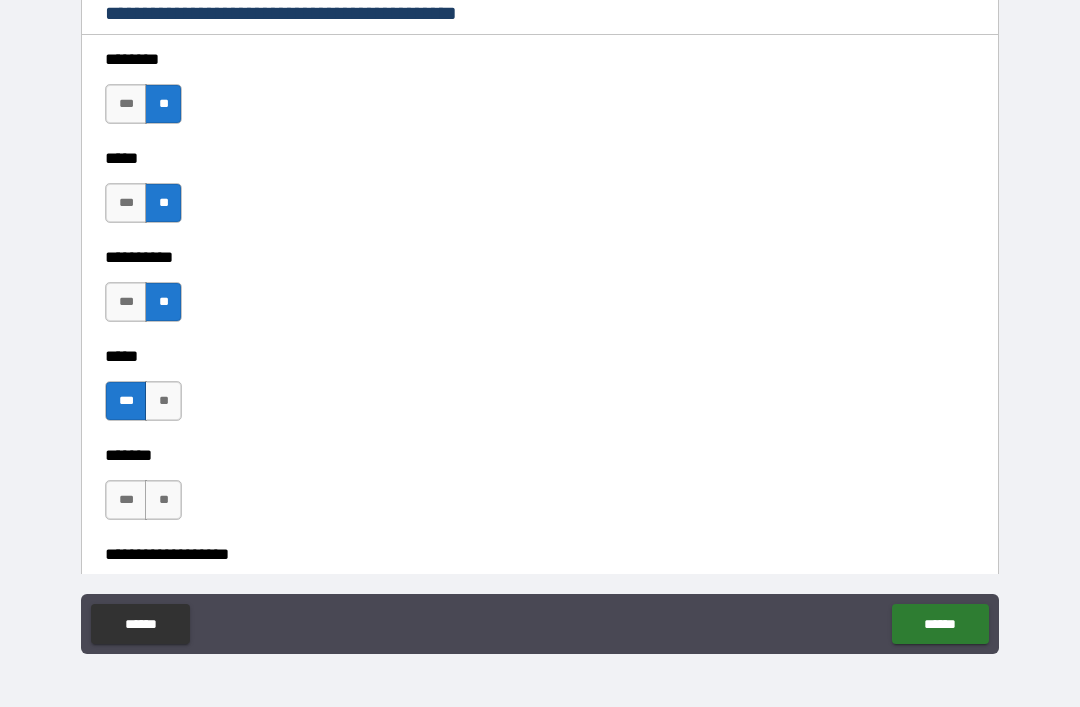 click on "**" at bounding box center (163, 401) 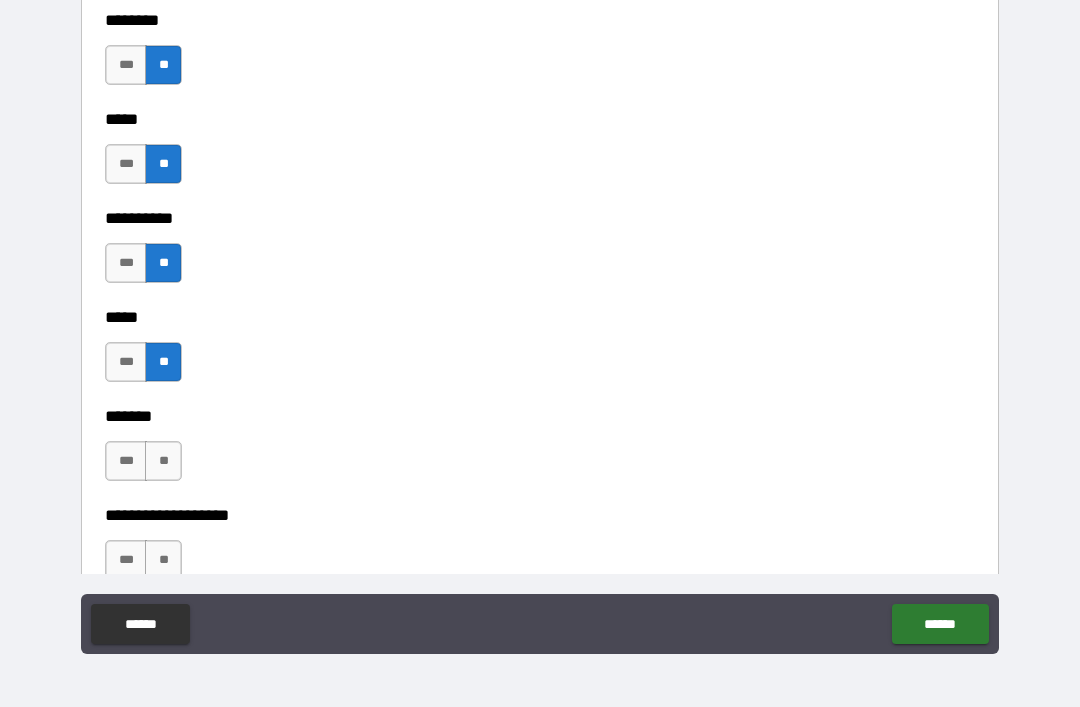 scroll, scrollTop: 1866, scrollLeft: 0, axis: vertical 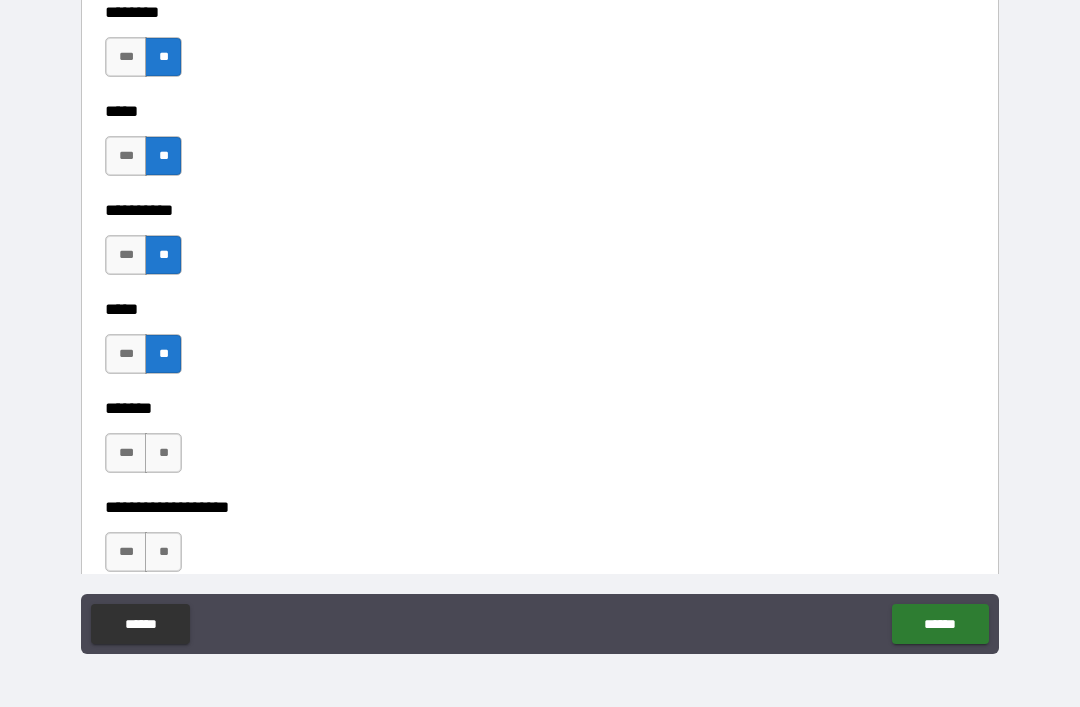 click on "**" at bounding box center (163, 453) 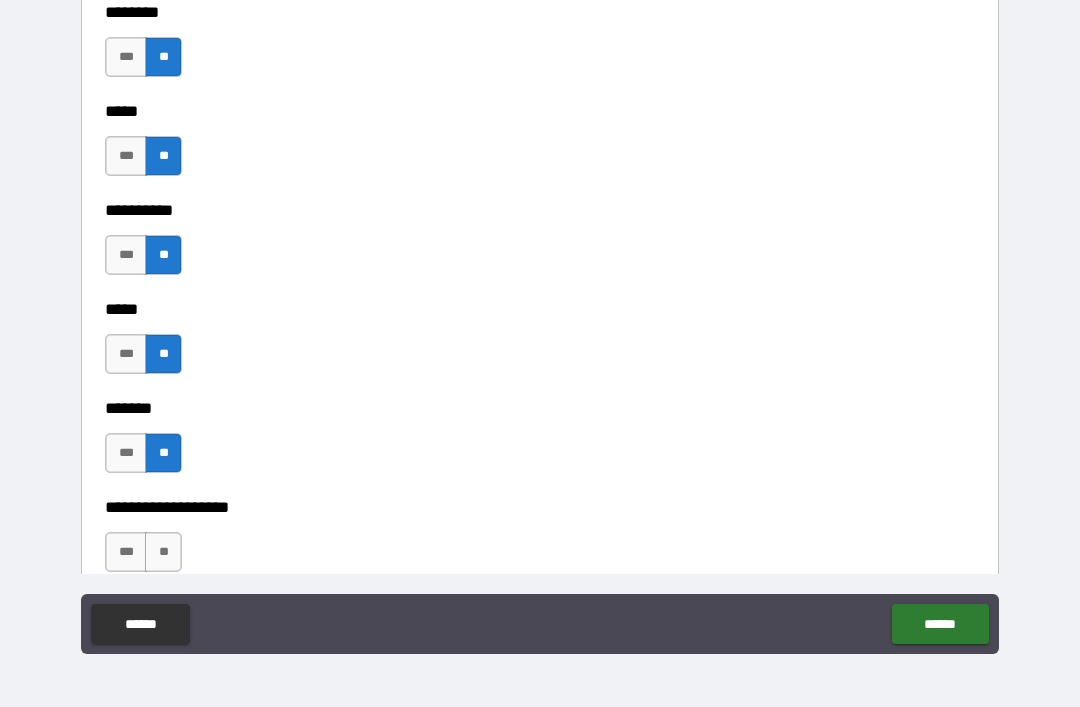 scroll, scrollTop: 1984, scrollLeft: 0, axis: vertical 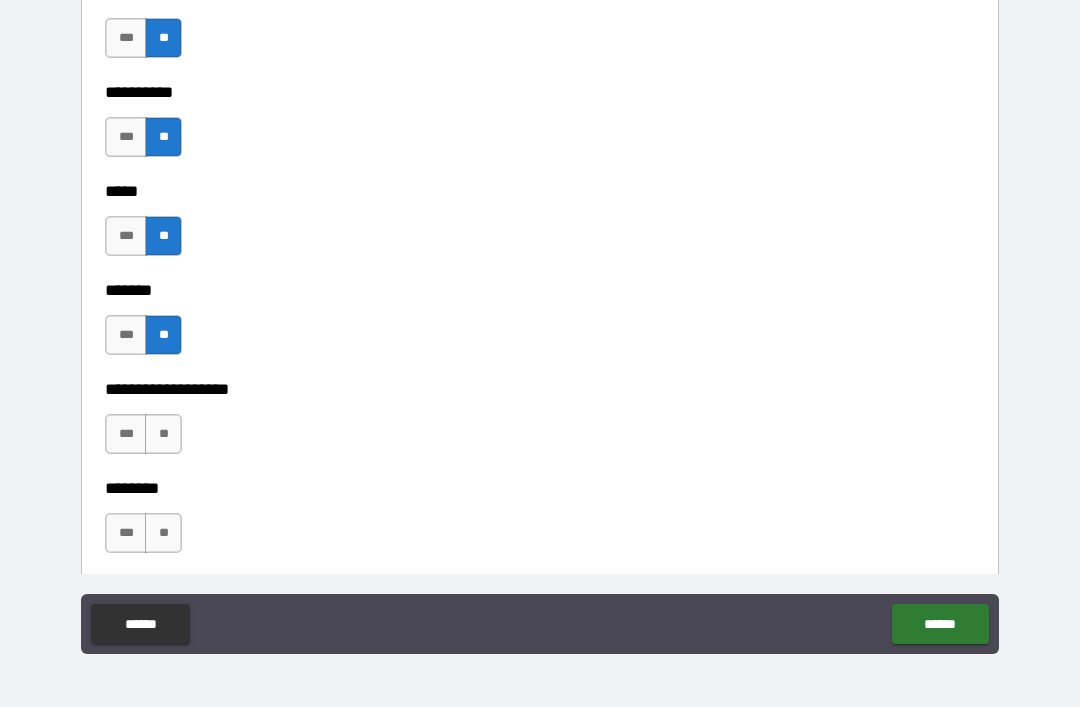 click on "**" at bounding box center (163, 434) 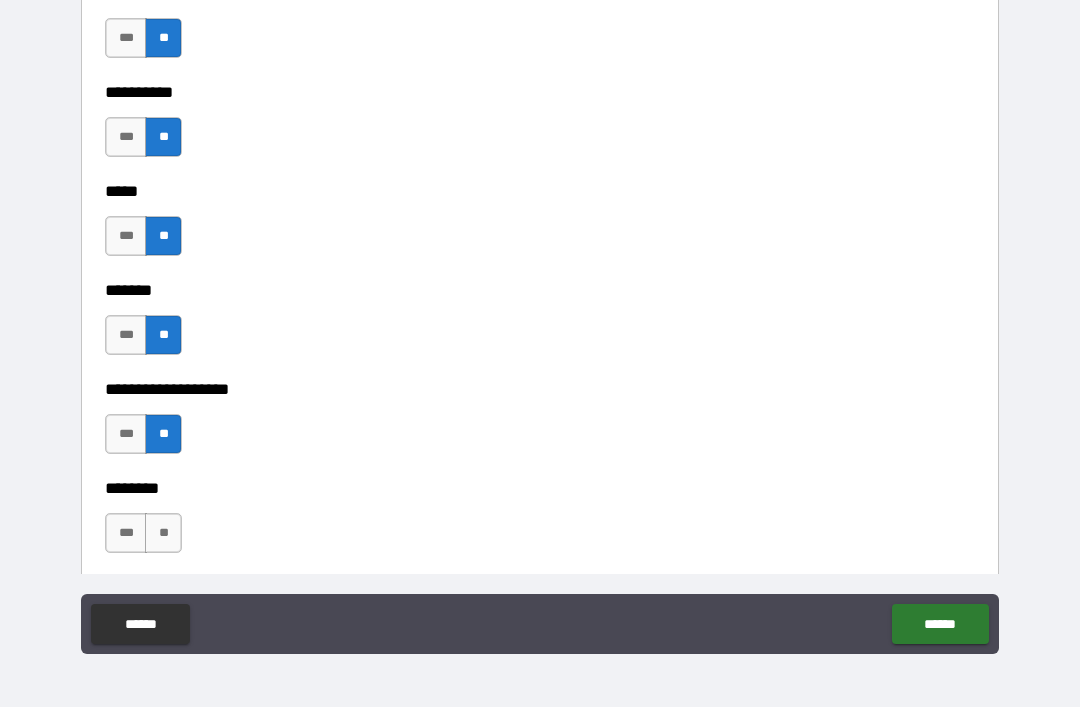 click on "**" at bounding box center (163, 533) 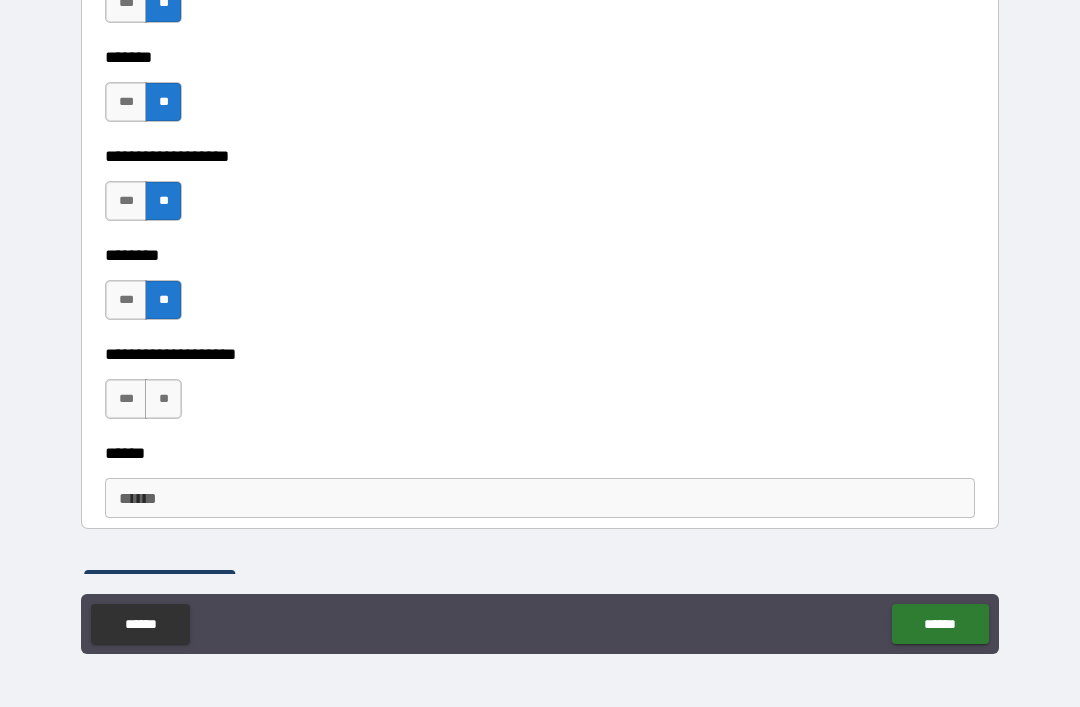 scroll, scrollTop: 2216, scrollLeft: 0, axis: vertical 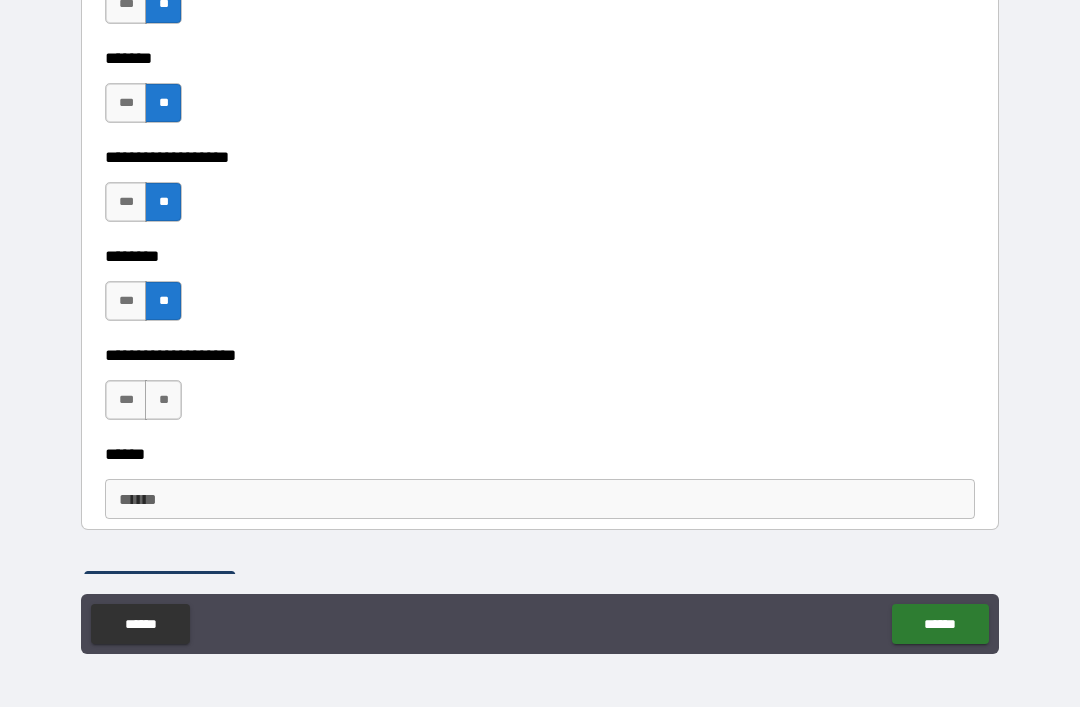 click on "**" at bounding box center [163, 400] 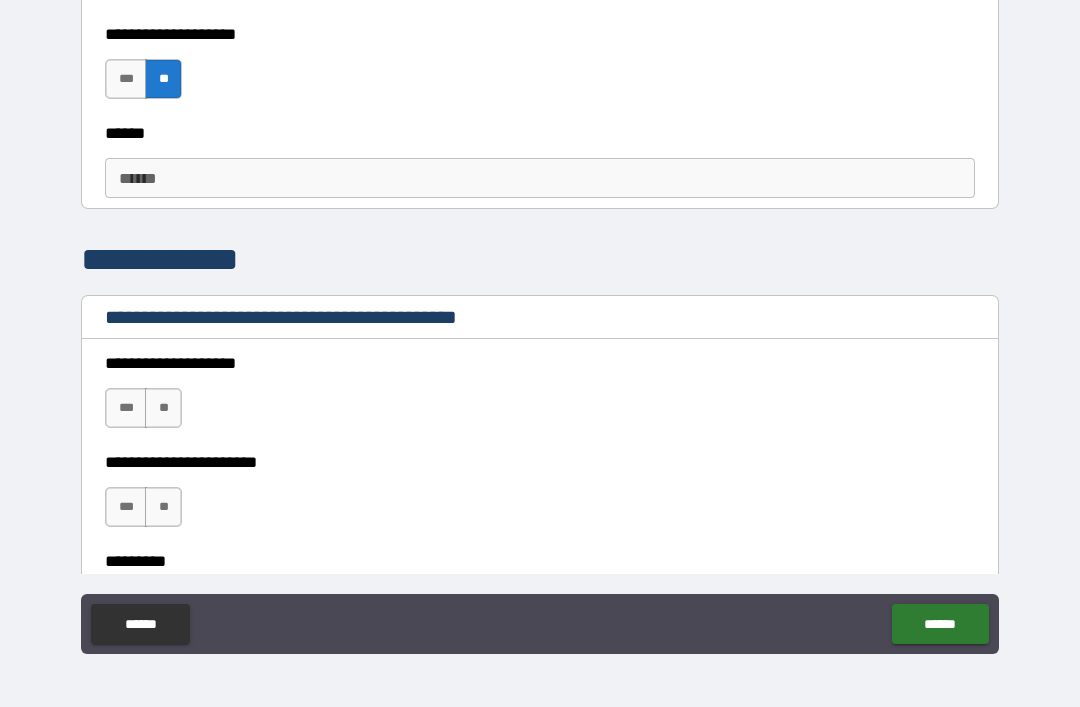 scroll, scrollTop: 2556, scrollLeft: 0, axis: vertical 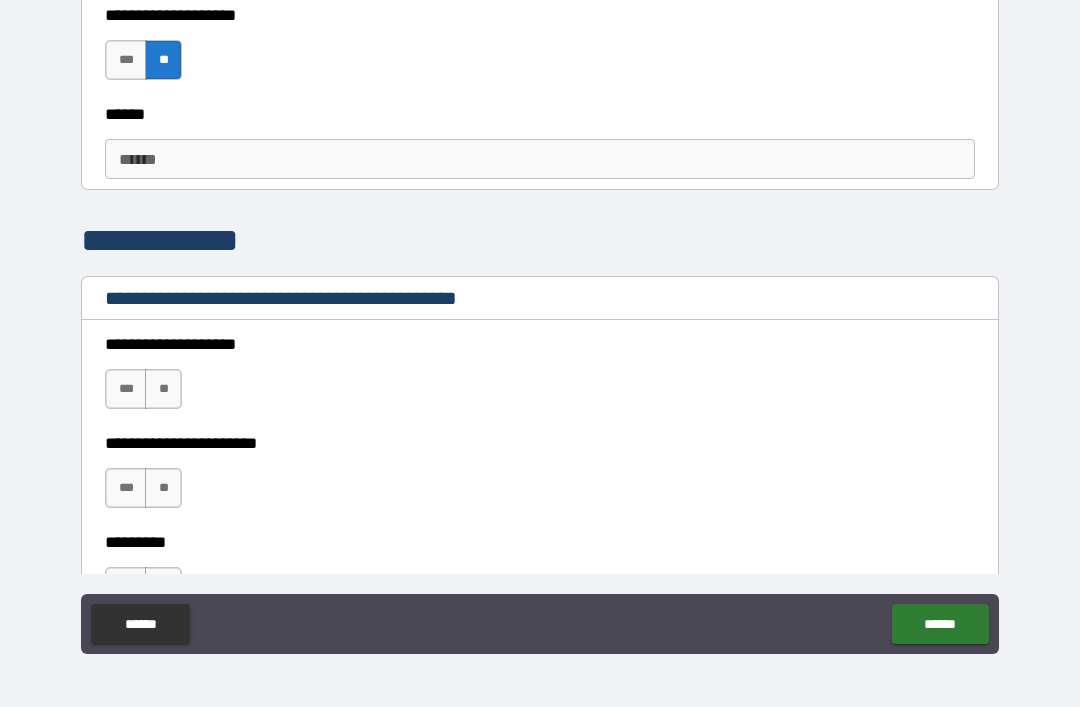 click on "**" at bounding box center [163, 389] 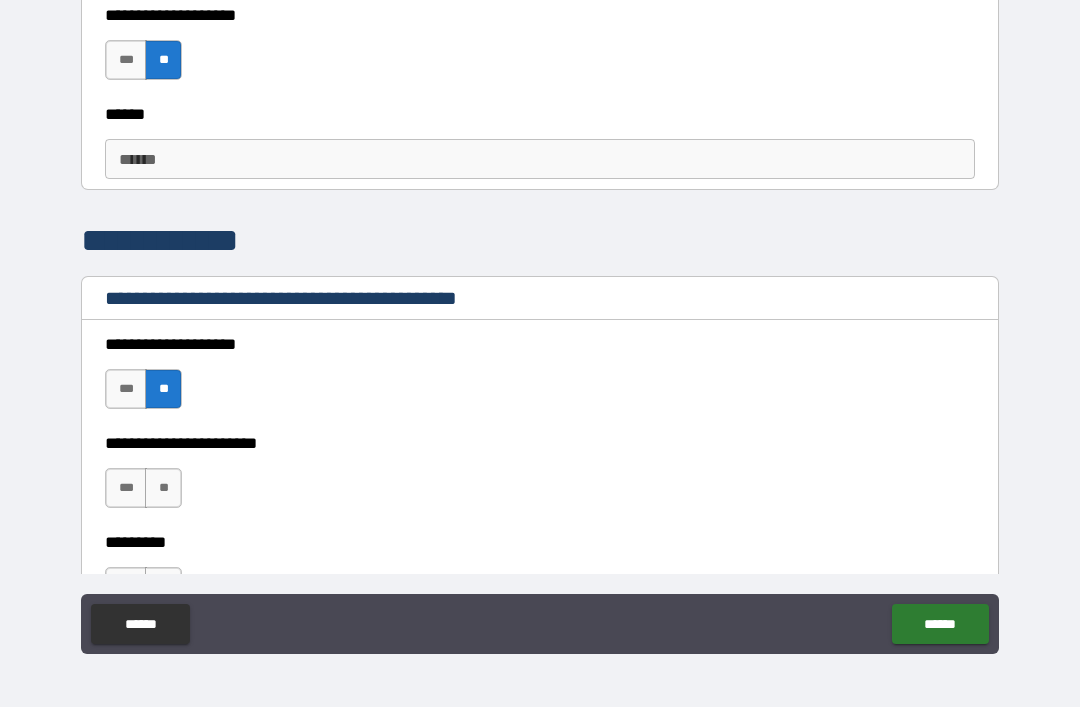 click on "**" at bounding box center (163, 488) 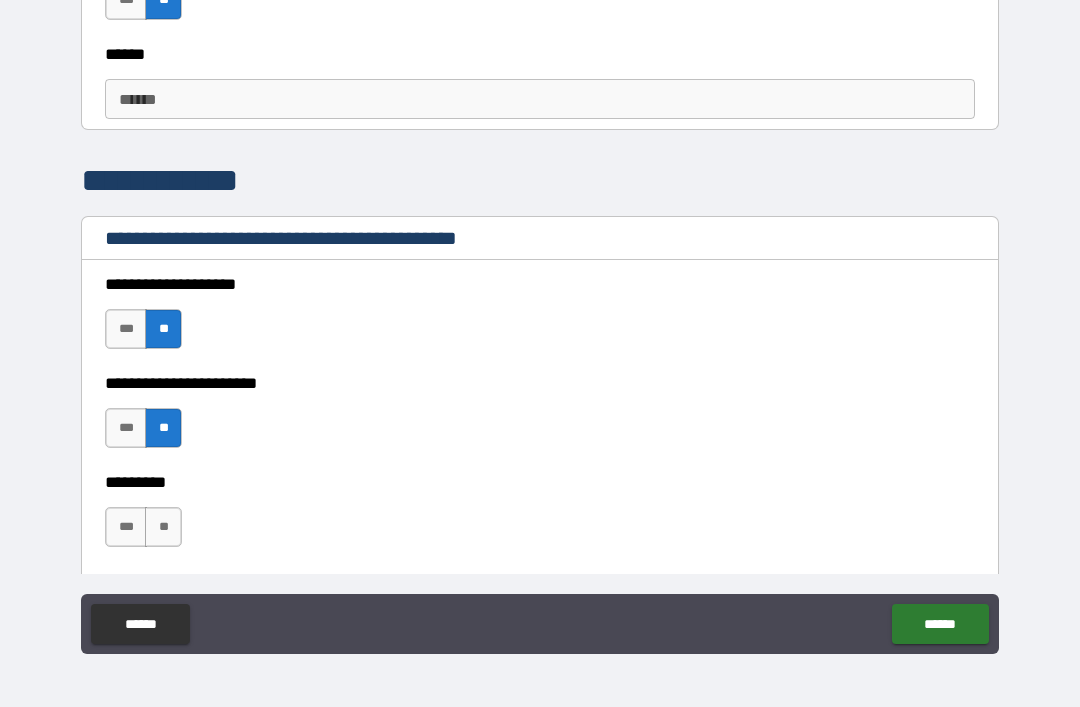 scroll, scrollTop: 2725, scrollLeft: 0, axis: vertical 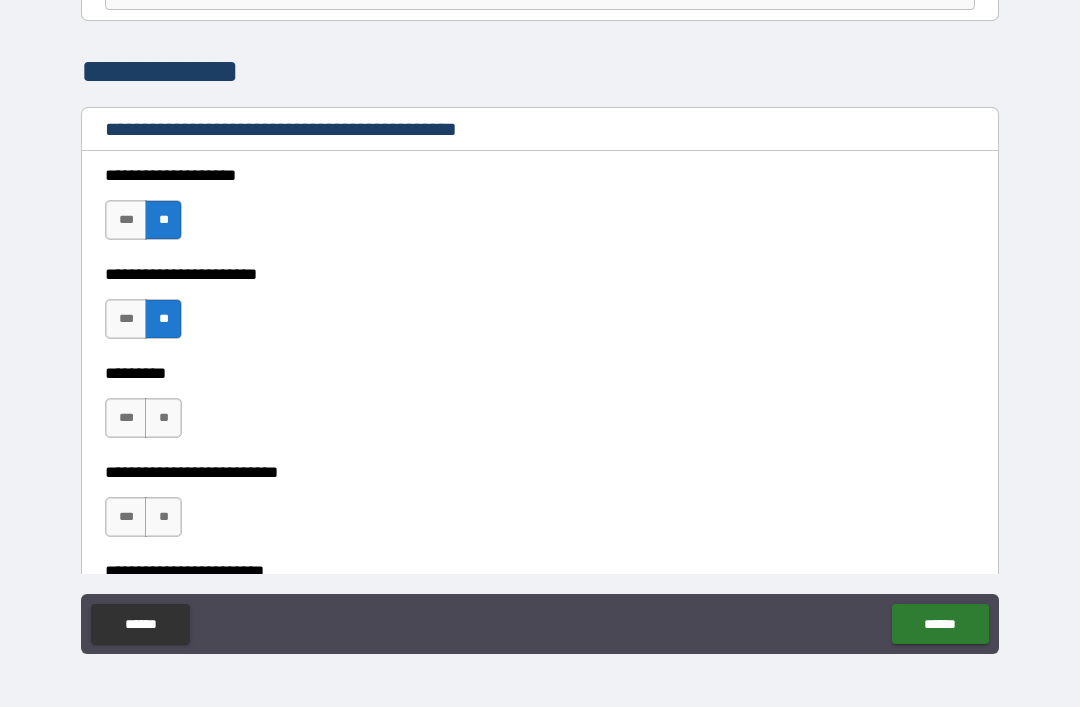 click on "**" at bounding box center (163, 418) 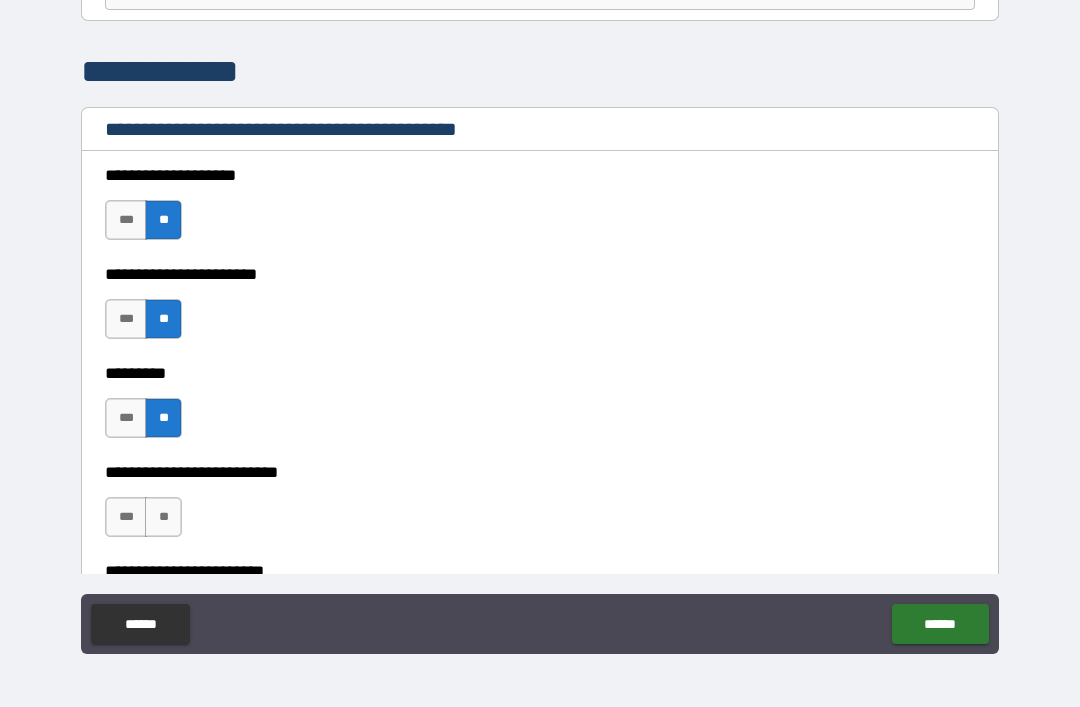 click on "**" at bounding box center (163, 517) 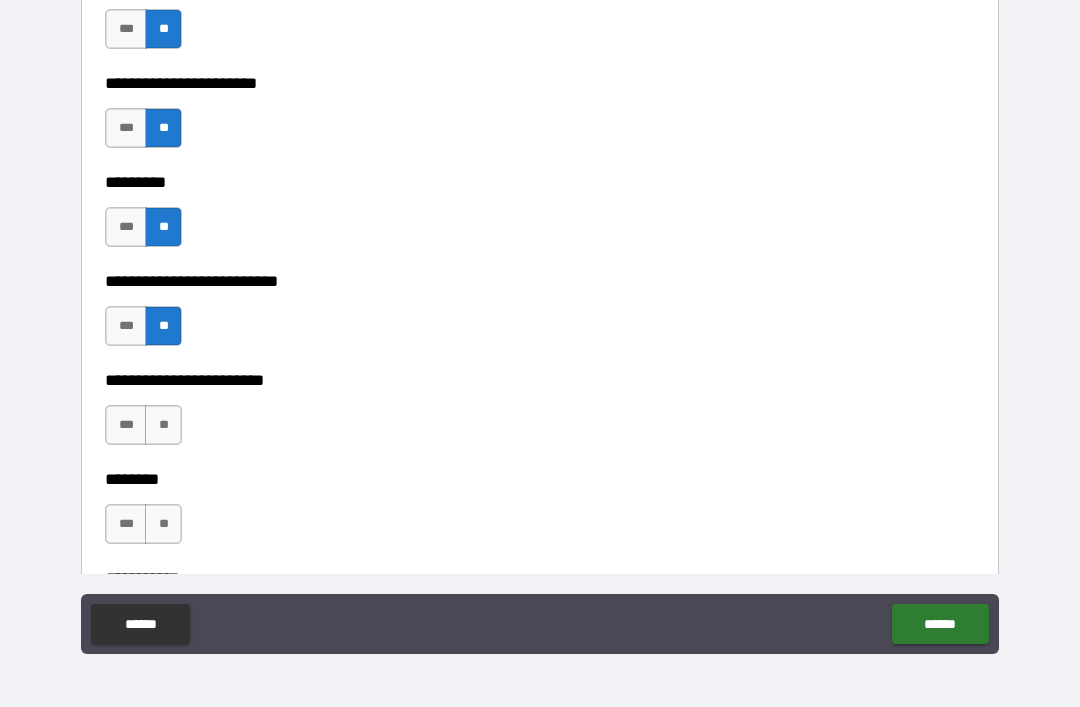 scroll, scrollTop: 2919, scrollLeft: 0, axis: vertical 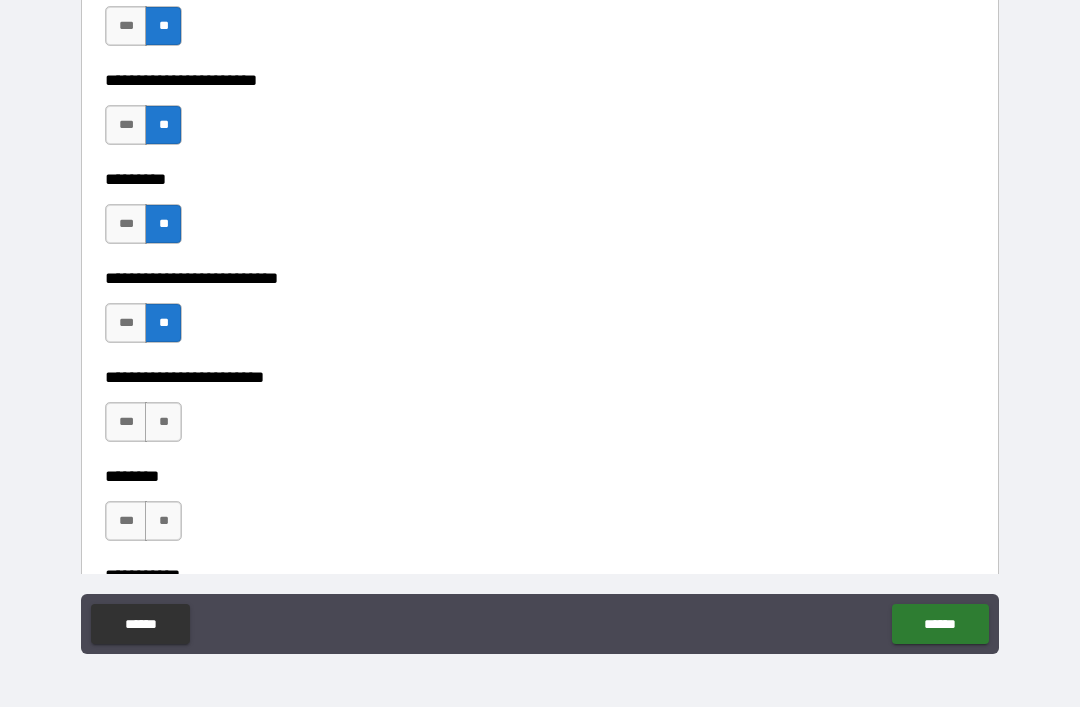 click on "**" at bounding box center (163, 422) 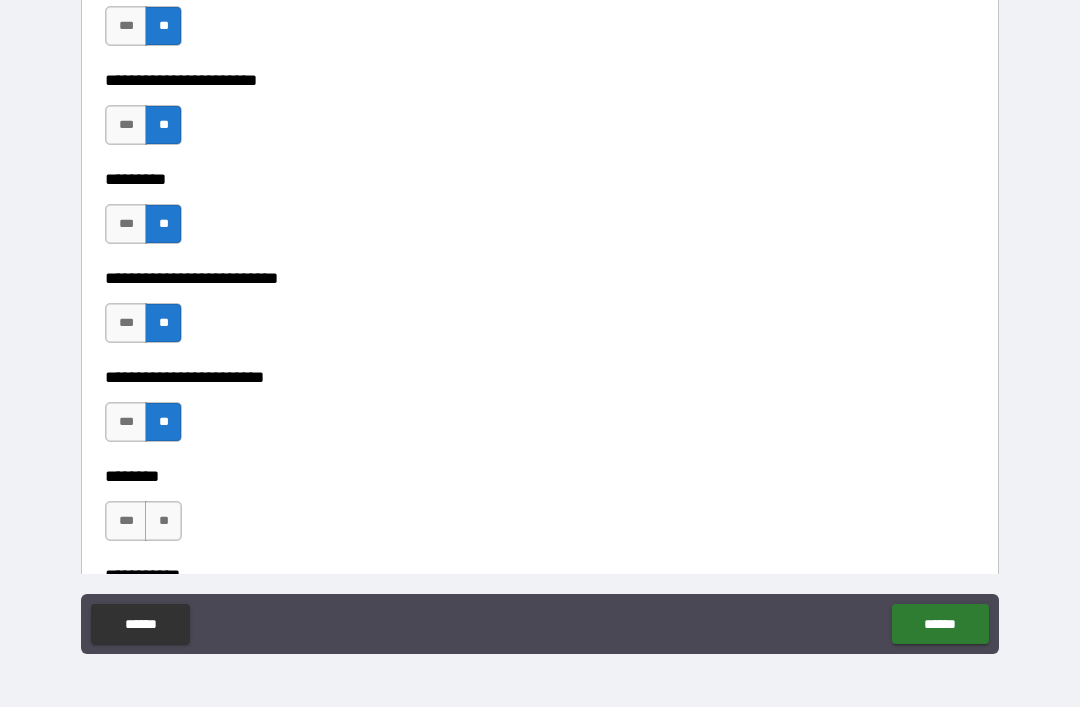 click on "**" at bounding box center (163, 521) 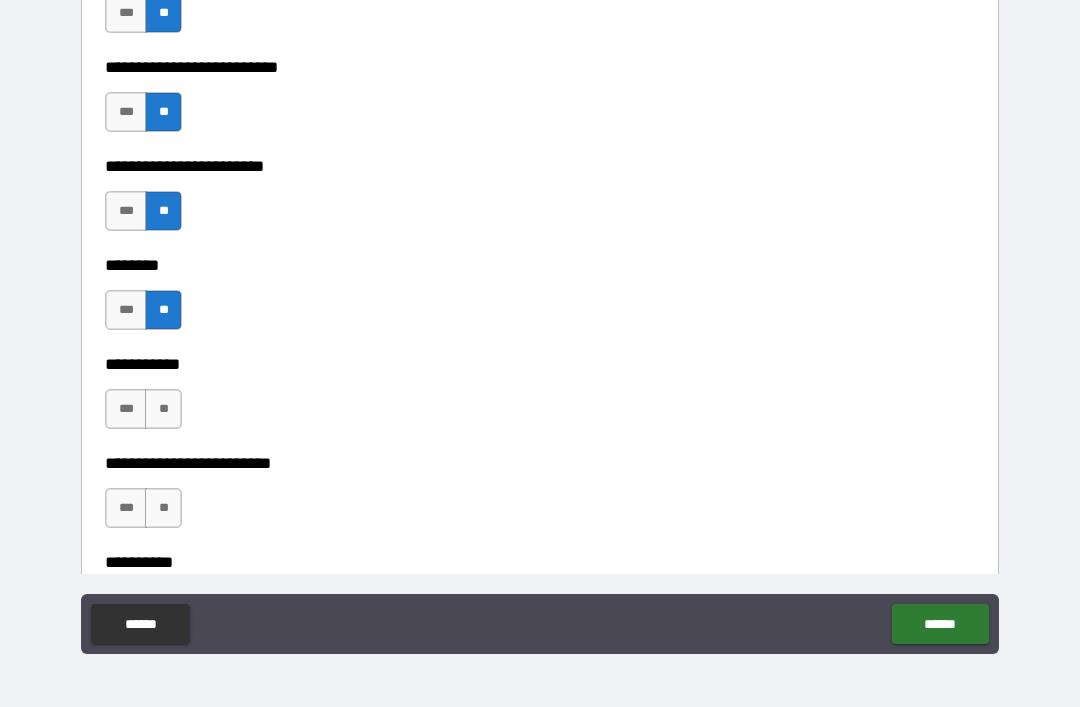 scroll, scrollTop: 3162, scrollLeft: 0, axis: vertical 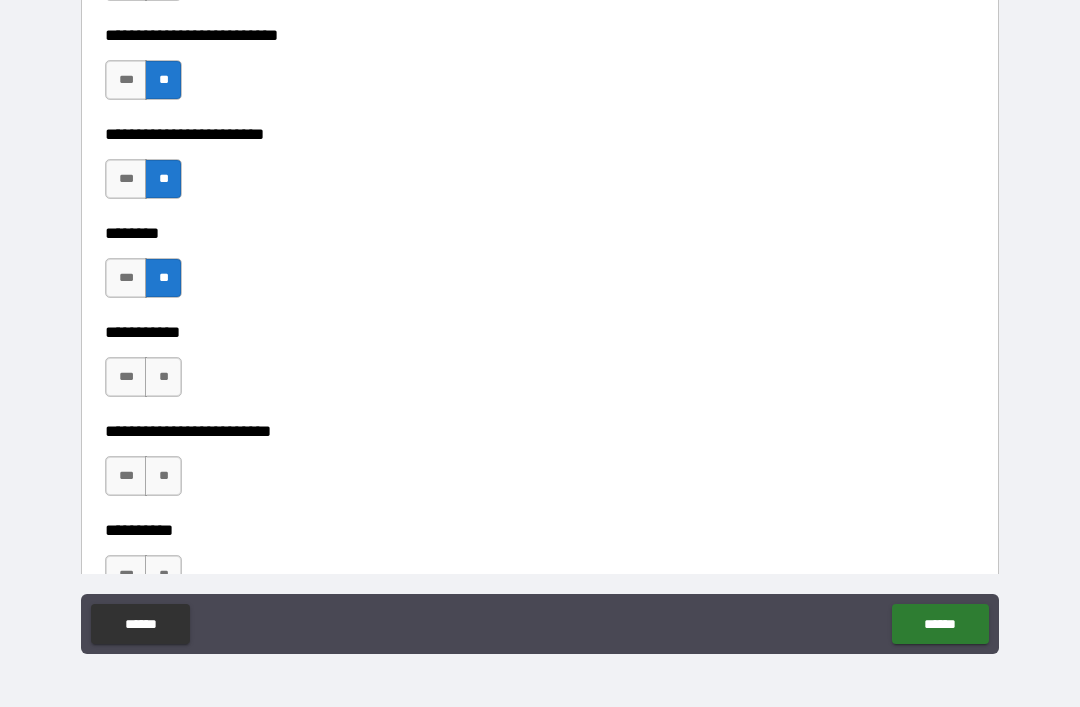click on "**" at bounding box center (163, 377) 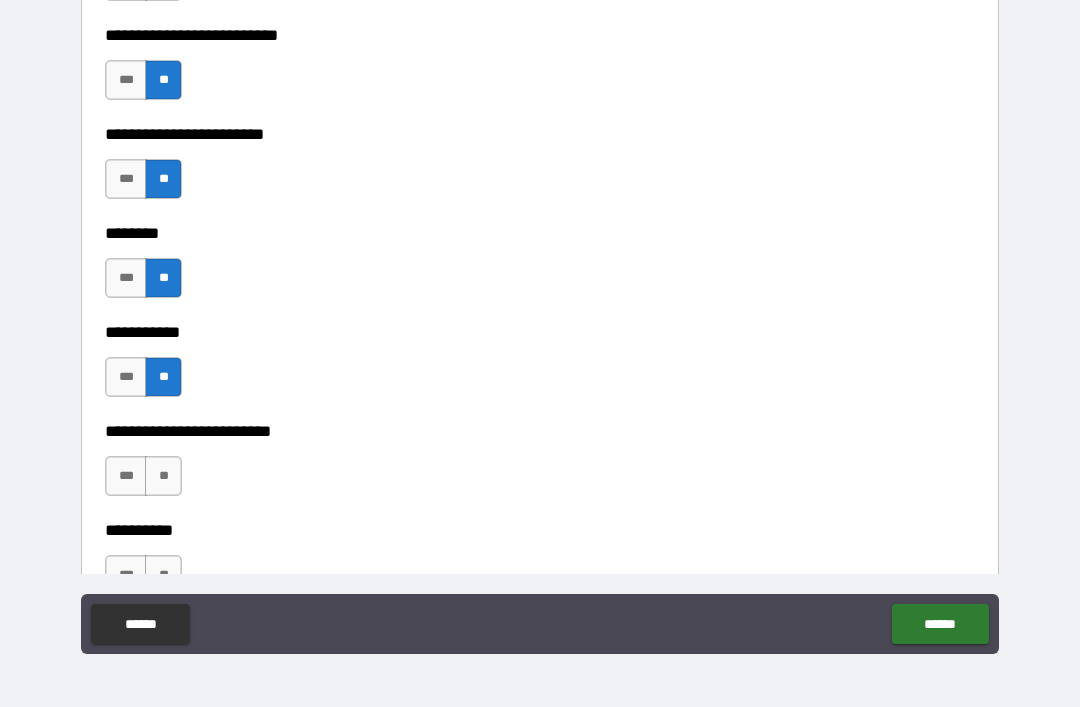 click on "**" at bounding box center (163, 476) 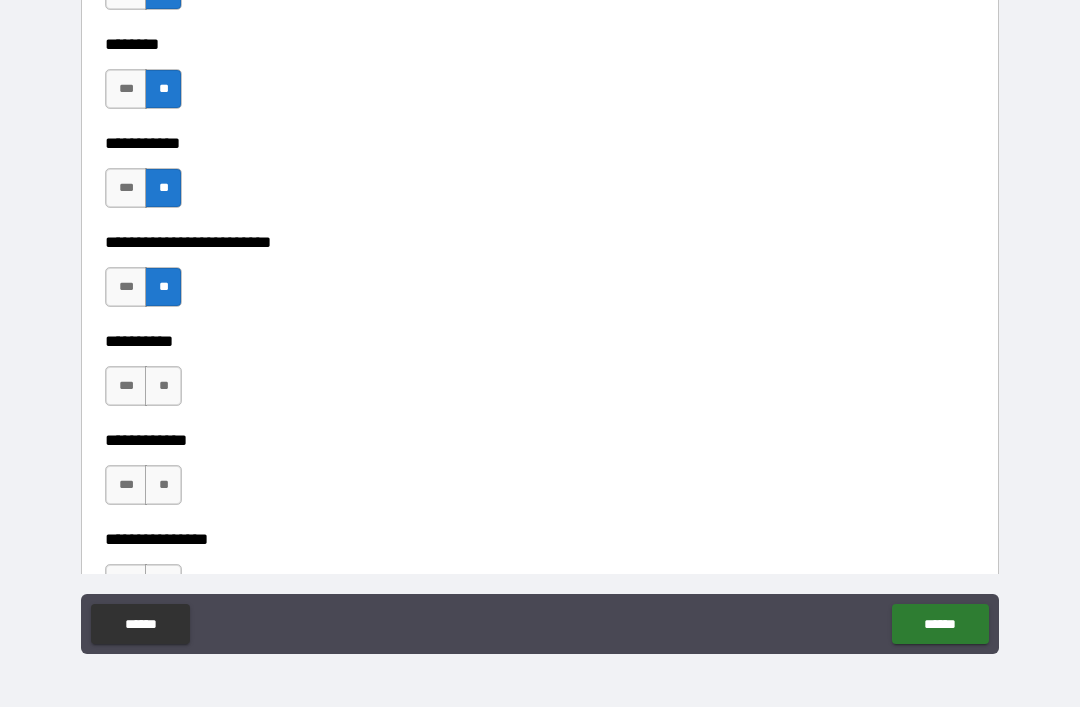 scroll, scrollTop: 3354, scrollLeft: 0, axis: vertical 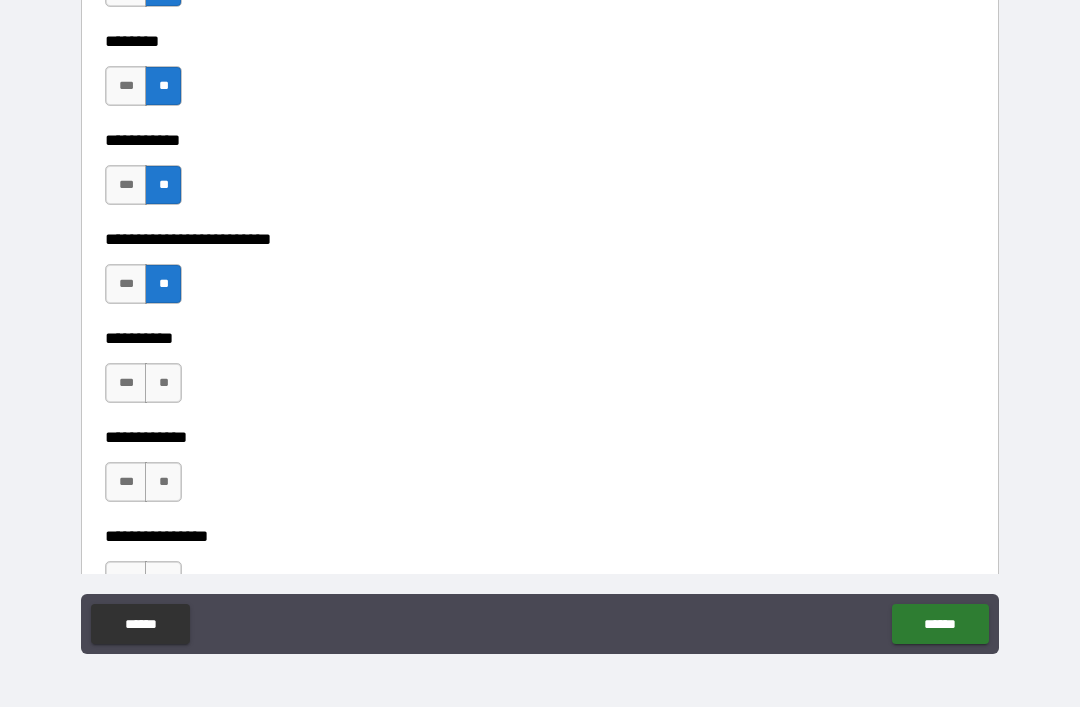 click on "**" at bounding box center (163, 383) 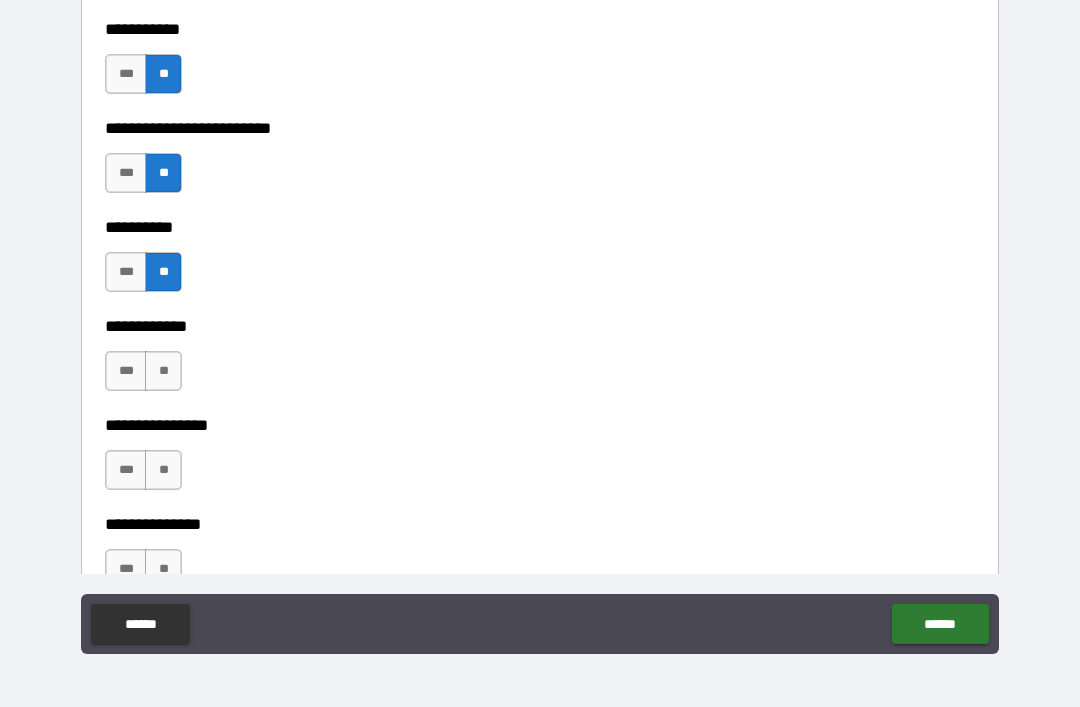 scroll, scrollTop: 3518, scrollLeft: 0, axis: vertical 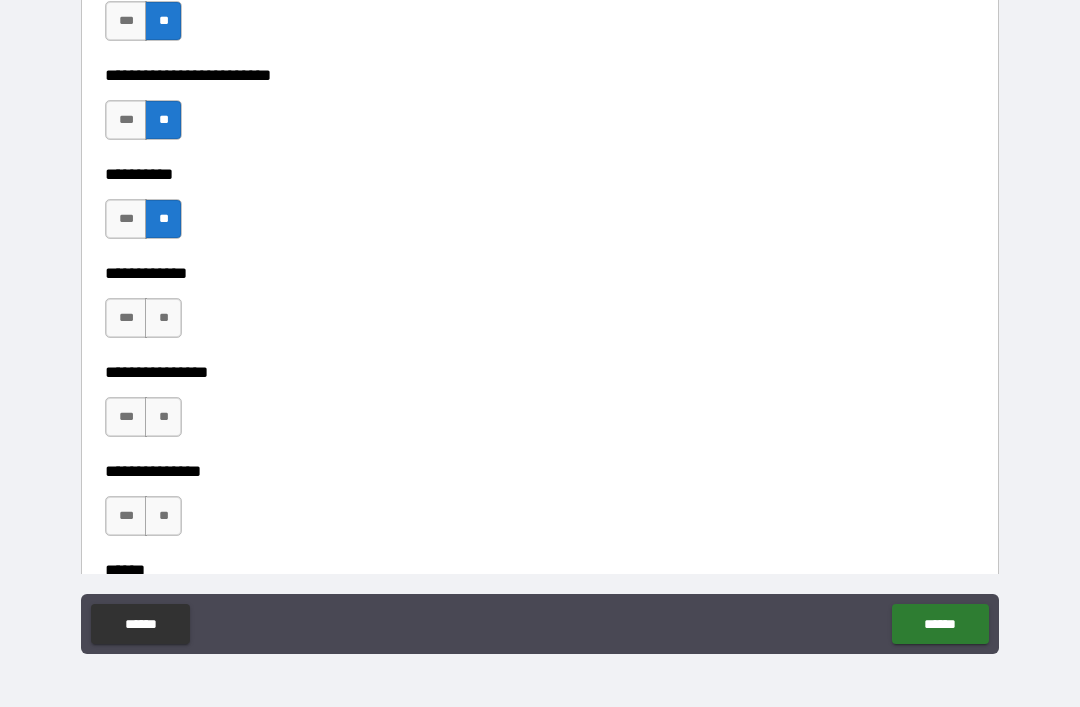 click on "**" at bounding box center [163, 318] 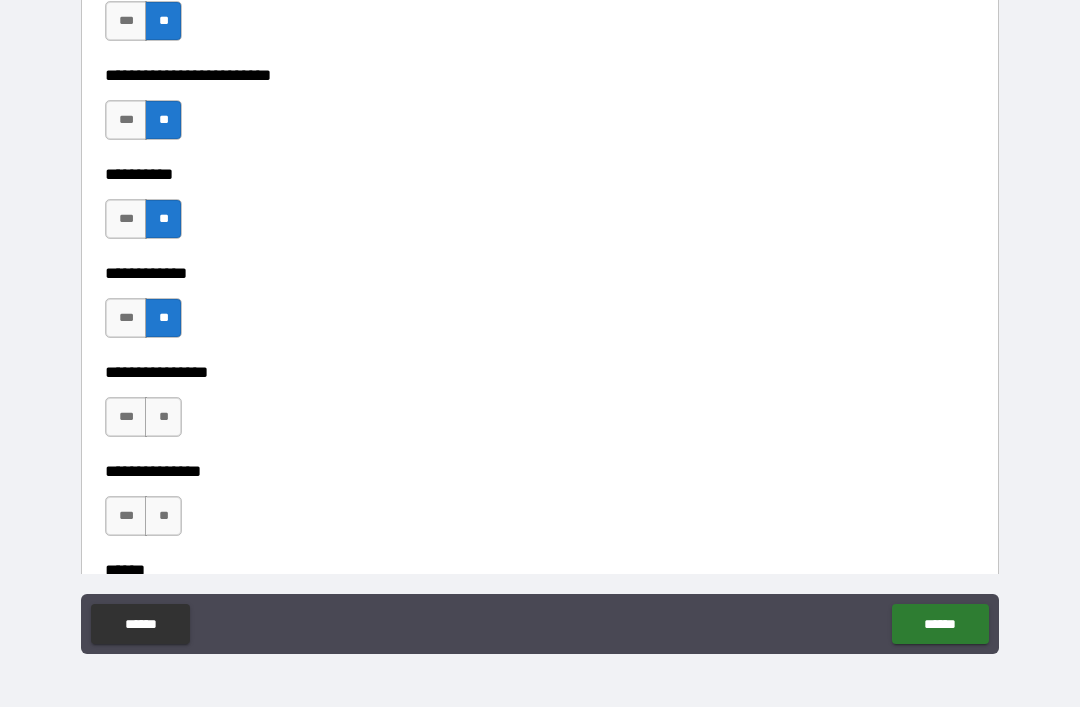 click on "**" at bounding box center (163, 417) 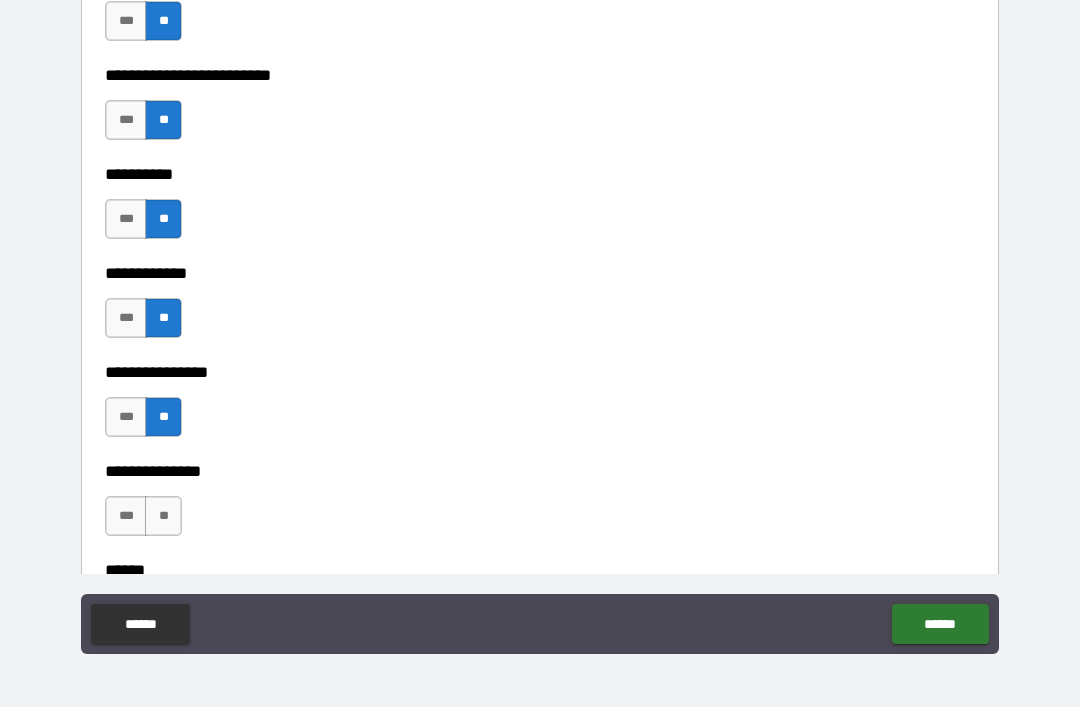 click on "**" at bounding box center [163, 516] 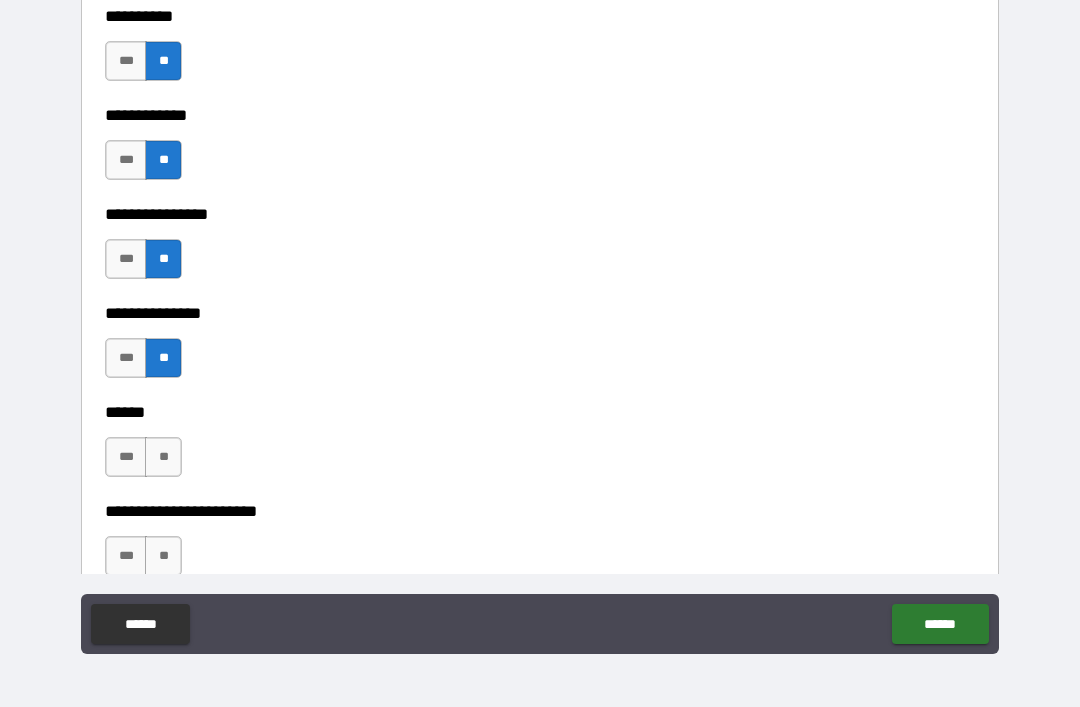 scroll, scrollTop: 3692, scrollLeft: 0, axis: vertical 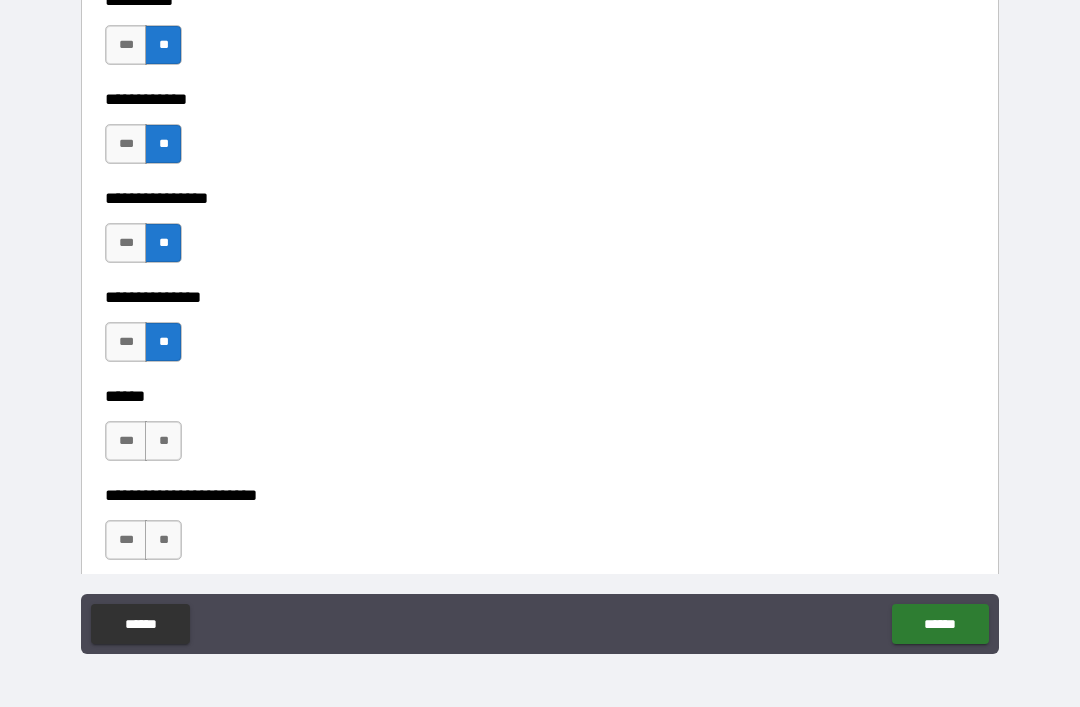 click on "**" at bounding box center (163, 441) 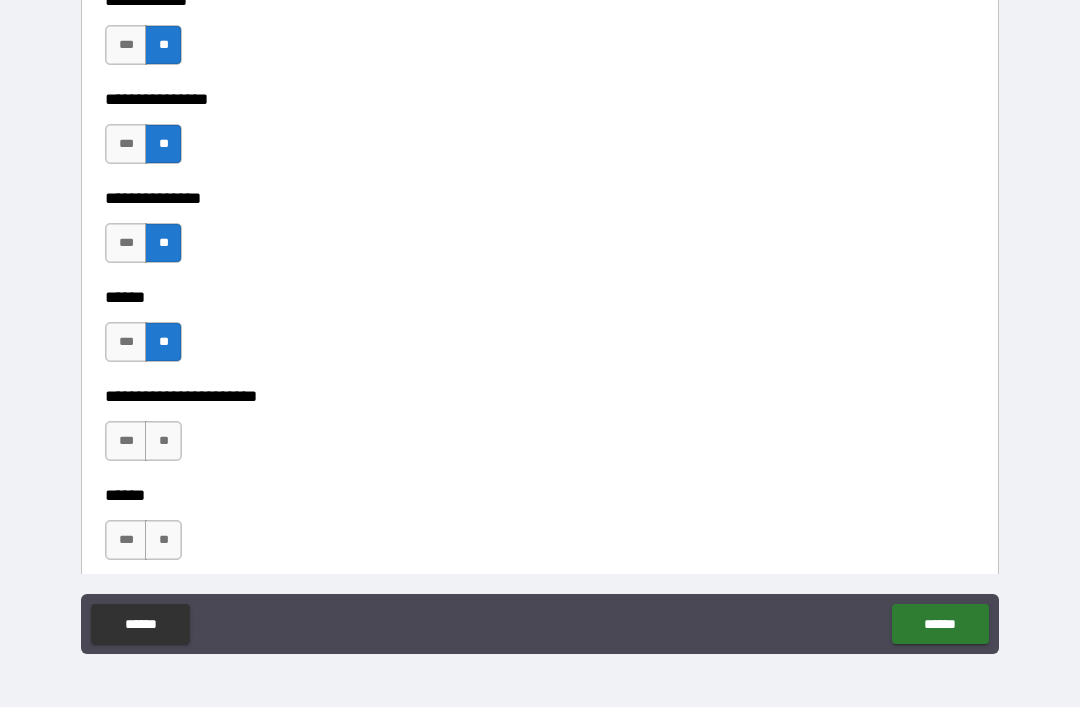 scroll, scrollTop: 3836, scrollLeft: 0, axis: vertical 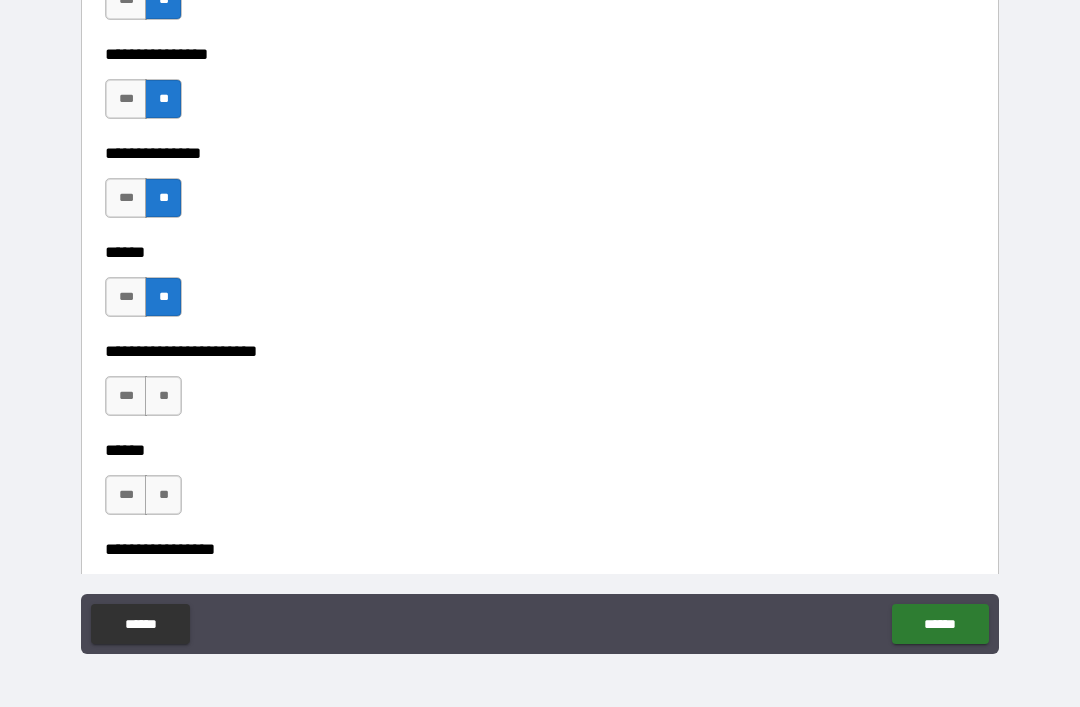 click on "**" at bounding box center (163, 396) 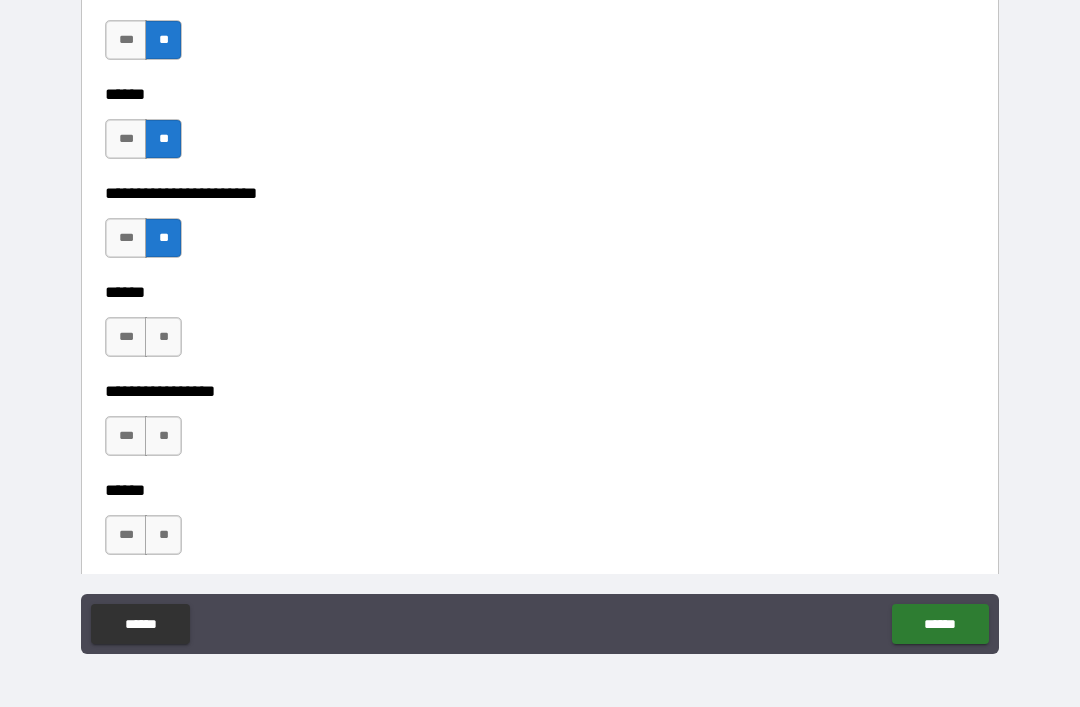 scroll, scrollTop: 3995, scrollLeft: 0, axis: vertical 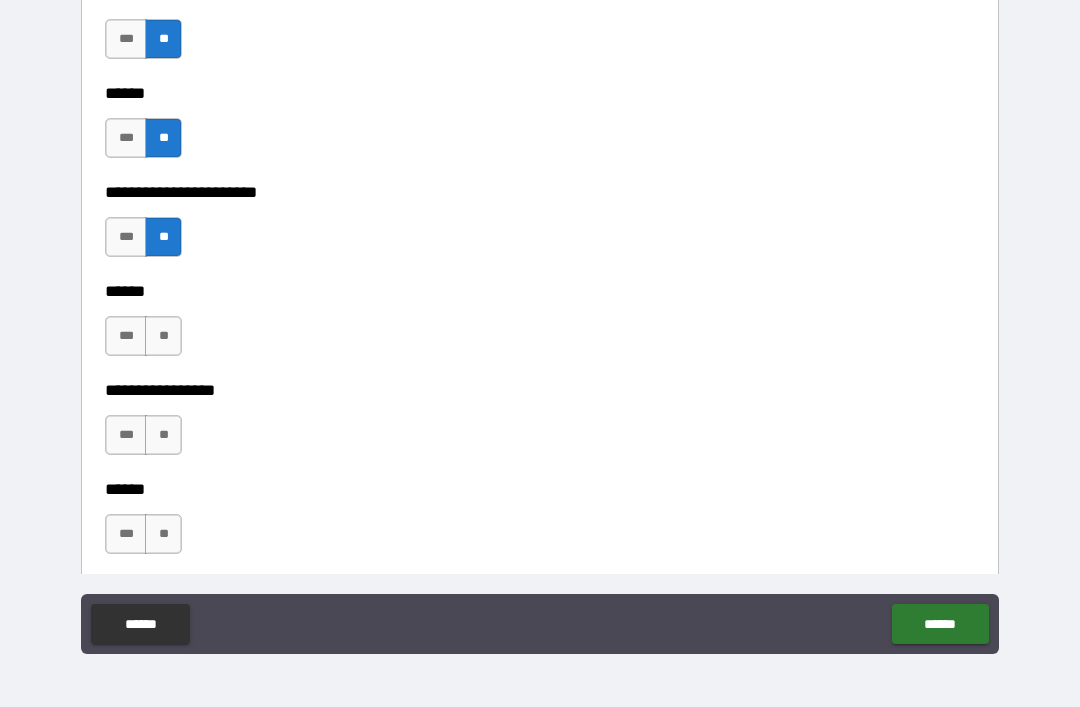 click on "**" at bounding box center [163, 336] 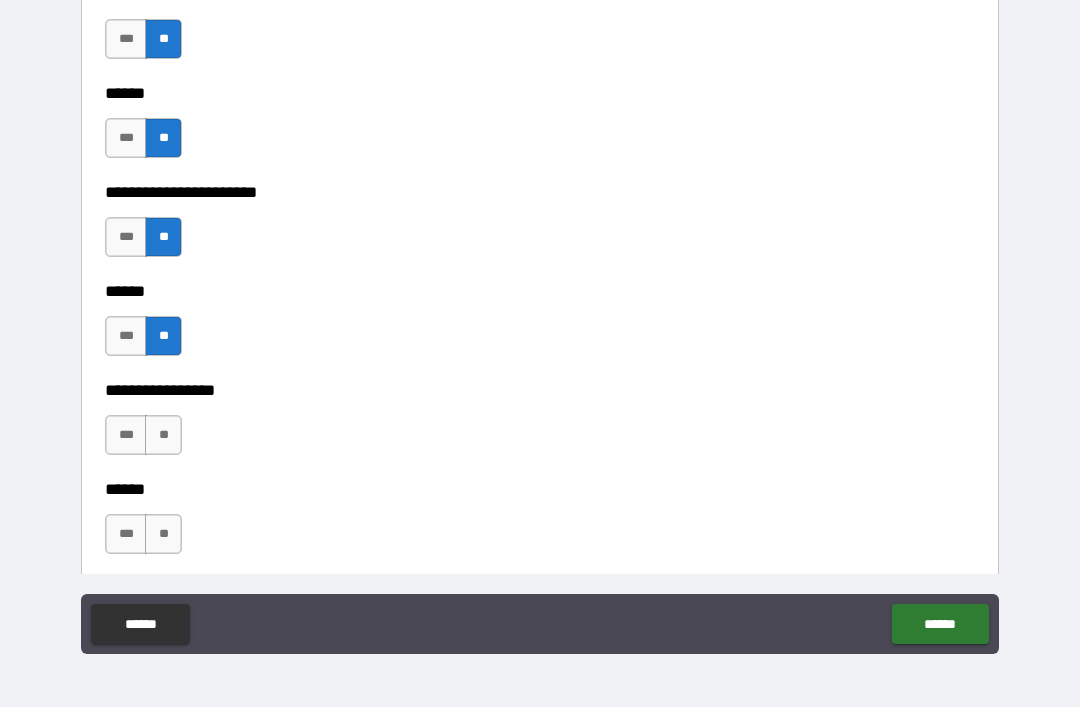 click on "**" at bounding box center (163, 435) 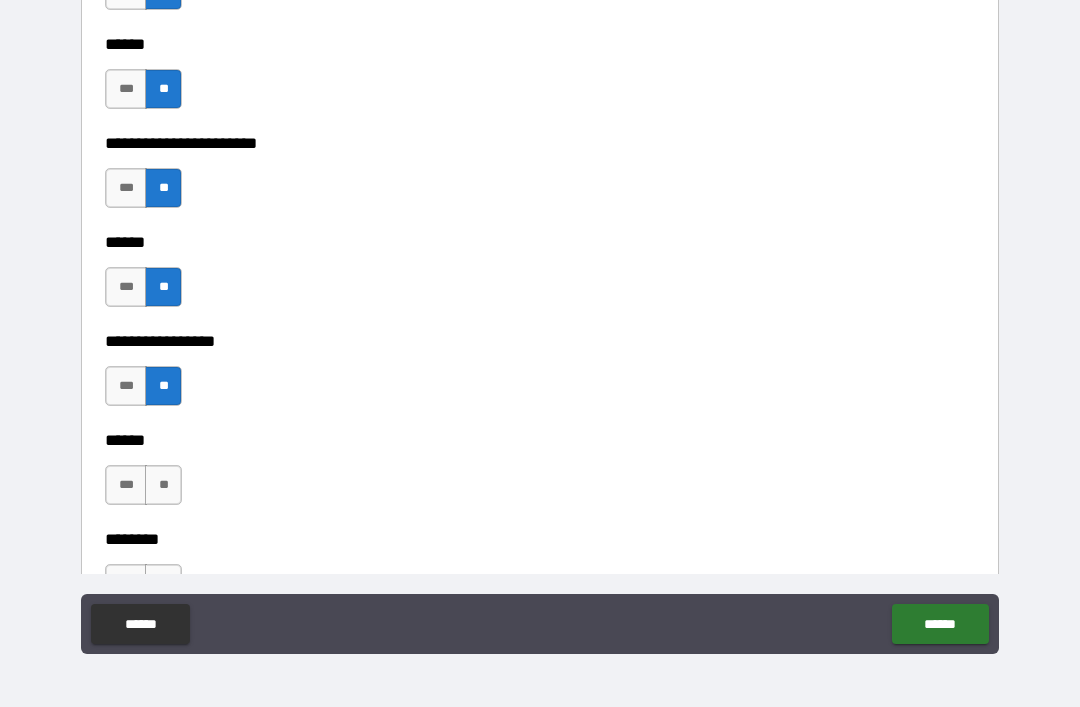 scroll, scrollTop: 4138, scrollLeft: 0, axis: vertical 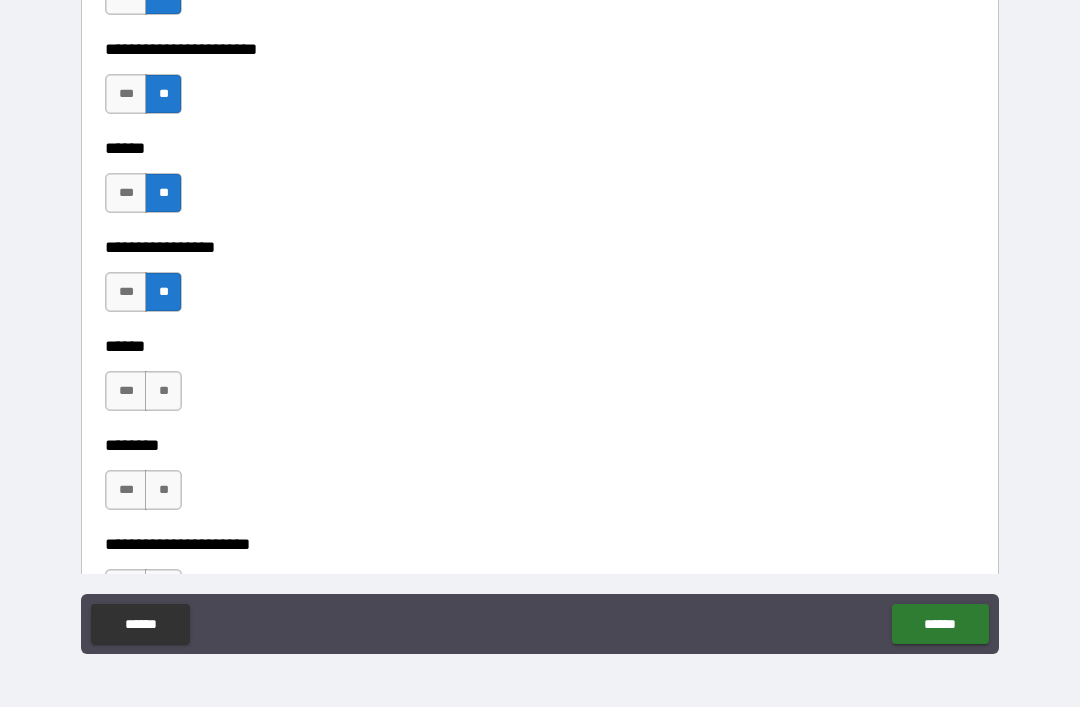 click on "**" at bounding box center [163, 391] 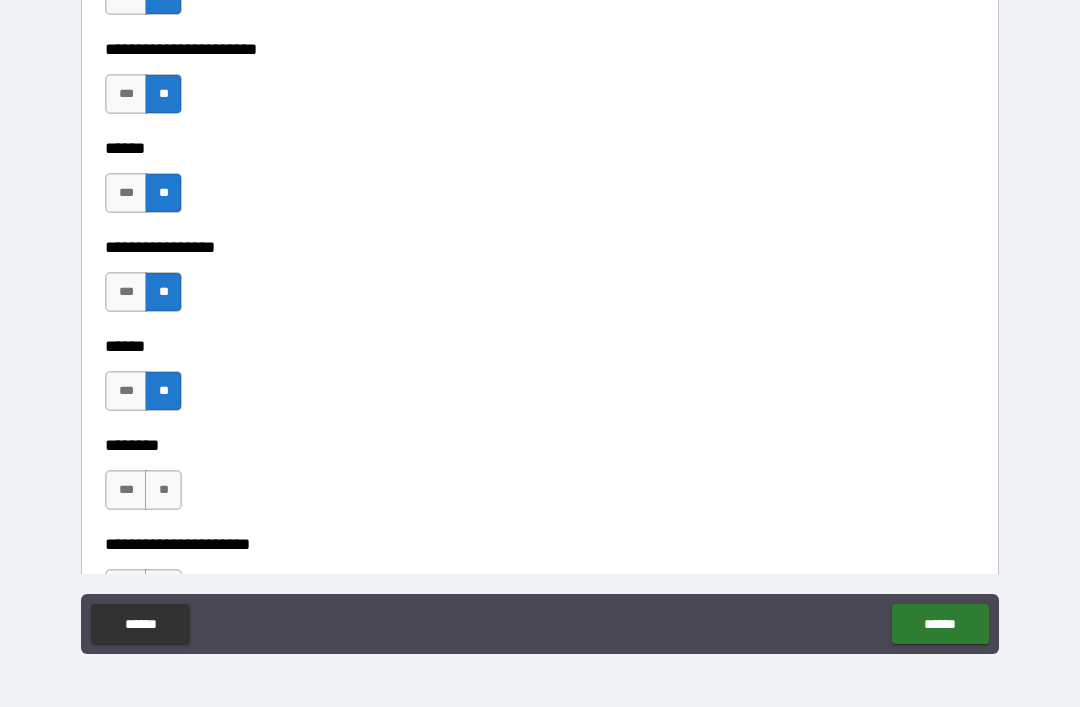 click on "**" at bounding box center [163, 490] 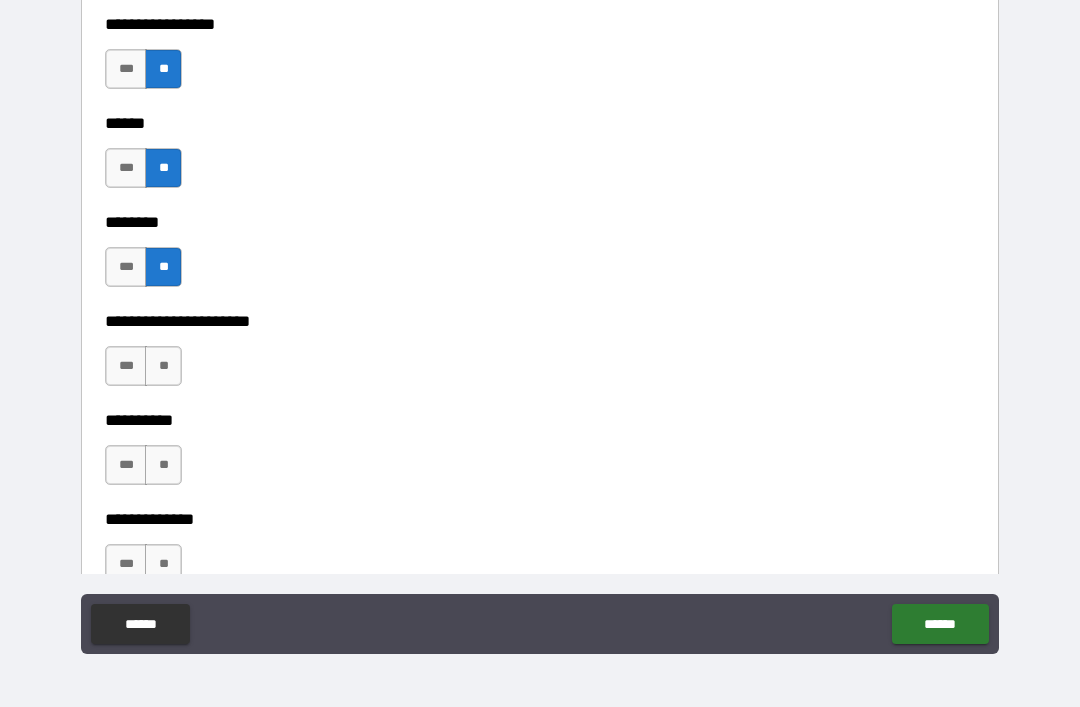 scroll, scrollTop: 4363, scrollLeft: 0, axis: vertical 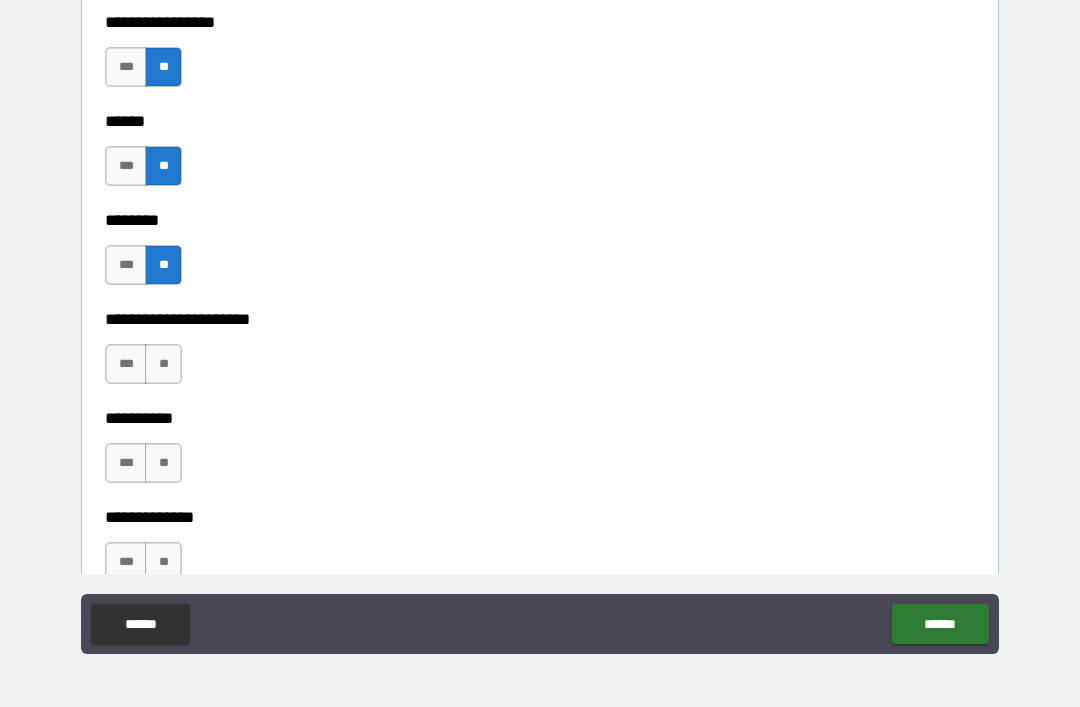 click on "**" at bounding box center (163, 364) 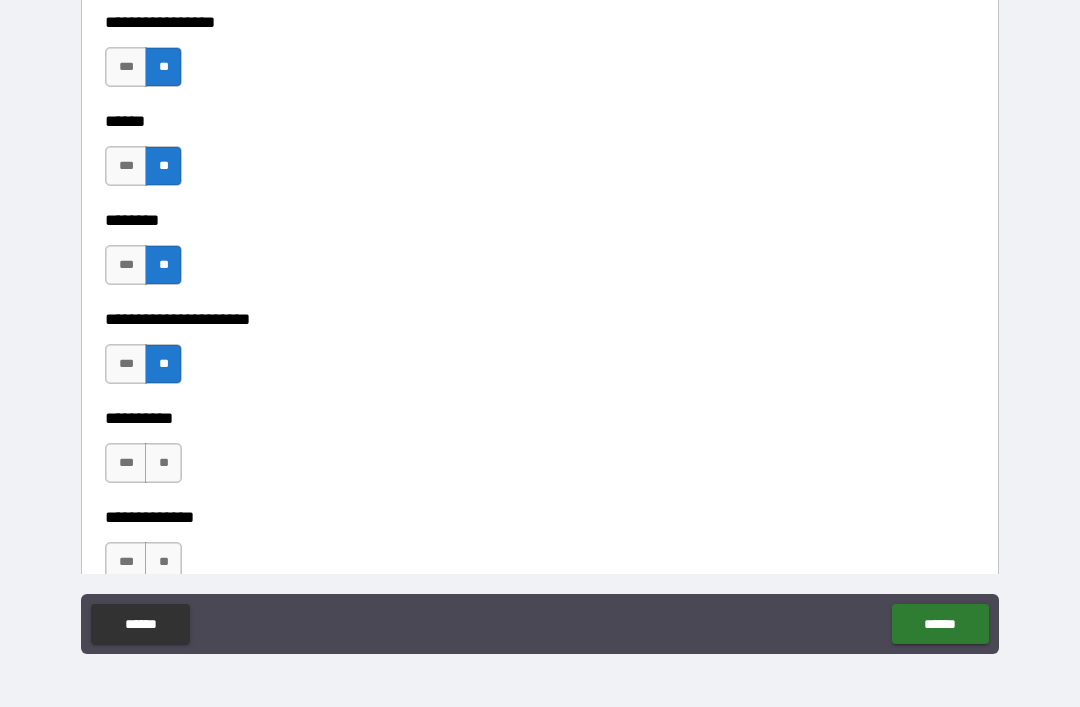 click on "**" at bounding box center [163, 463] 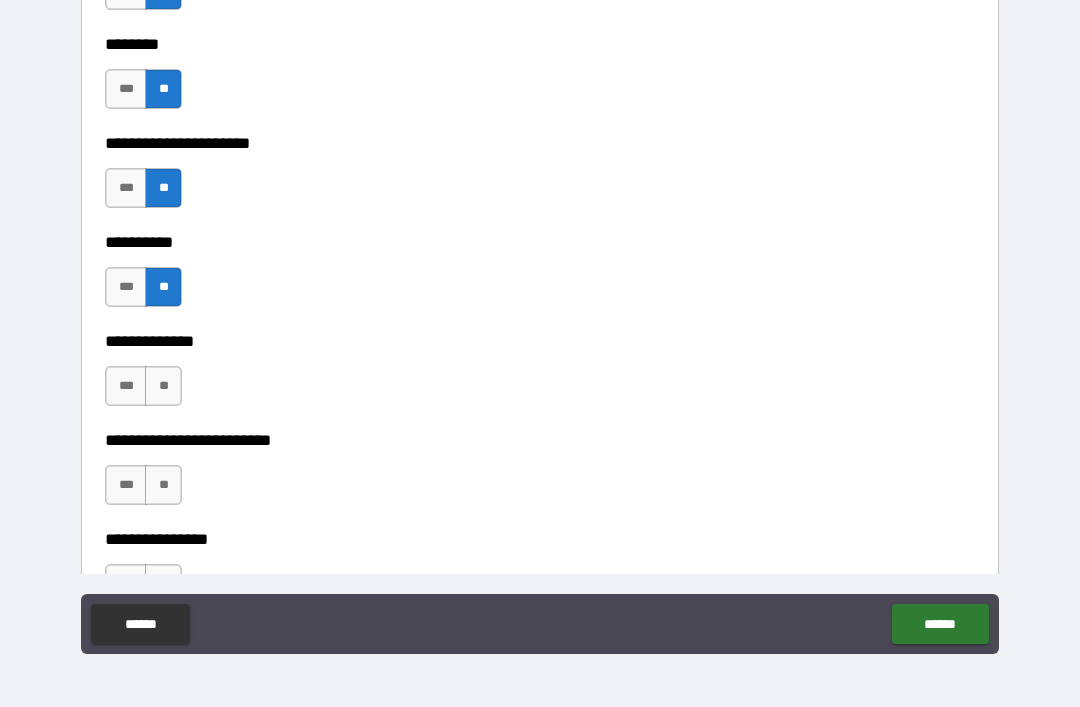 scroll, scrollTop: 4550, scrollLeft: 0, axis: vertical 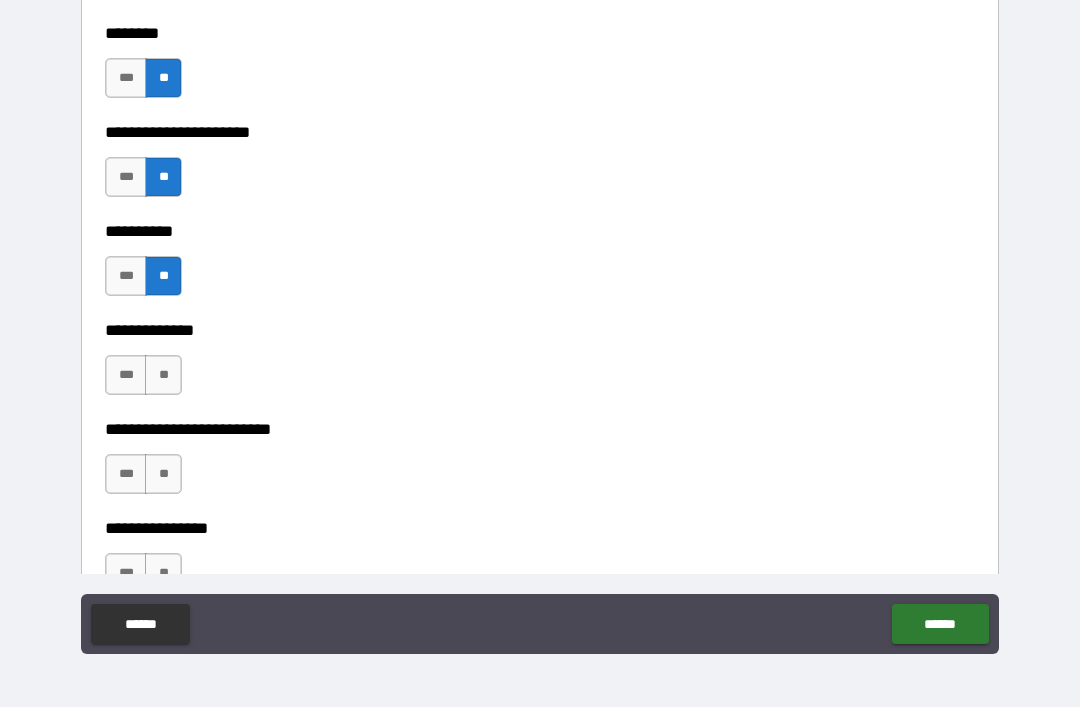 click on "**" at bounding box center (163, 375) 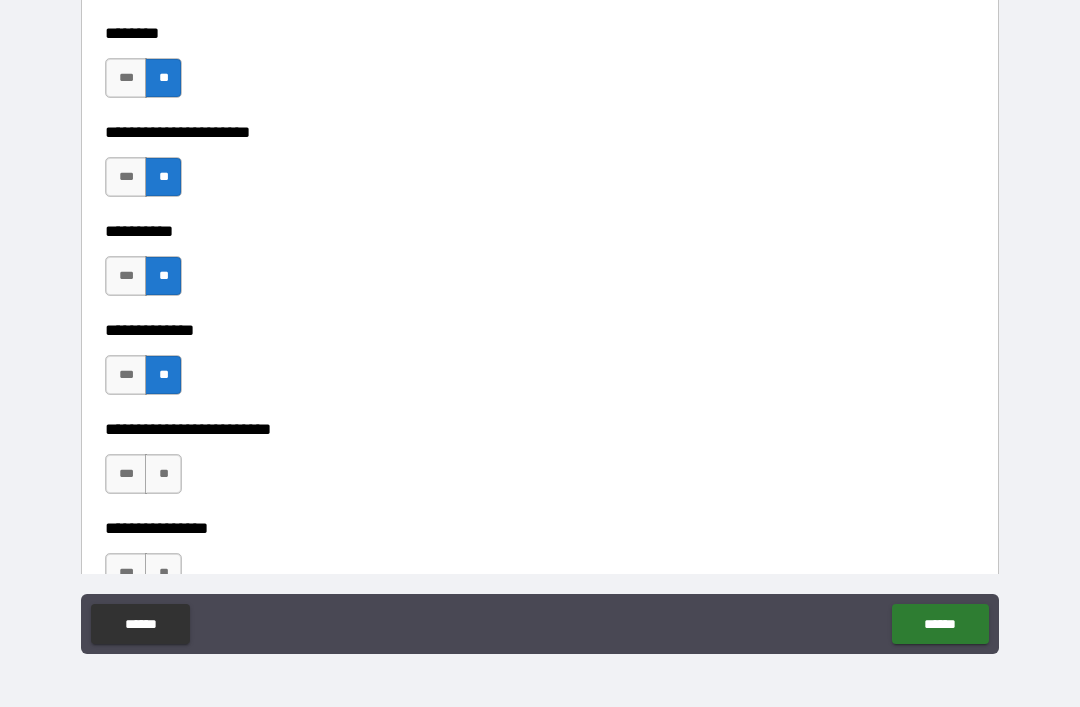 click on "**" at bounding box center (163, 474) 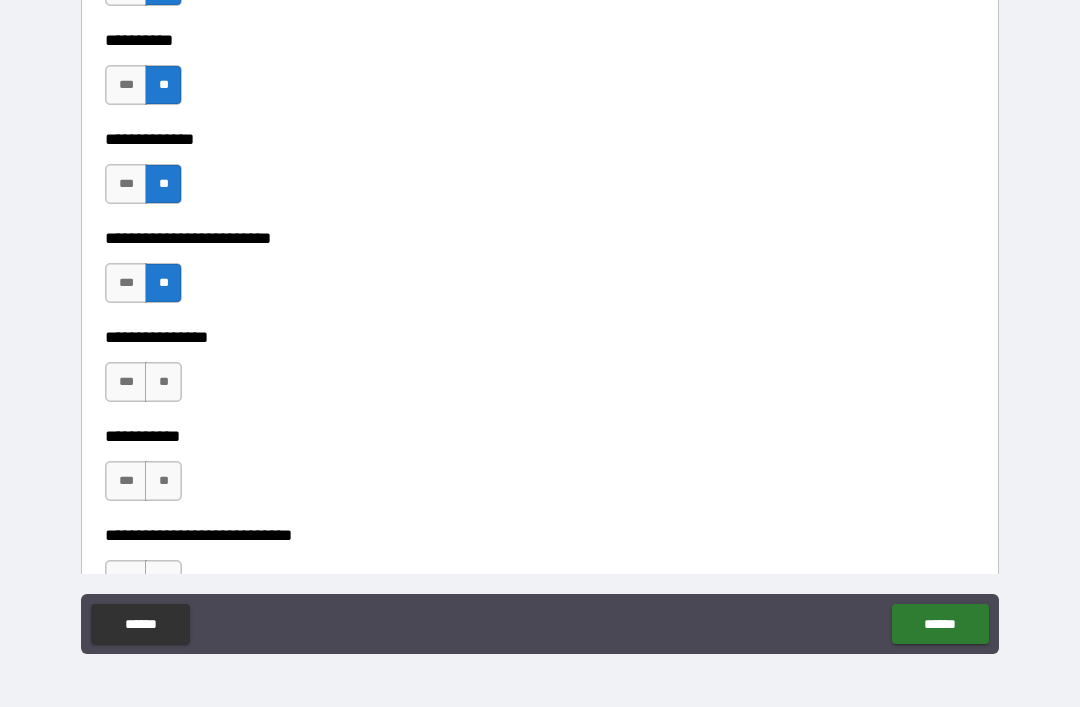 scroll, scrollTop: 4742, scrollLeft: 0, axis: vertical 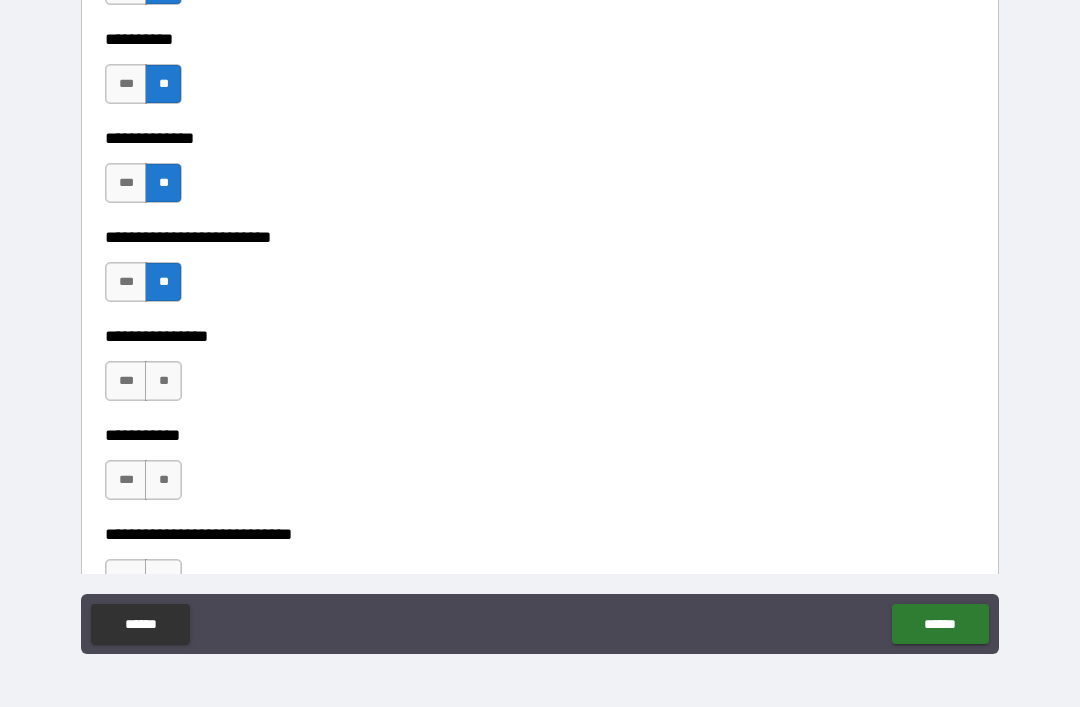 click on "**" at bounding box center (163, 381) 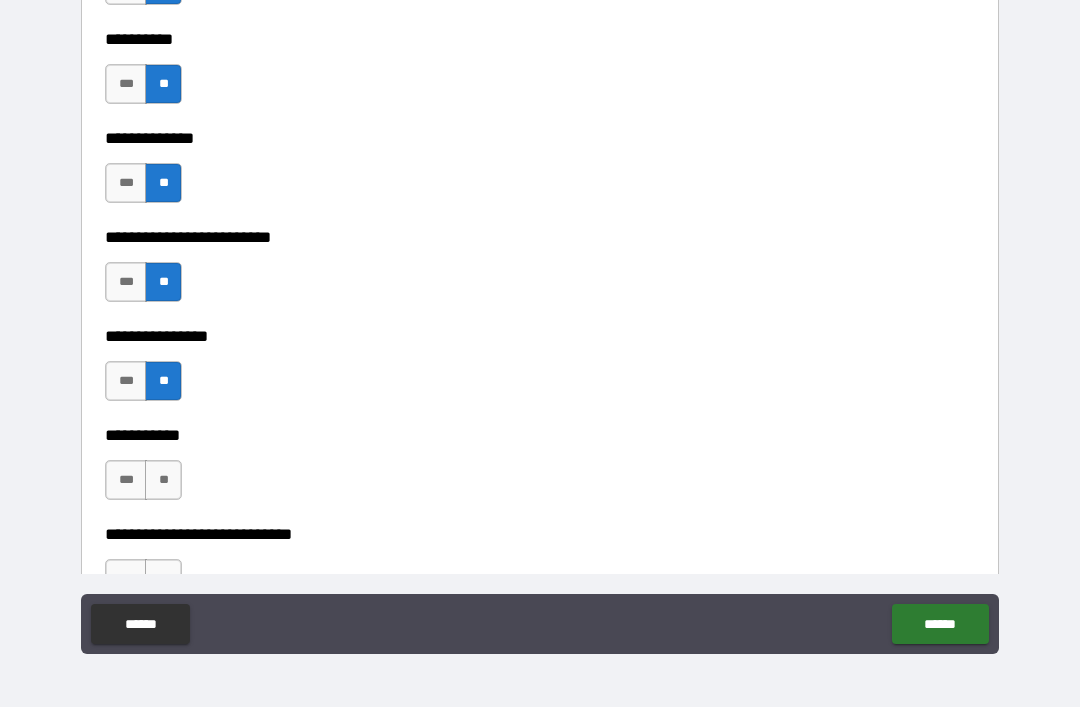 click on "**" at bounding box center (163, 480) 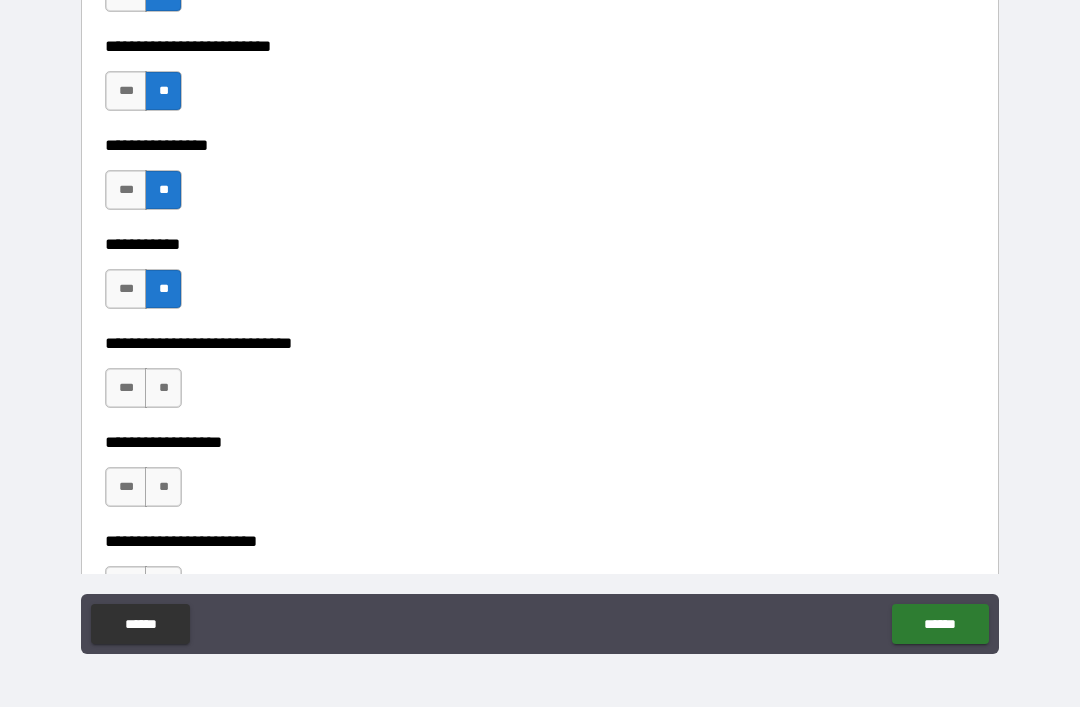 scroll, scrollTop: 4943, scrollLeft: 0, axis: vertical 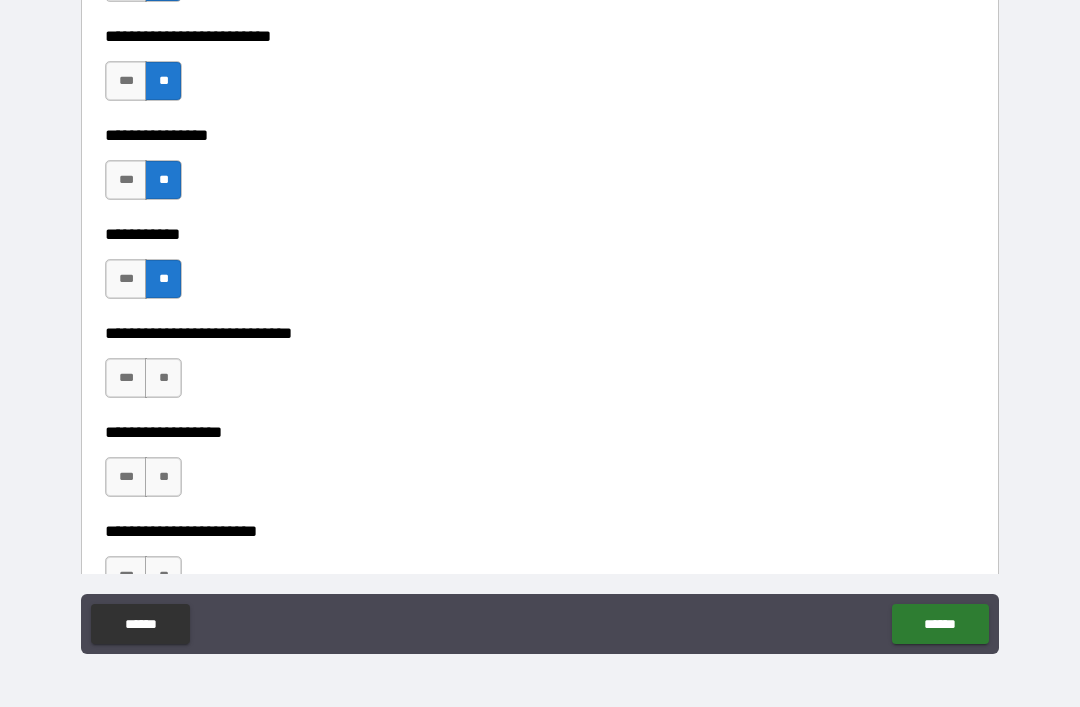 click on "**" at bounding box center [163, 378] 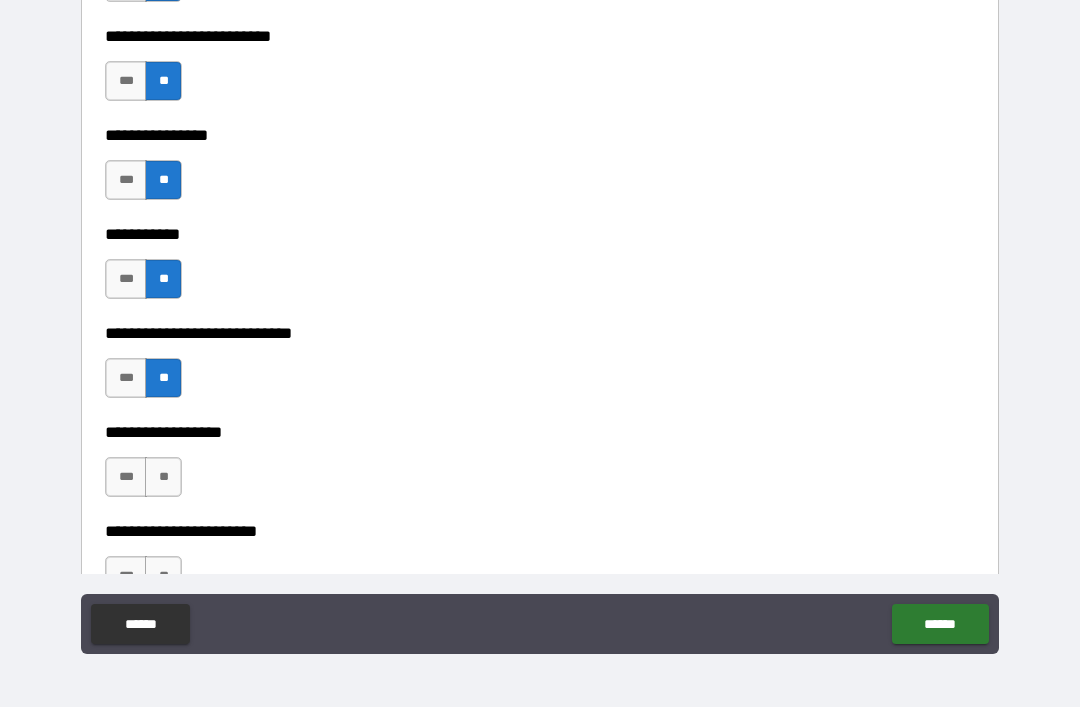 click on "**" at bounding box center [163, 477] 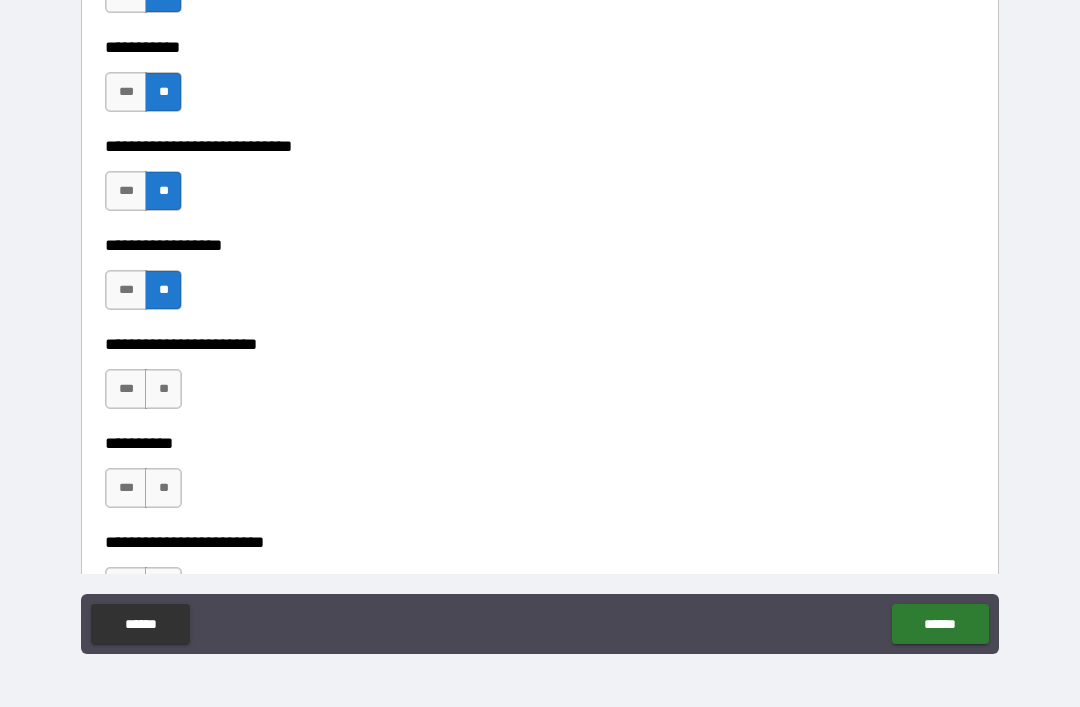scroll, scrollTop: 5133, scrollLeft: 0, axis: vertical 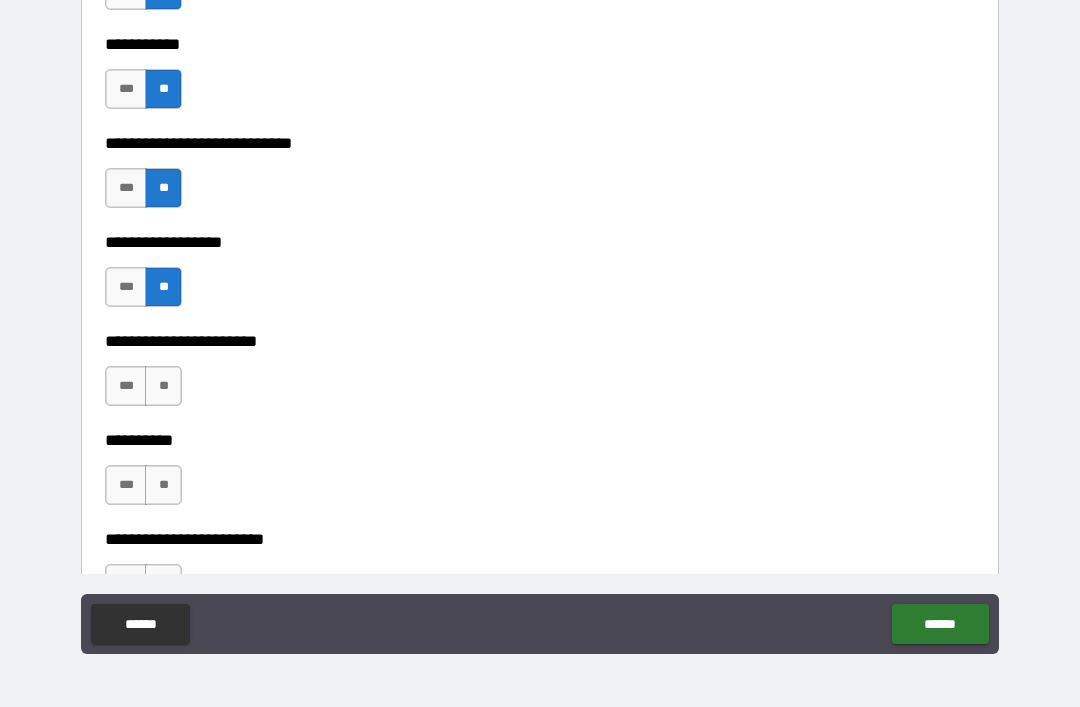 click on "**" at bounding box center [163, 386] 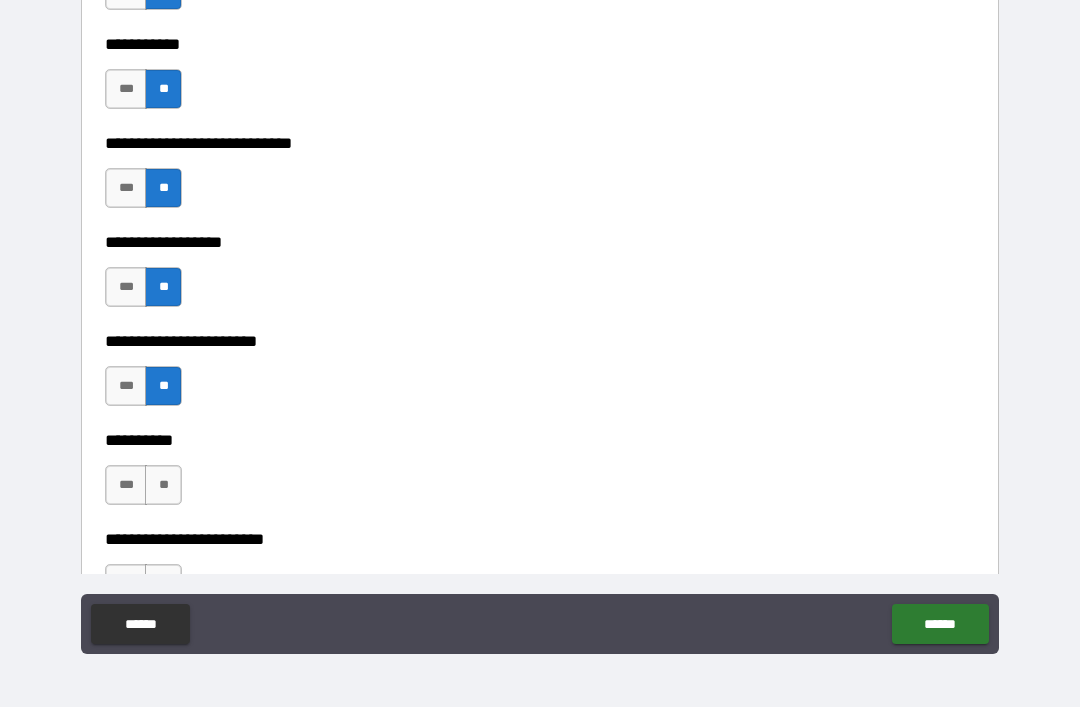click on "**" at bounding box center [163, 485] 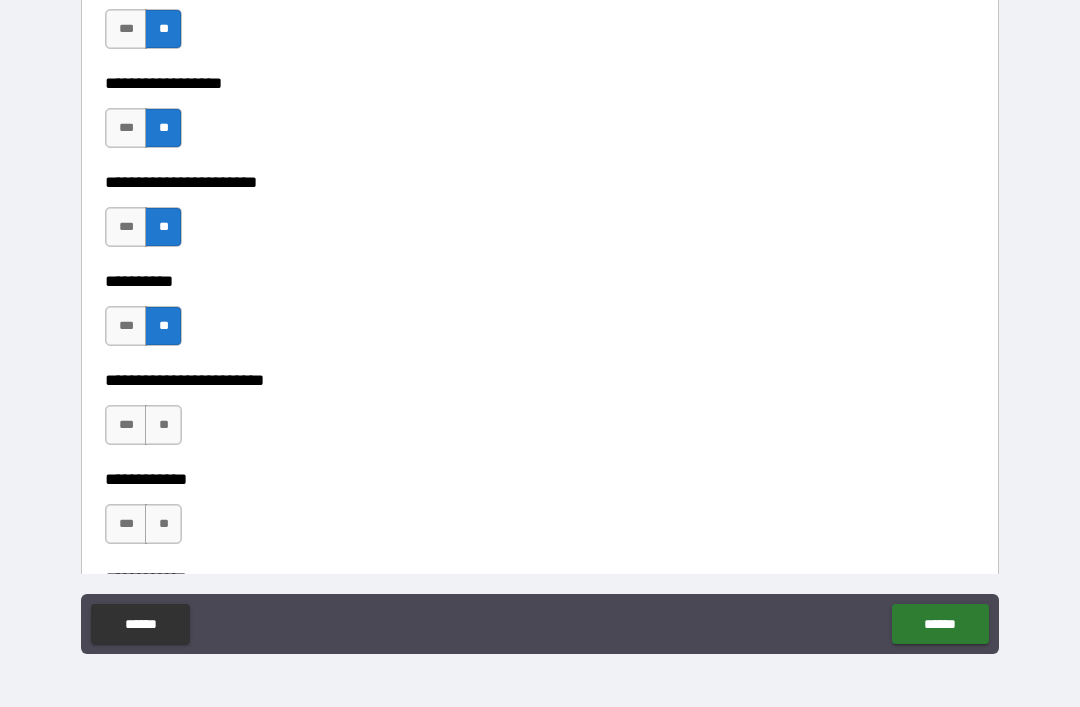 scroll, scrollTop: 5340, scrollLeft: 0, axis: vertical 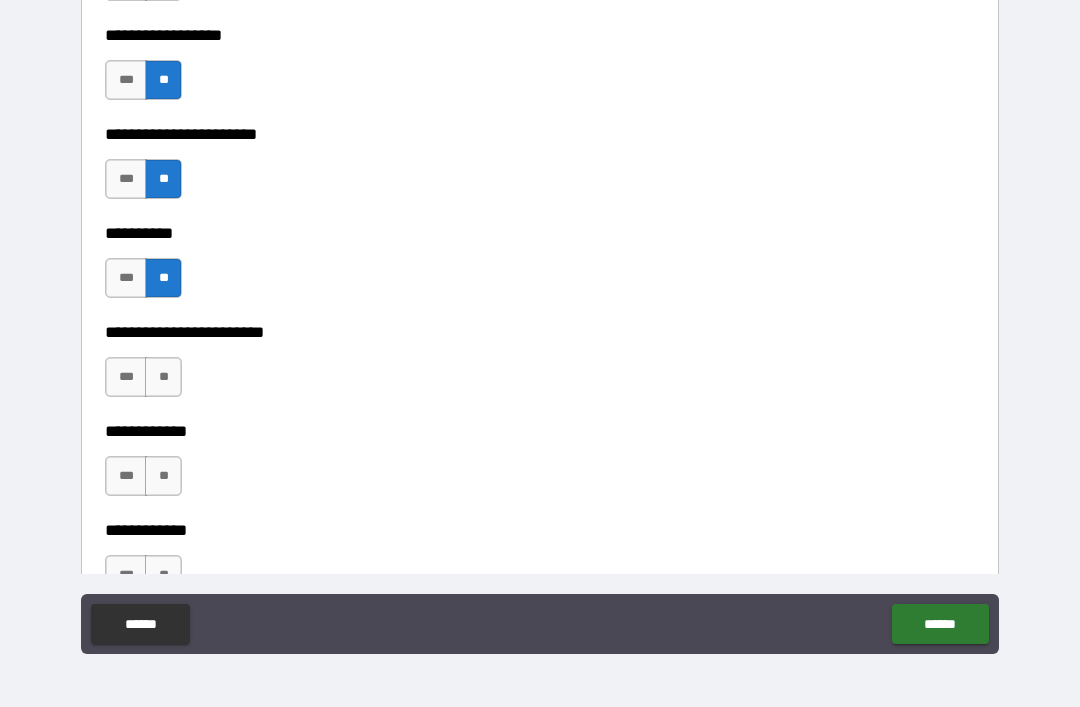 click on "**" at bounding box center (163, 377) 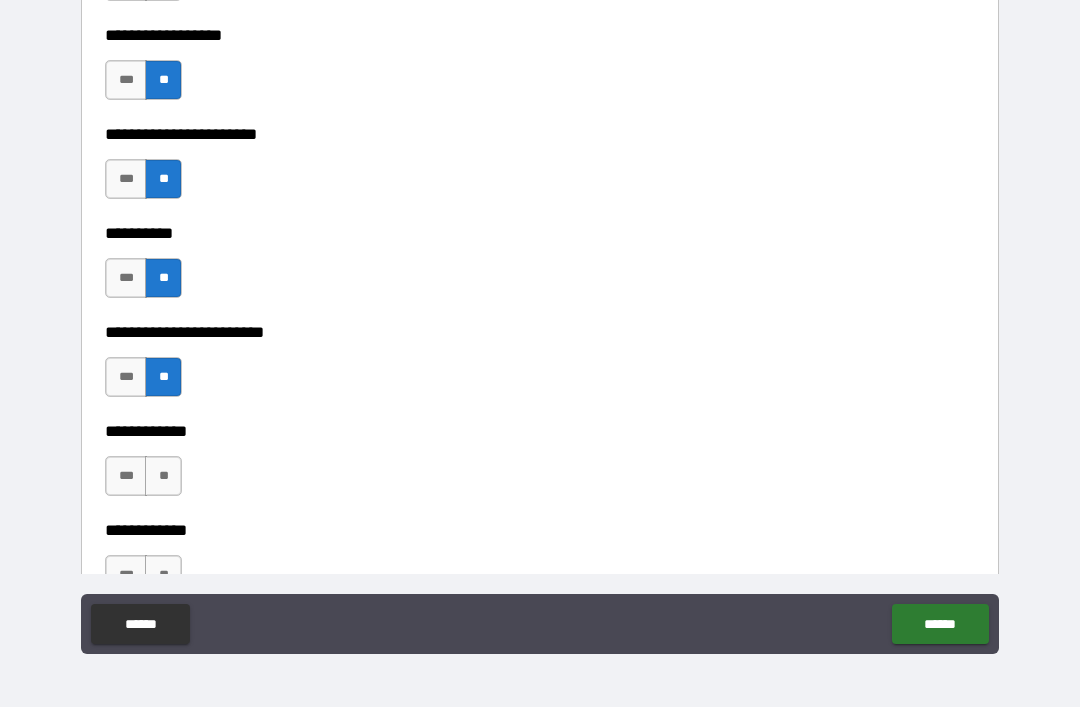 click on "**" at bounding box center [163, 476] 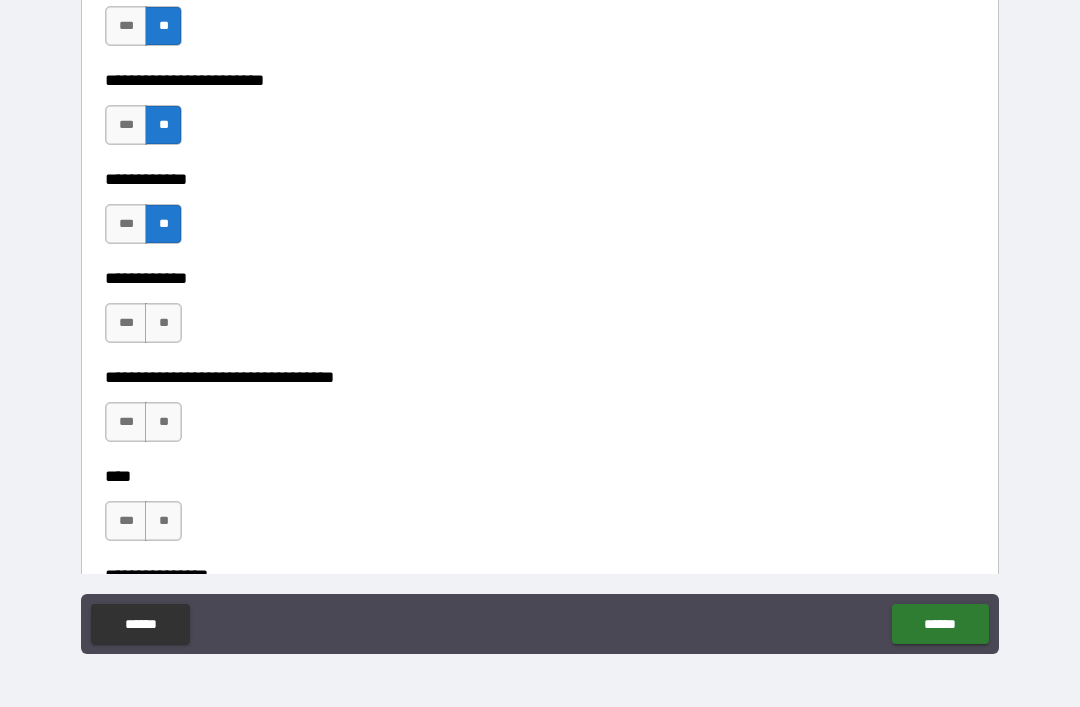 scroll, scrollTop: 5595, scrollLeft: 0, axis: vertical 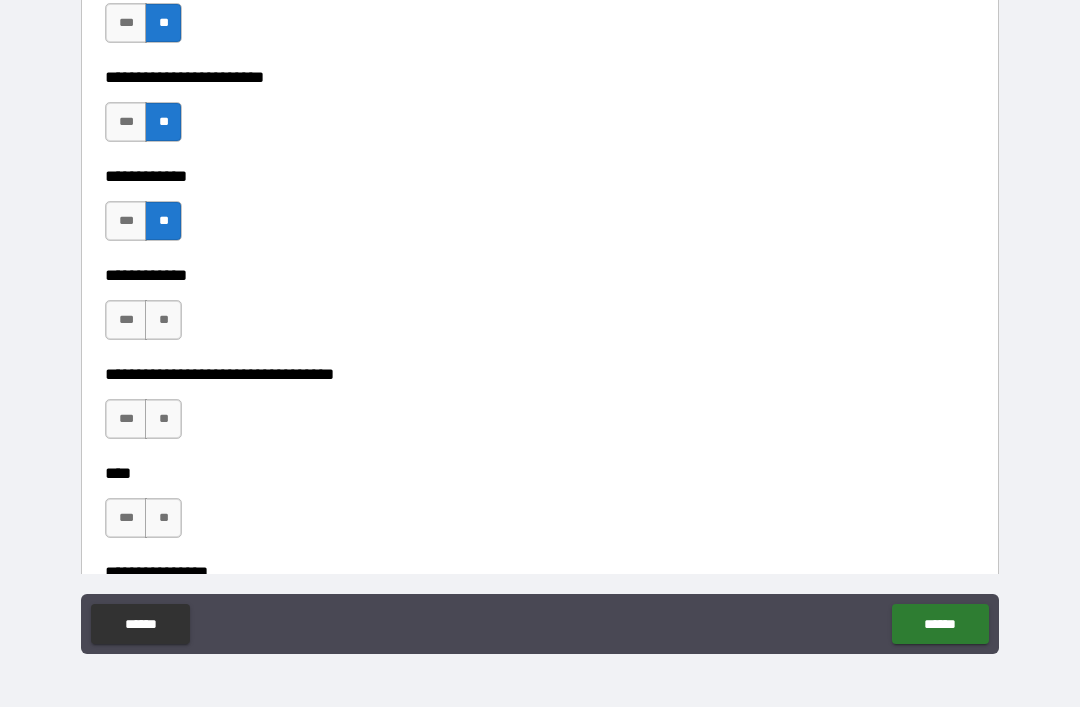 click on "**" at bounding box center (163, 320) 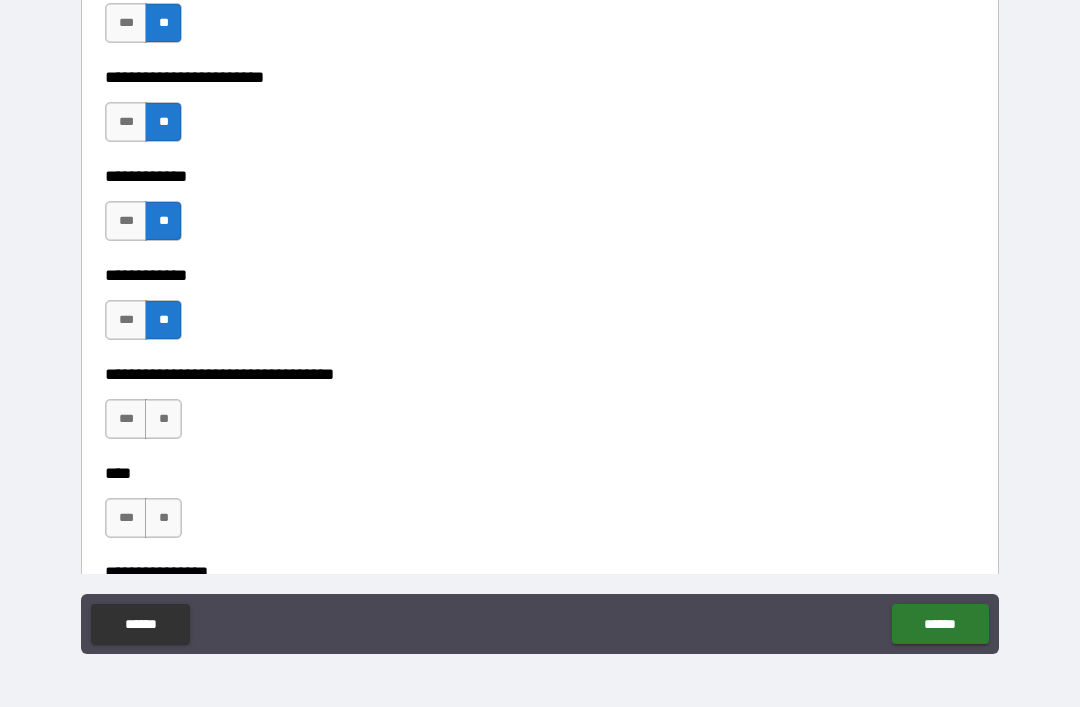 click on "**" at bounding box center [163, 419] 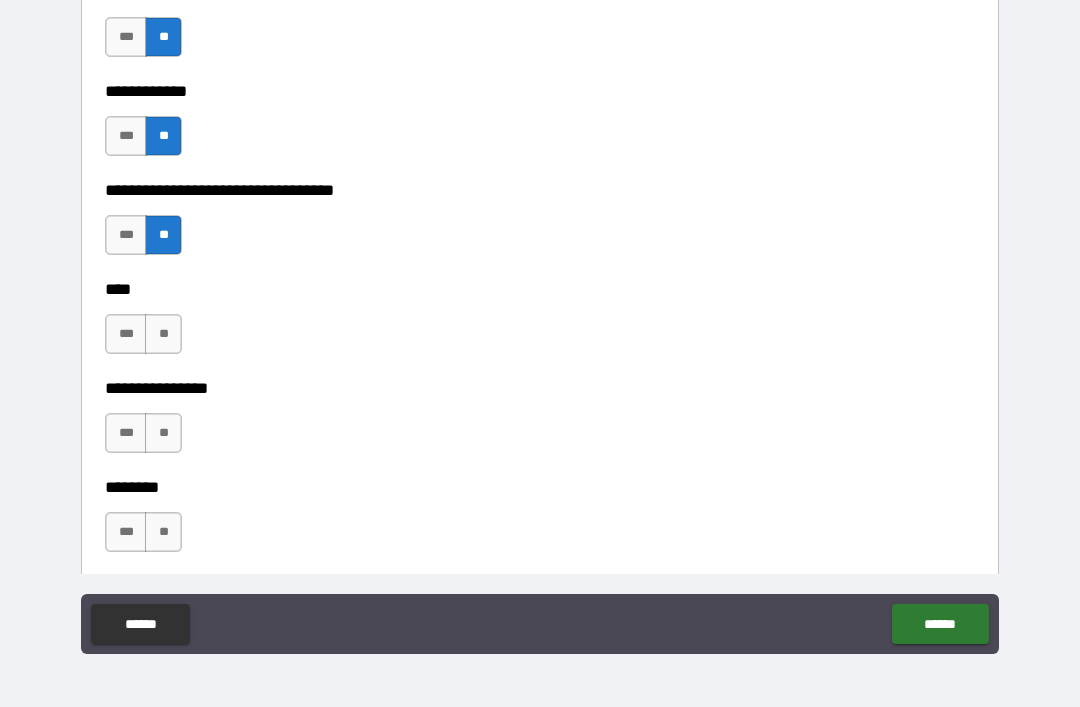 scroll, scrollTop: 5782, scrollLeft: 0, axis: vertical 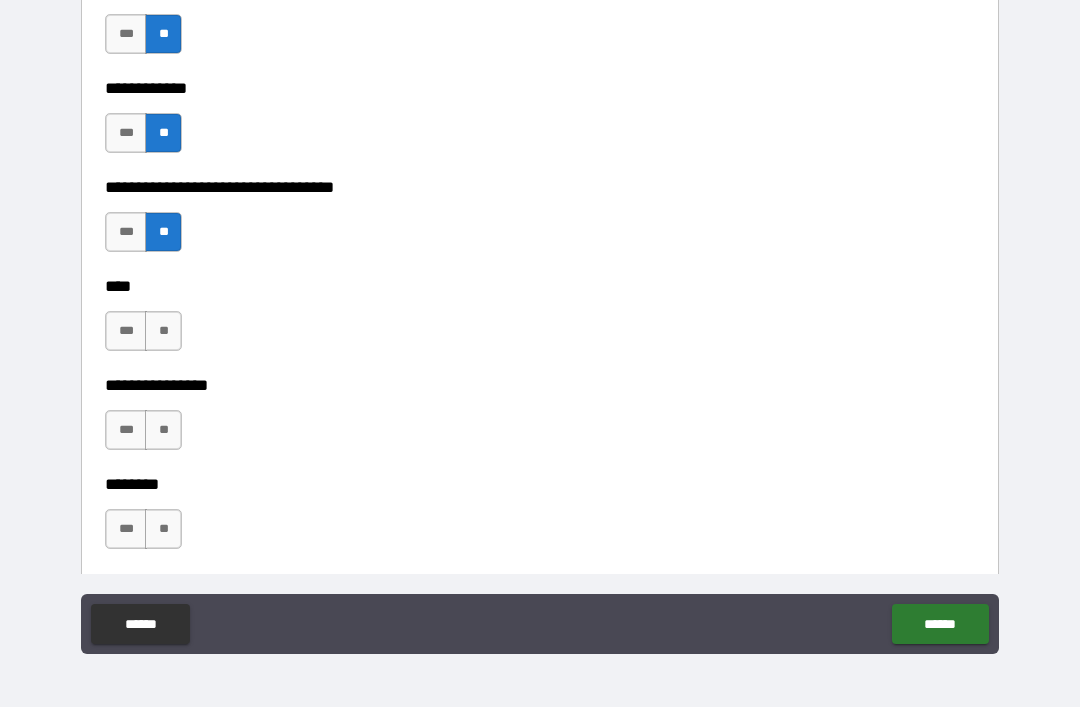 click on "**" at bounding box center (163, 331) 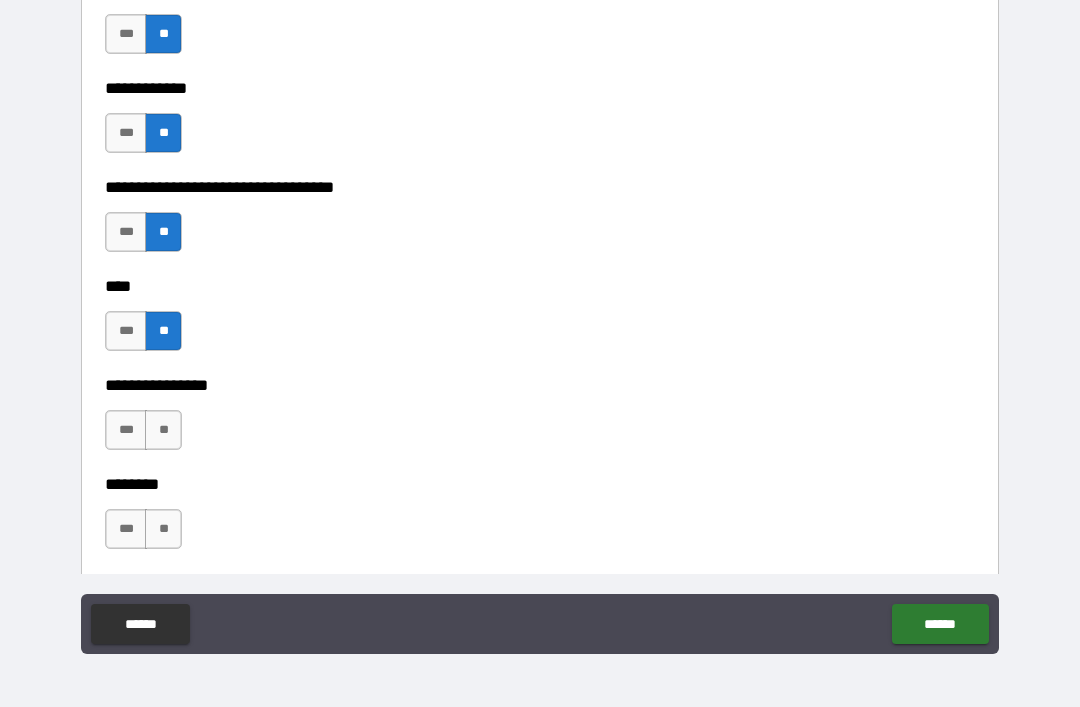 click on "**" at bounding box center [163, 430] 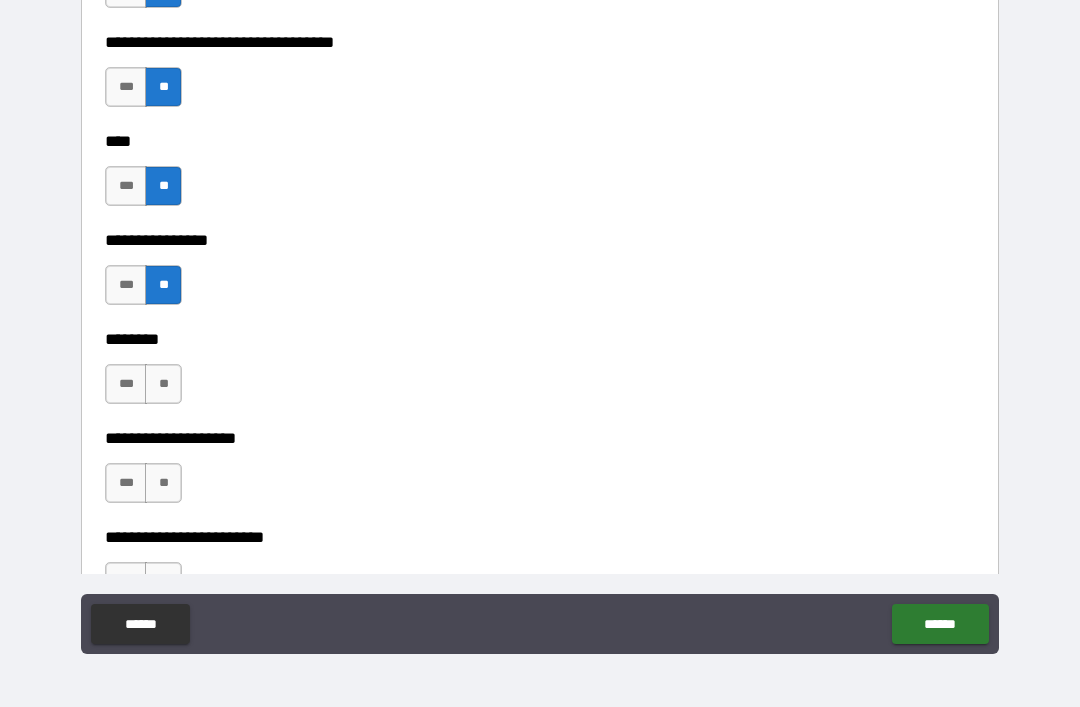 scroll, scrollTop: 5948, scrollLeft: 0, axis: vertical 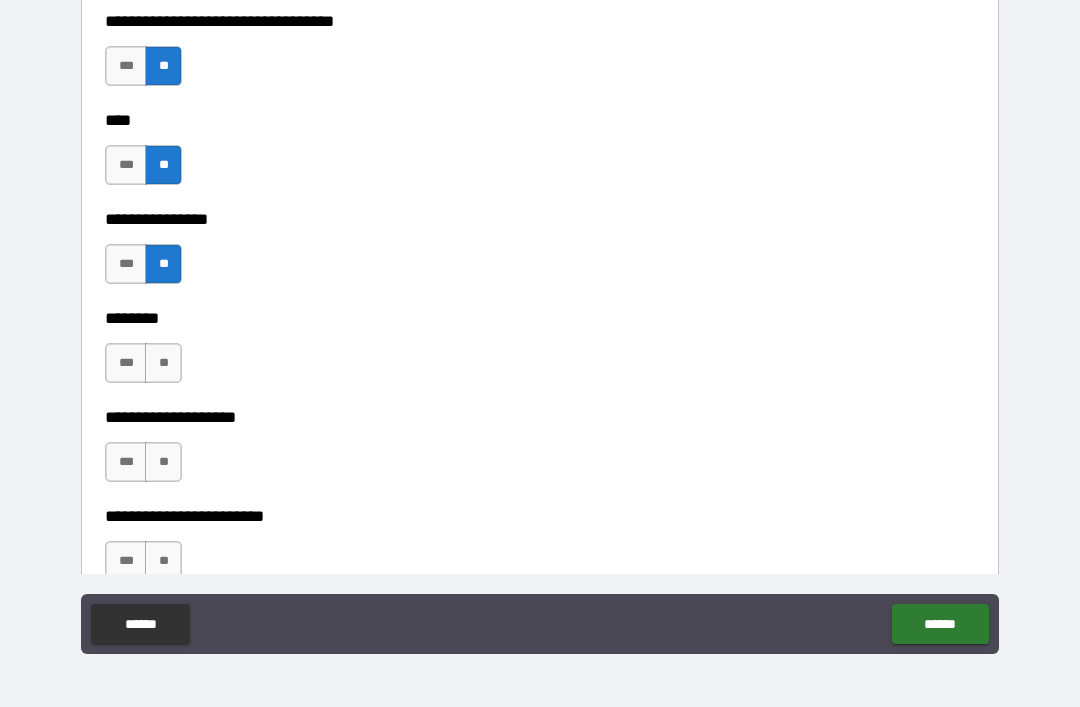 click on "**" at bounding box center (163, 363) 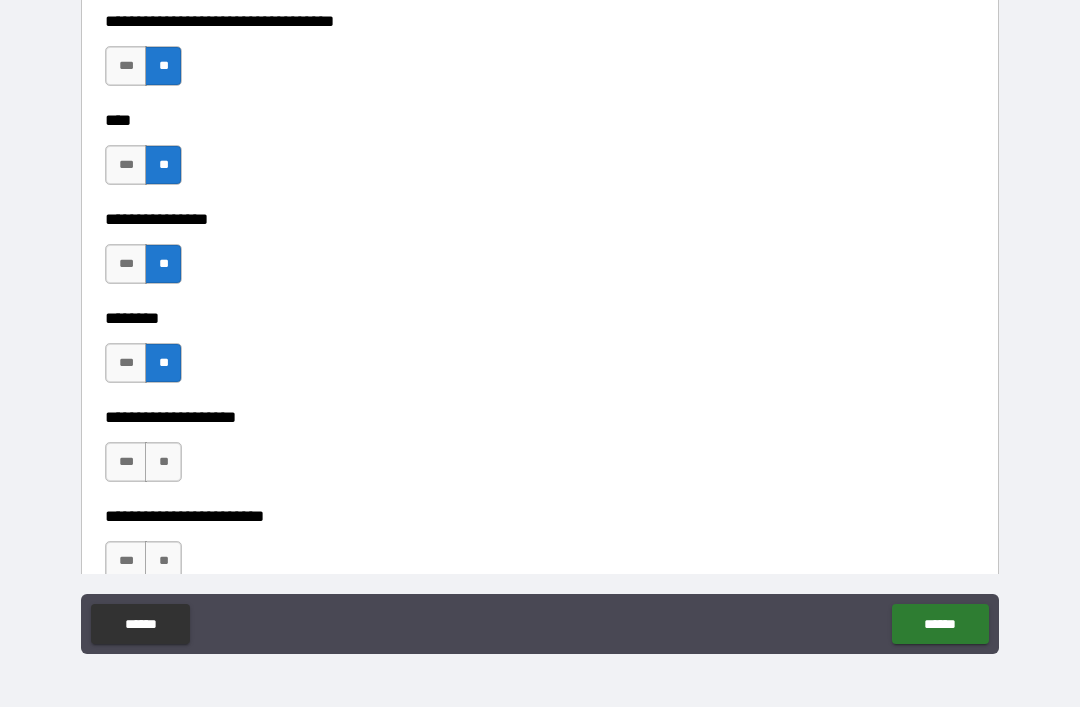 click on "**" at bounding box center (163, 462) 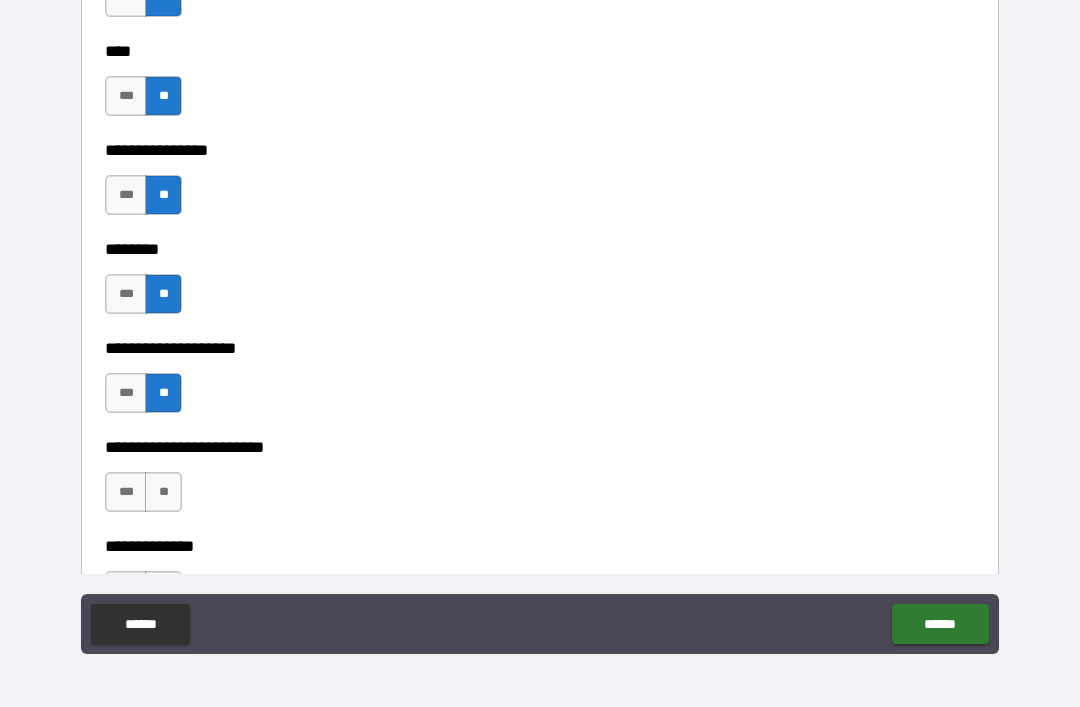 scroll, scrollTop: 6079, scrollLeft: 0, axis: vertical 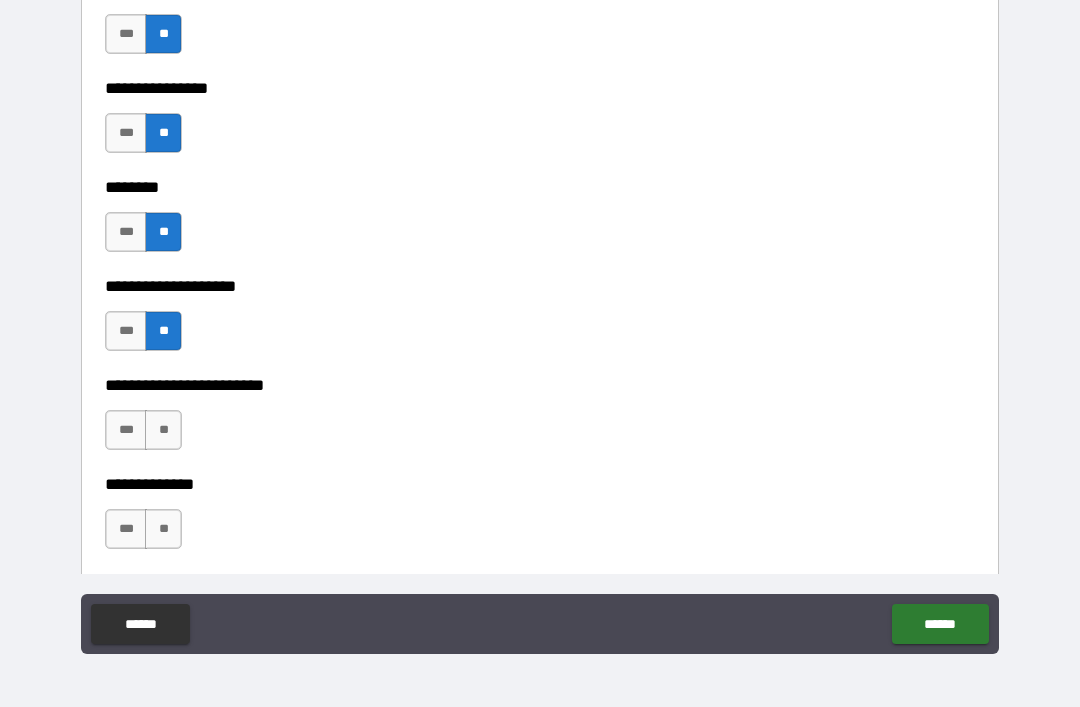 click on "**" at bounding box center [163, 430] 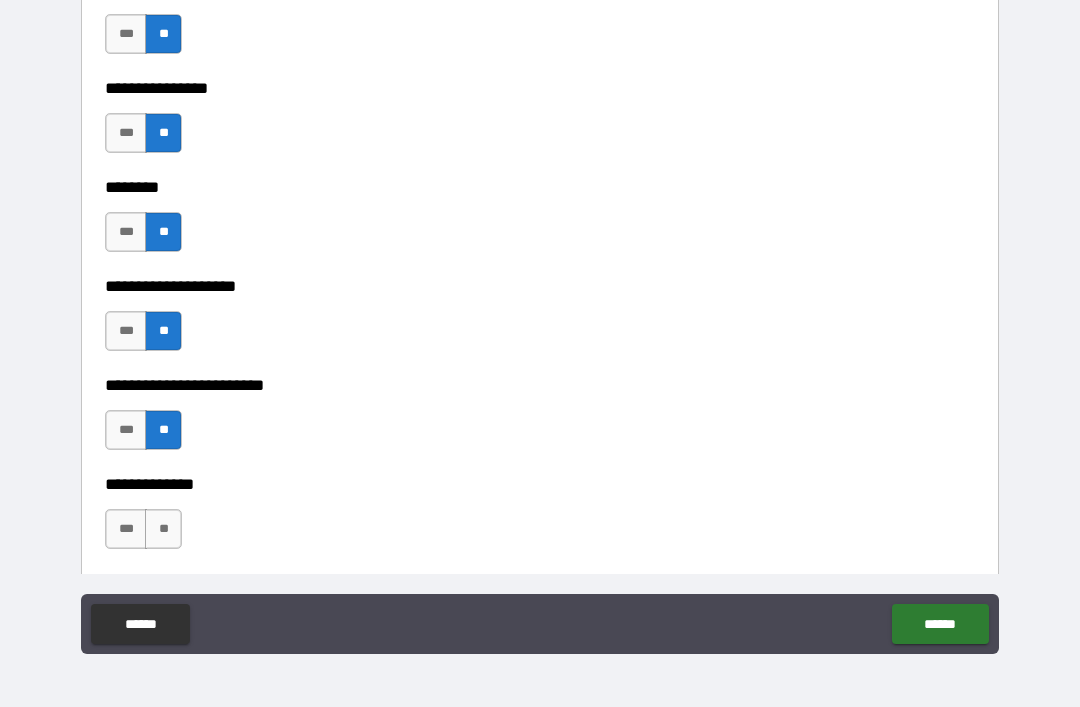 click on "**" at bounding box center (163, 529) 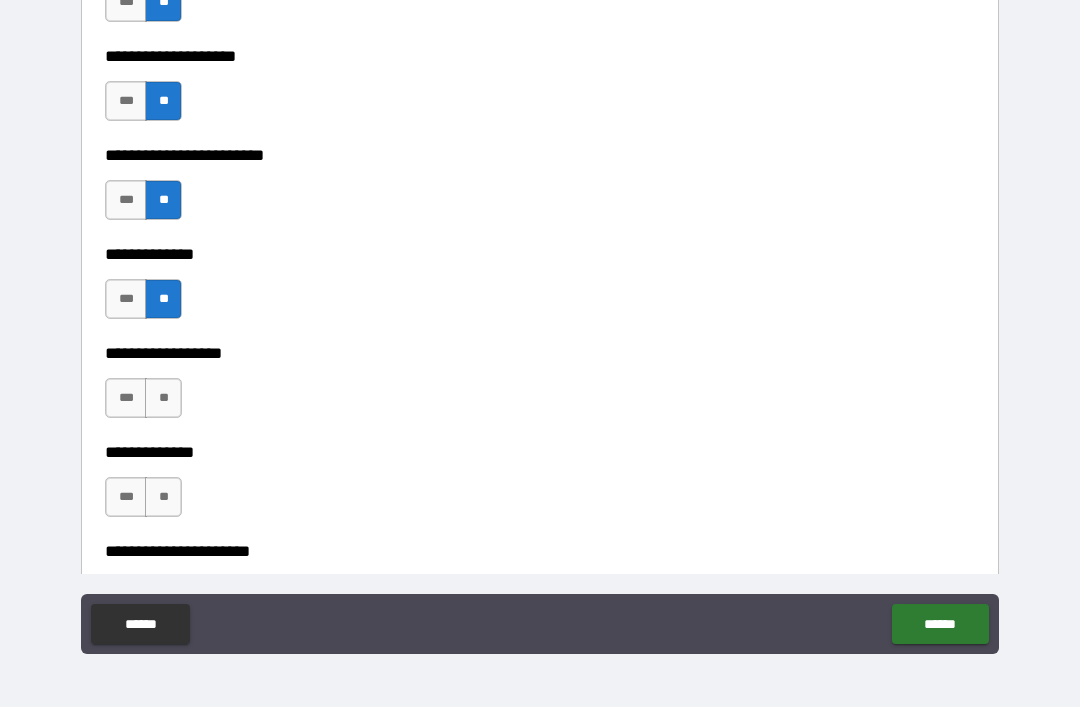 scroll, scrollTop: 6315, scrollLeft: 0, axis: vertical 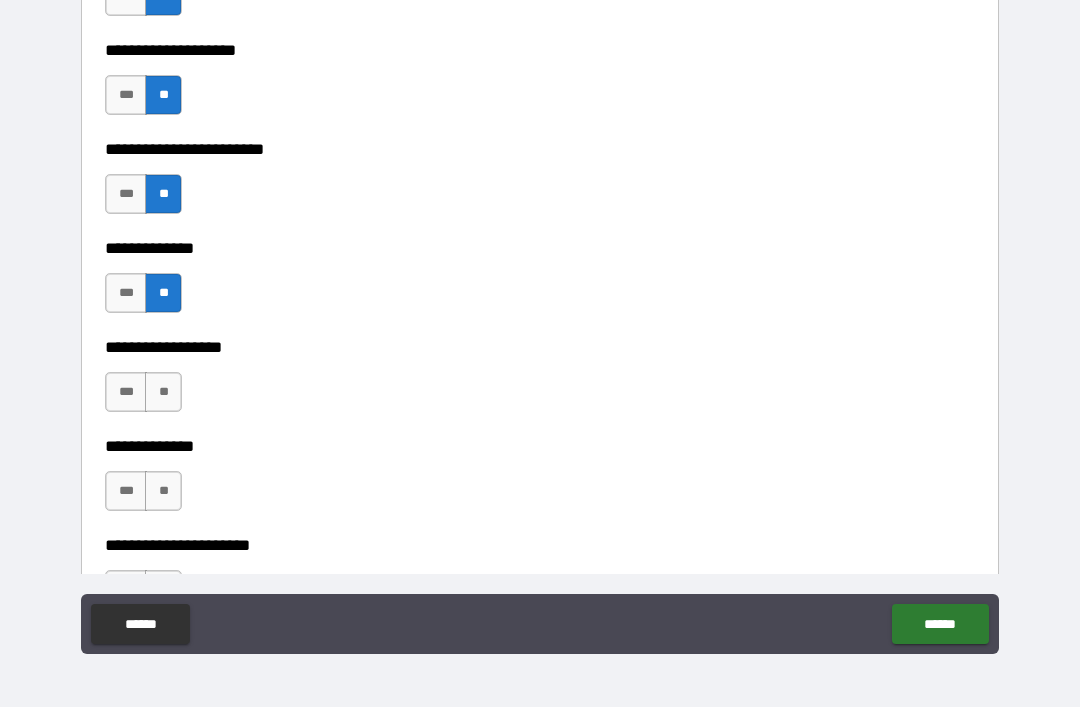 click on "**" at bounding box center (163, 392) 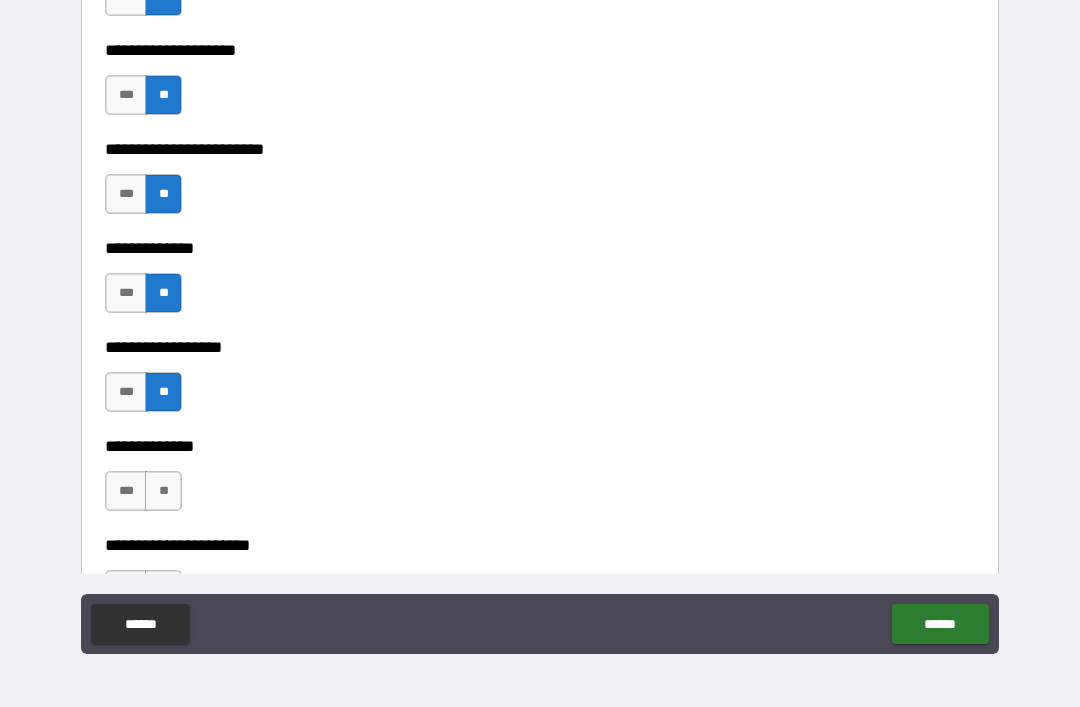 click on "**" at bounding box center (163, 491) 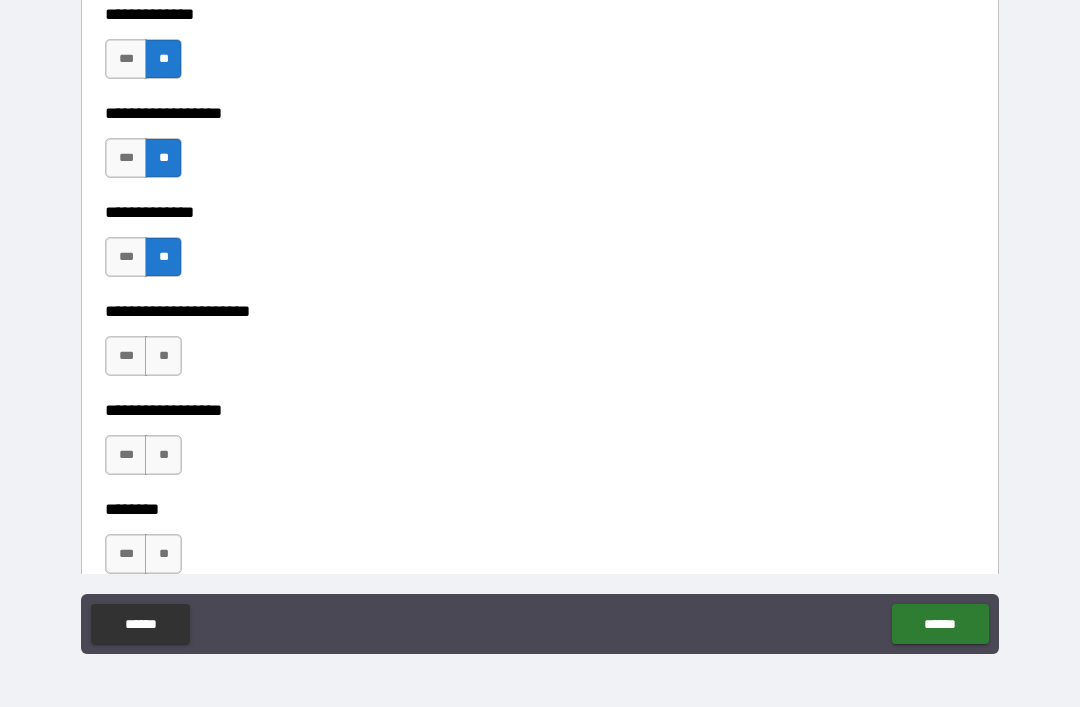 scroll, scrollTop: 6549, scrollLeft: 0, axis: vertical 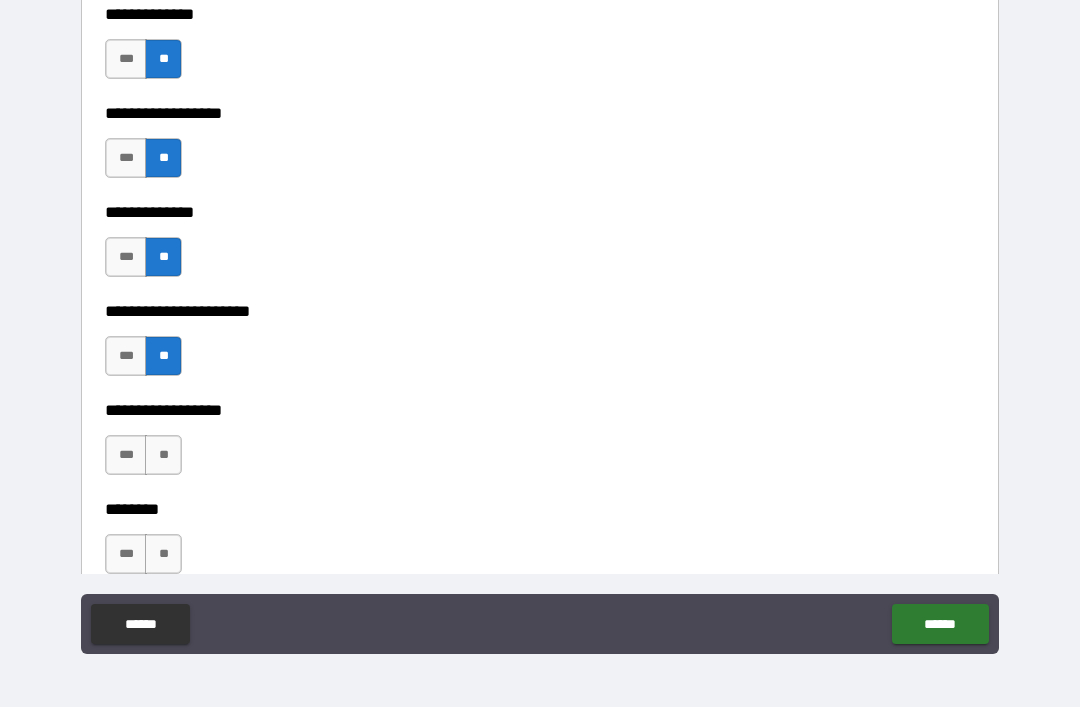 click on "**" at bounding box center [163, 455] 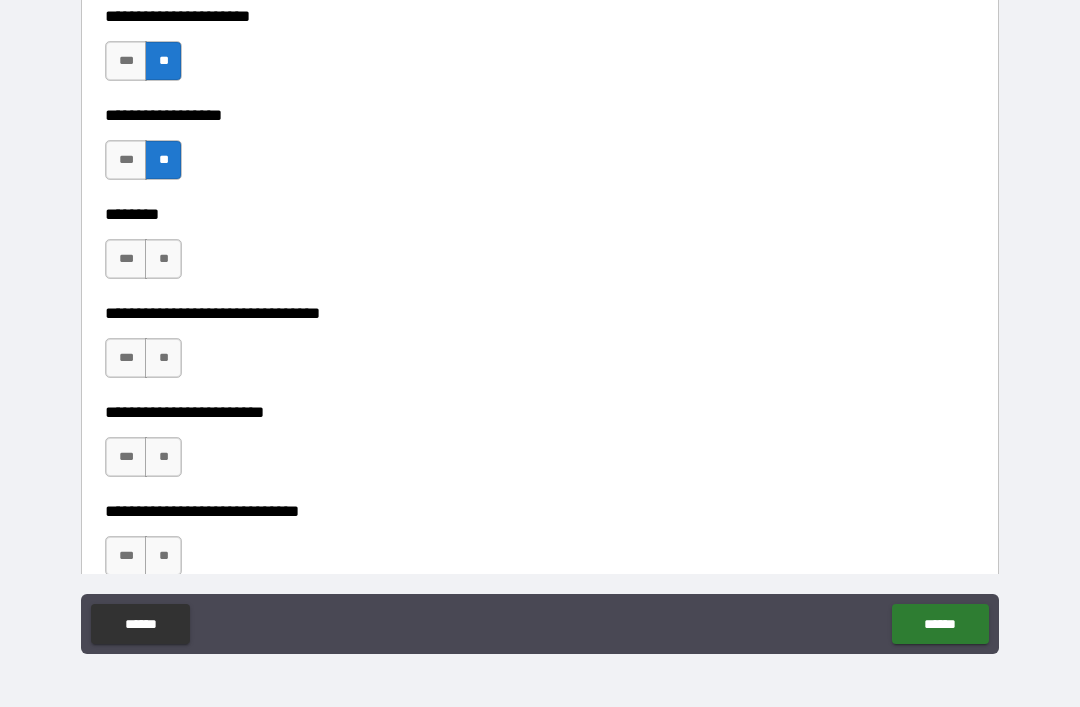 scroll, scrollTop: 6847, scrollLeft: 0, axis: vertical 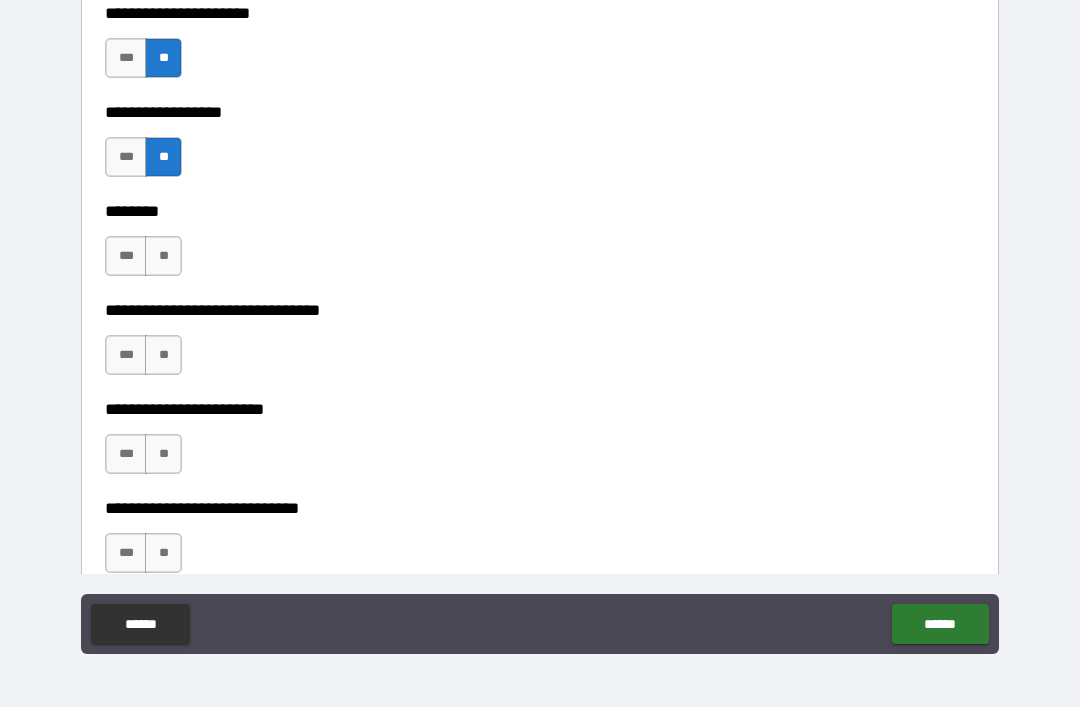 click on "**" at bounding box center (163, 355) 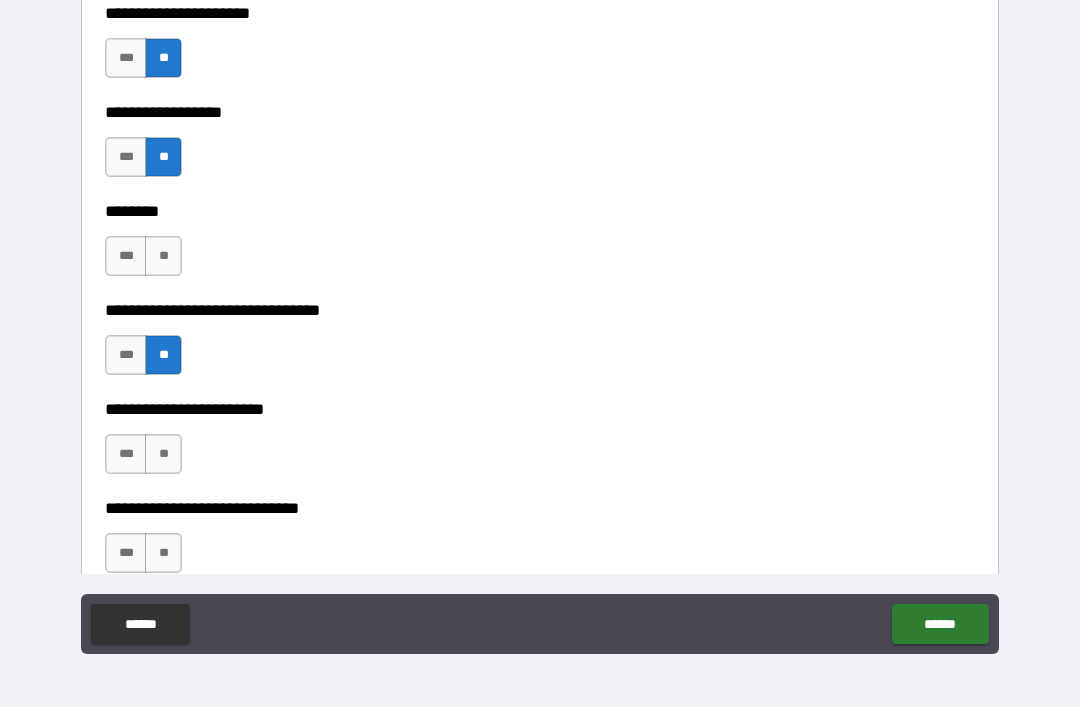 click on "**" at bounding box center [163, 256] 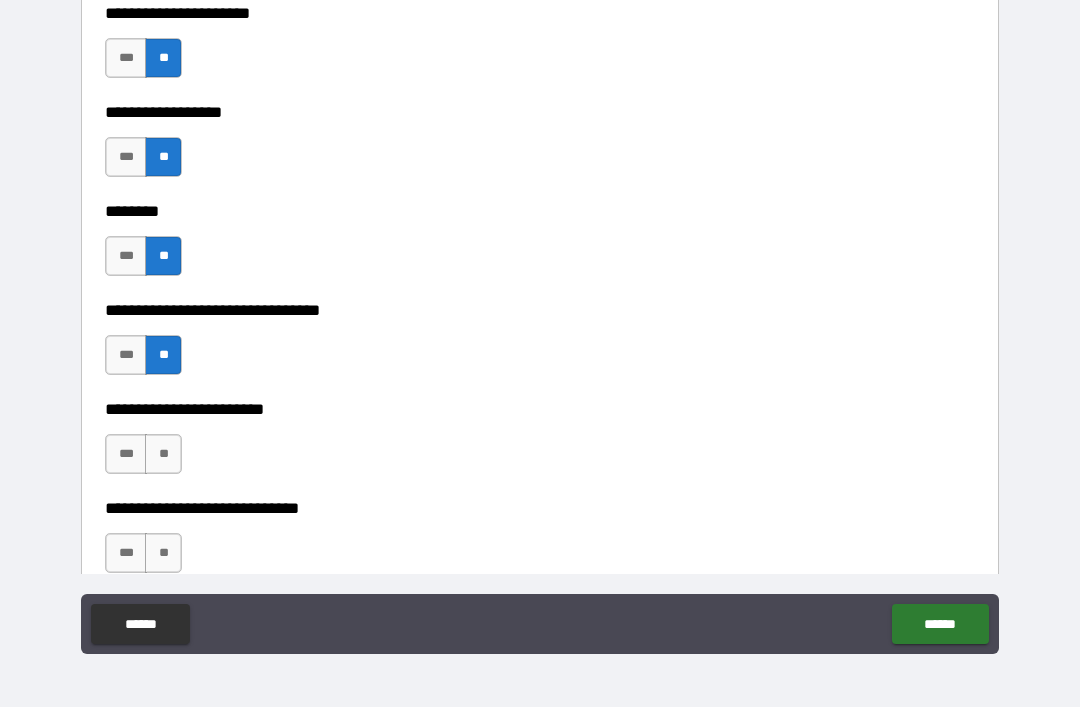 click on "**" at bounding box center [163, 454] 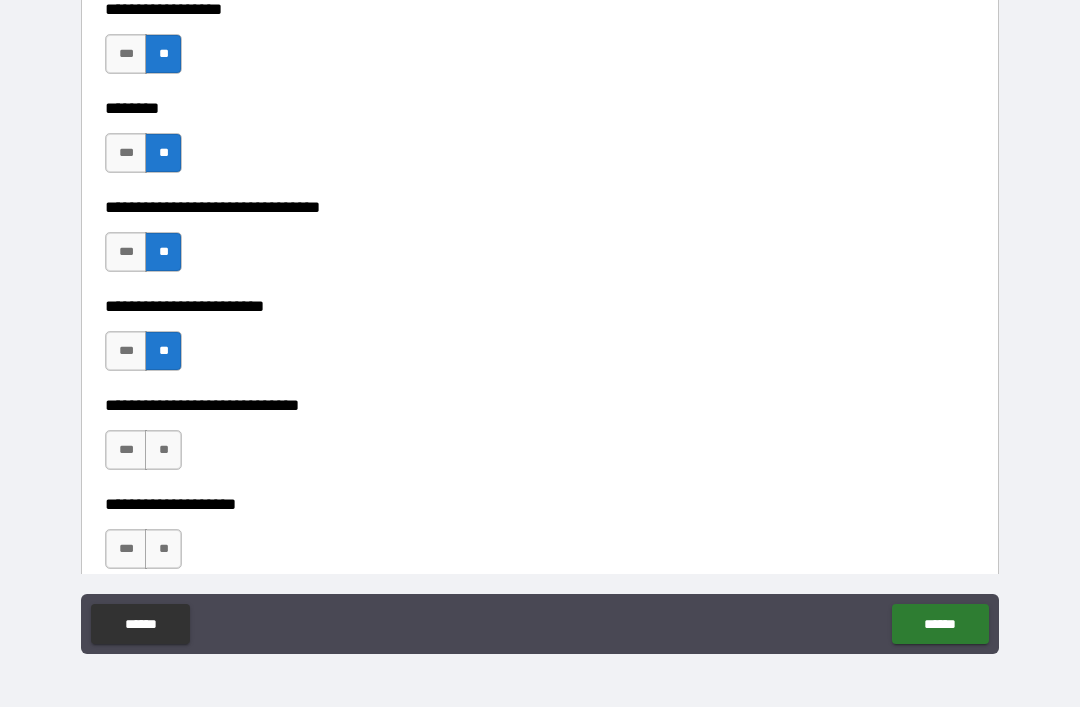 scroll, scrollTop: 6953, scrollLeft: 0, axis: vertical 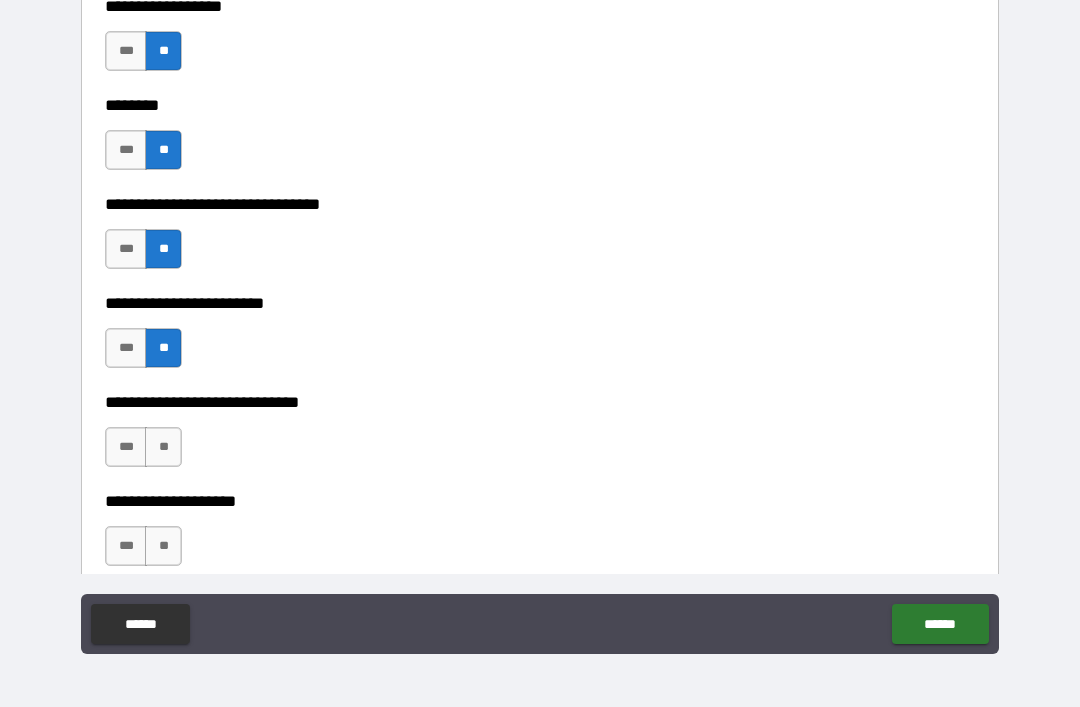 click on "***" at bounding box center [126, 249] 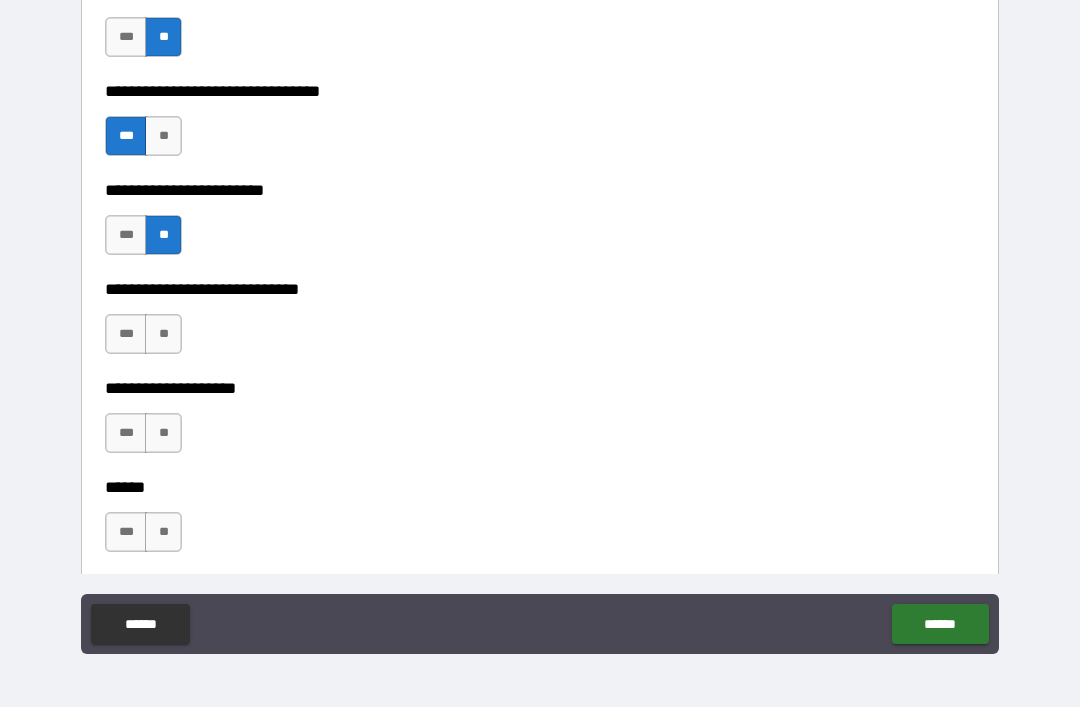 scroll, scrollTop: 7073, scrollLeft: 0, axis: vertical 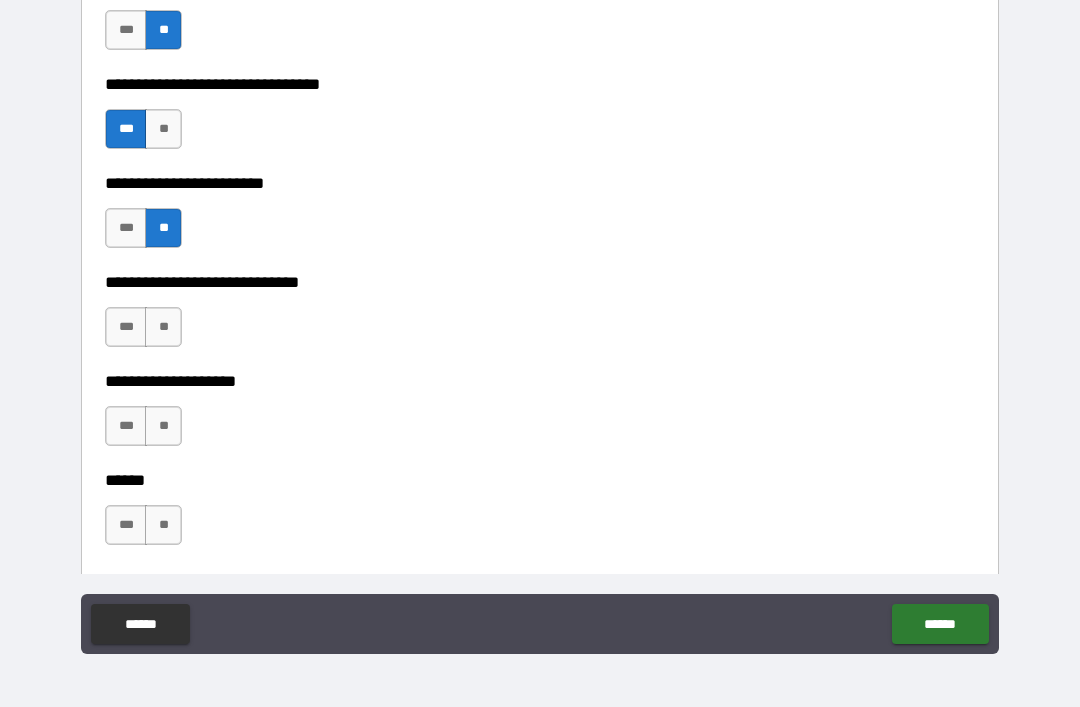 click on "***" at bounding box center [126, 327] 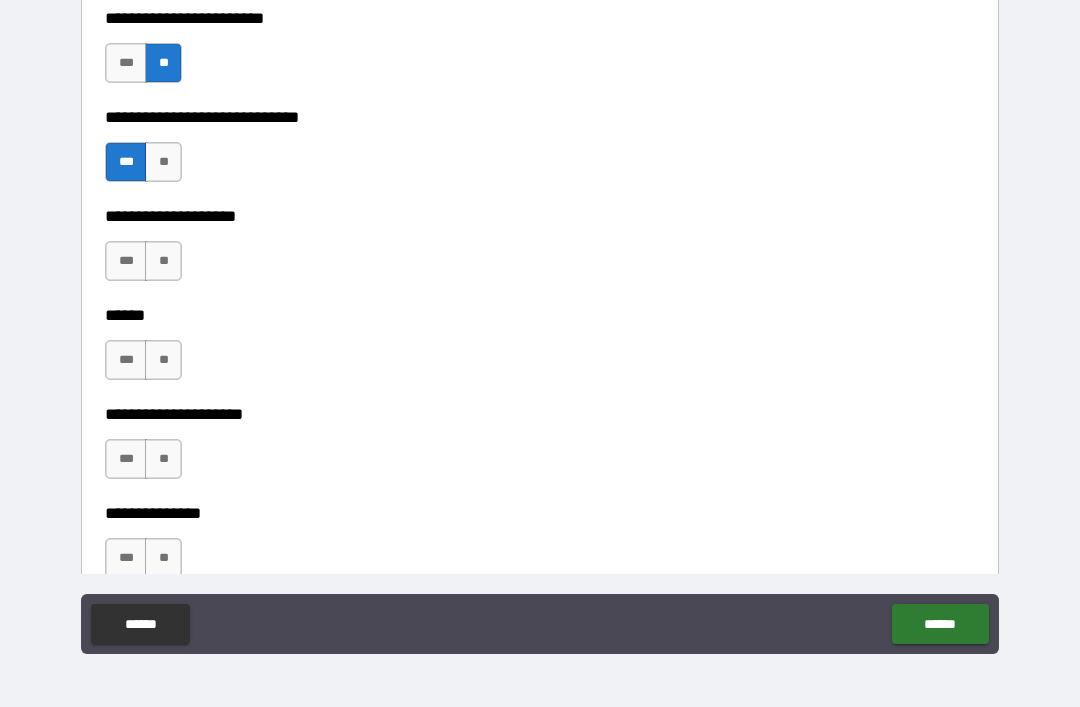 click on "**" at bounding box center [163, 360] 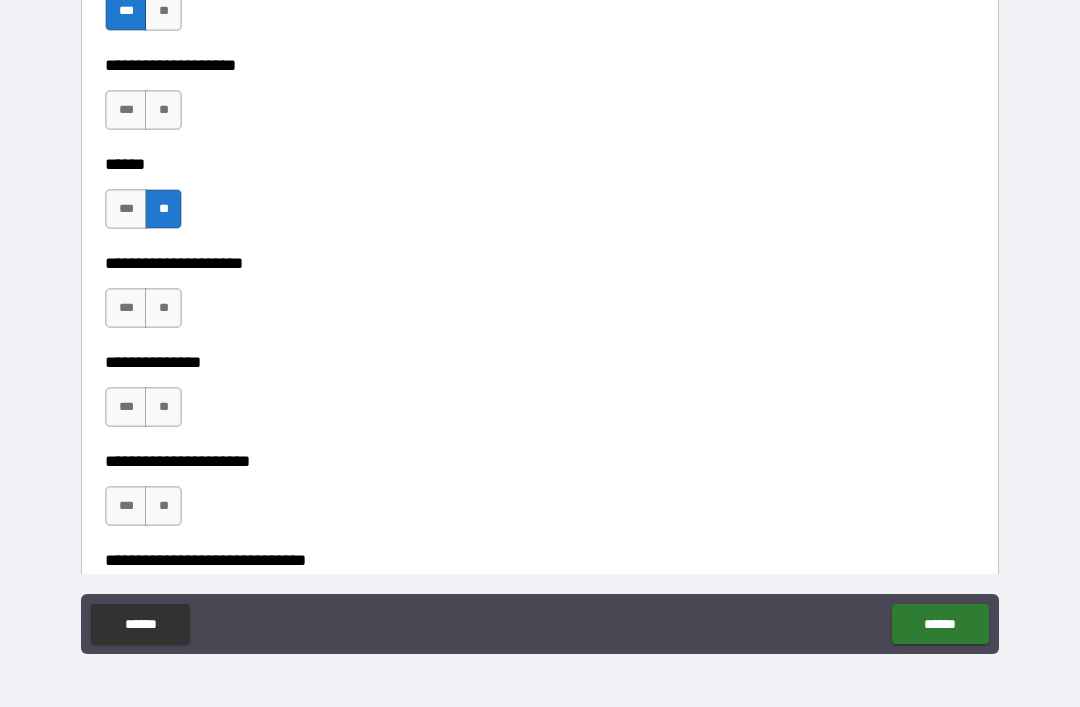 scroll, scrollTop: 7394, scrollLeft: 0, axis: vertical 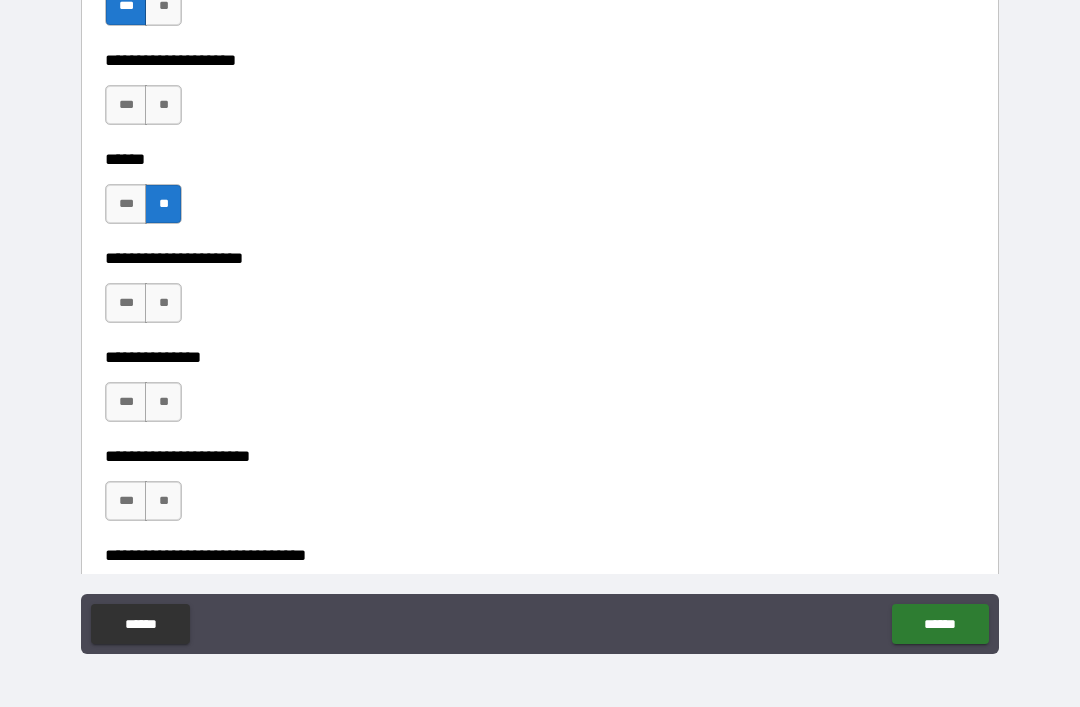 click on "***" at bounding box center [126, 303] 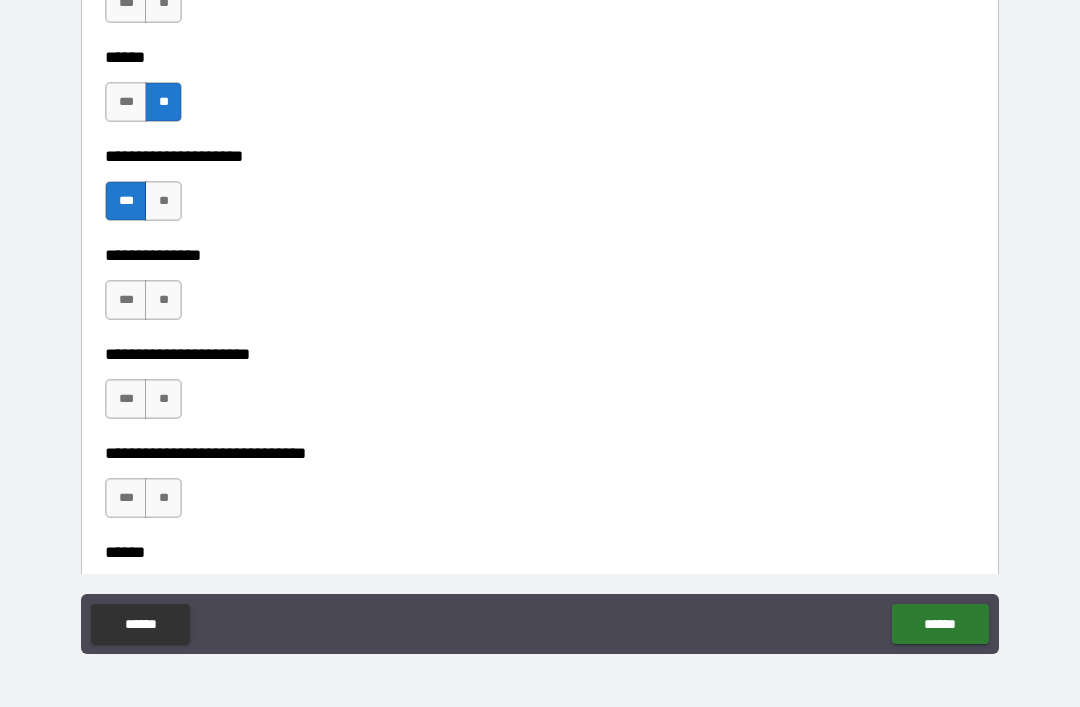 click on "**" at bounding box center (163, 300) 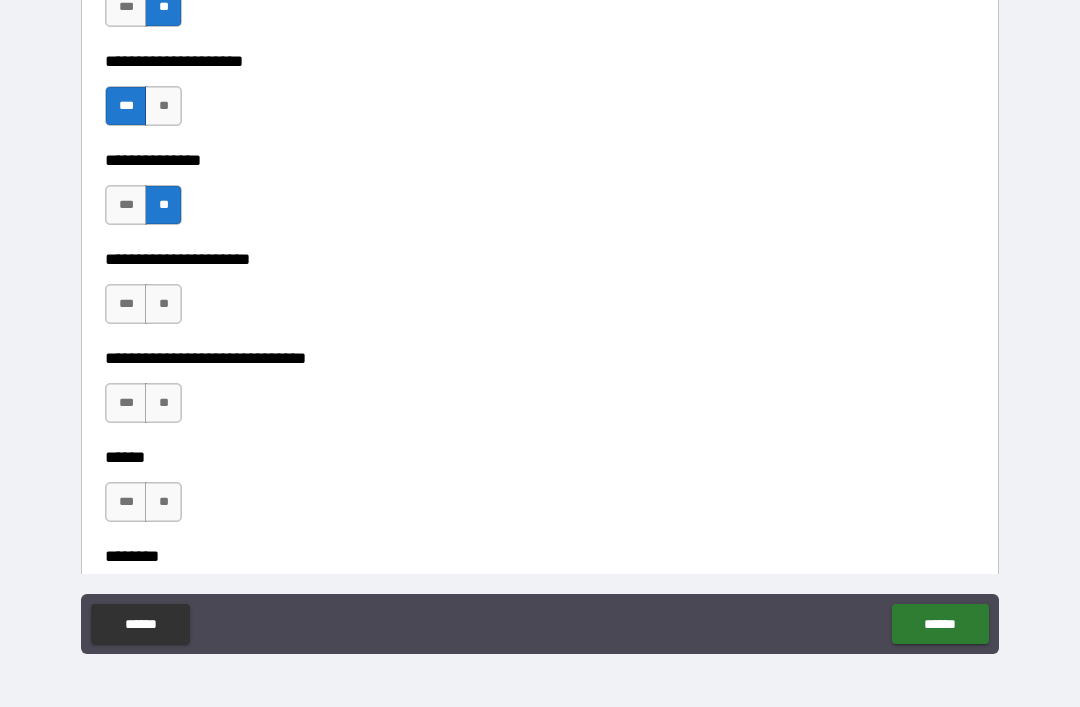 click on "**" at bounding box center (163, 304) 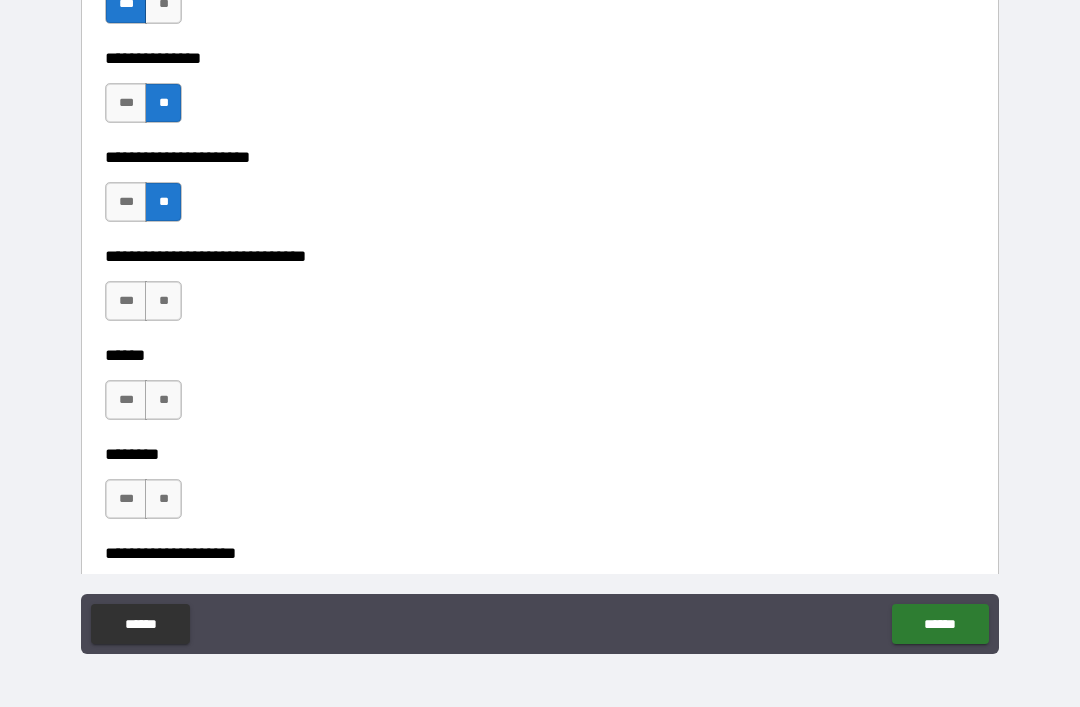 scroll, scrollTop: 7725, scrollLeft: 0, axis: vertical 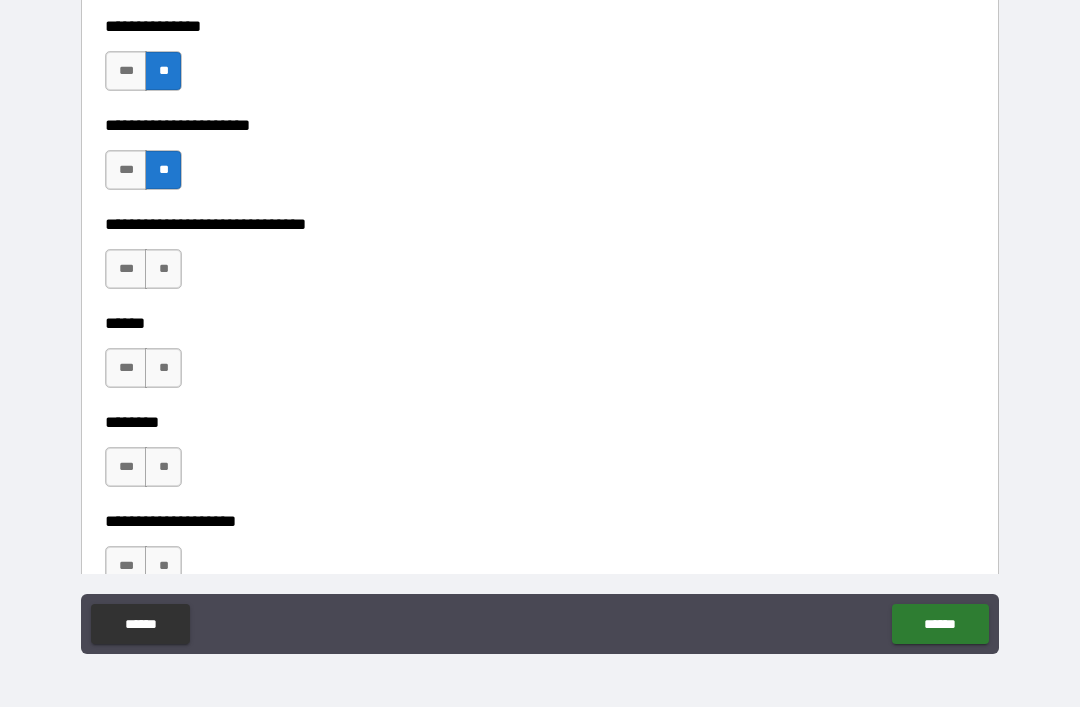 click on "**" at bounding box center (163, 269) 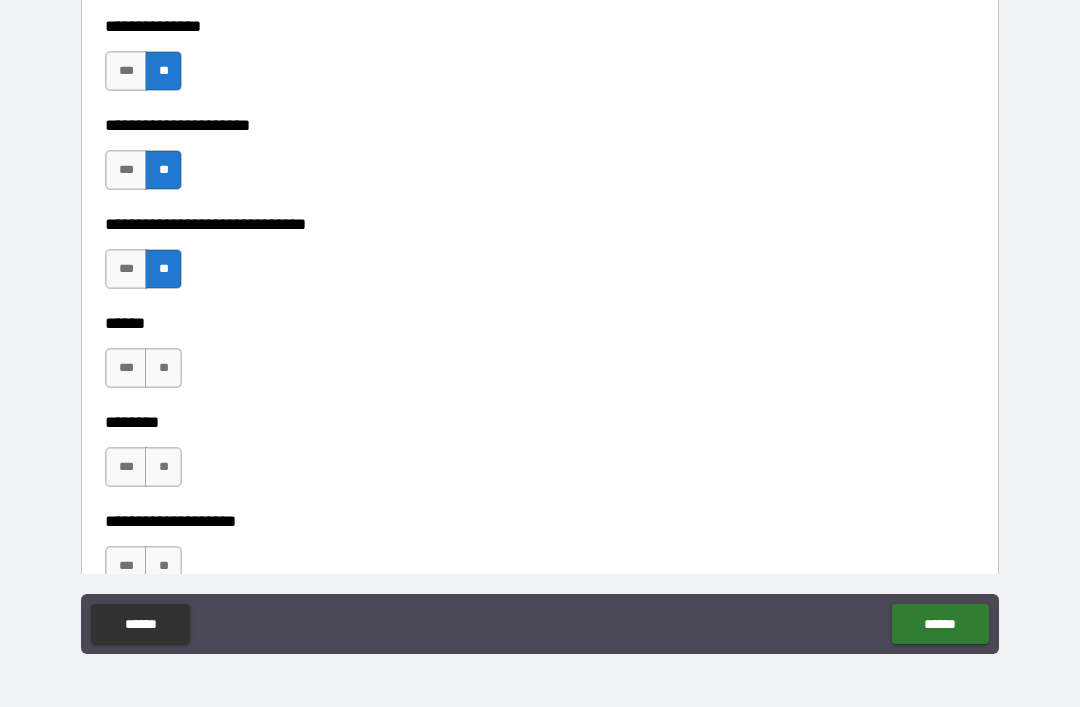 scroll, scrollTop: 7798, scrollLeft: 0, axis: vertical 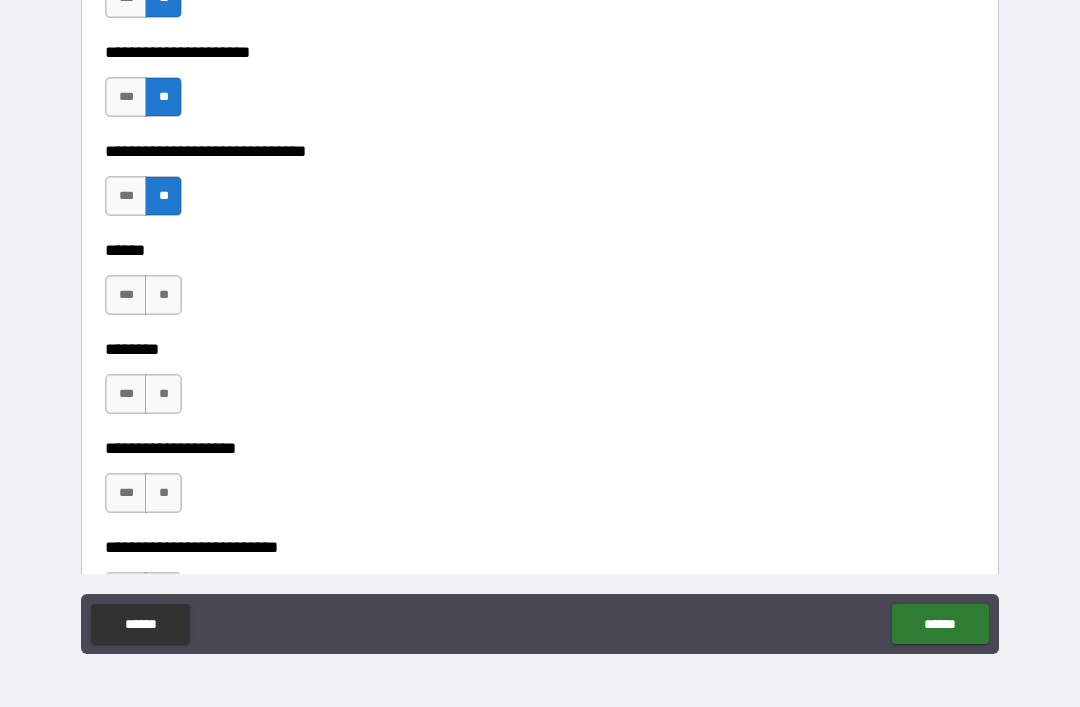 click on "**" at bounding box center (163, 295) 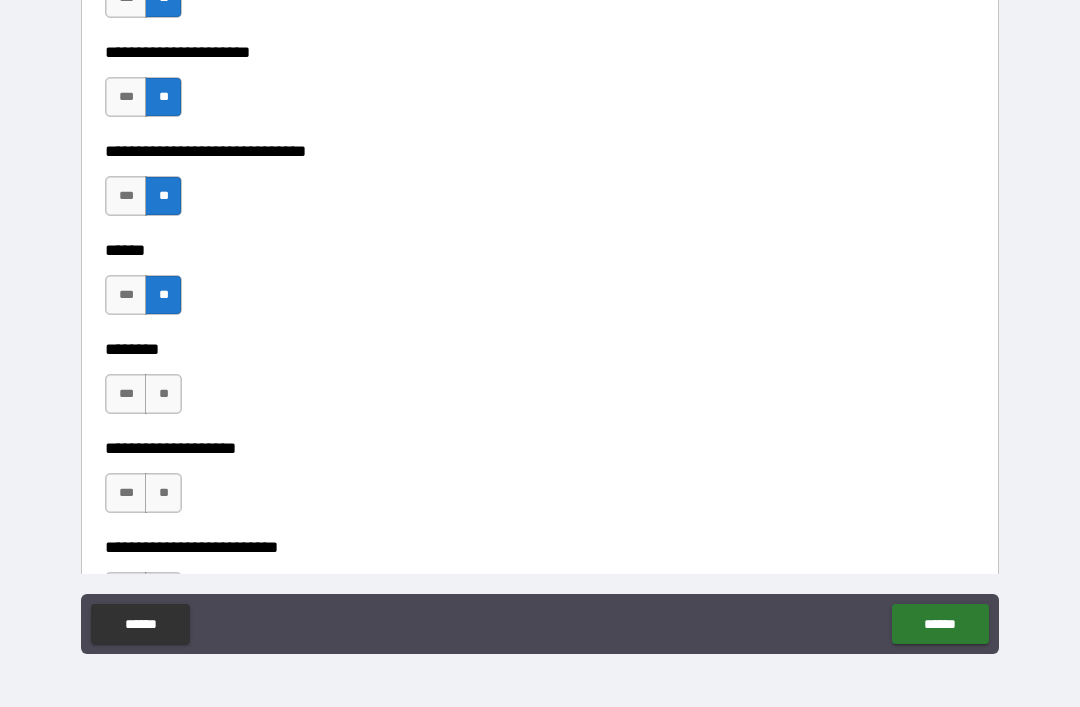 click on "**" at bounding box center (163, 394) 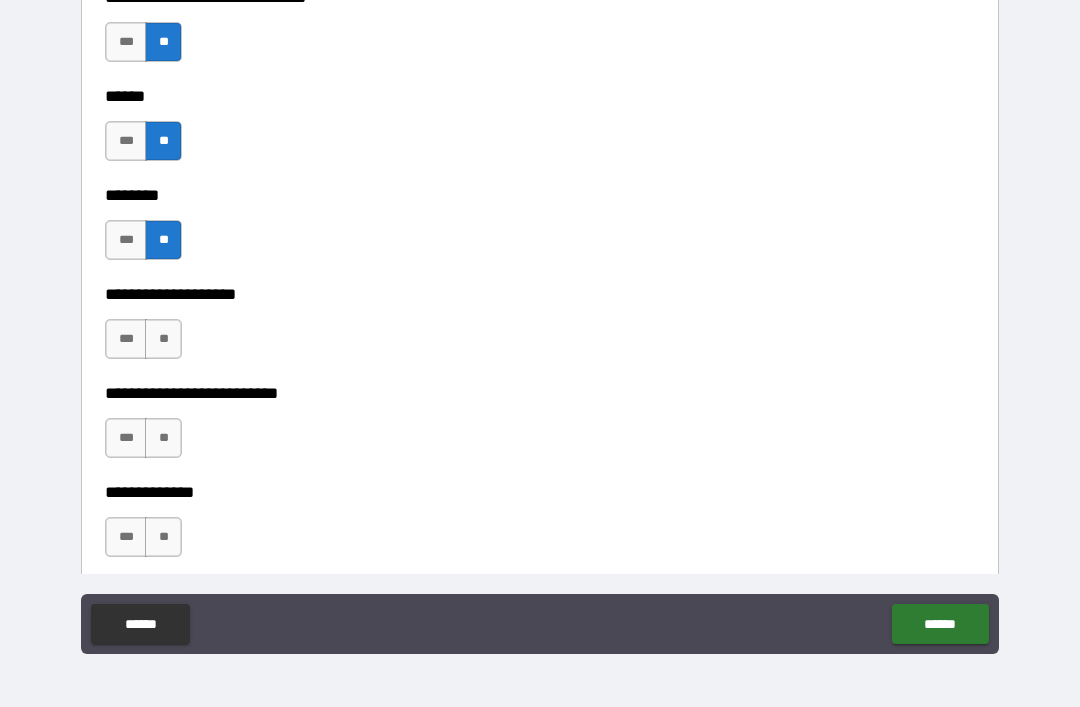 scroll, scrollTop: 7964, scrollLeft: 0, axis: vertical 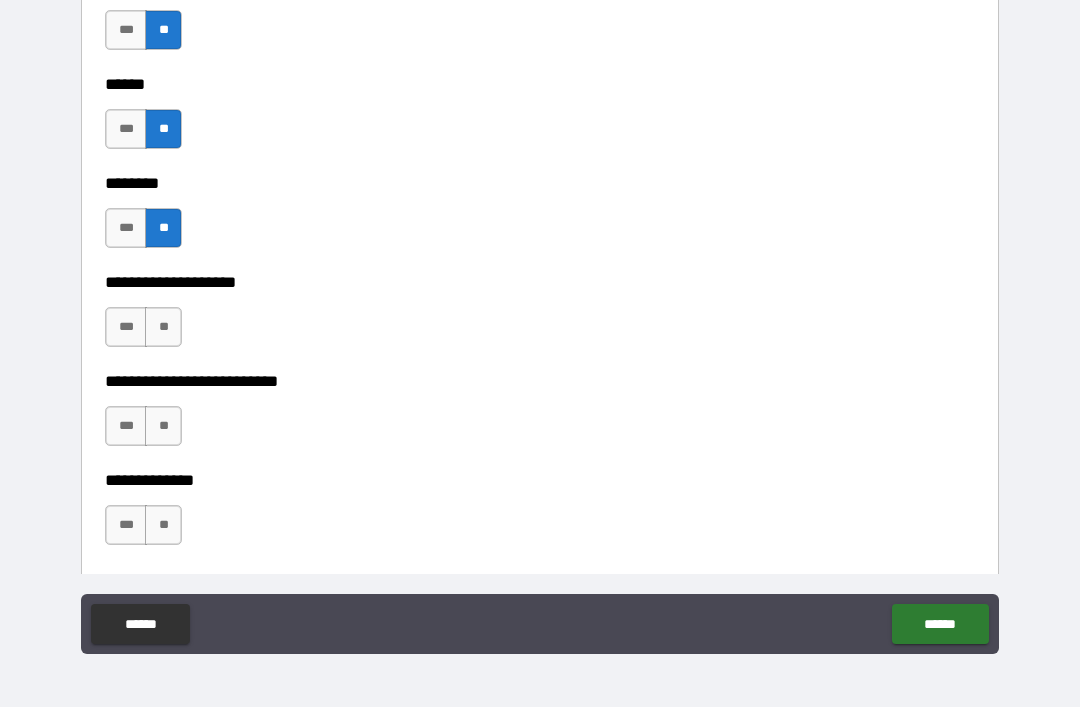 click on "**" at bounding box center (163, 327) 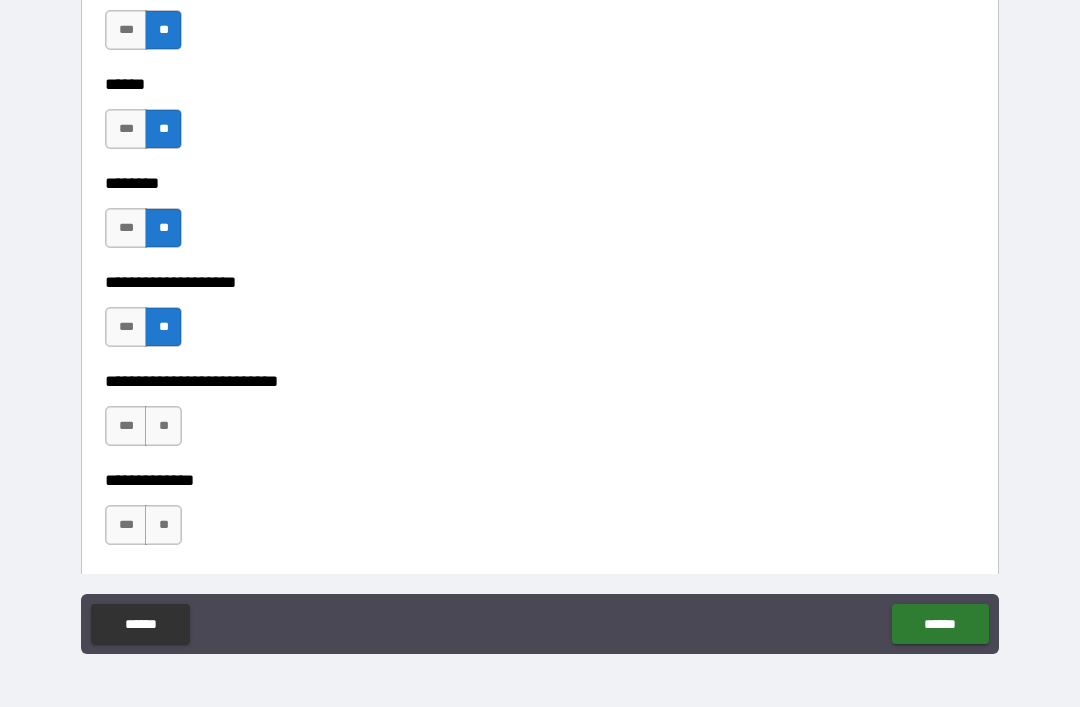 click on "**" at bounding box center (163, 426) 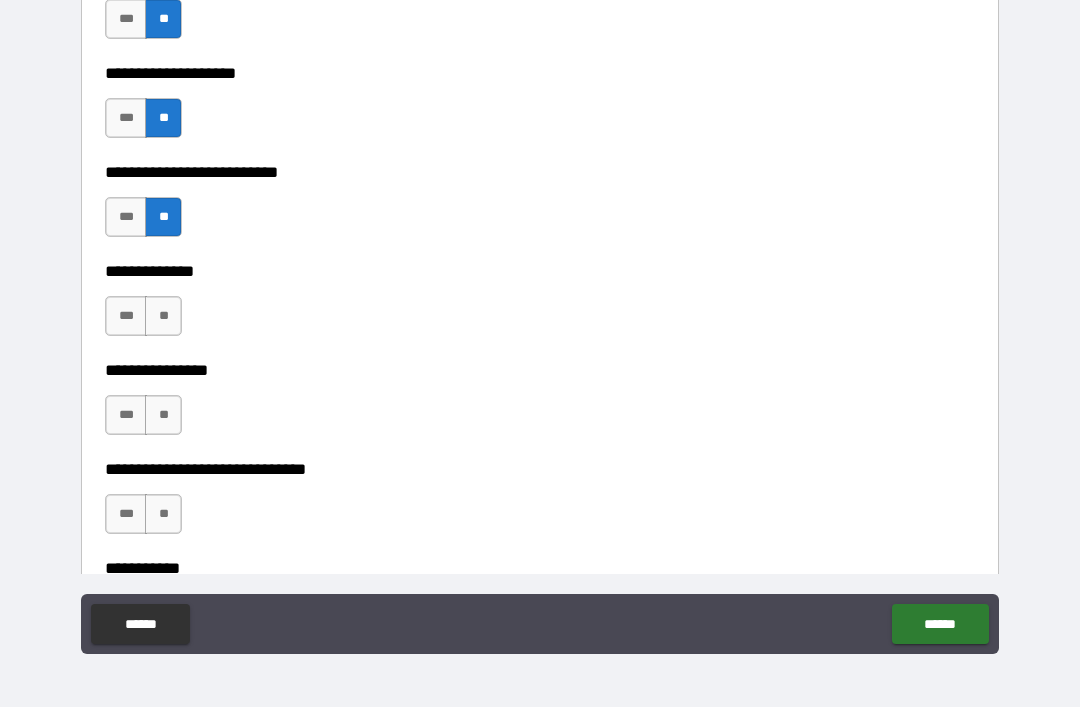 scroll, scrollTop: 8174, scrollLeft: 0, axis: vertical 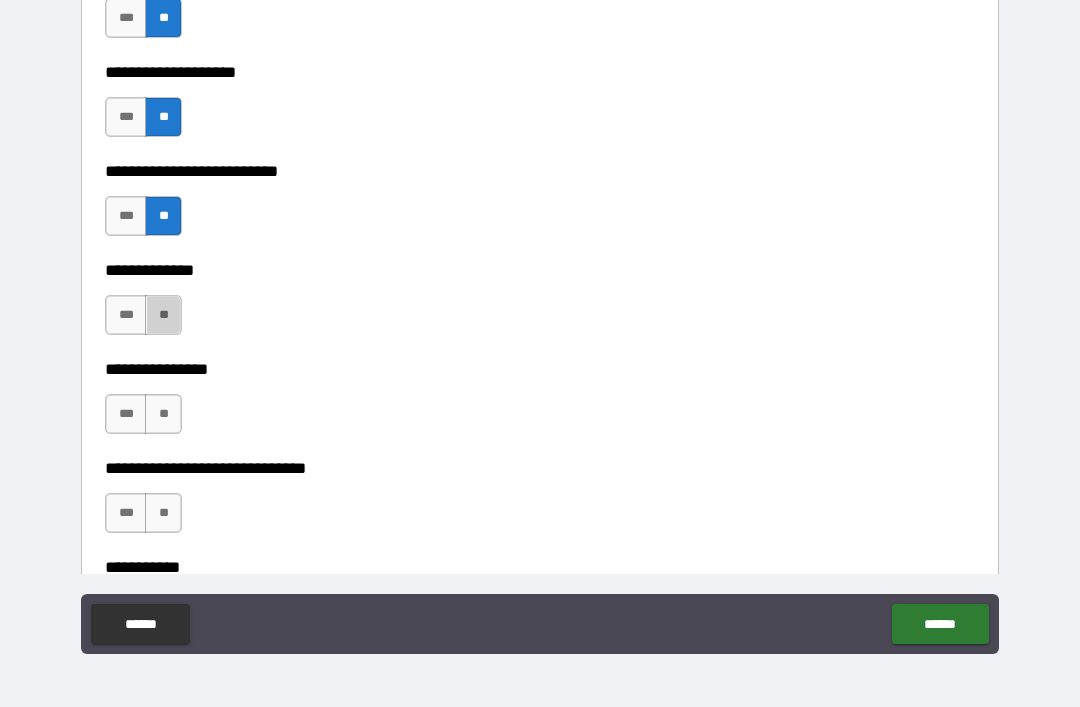 click on "**" at bounding box center (163, 315) 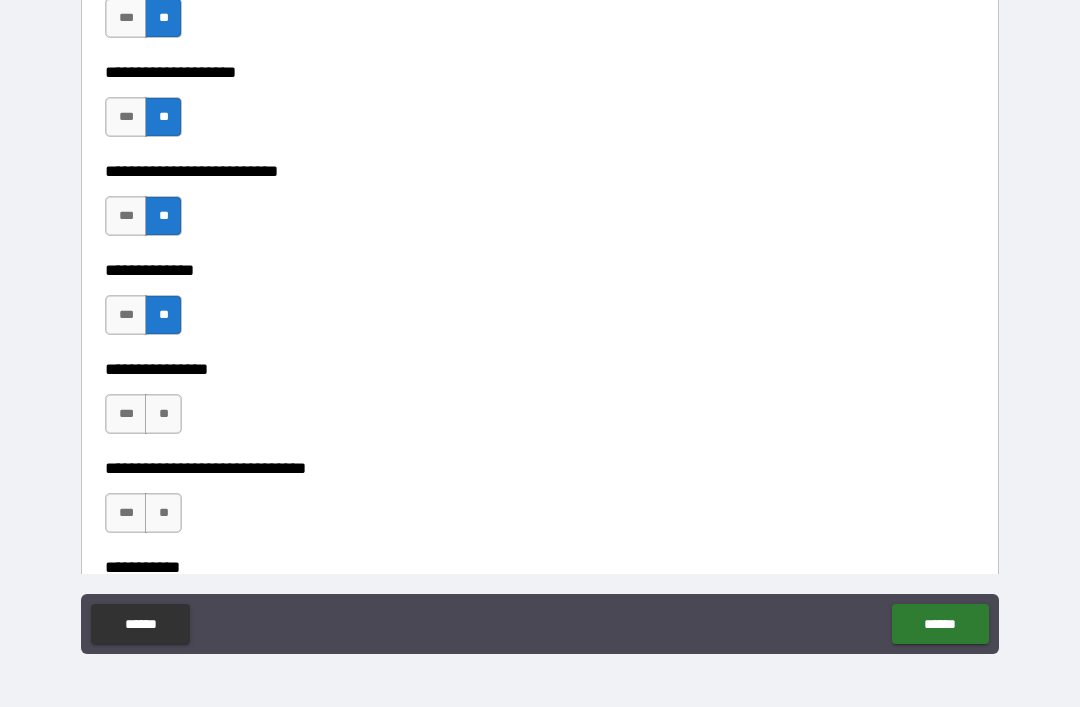 click on "**" at bounding box center (163, 414) 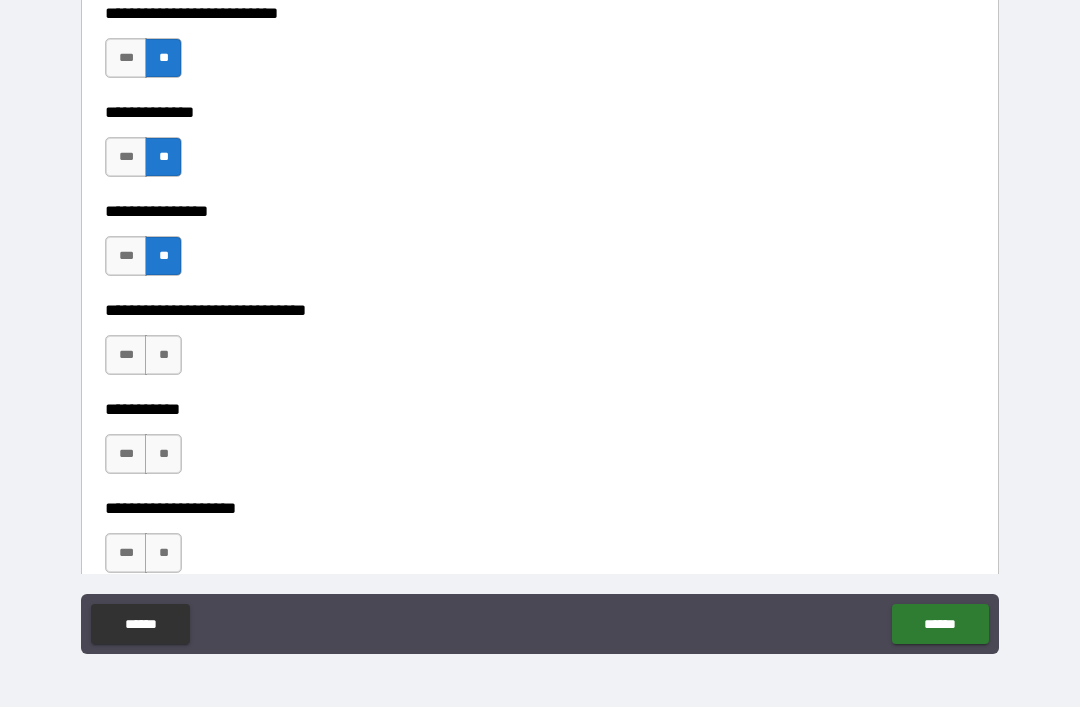scroll, scrollTop: 8346, scrollLeft: 0, axis: vertical 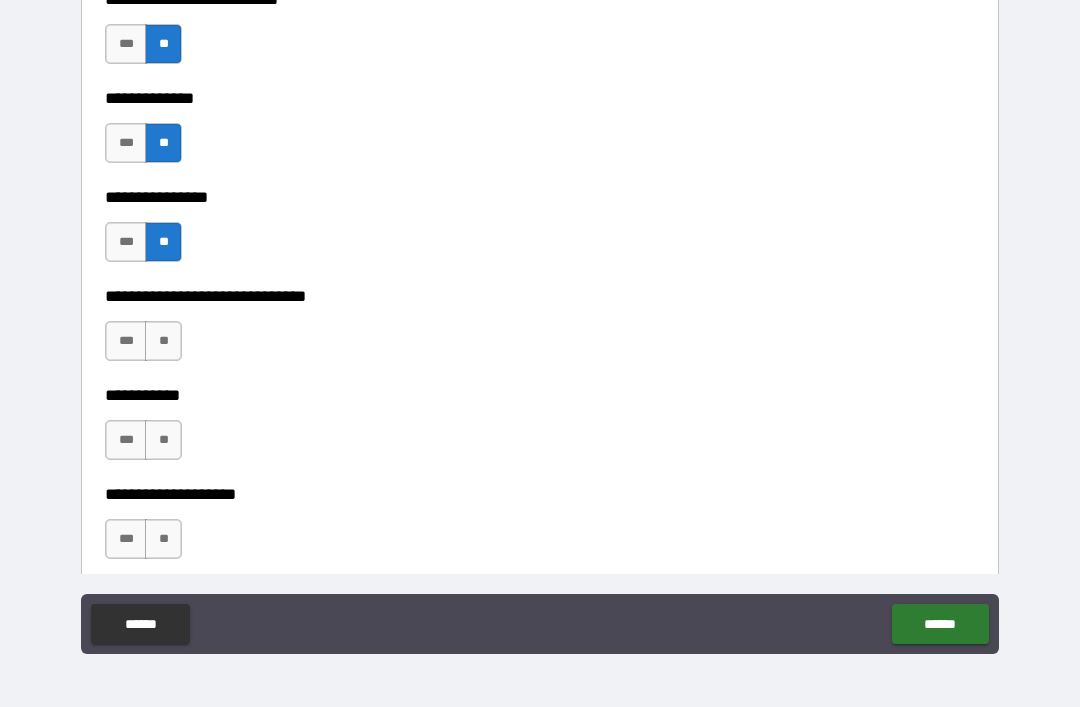 click on "**" at bounding box center (163, 341) 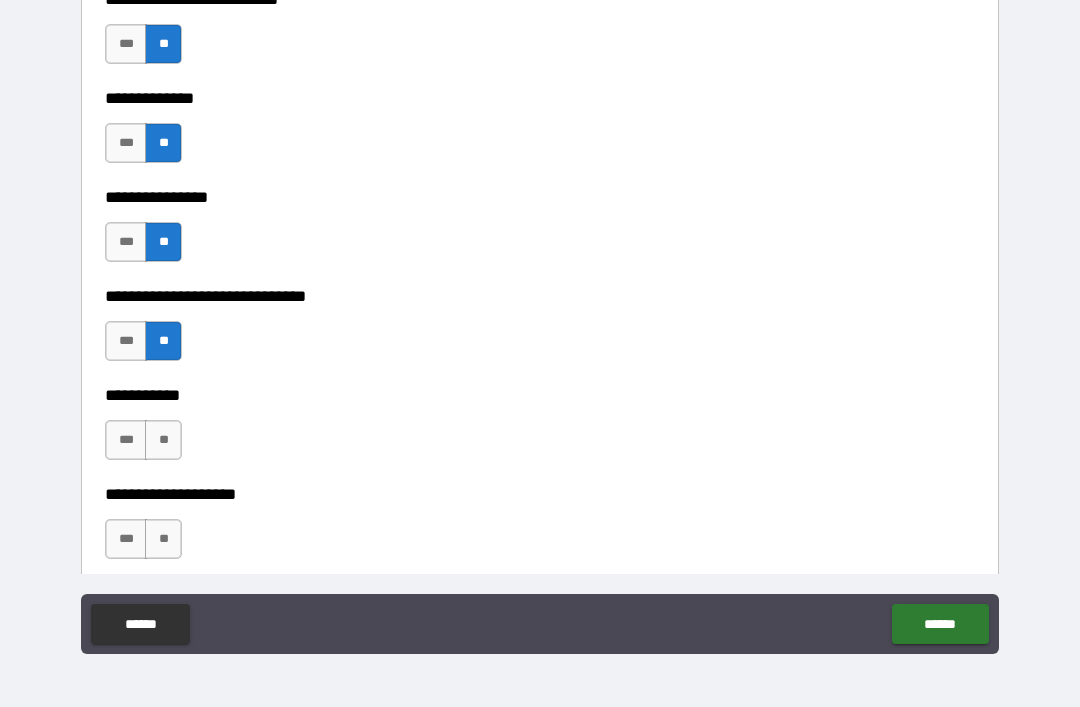 click on "**" at bounding box center [163, 440] 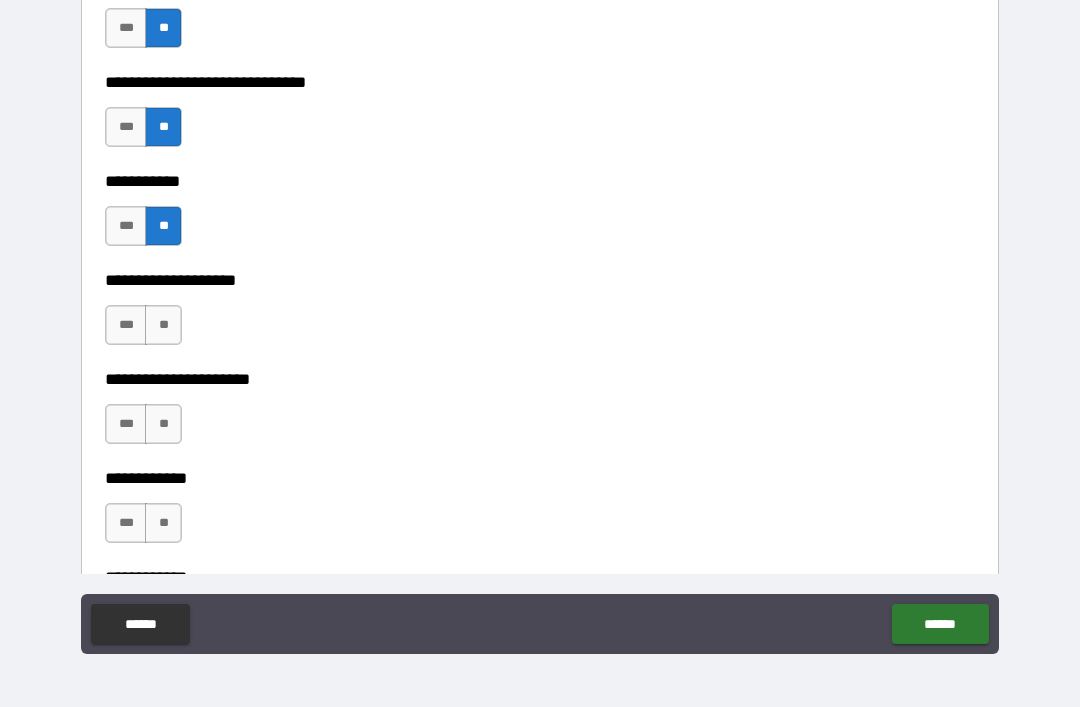 scroll, scrollTop: 8563, scrollLeft: 0, axis: vertical 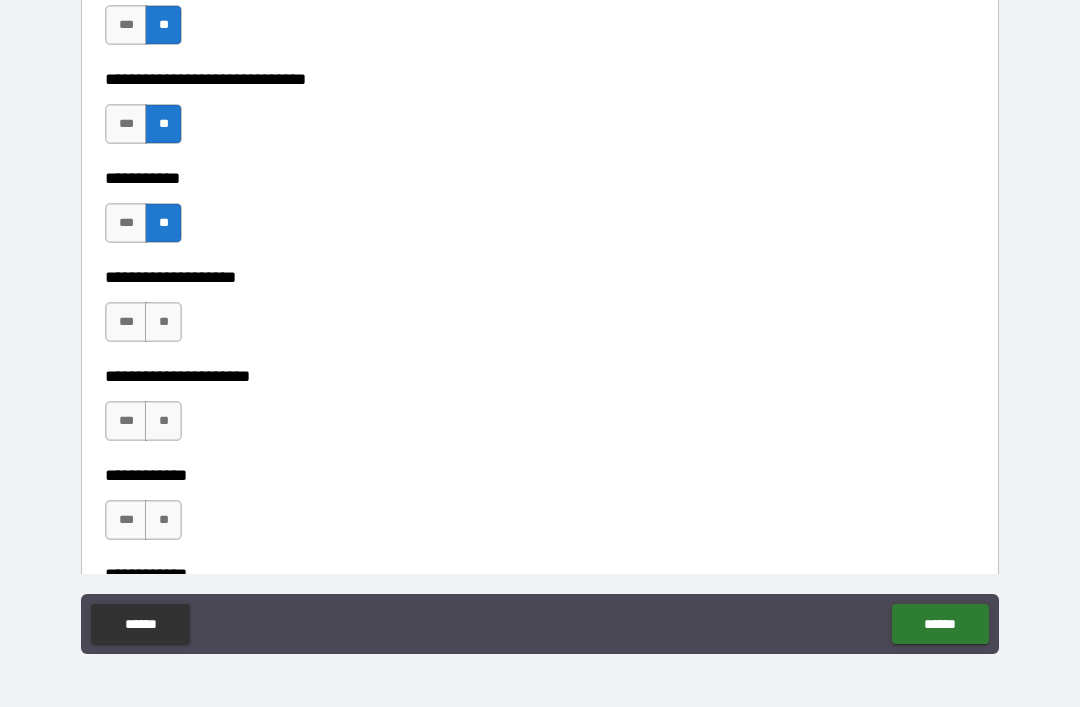 click on "**" at bounding box center [163, 322] 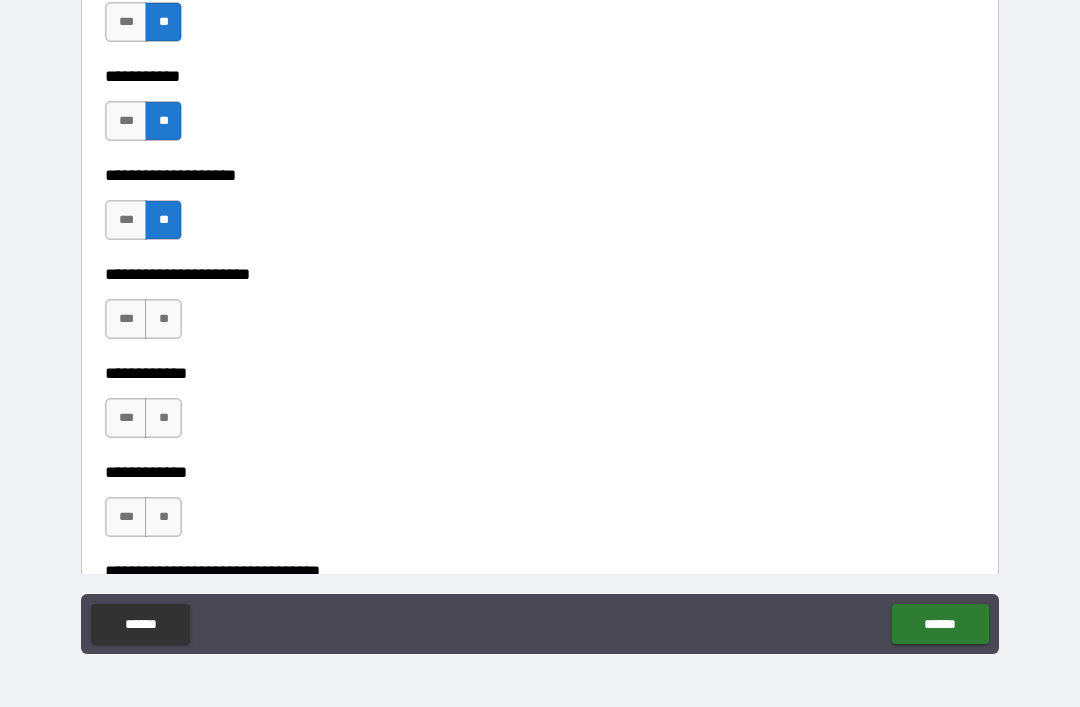scroll, scrollTop: 8669, scrollLeft: 0, axis: vertical 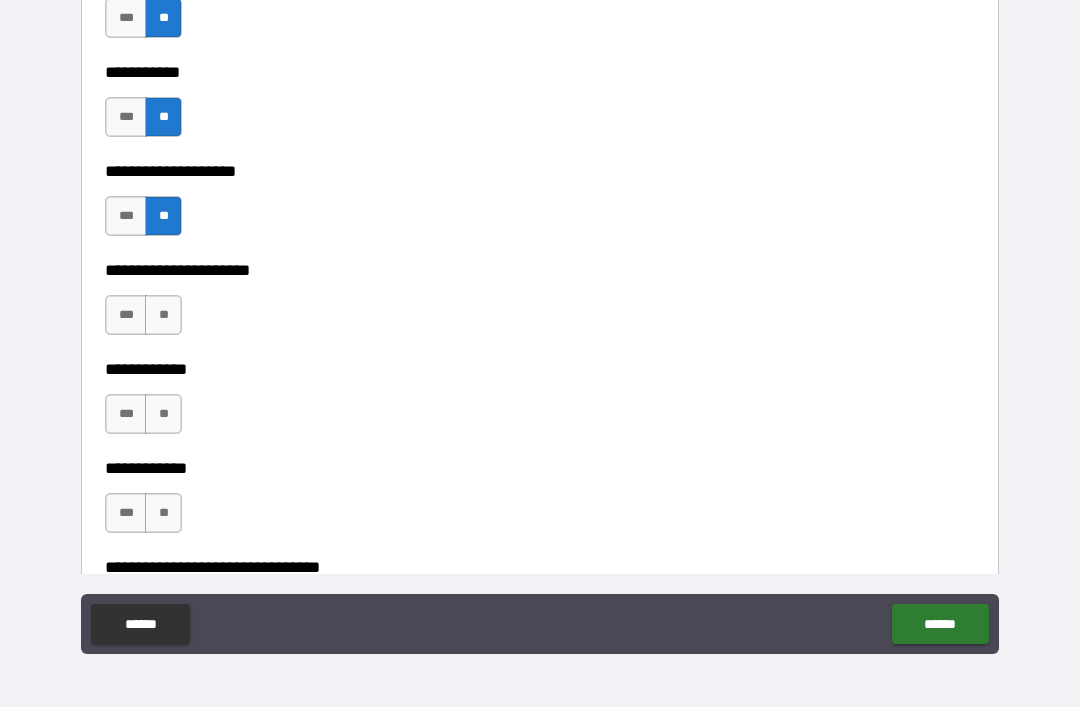 click on "**" at bounding box center (163, 315) 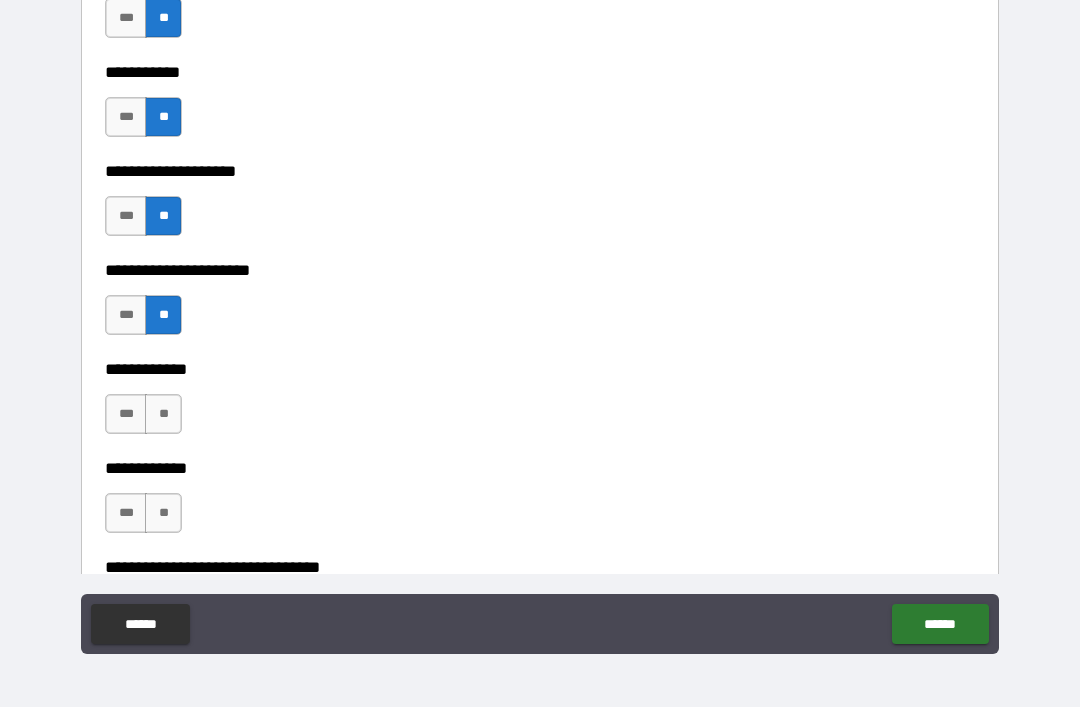 click on "**" at bounding box center [163, 414] 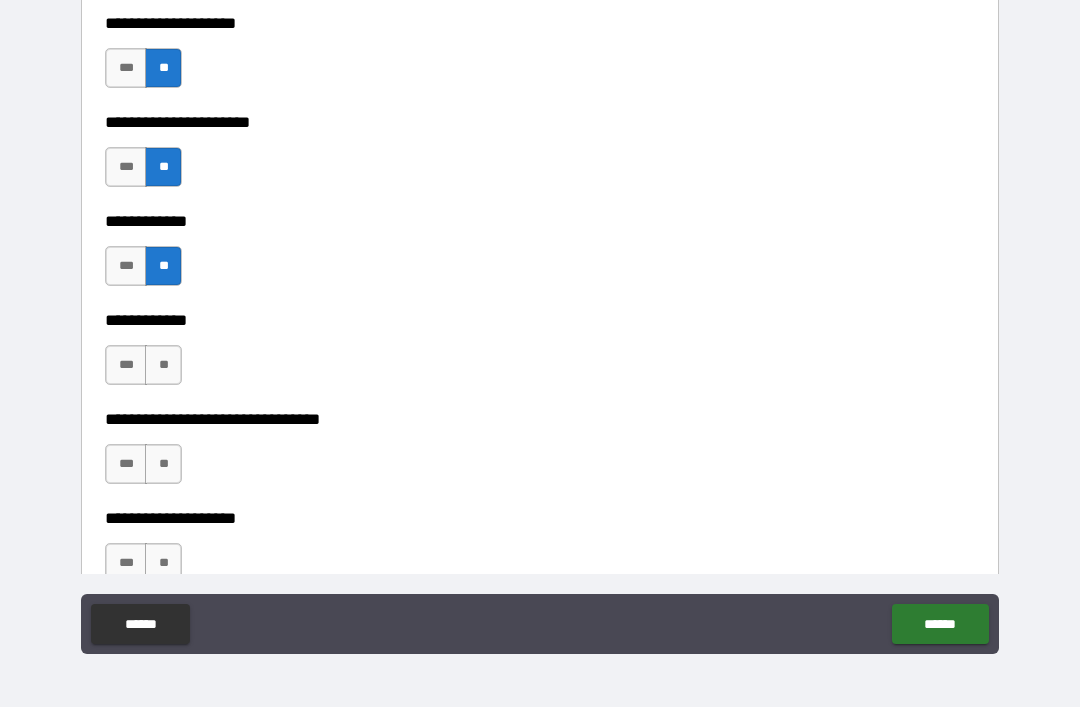 scroll, scrollTop: 8841, scrollLeft: 0, axis: vertical 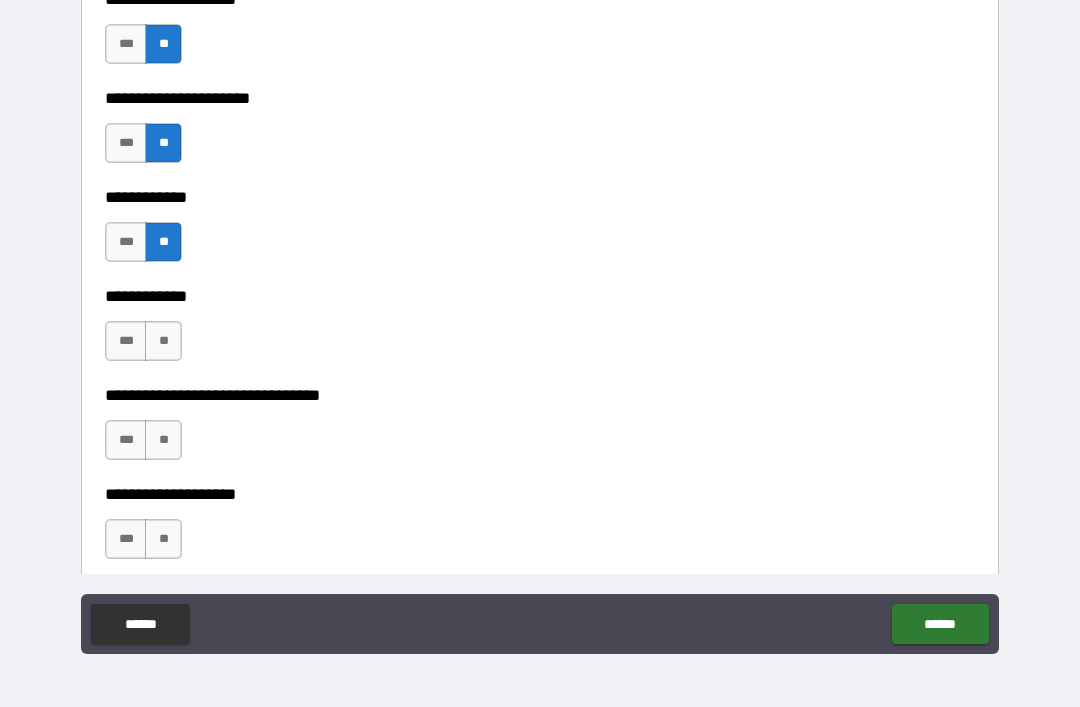 click on "**" at bounding box center (163, 341) 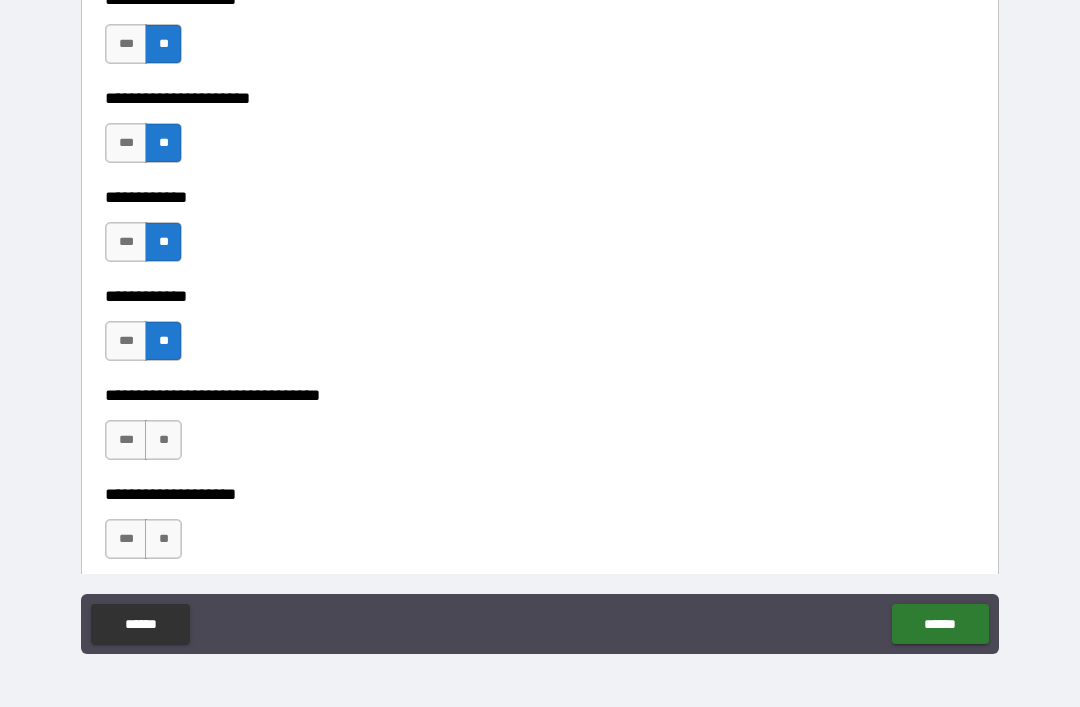 click on "**" at bounding box center (163, 440) 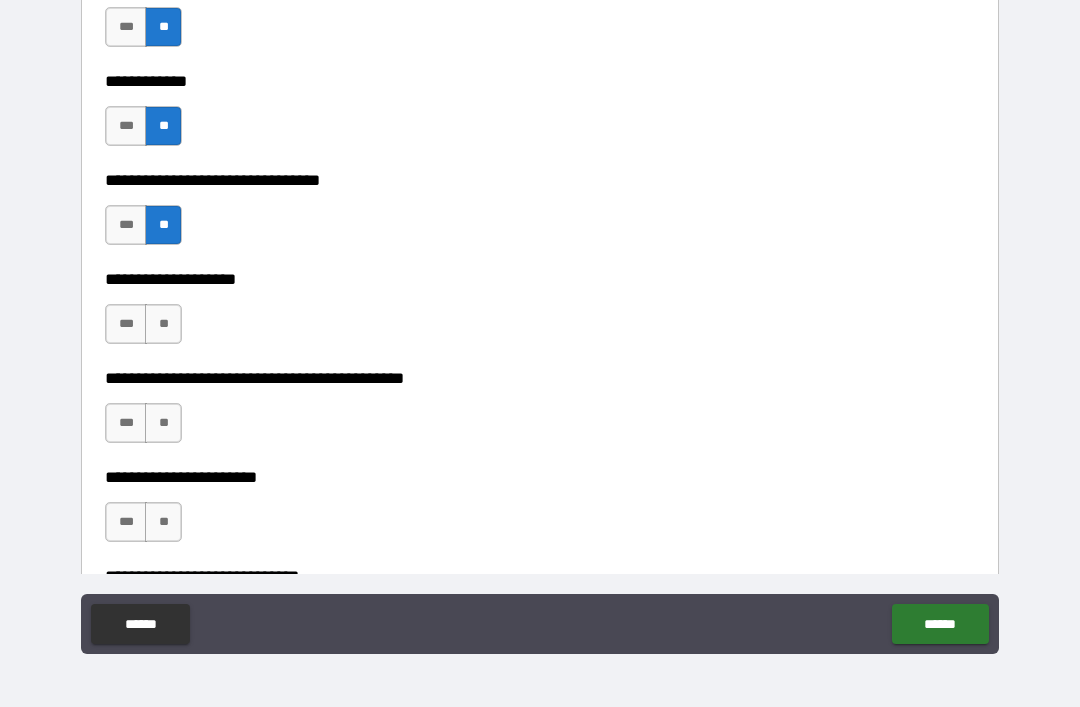 scroll, scrollTop: 9069, scrollLeft: 0, axis: vertical 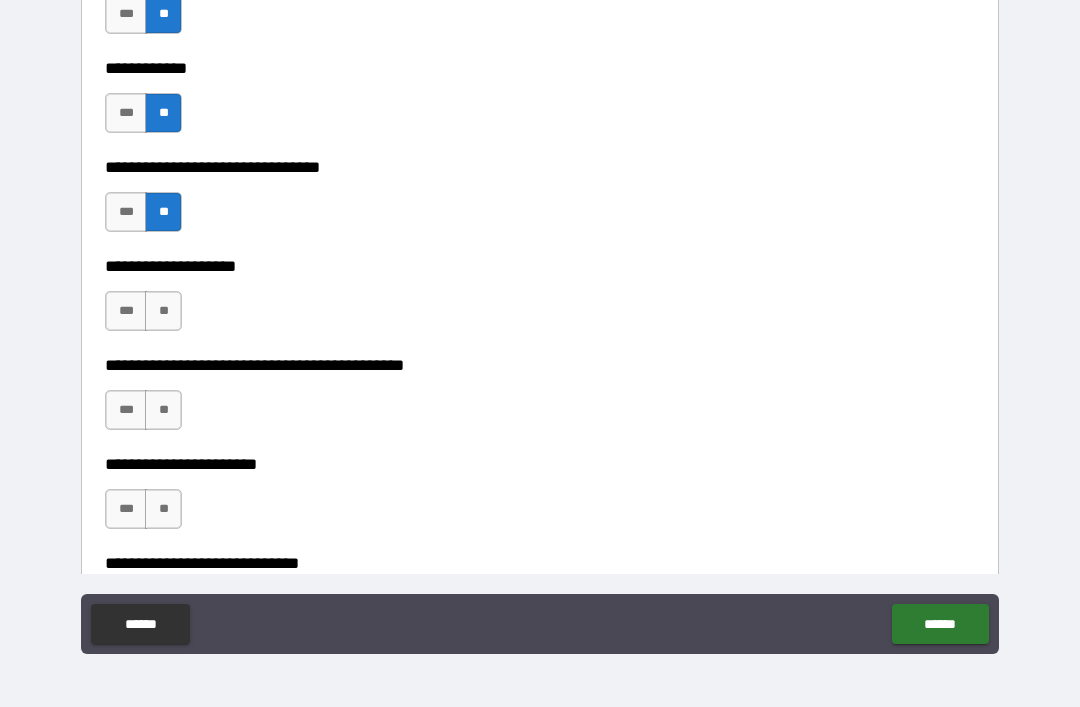 click on "**" at bounding box center [163, 311] 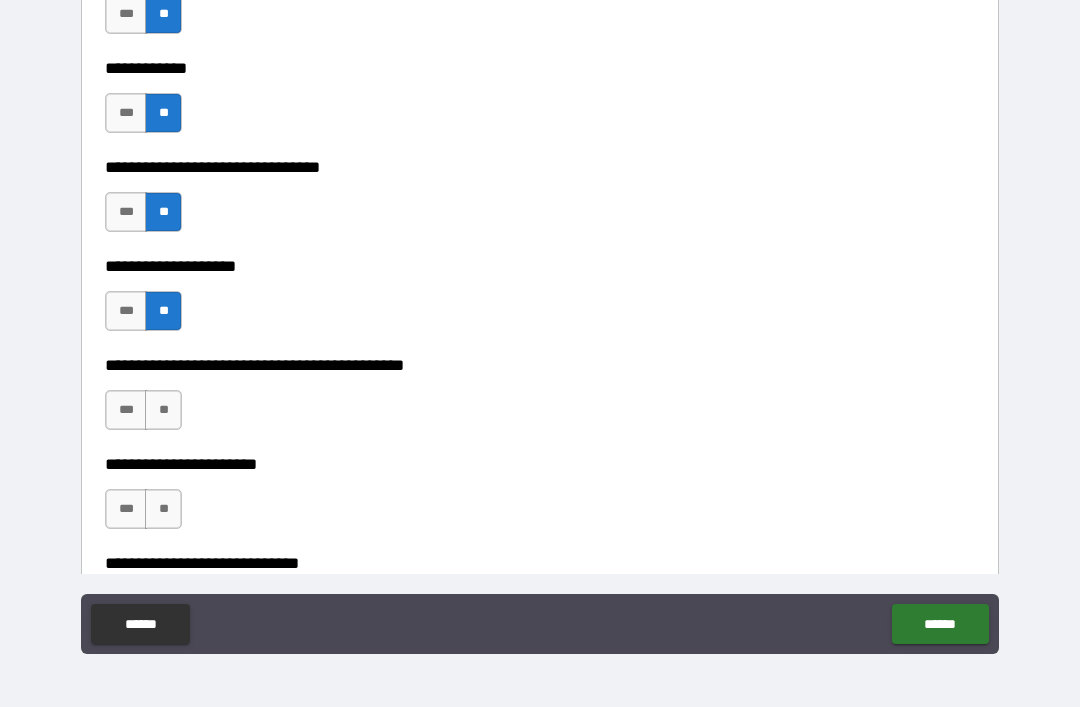 click on "**" at bounding box center (163, 410) 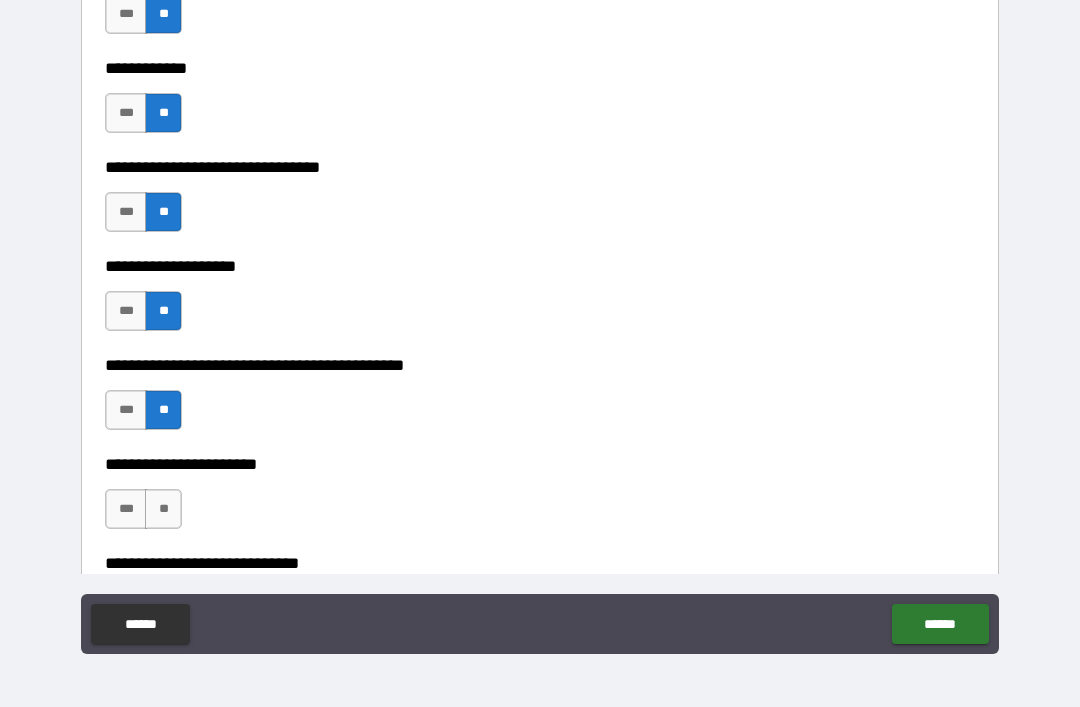 click on "**" at bounding box center [163, 509] 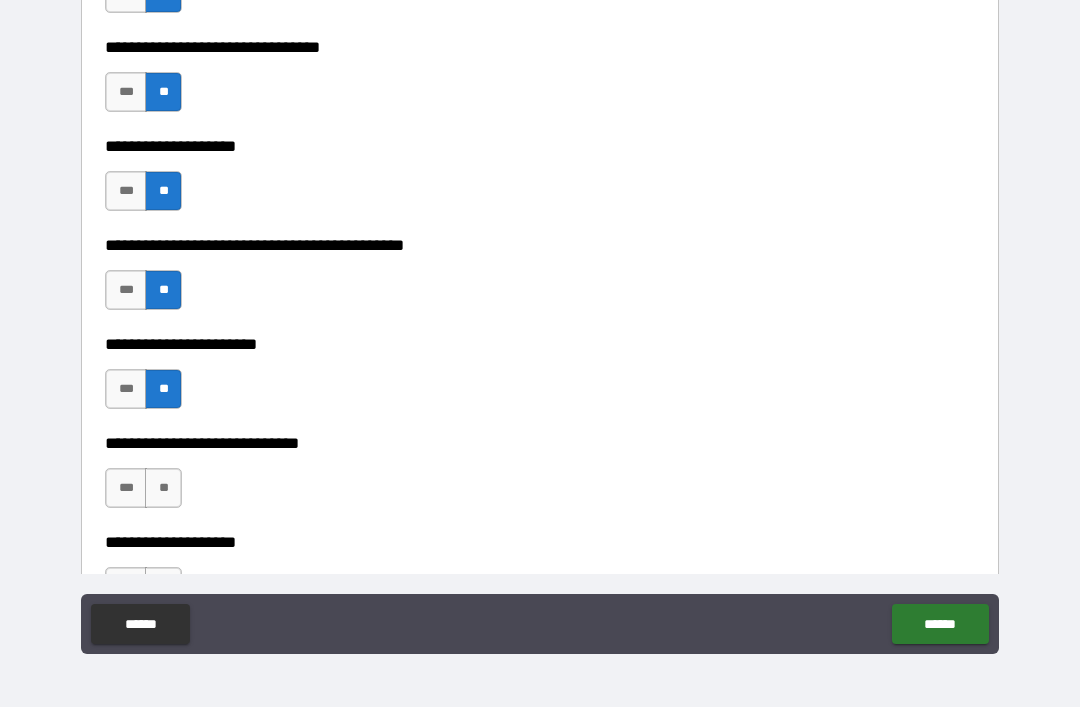 scroll, scrollTop: 9193, scrollLeft: 0, axis: vertical 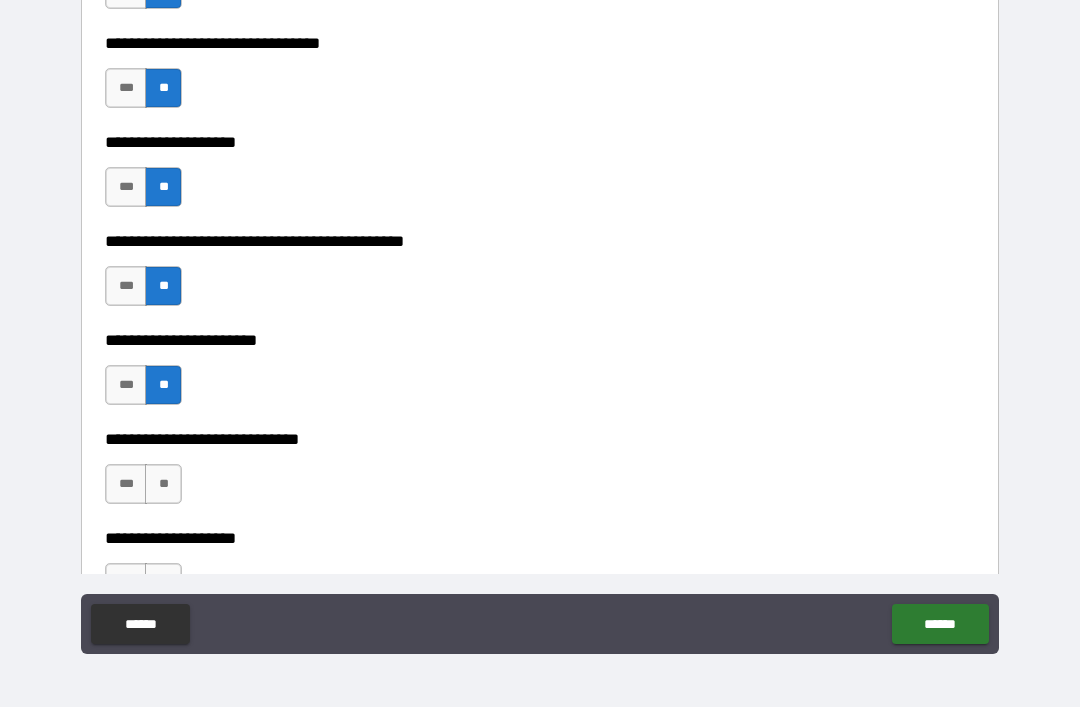 click on "***" at bounding box center [126, 286] 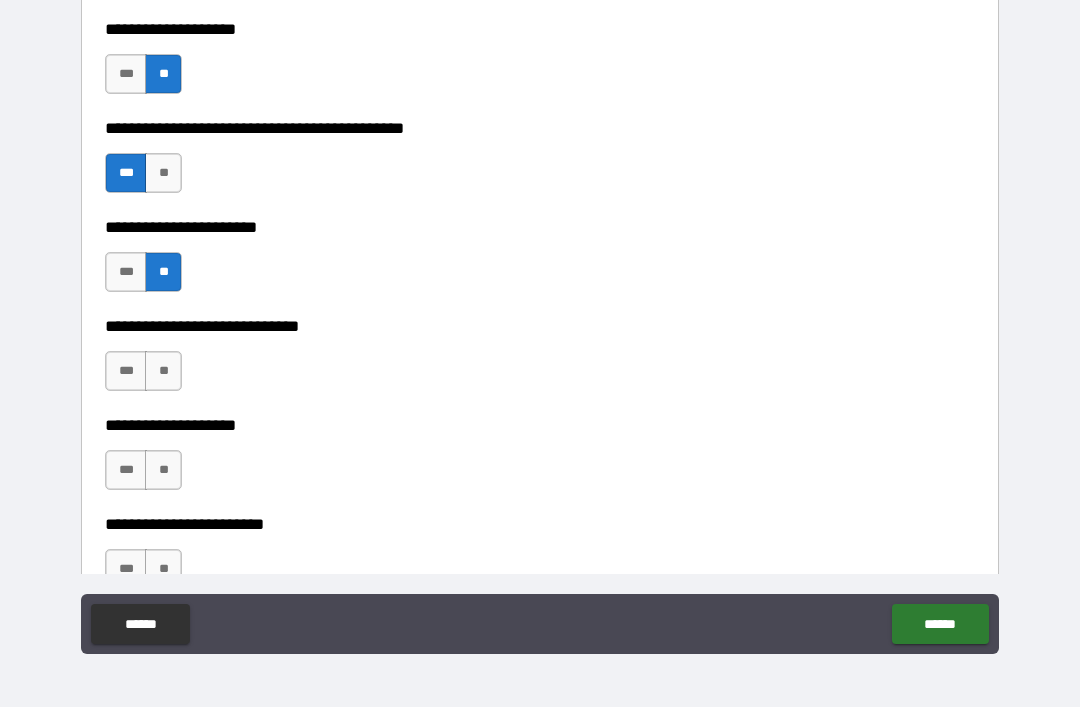 scroll, scrollTop: 9307, scrollLeft: 0, axis: vertical 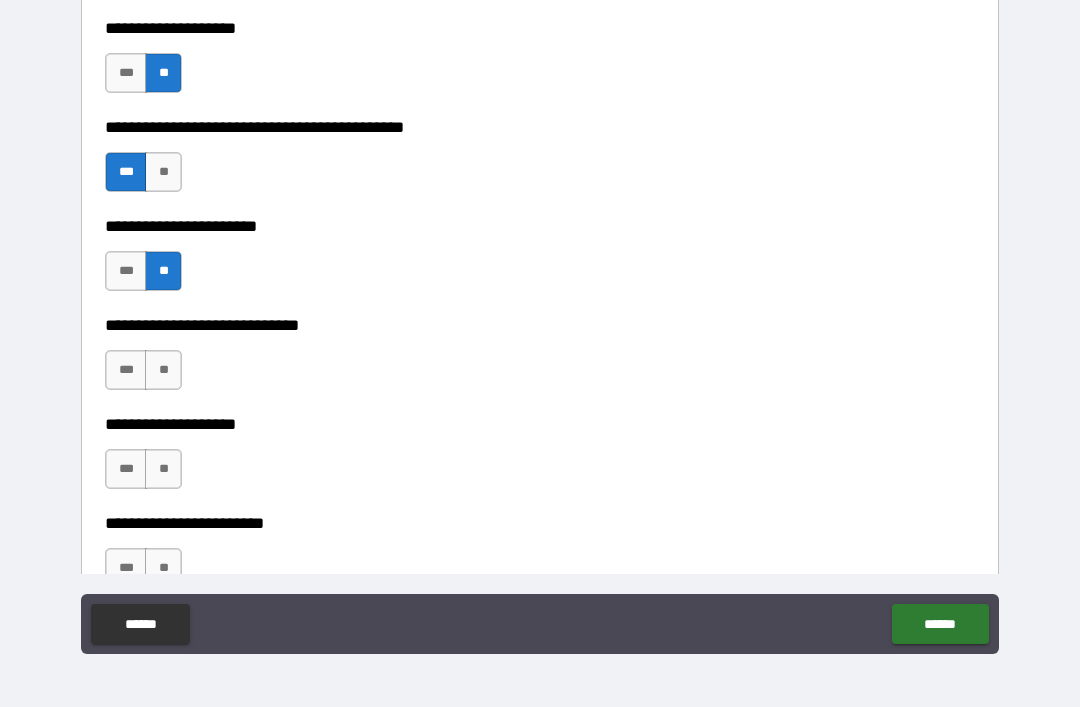 click on "**" at bounding box center [163, 370] 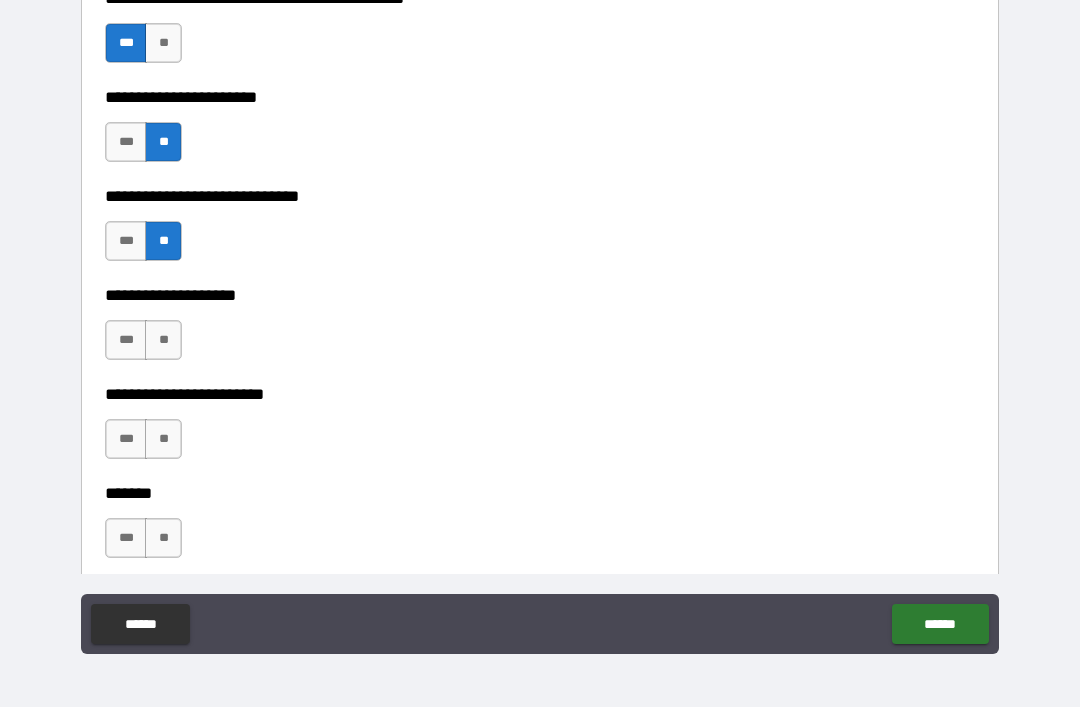 scroll, scrollTop: 9437, scrollLeft: 0, axis: vertical 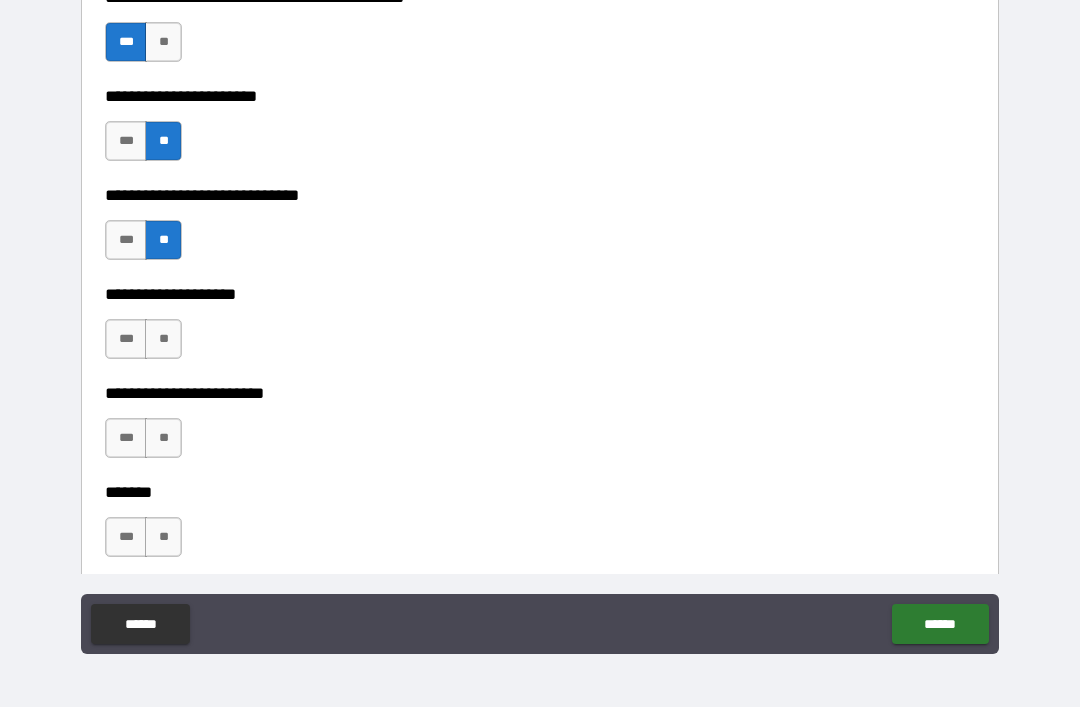 click on "**" at bounding box center [163, 339] 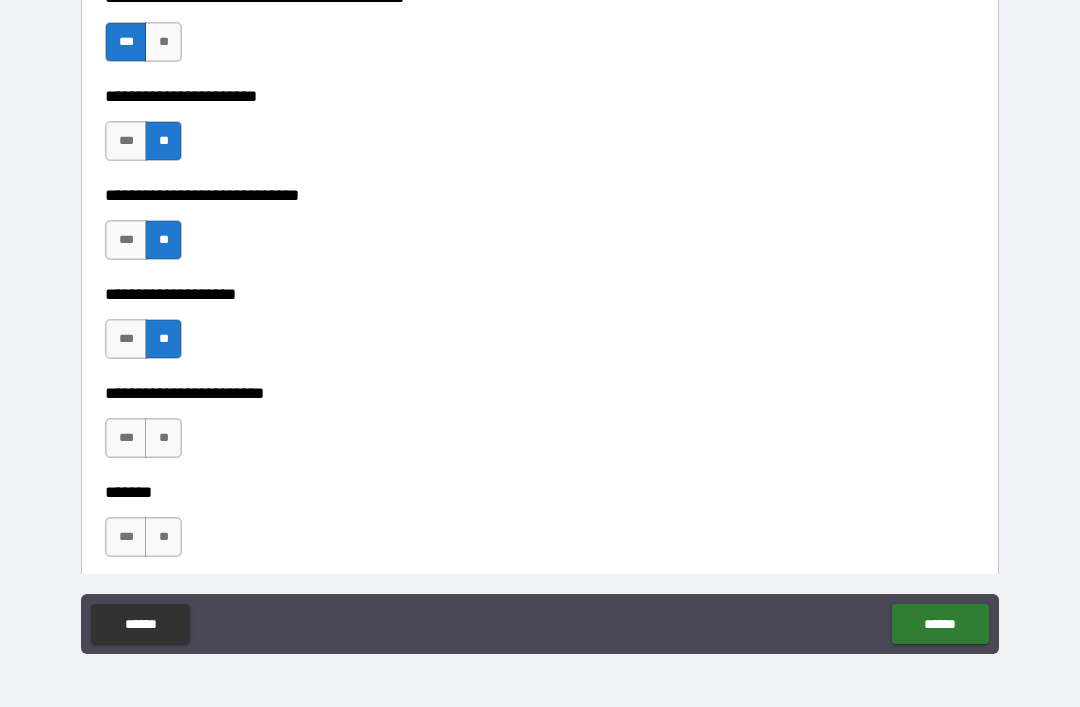 click on "**" at bounding box center (163, 438) 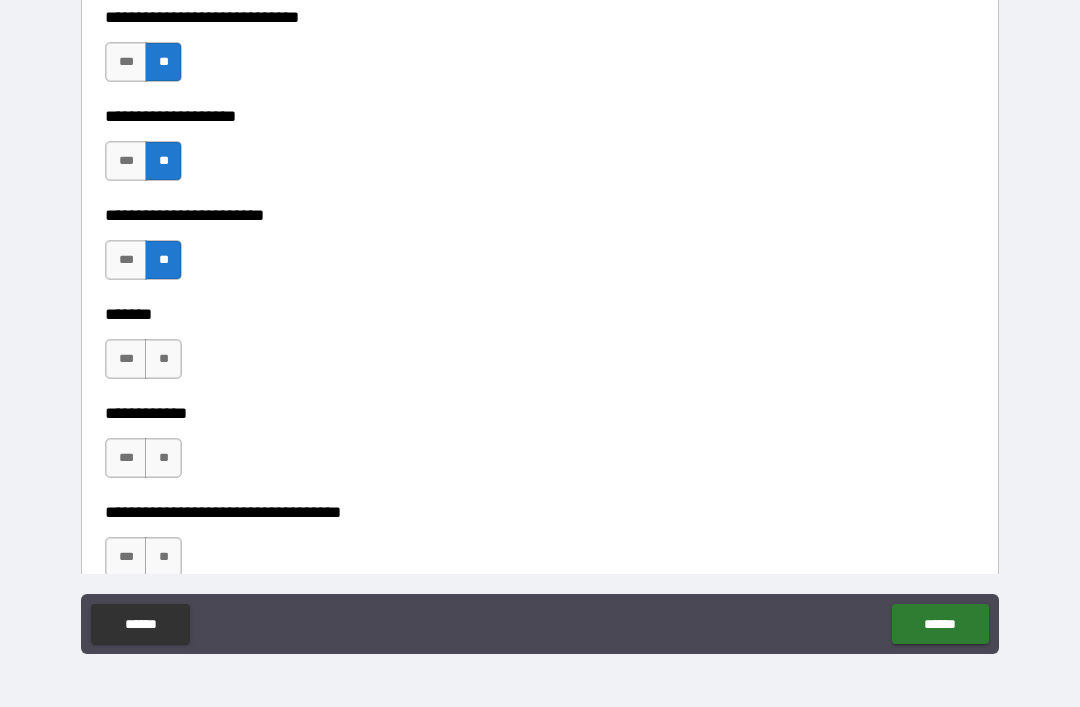 scroll, scrollTop: 9615, scrollLeft: 0, axis: vertical 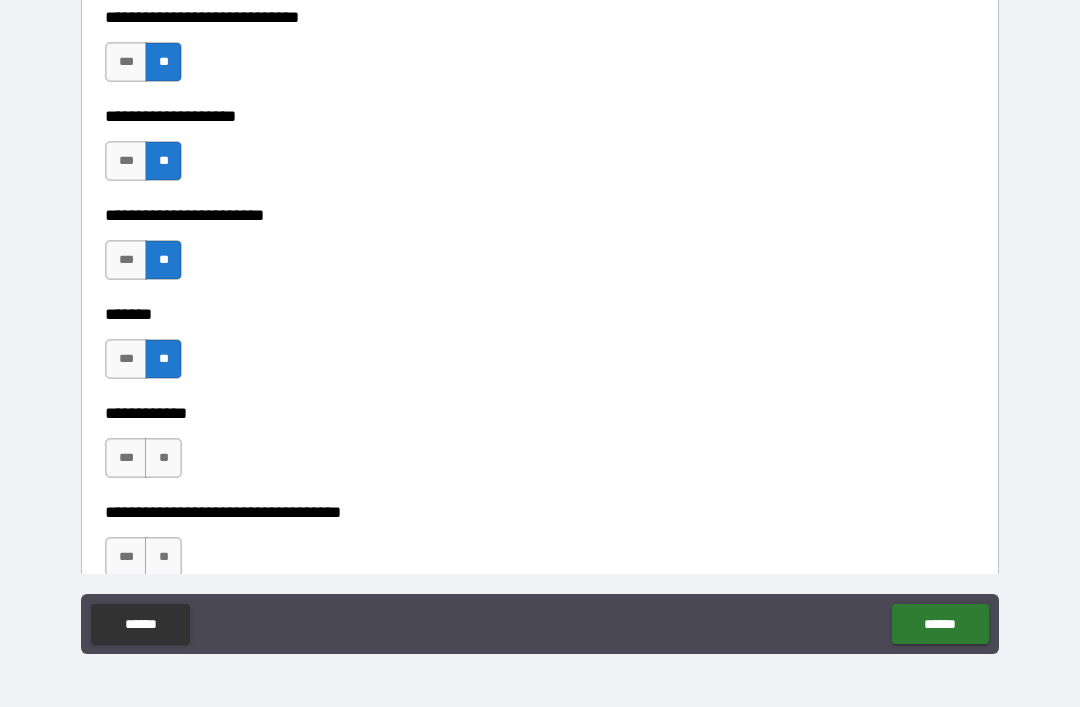 click on "**" at bounding box center (163, 458) 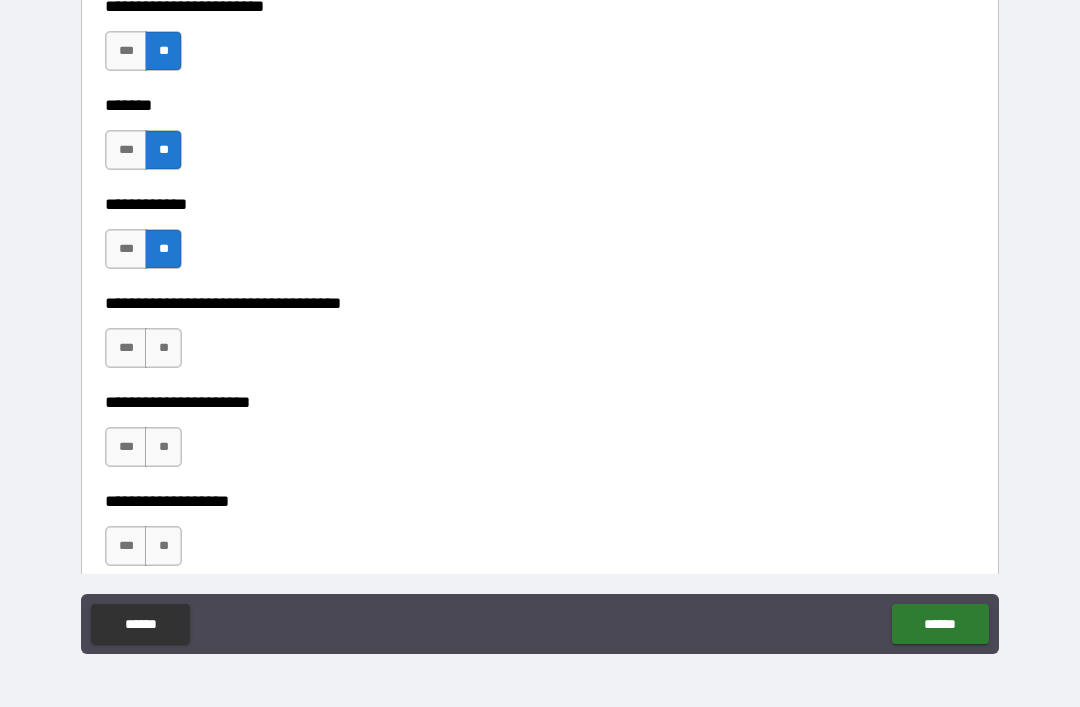 scroll, scrollTop: 9826, scrollLeft: 0, axis: vertical 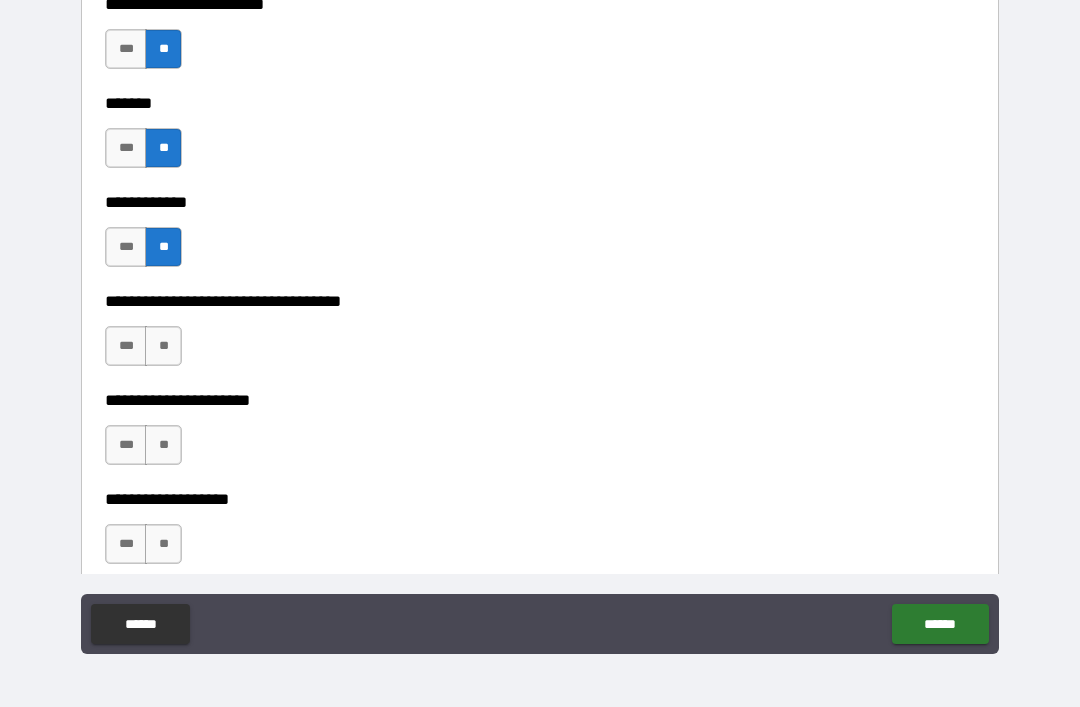 click on "**" at bounding box center [163, 346] 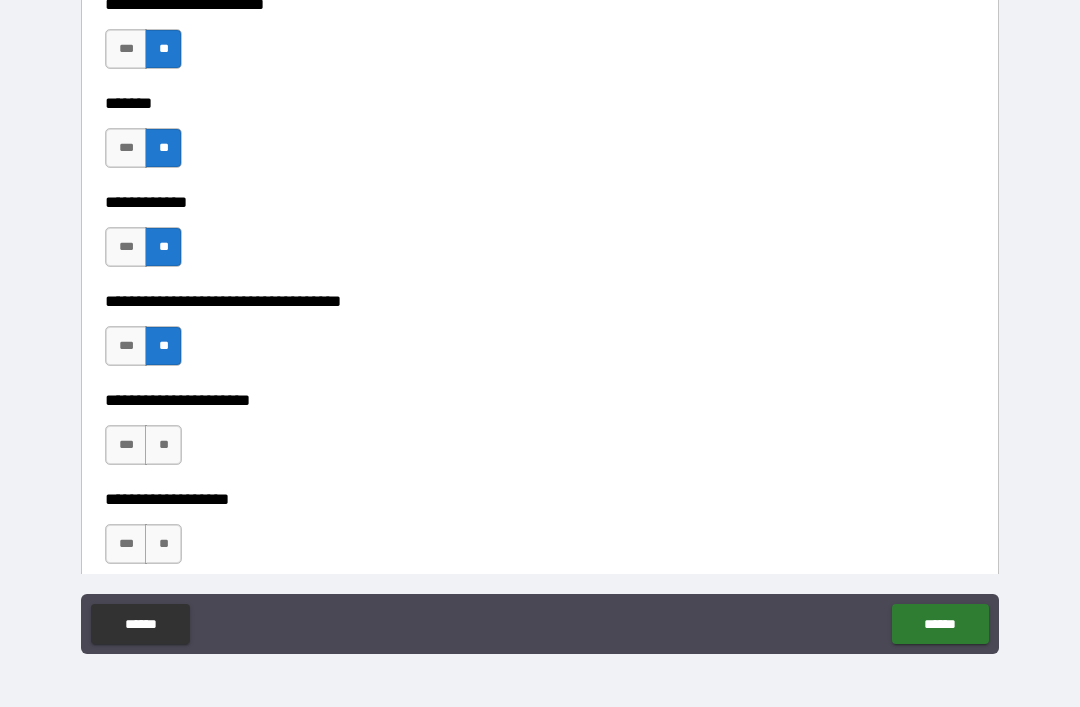 click on "**" at bounding box center (163, 445) 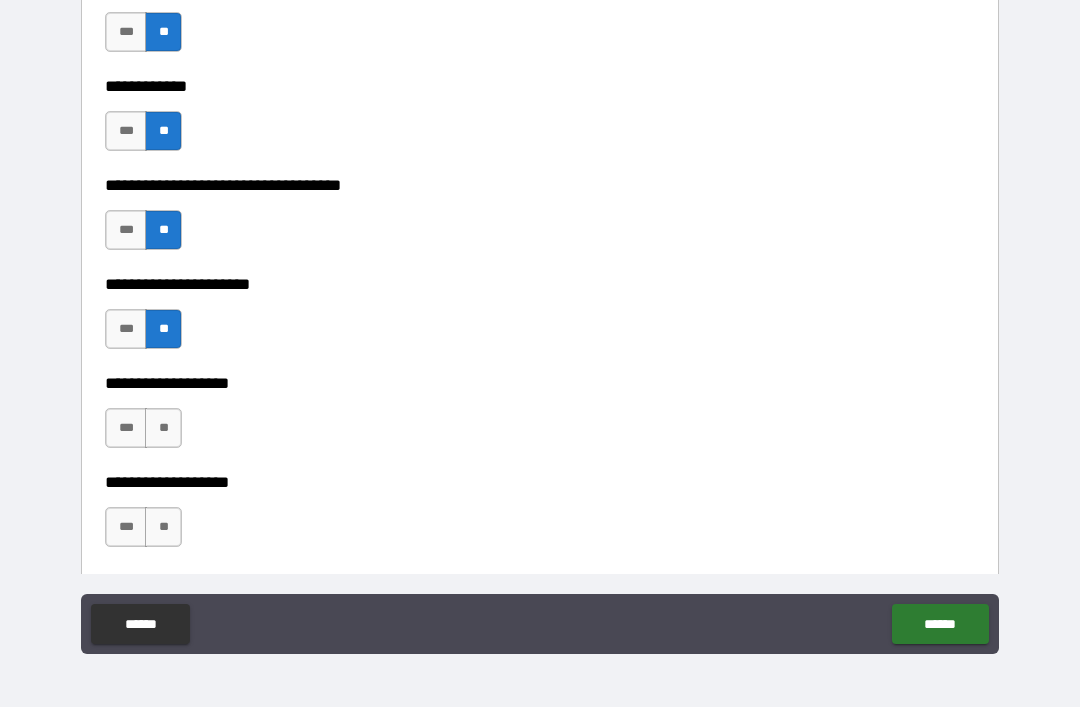scroll, scrollTop: 10029, scrollLeft: 0, axis: vertical 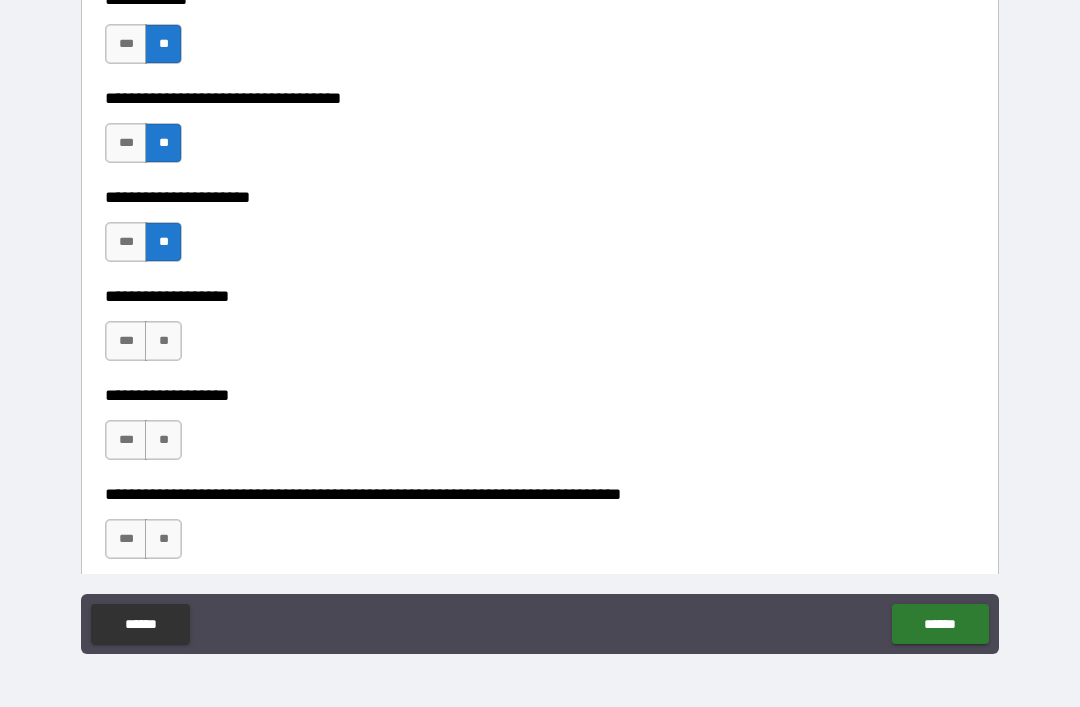 click on "**" at bounding box center (163, 341) 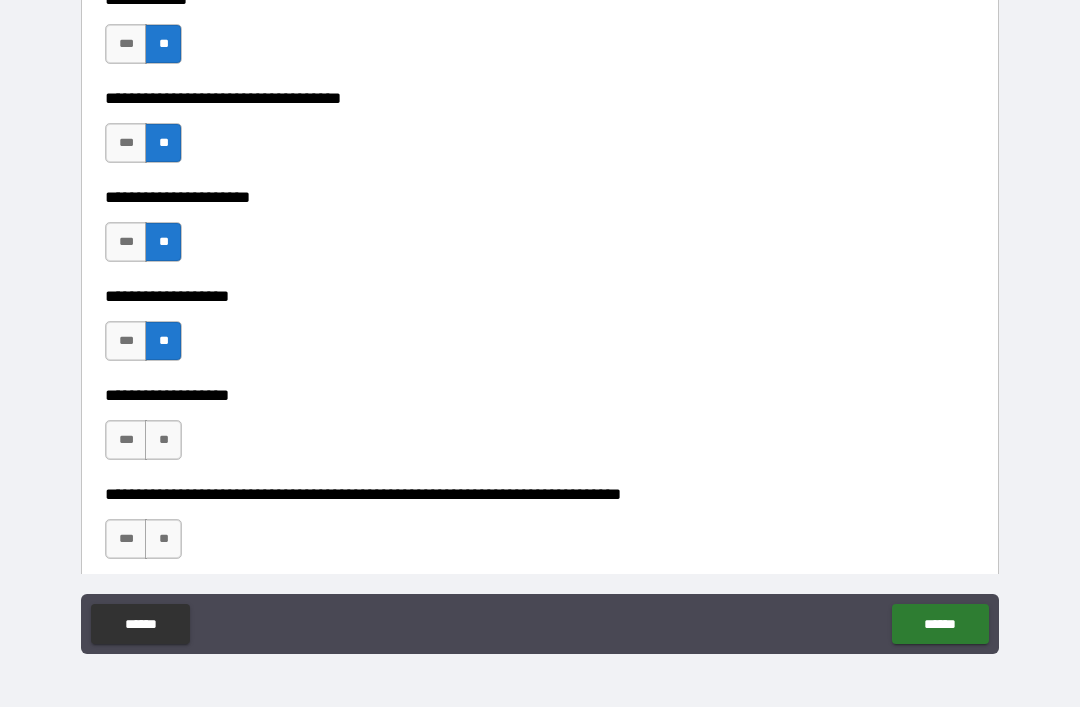 click on "**" at bounding box center [163, 440] 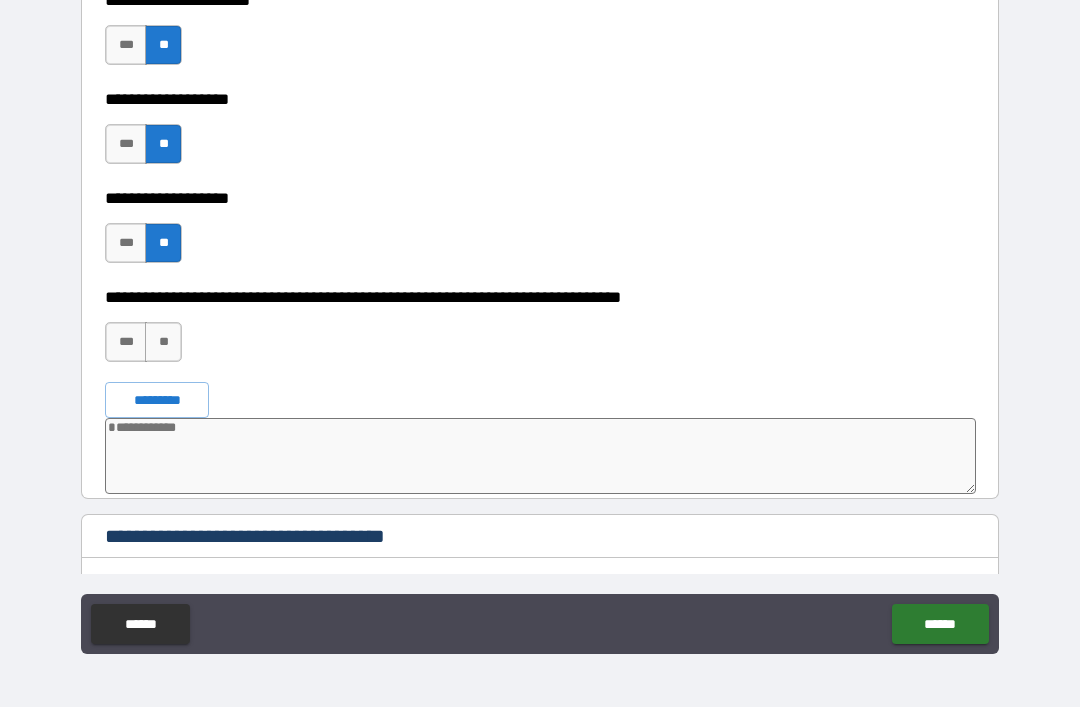 scroll, scrollTop: 10232, scrollLeft: 0, axis: vertical 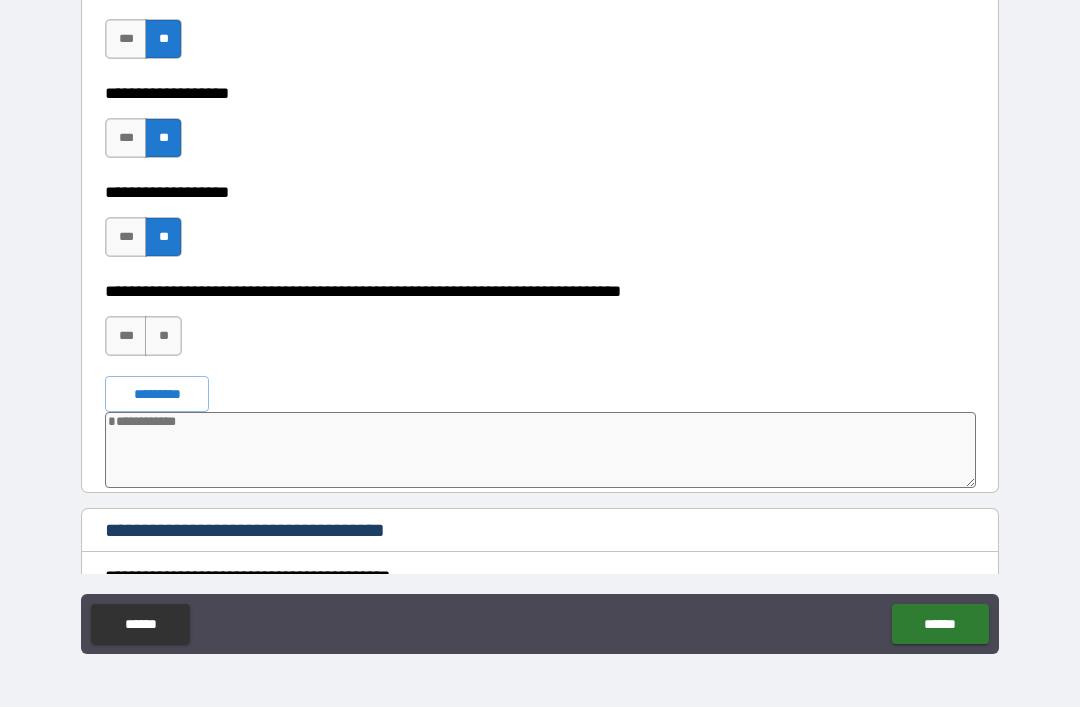 click on "**" at bounding box center [163, 336] 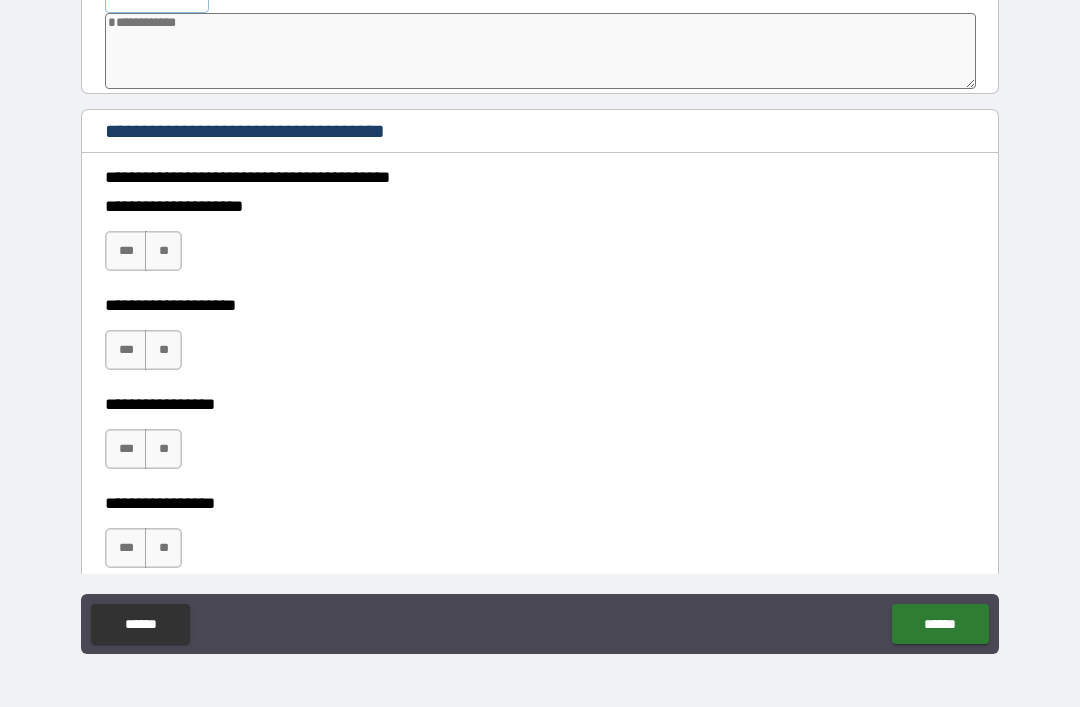 scroll, scrollTop: 10632, scrollLeft: 0, axis: vertical 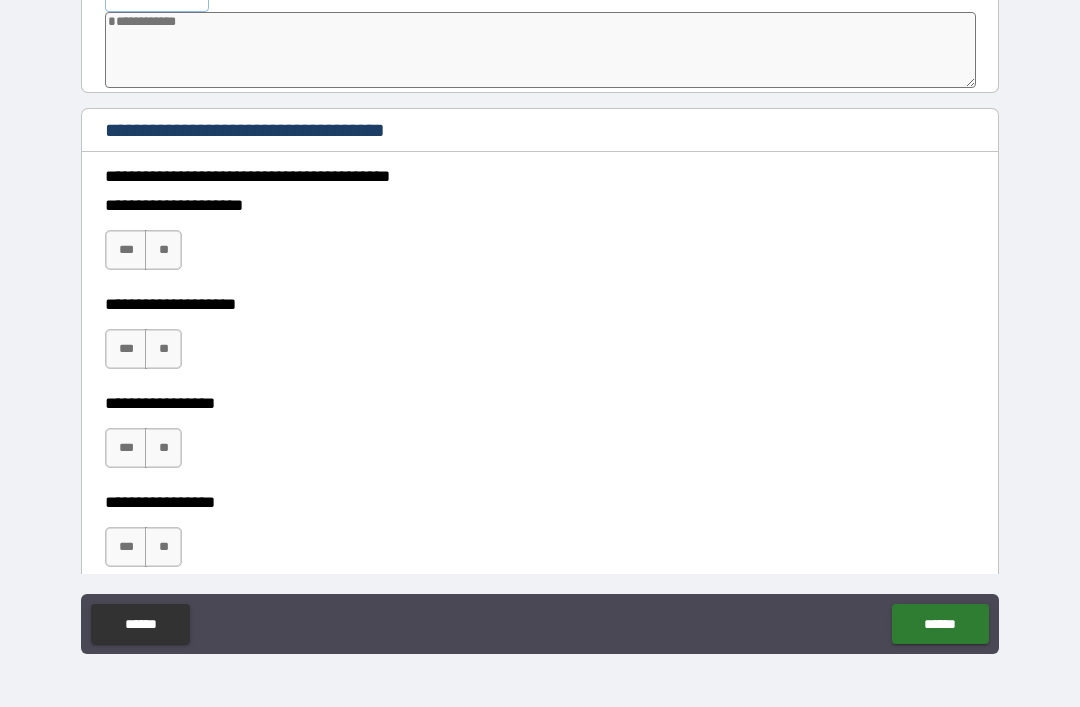 click on "***" at bounding box center (126, 250) 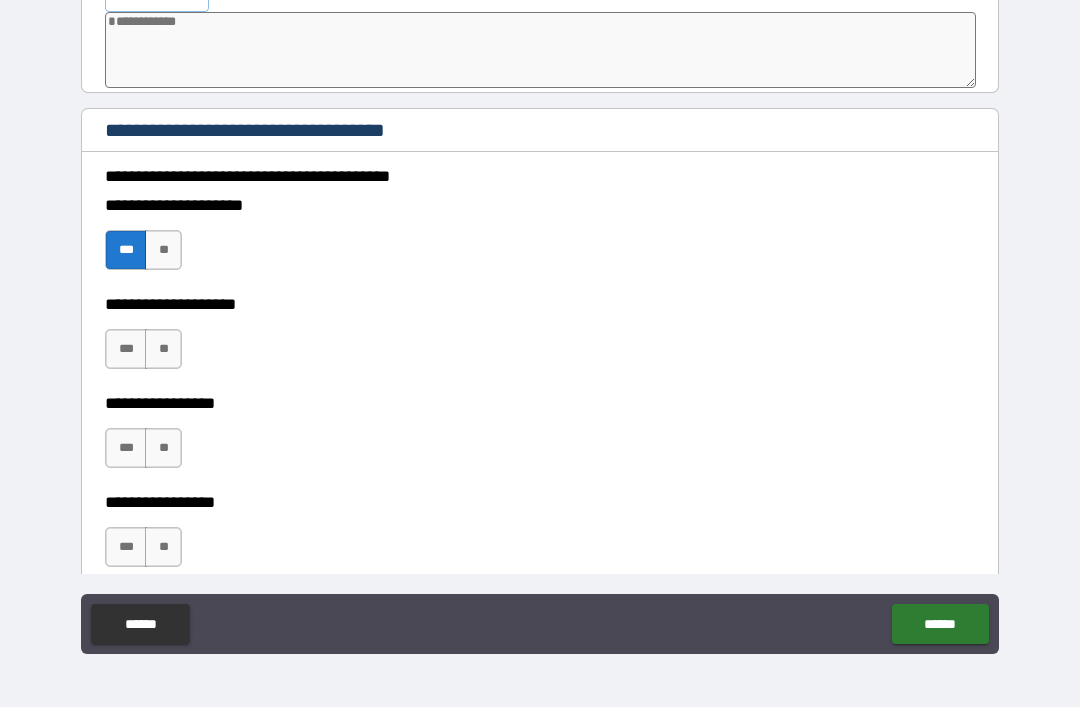 click on "**" at bounding box center (163, 349) 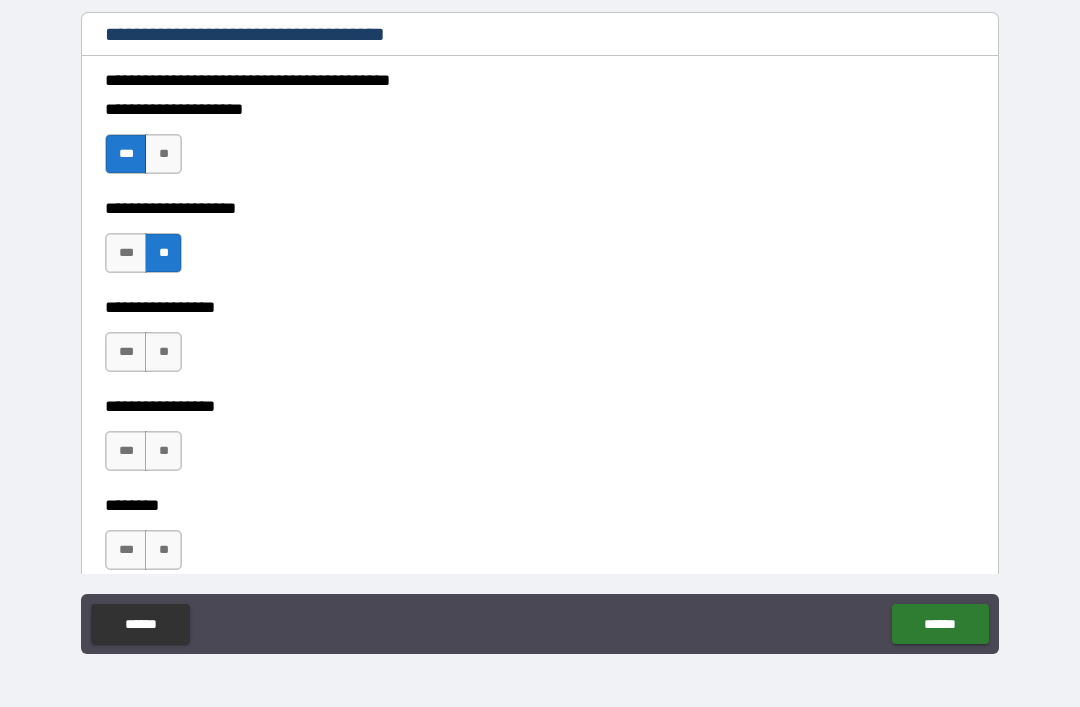 scroll, scrollTop: 10730, scrollLeft: 0, axis: vertical 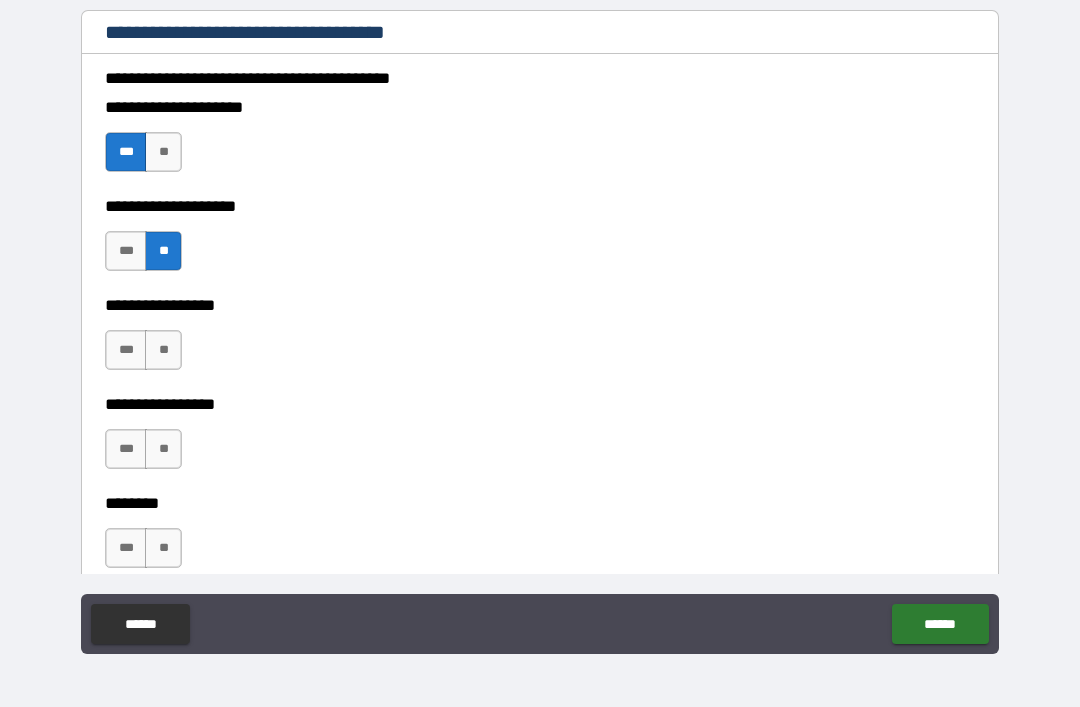 click on "**" at bounding box center [163, 350] 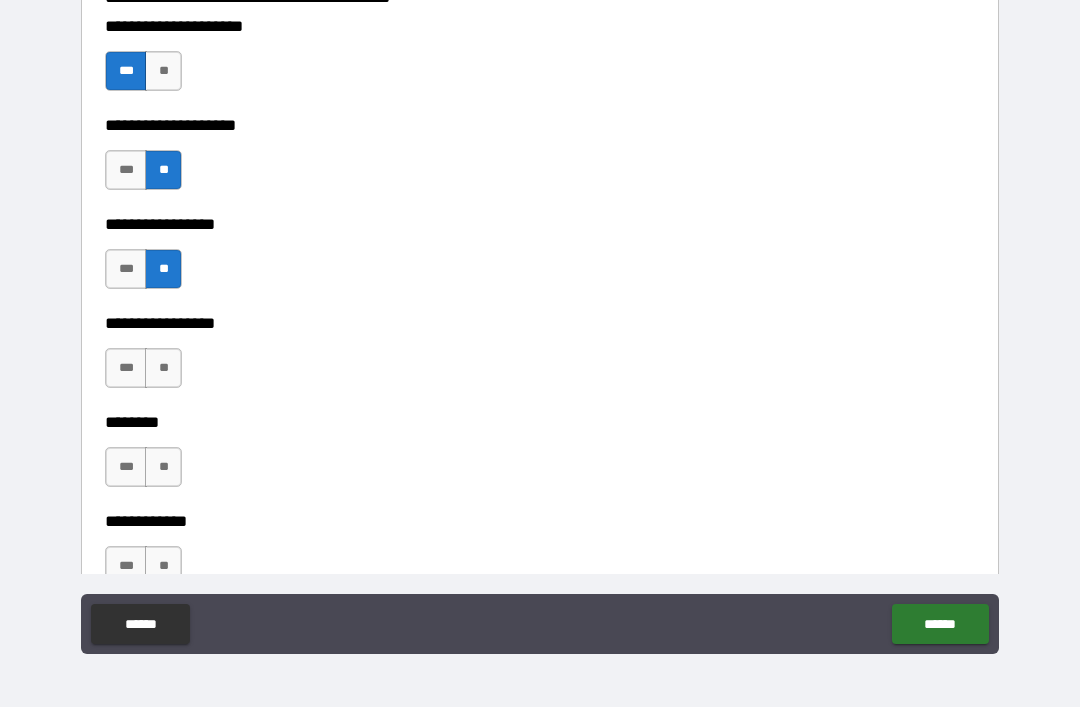 scroll, scrollTop: 10815, scrollLeft: 0, axis: vertical 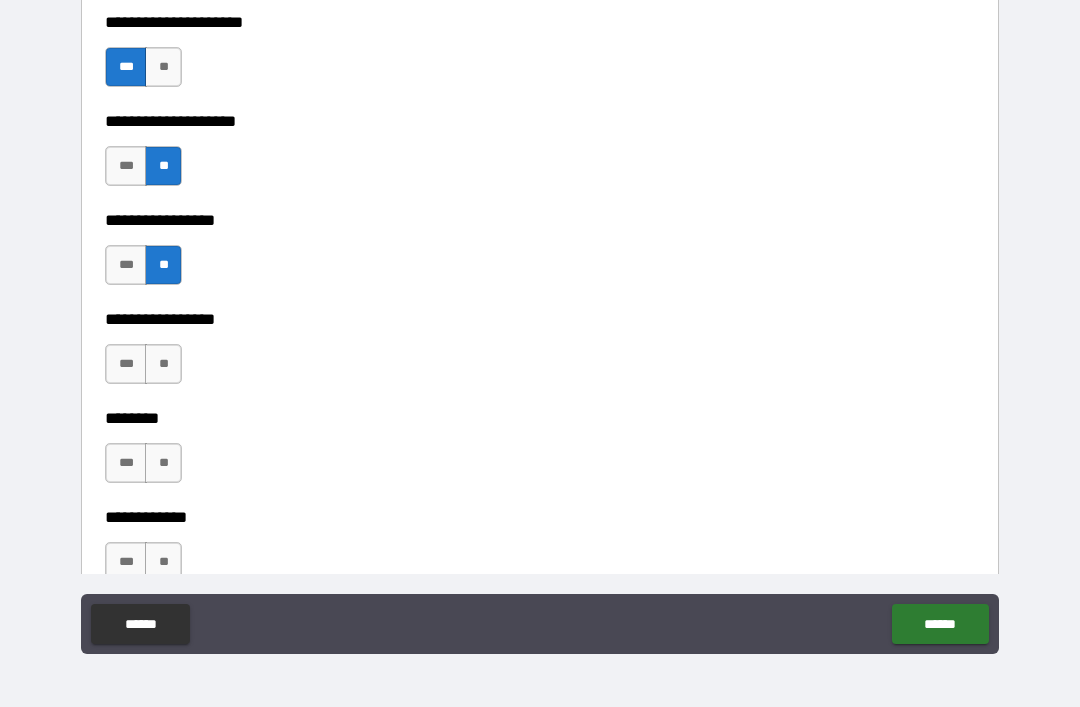 click on "***" at bounding box center (126, 265) 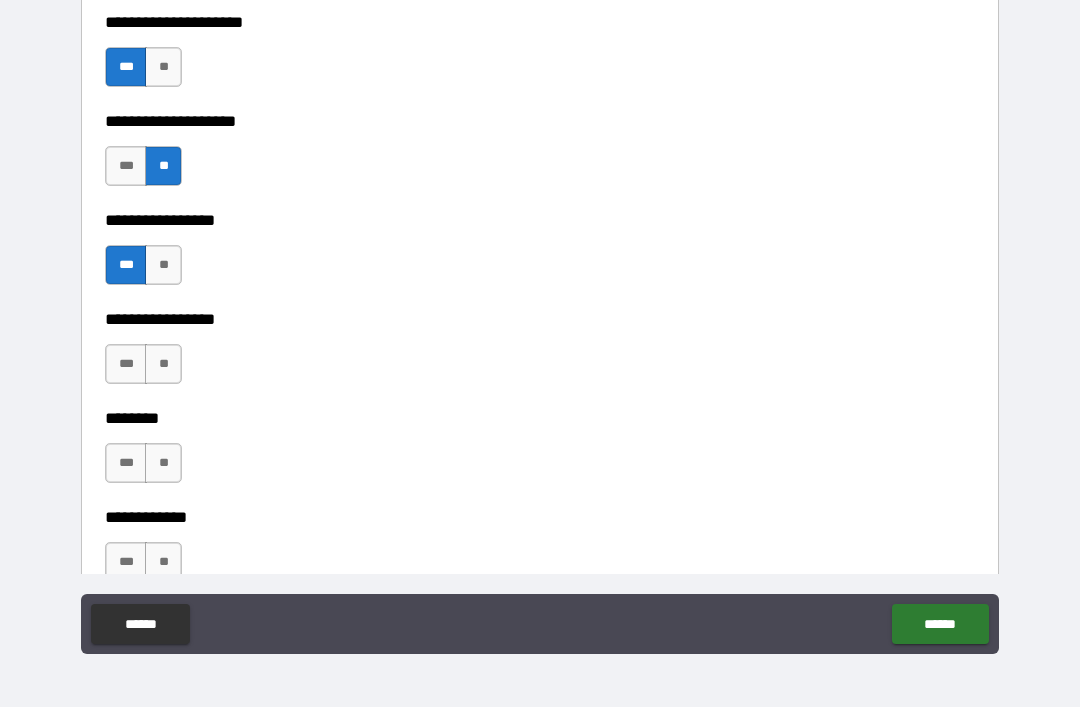 click on "**" at bounding box center (163, 265) 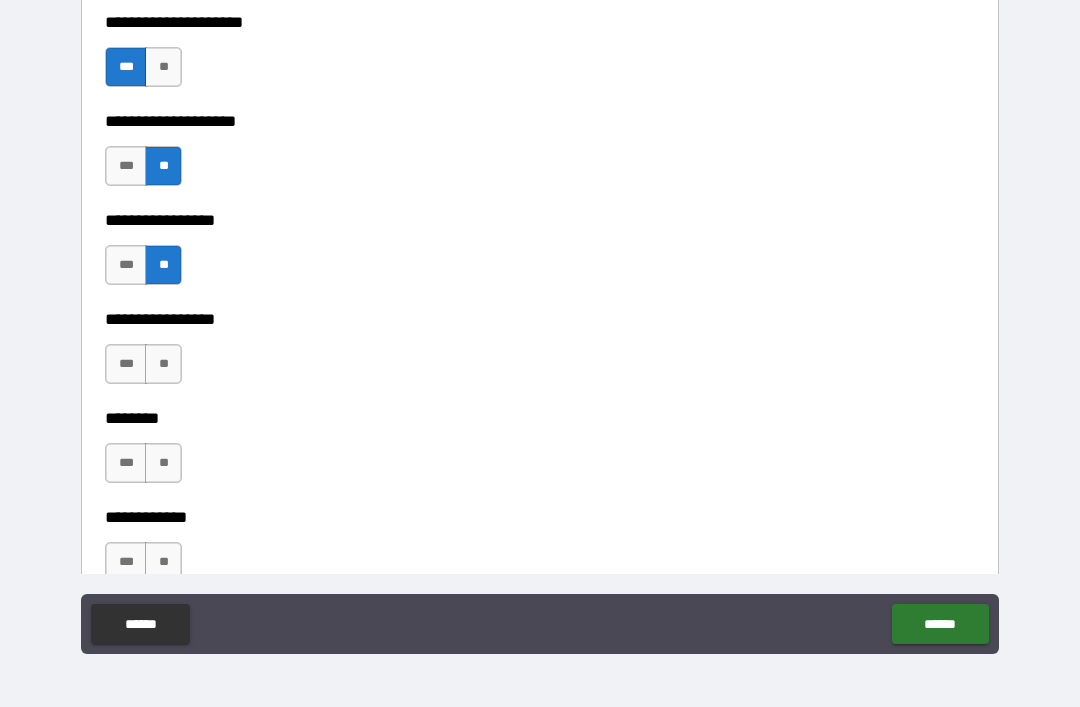 click on "**" at bounding box center (163, 364) 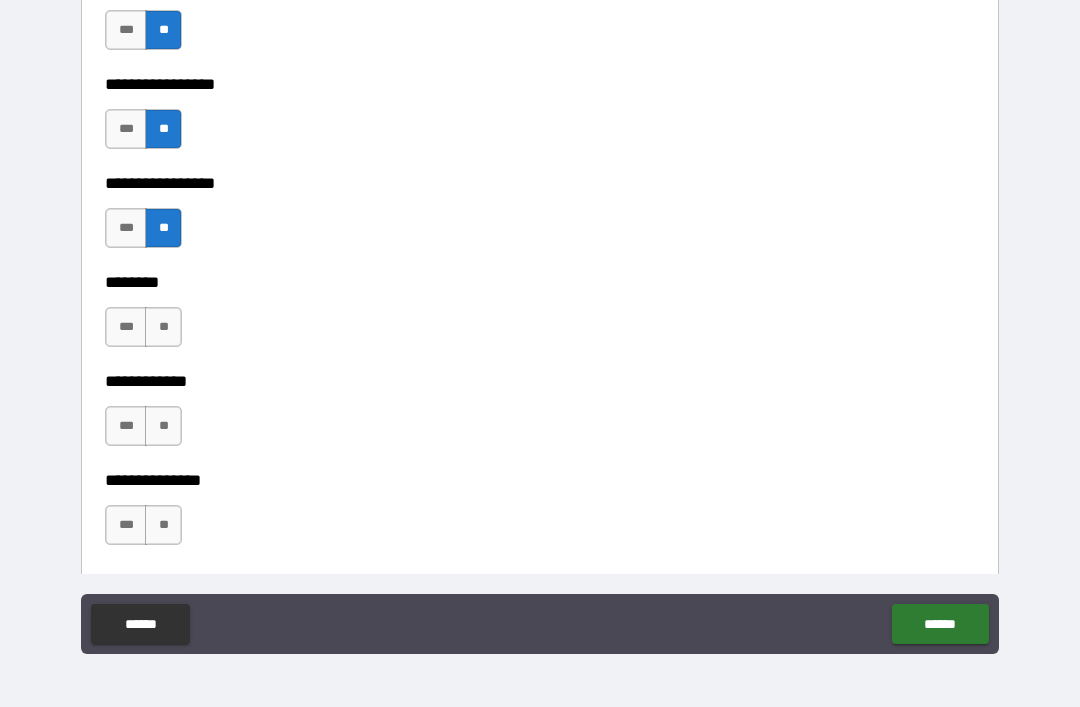 scroll, scrollTop: 10954, scrollLeft: 0, axis: vertical 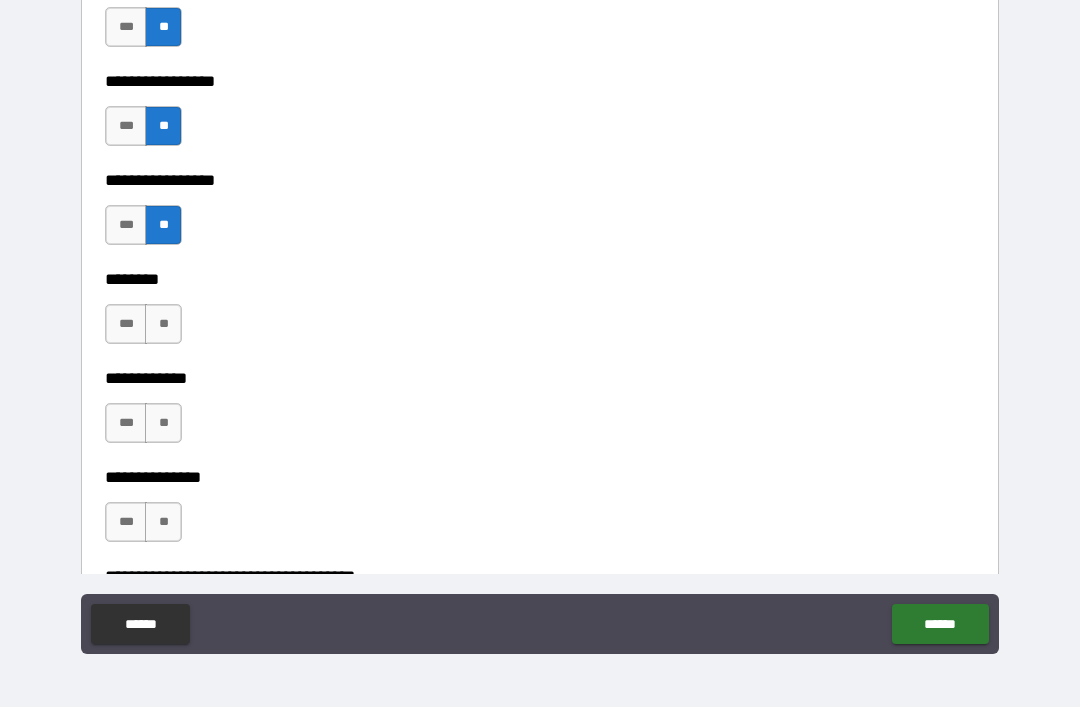 click on "***" at bounding box center (126, 324) 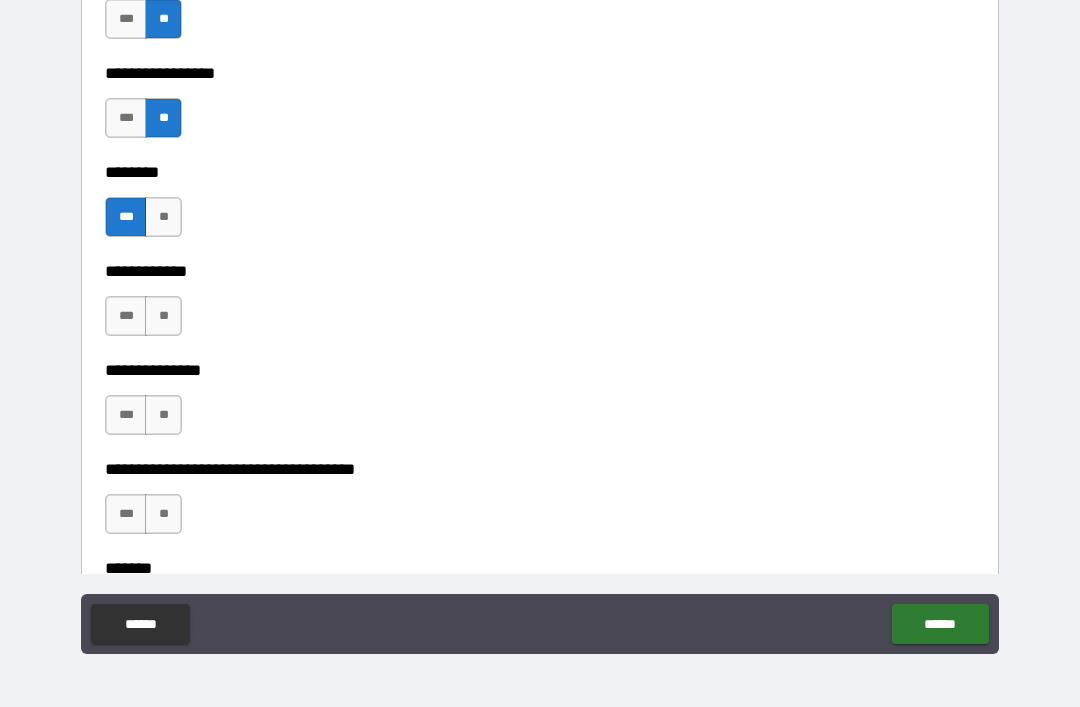 scroll, scrollTop: 11063, scrollLeft: 0, axis: vertical 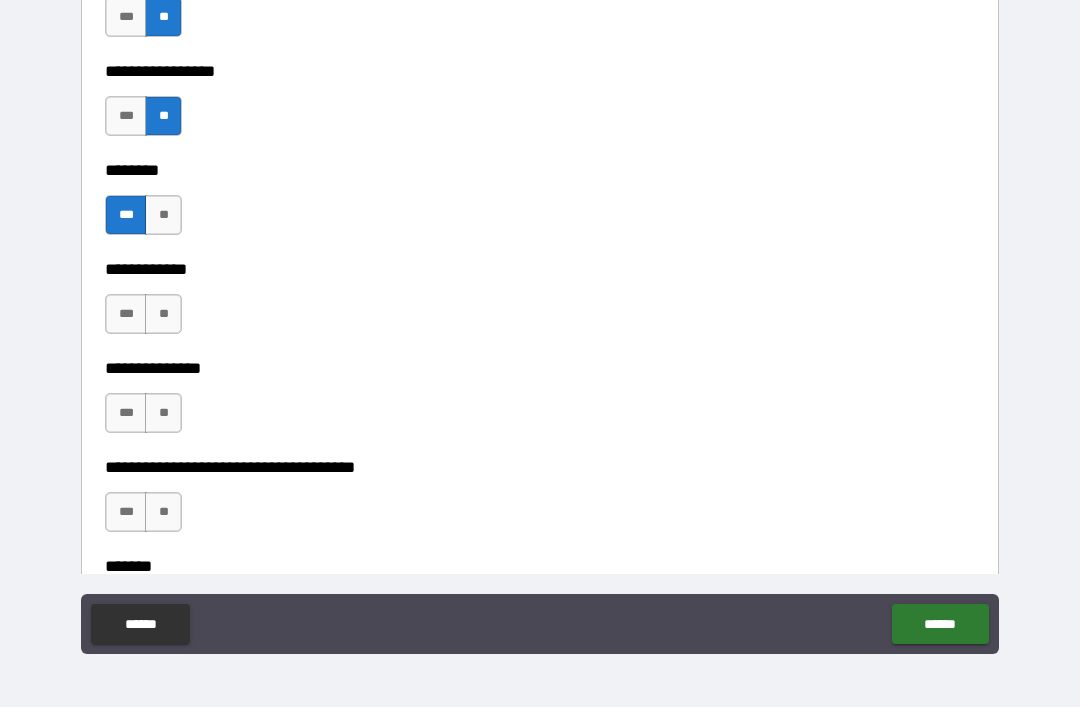 click on "**" at bounding box center (163, 314) 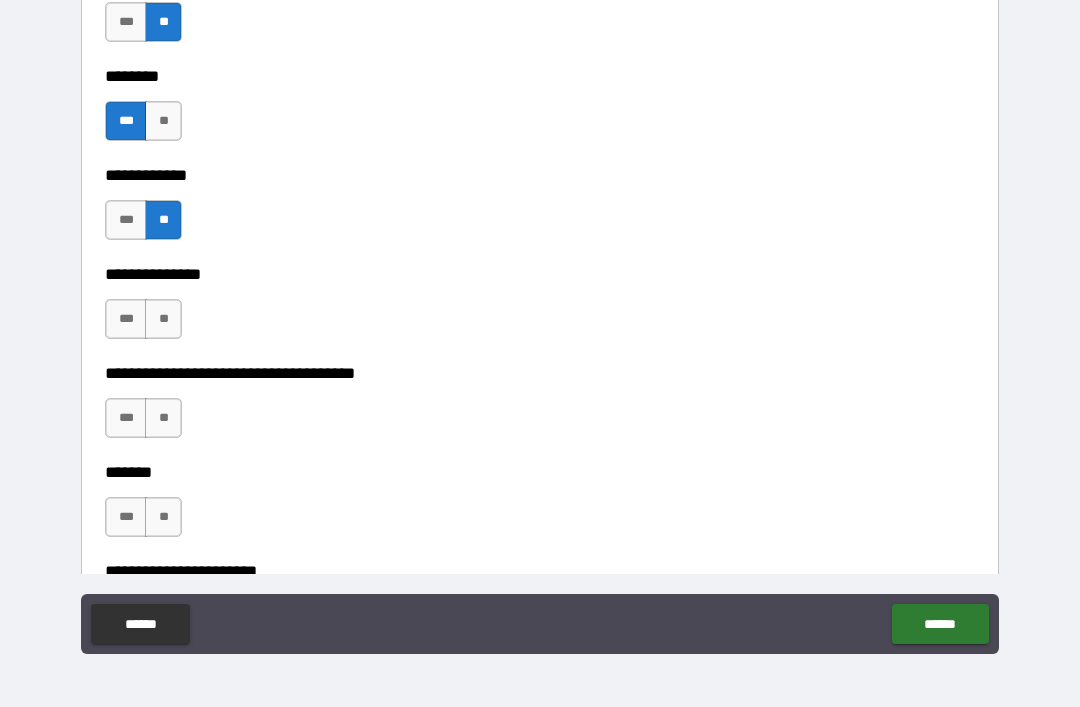 scroll, scrollTop: 11159, scrollLeft: 0, axis: vertical 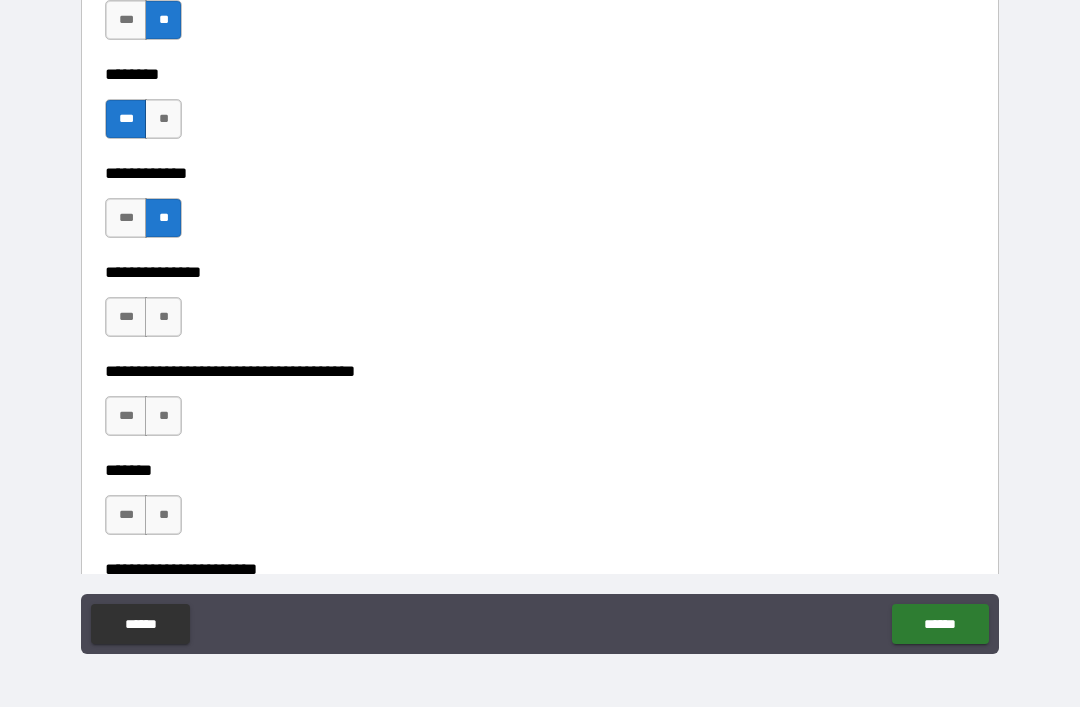 click on "**" at bounding box center [163, 317] 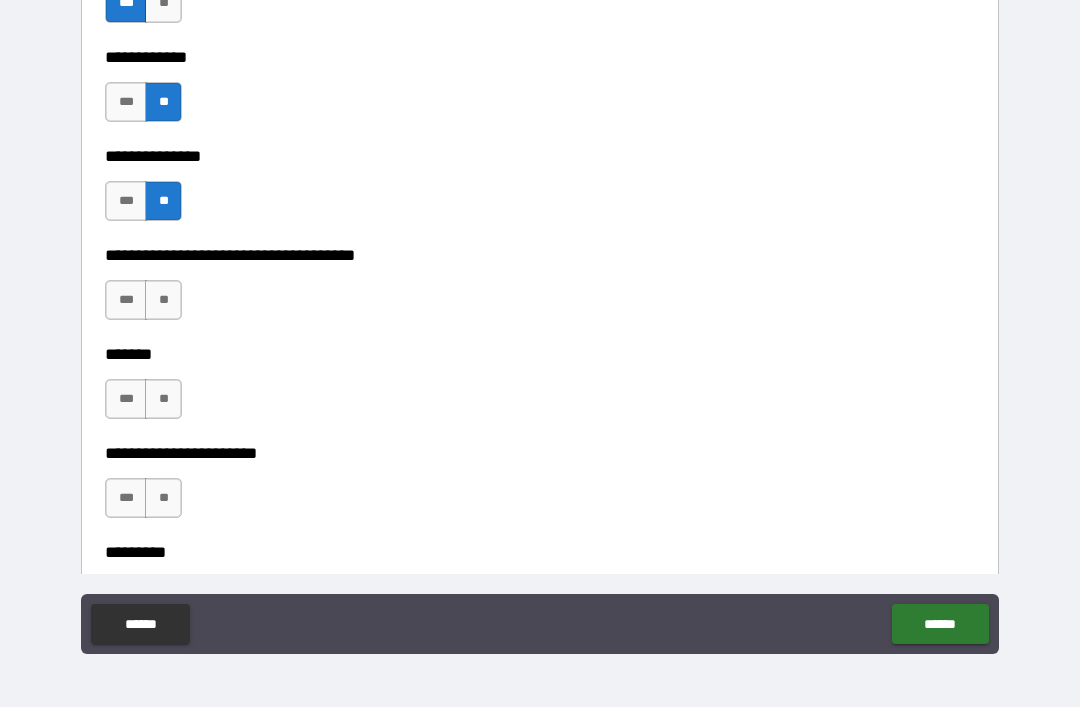 scroll, scrollTop: 11276, scrollLeft: 0, axis: vertical 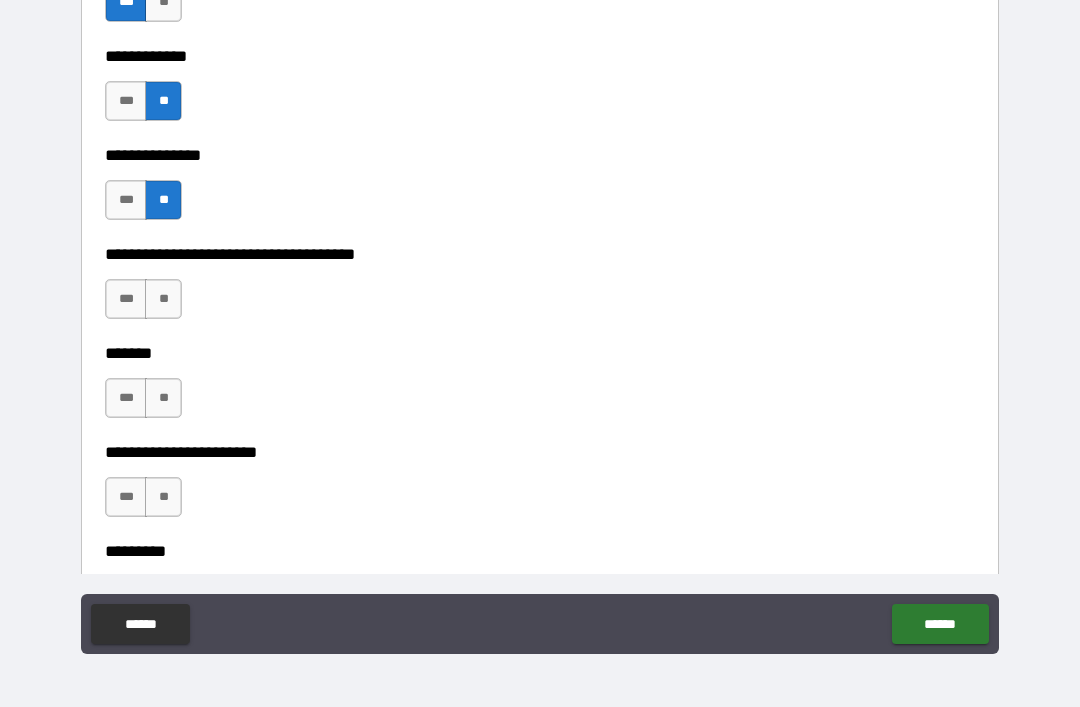 click on "***" at bounding box center [126, 299] 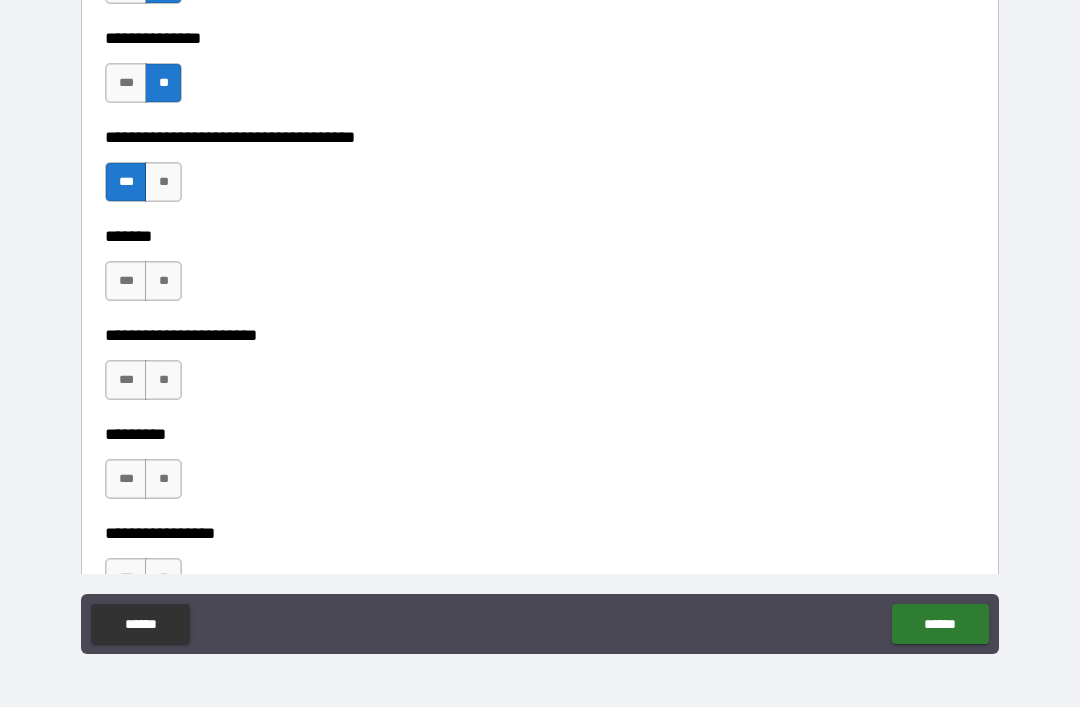 click on "**" at bounding box center (163, 281) 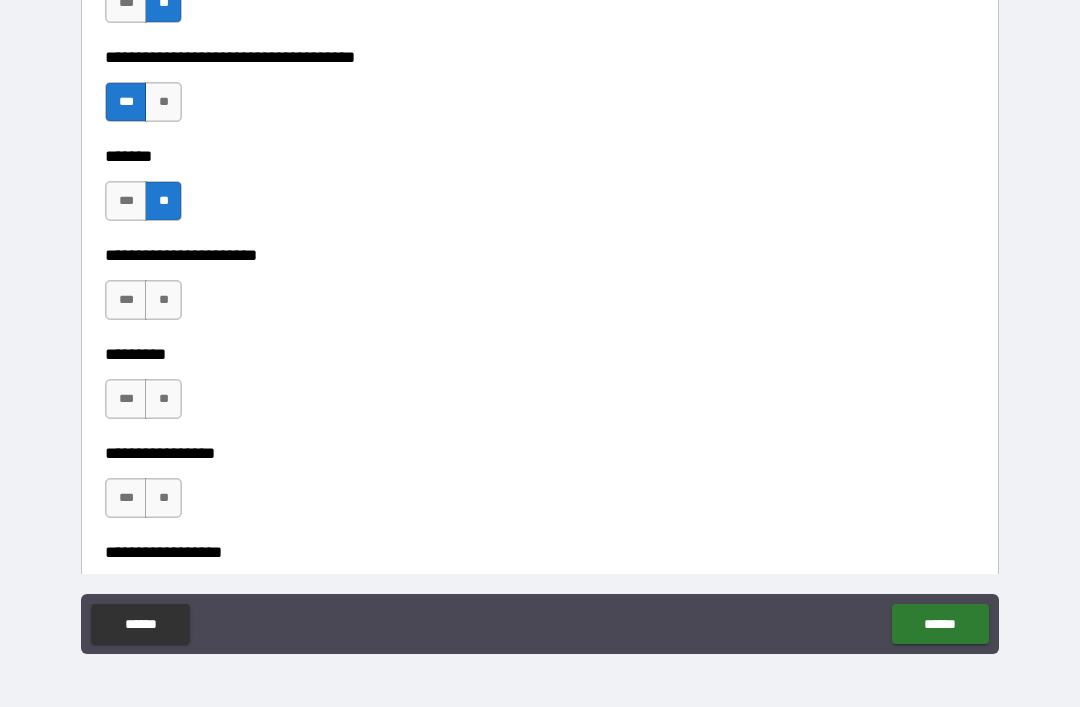 scroll, scrollTop: 11474, scrollLeft: 0, axis: vertical 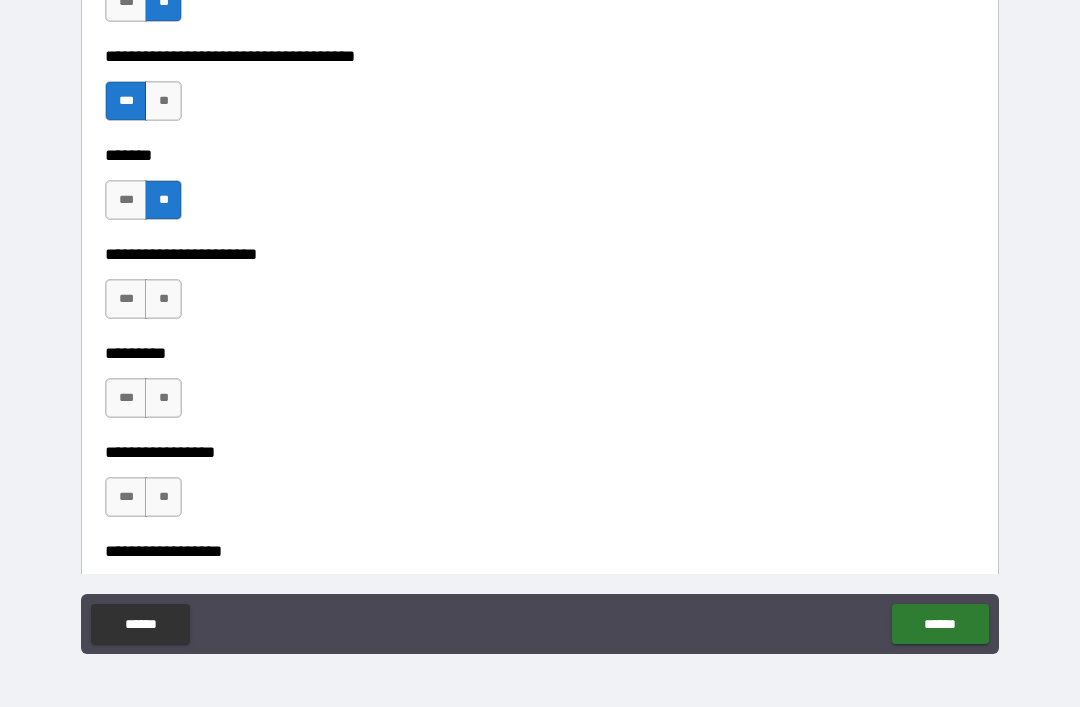 click on "***" at bounding box center (126, 299) 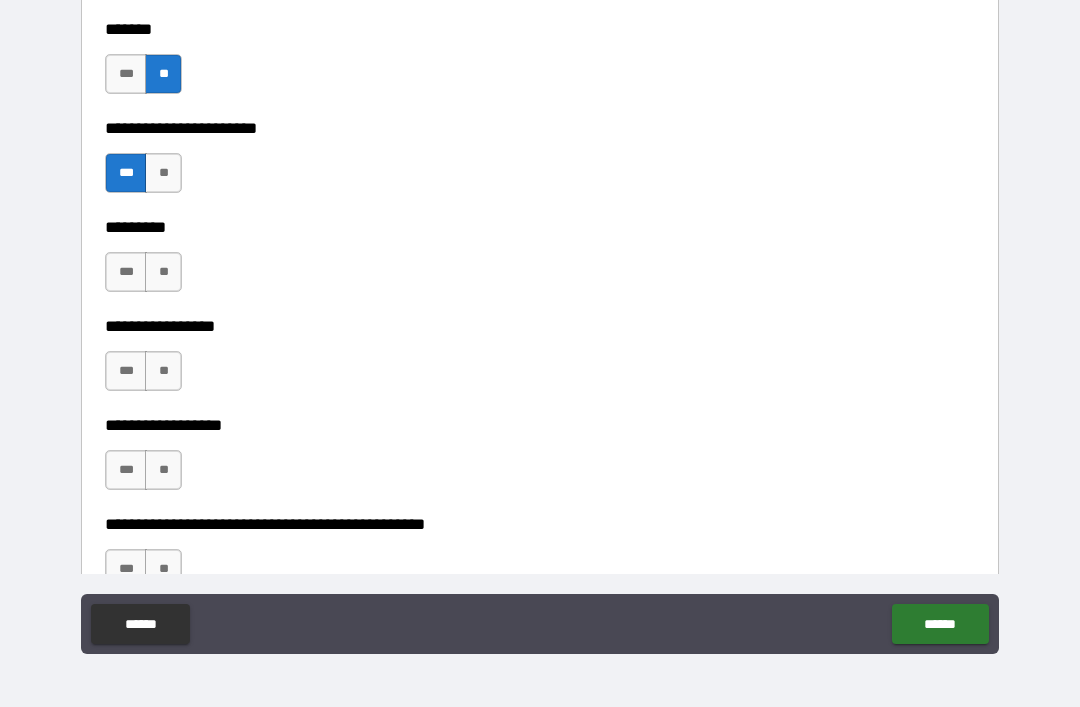 scroll, scrollTop: 11601, scrollLeft: 0, axis: vertical 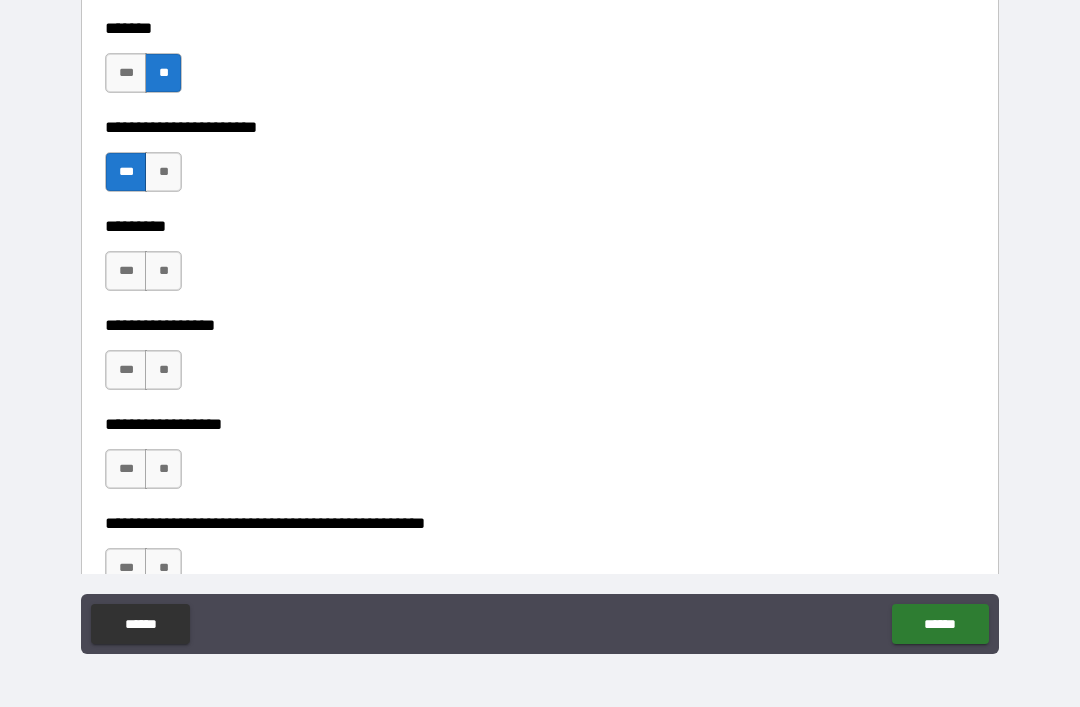 click on "**" at bounding box center (163, 271) 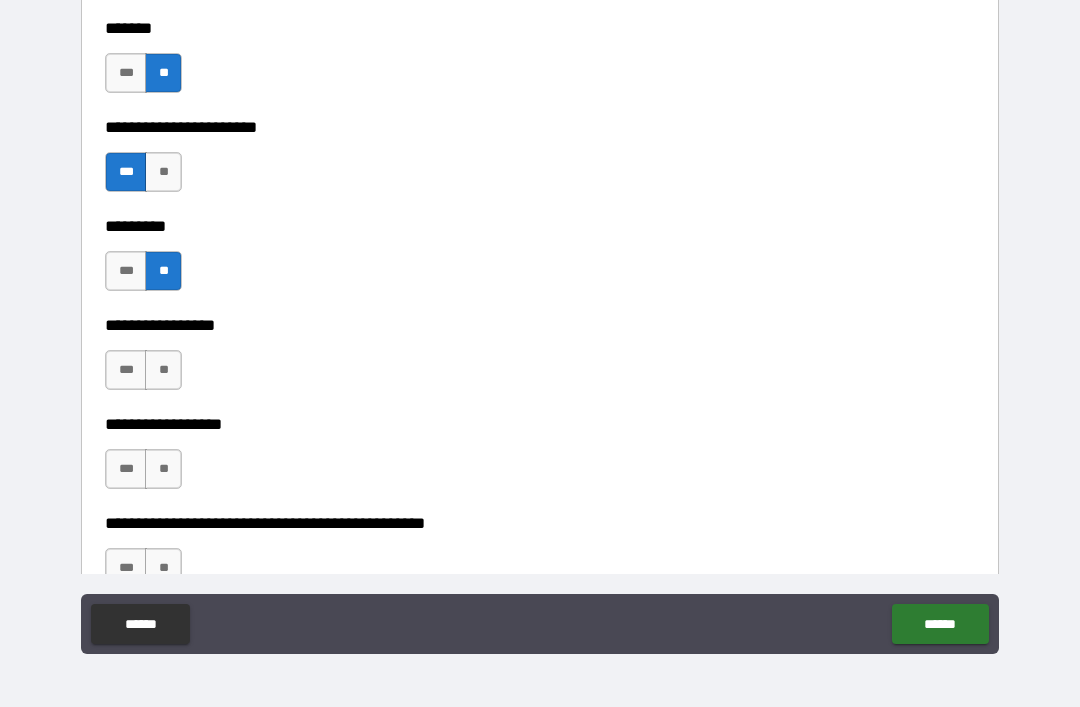 click on "***" at bounding box center [126, 271] 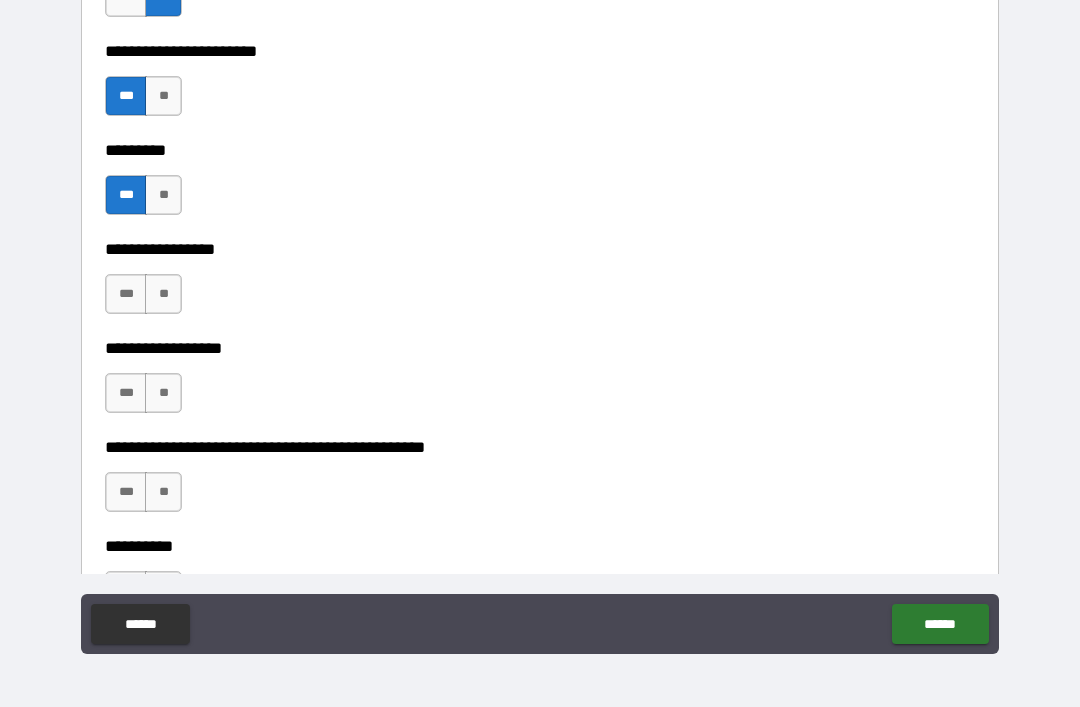scroll, scrollTop: 11687, scrollLeft: 0, axis: vertical 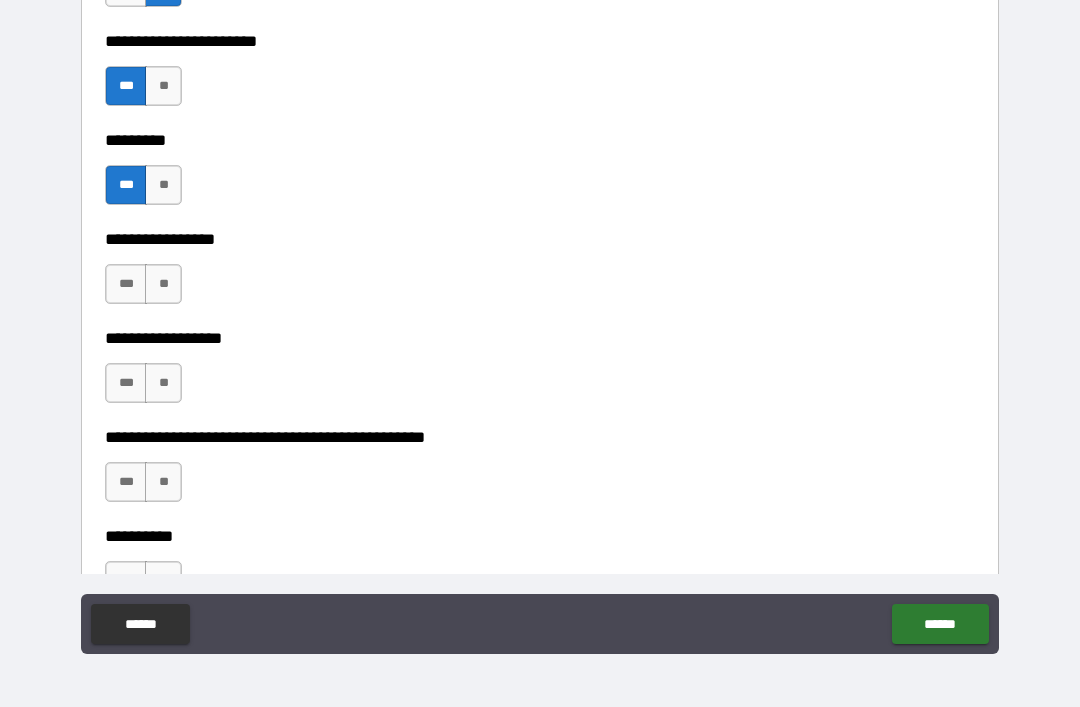 click on "**" at bounding box center [163, 284] 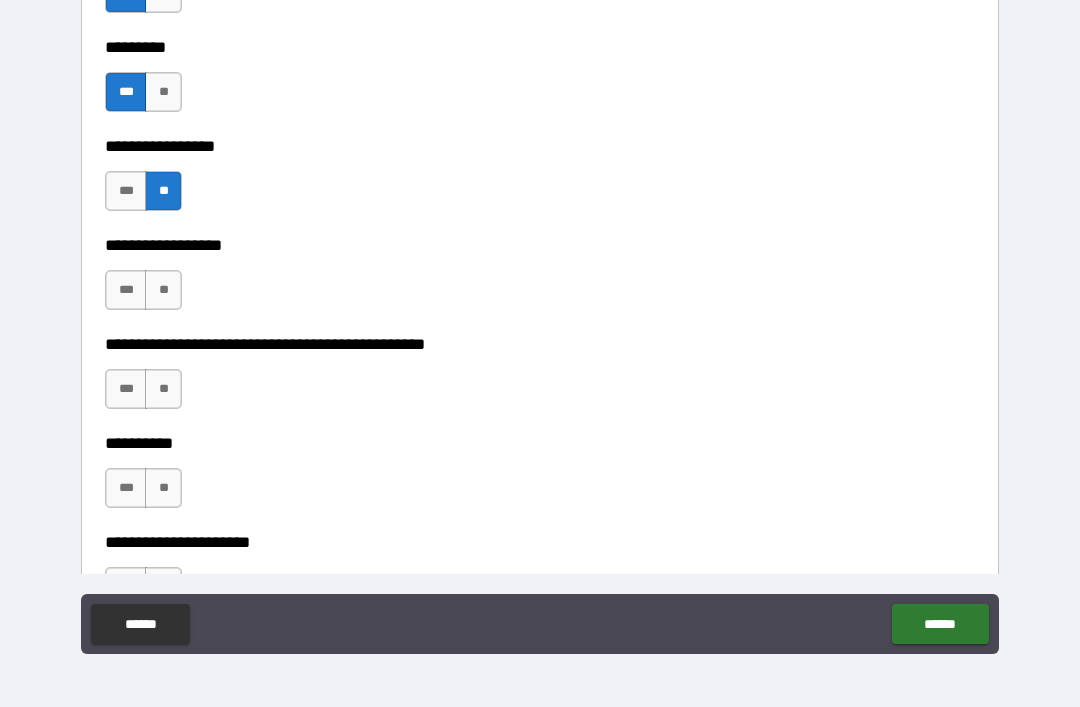 click on "***" at bounding box center (126, 290) 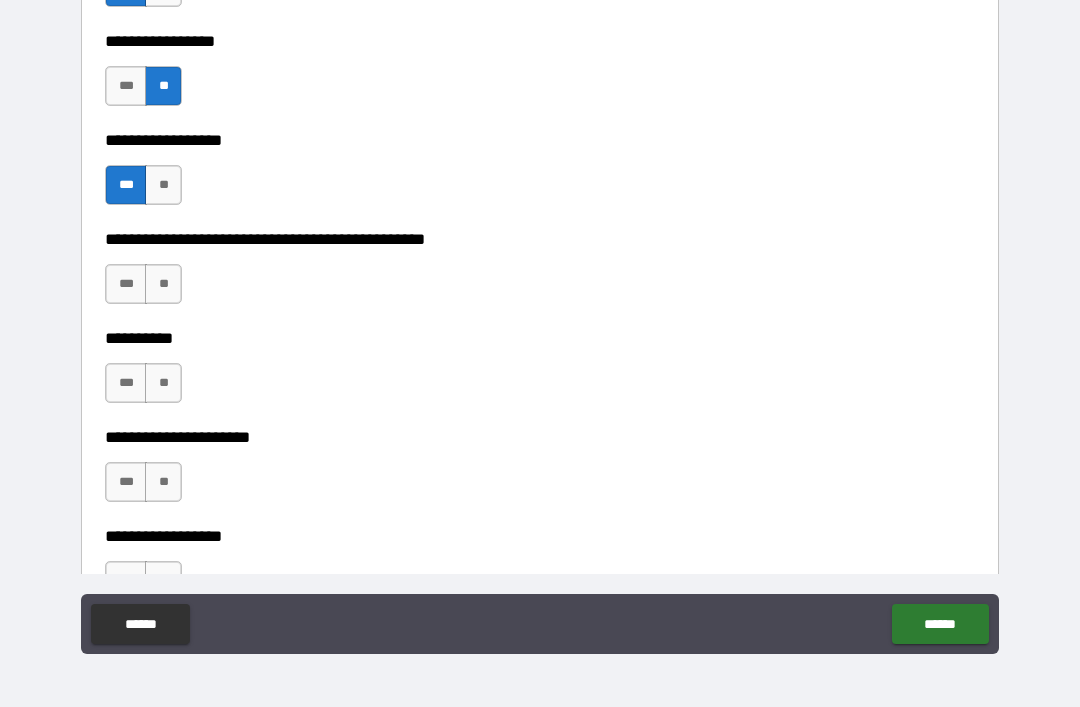 scroll, scrollTop: 11890, scrollLeft: 0, axis: vertical 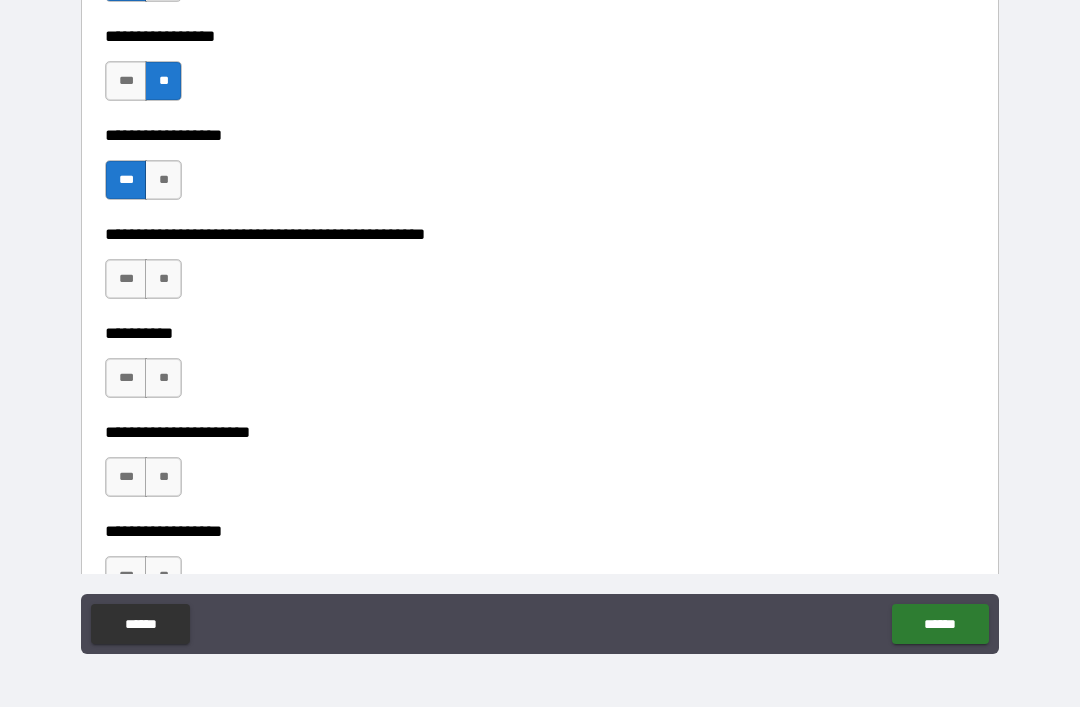 click on "***" at bounding box center (126, 279) 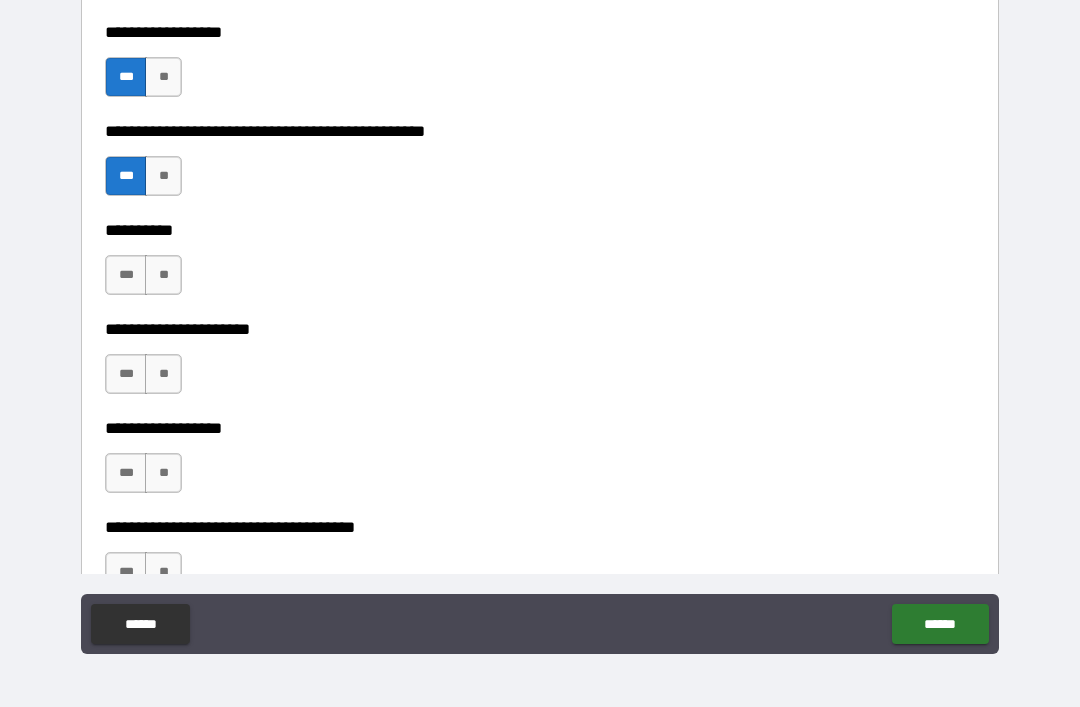 scroll, scrollTop: 11996, scrollLeft: 0, axis: vertical 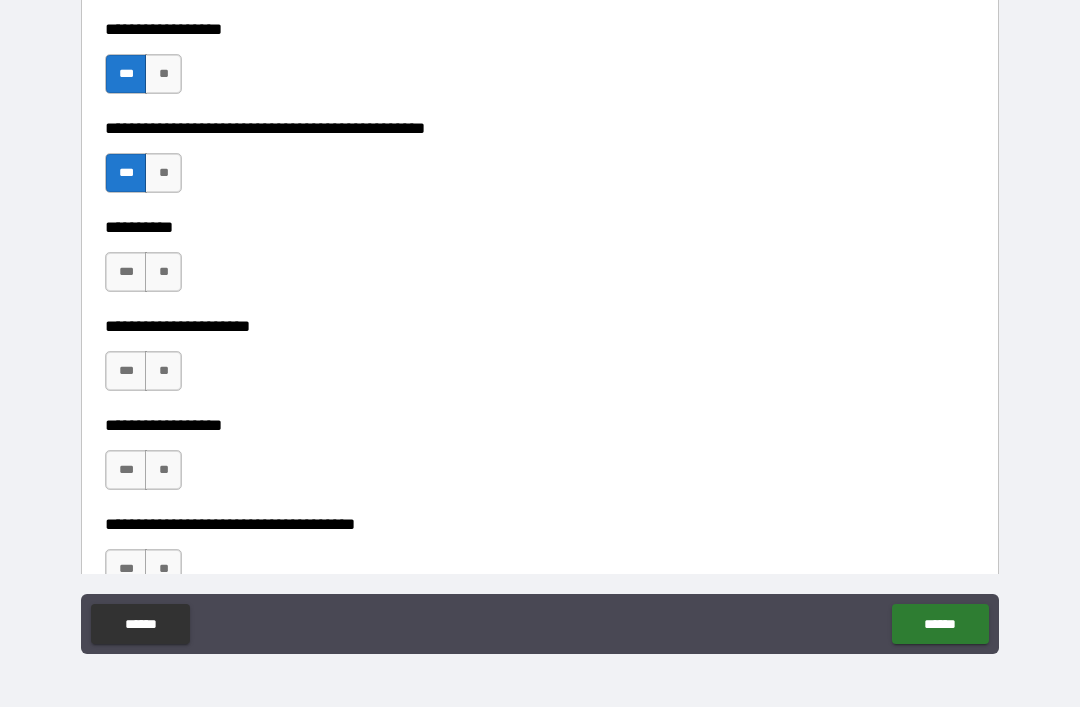 click on "**" at bounding box center [163, 272] 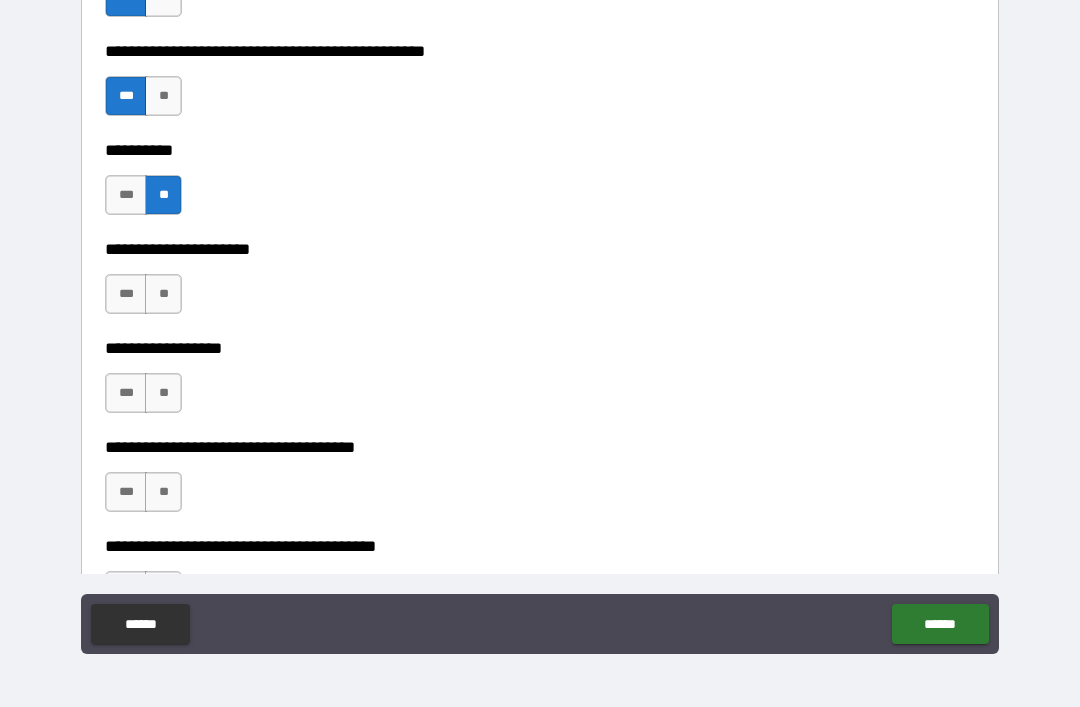 scroll, scrollTop: 12080, scrollLeft: 0, axis: vertical 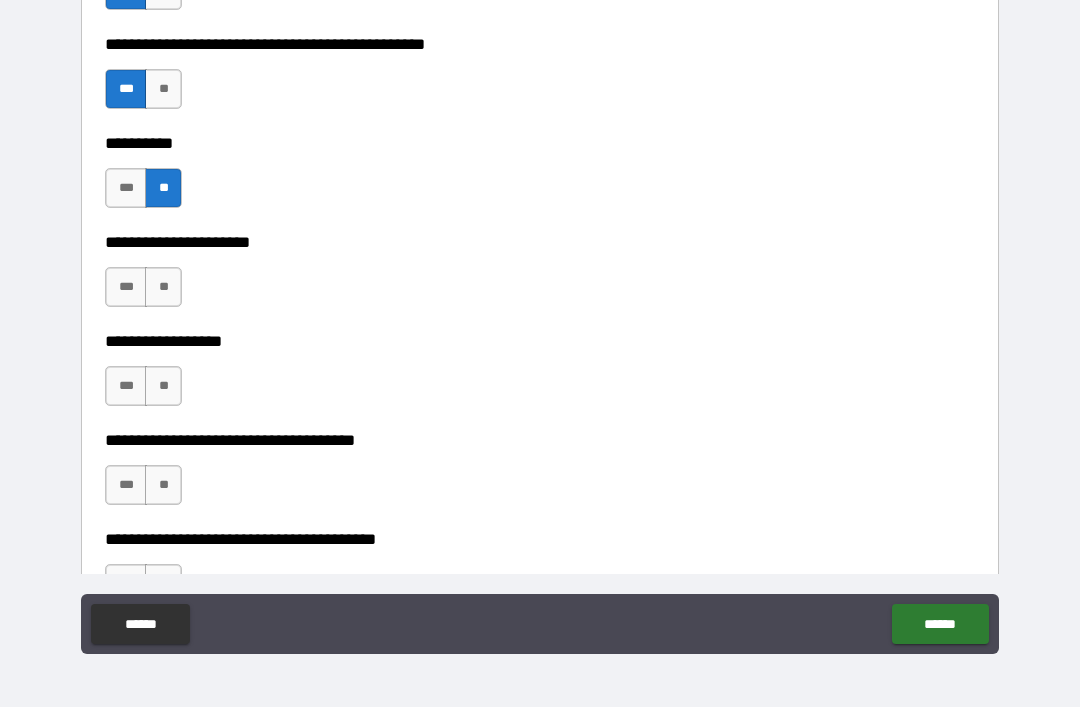 click on "**" at bounding box center [163, 287] 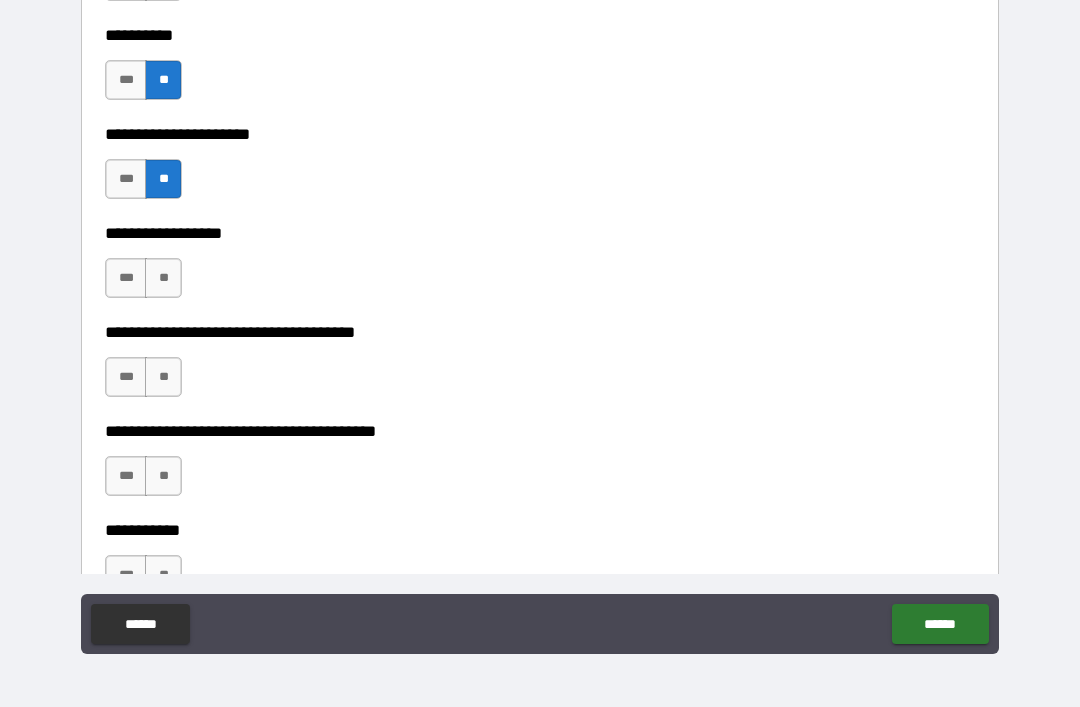 scroll, scrollTop: 12196, scrollLeft: 0, axis: vertical 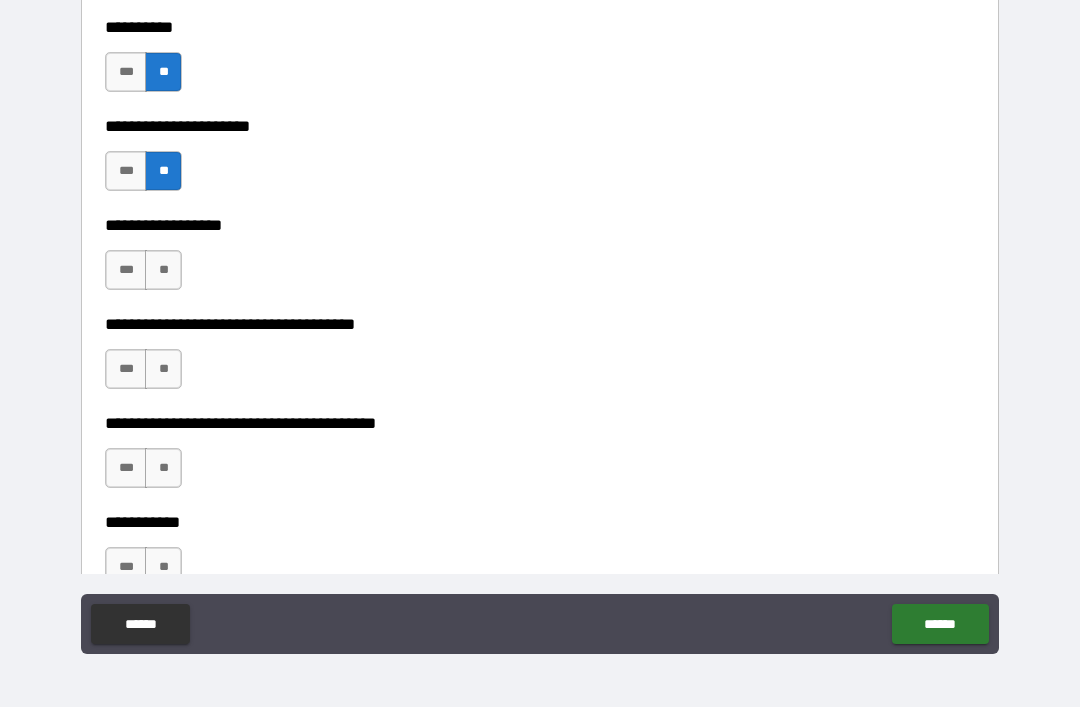 click on "**" at bounding box center (163, 270) 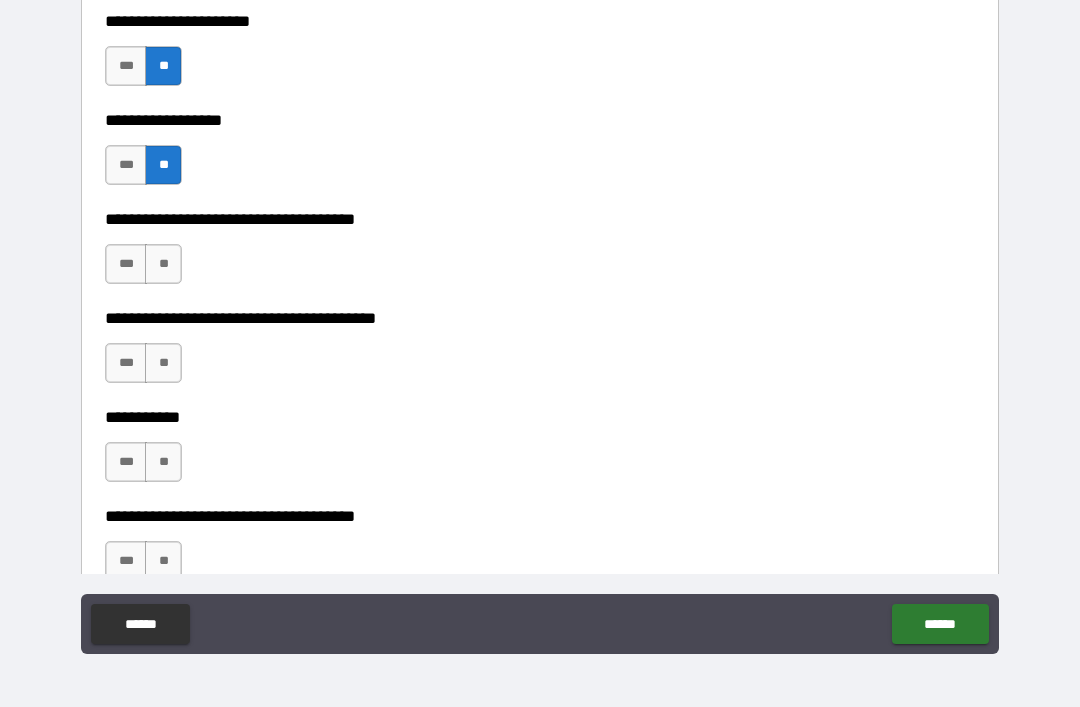 scroll, scrollTop: 12303, scrollLeft: 0, axis: vertical 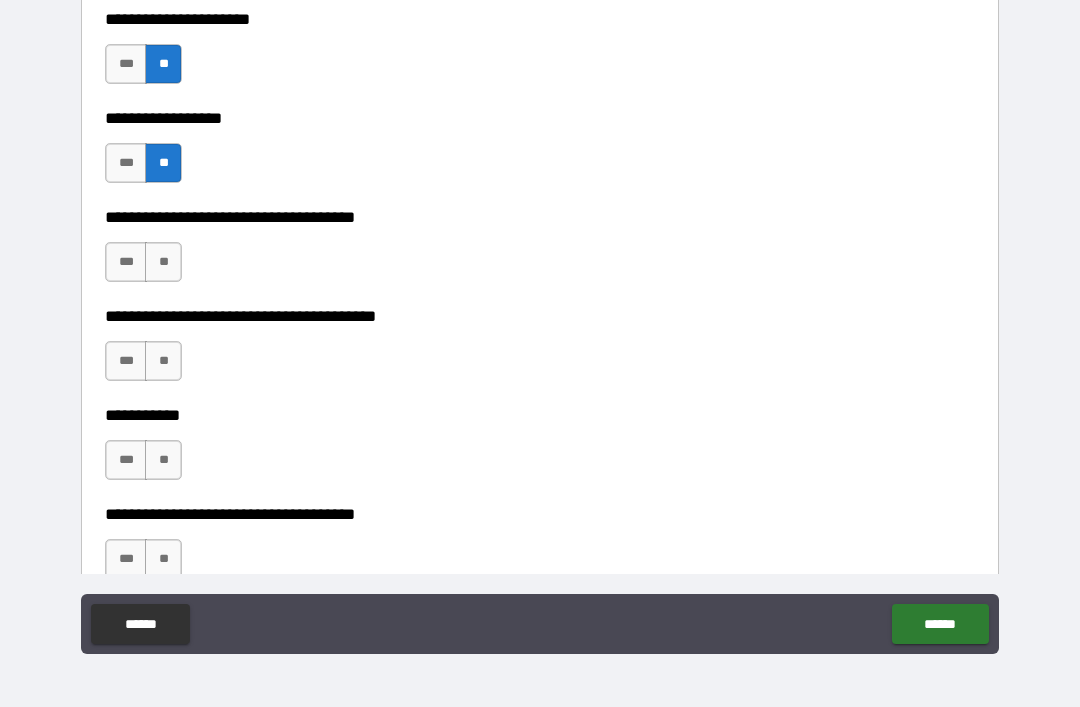 click on "**" at bounding box center [163, 262] 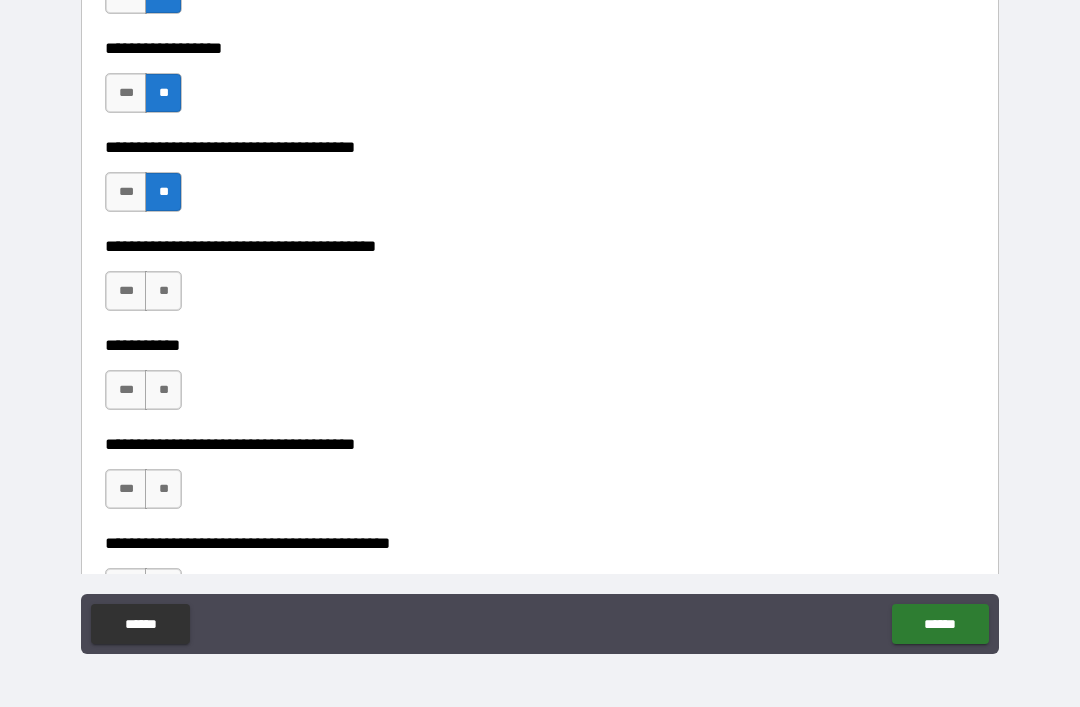scroll, scrollTop: 12375, scrollLeft: 0, axis: vertical 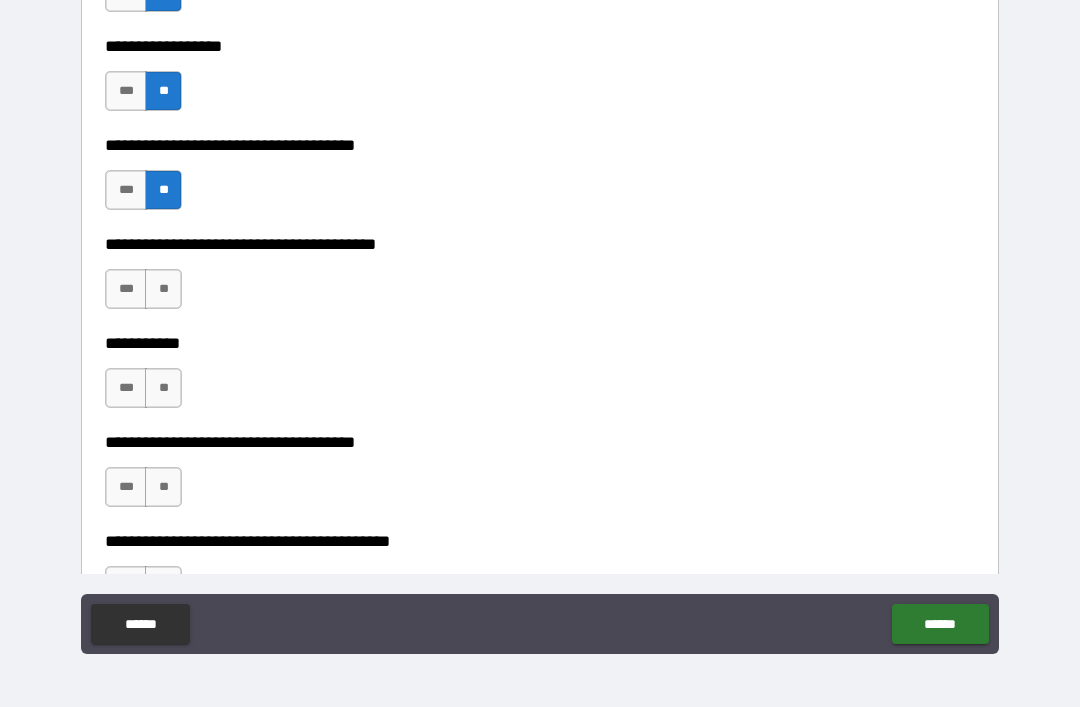 click on "***" at bounding box center [126, 289] 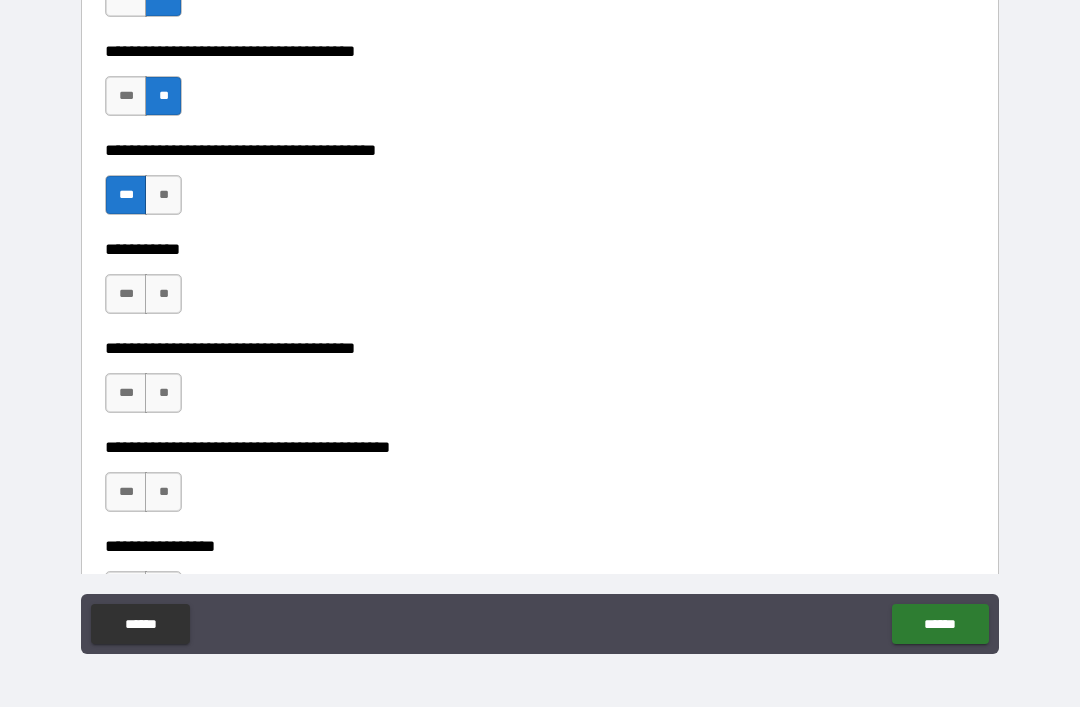 click on "**" at bounding box center (163, 294) 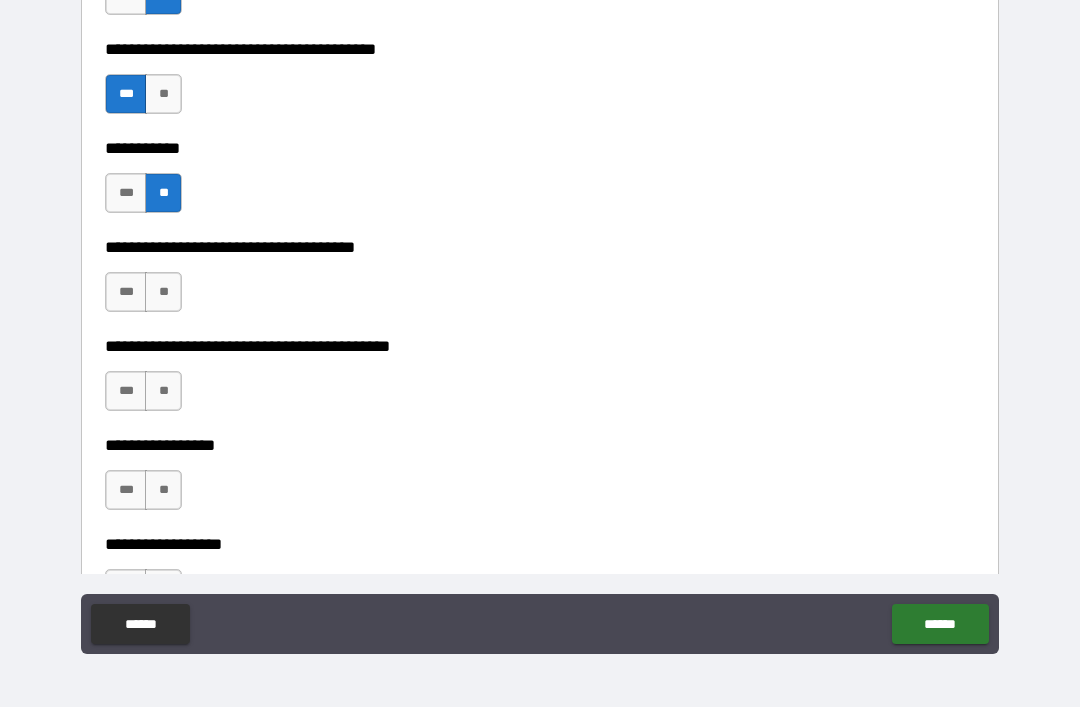 scroll, scrollTop: 12577, scrollLeft: 0, axis: vertical 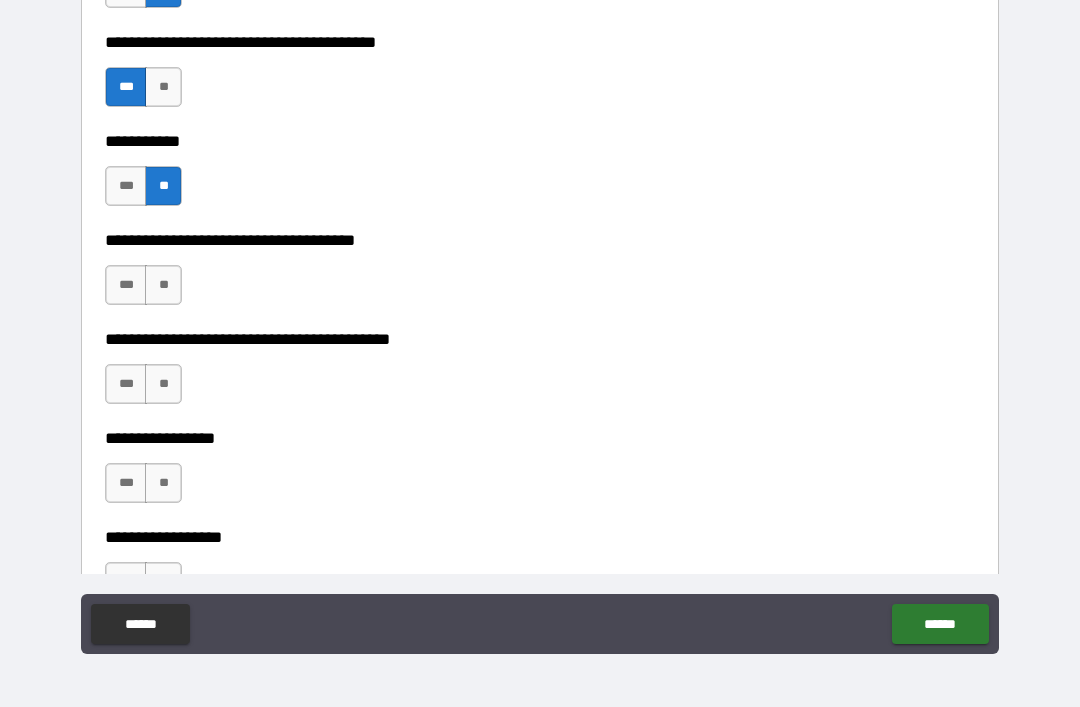 click on "**" at bounding box center (163, 285) 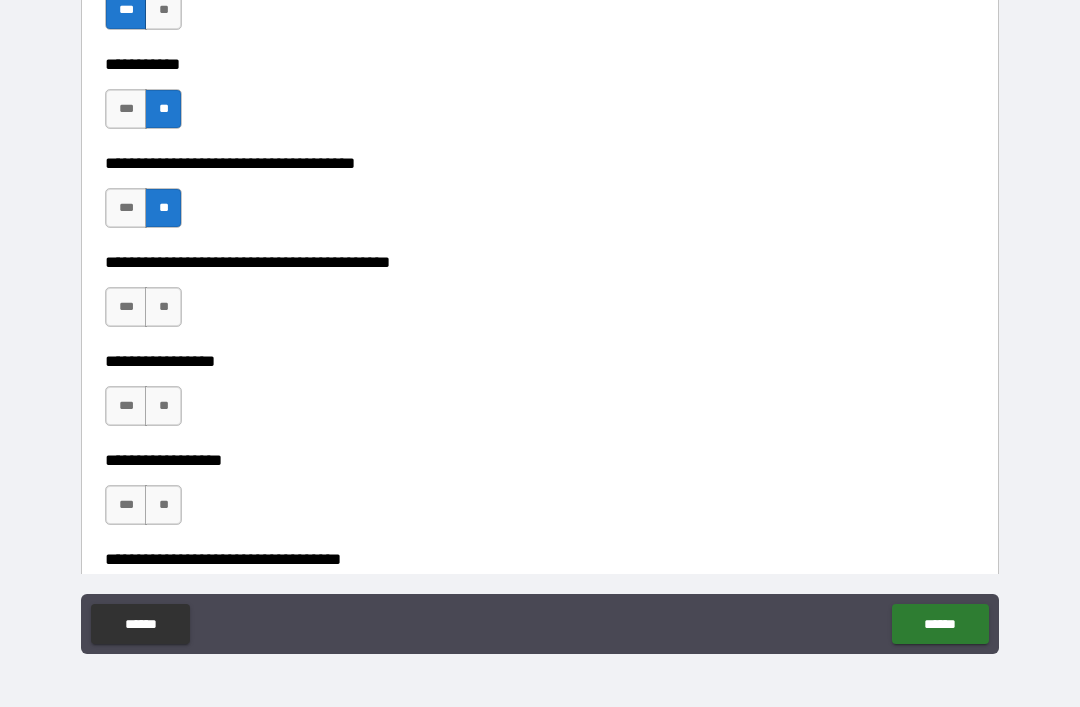 scroll, scrollTop: 12656, scrollLeft: 0, axis: vertical 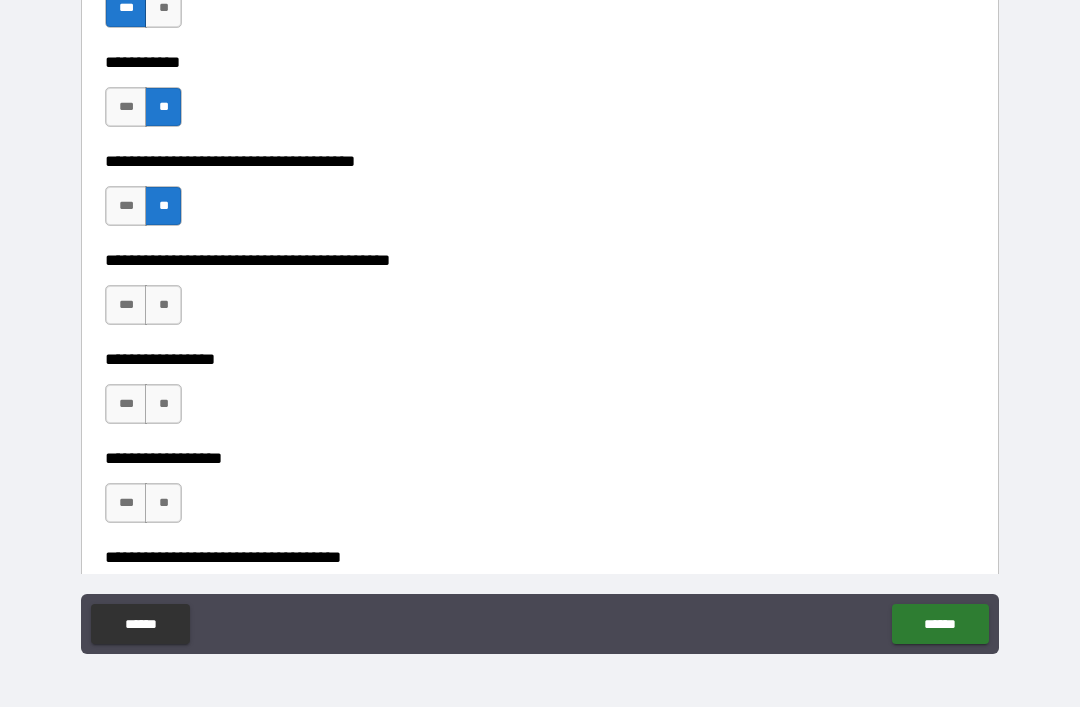 click on "**" at bounding box center [163, 305] 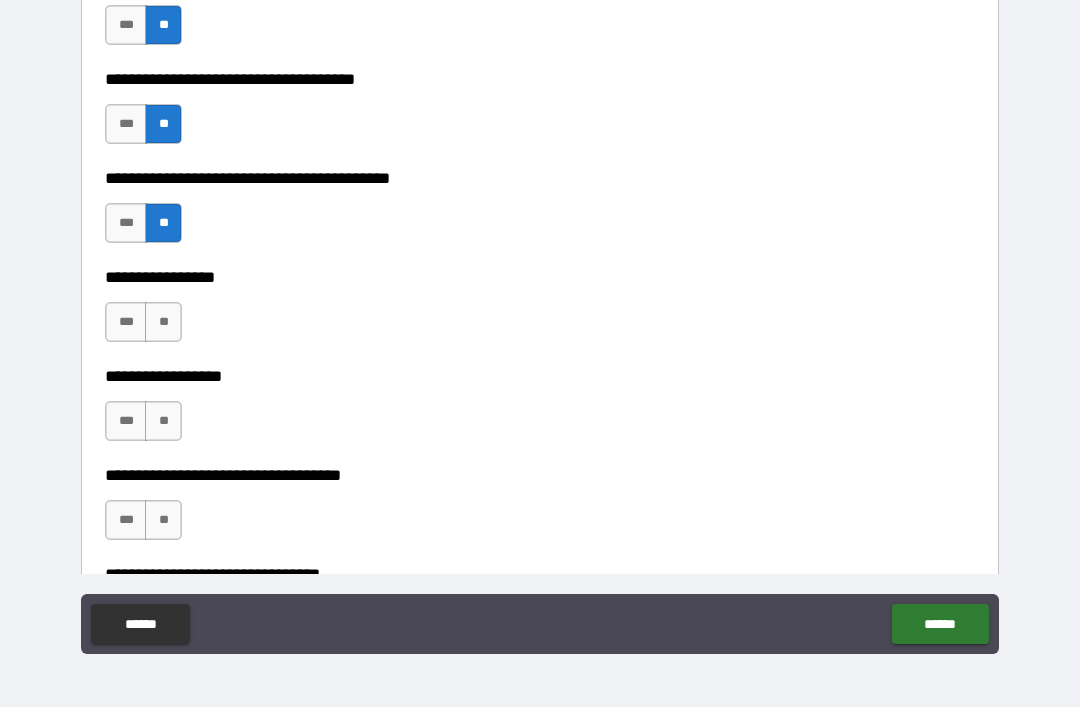 click on "**" at bounding box center [163, 322] 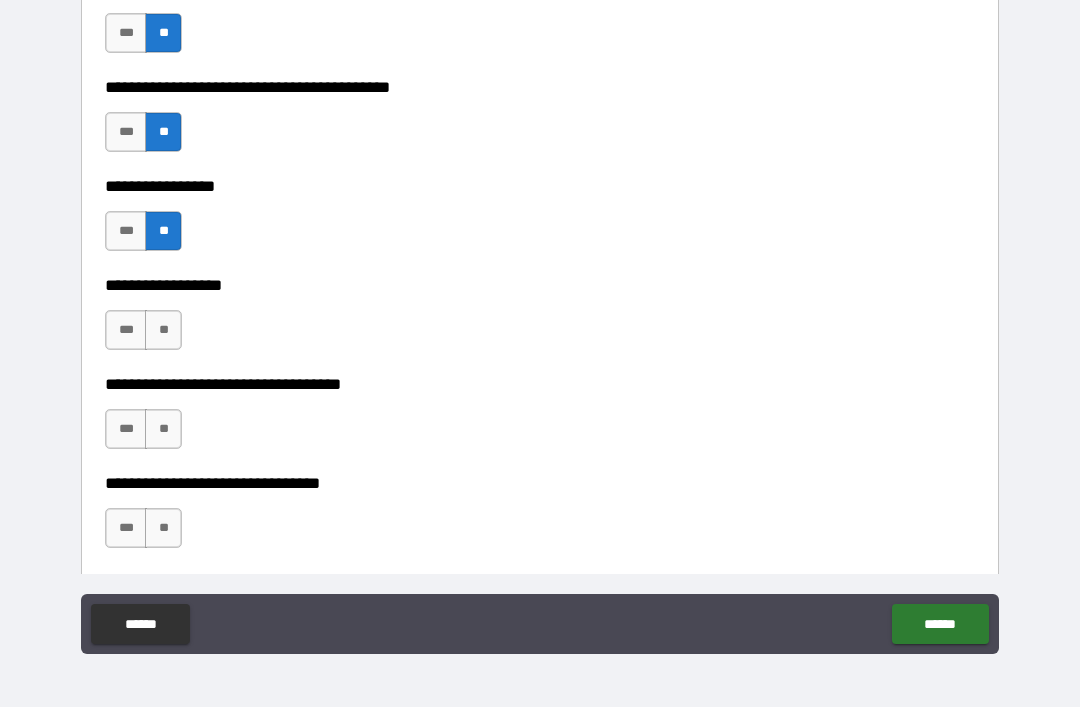 click on "**" at bounding box center (163, 330) 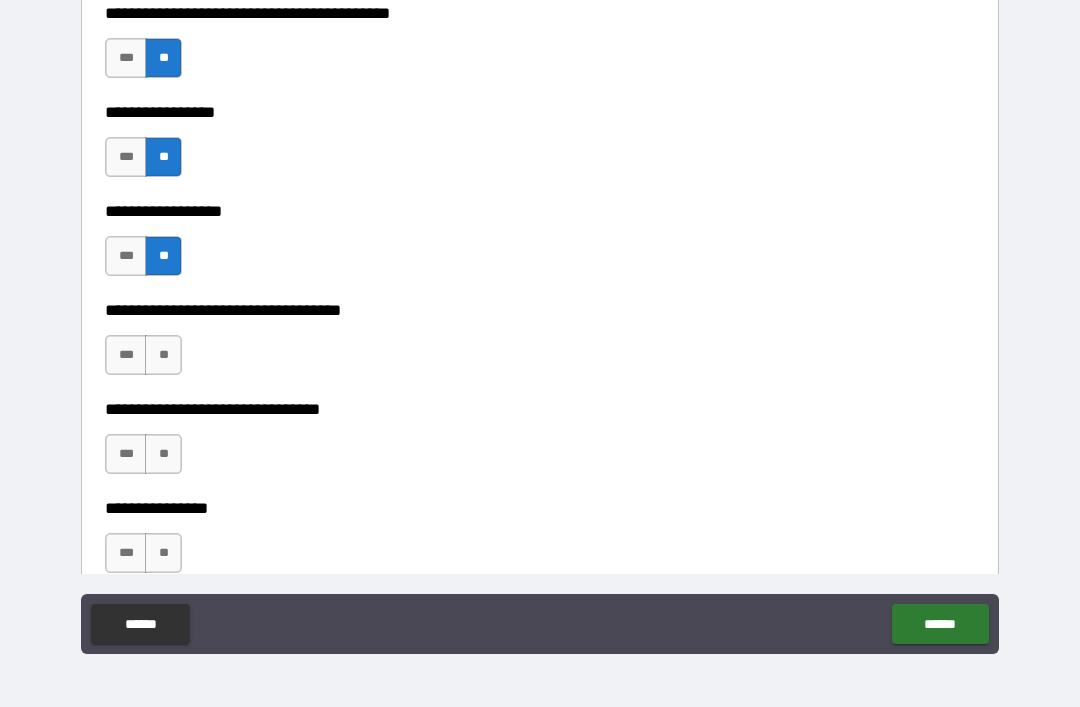 scroll, scrollTop: 12909, scrollLeft: 0, axis: vertical 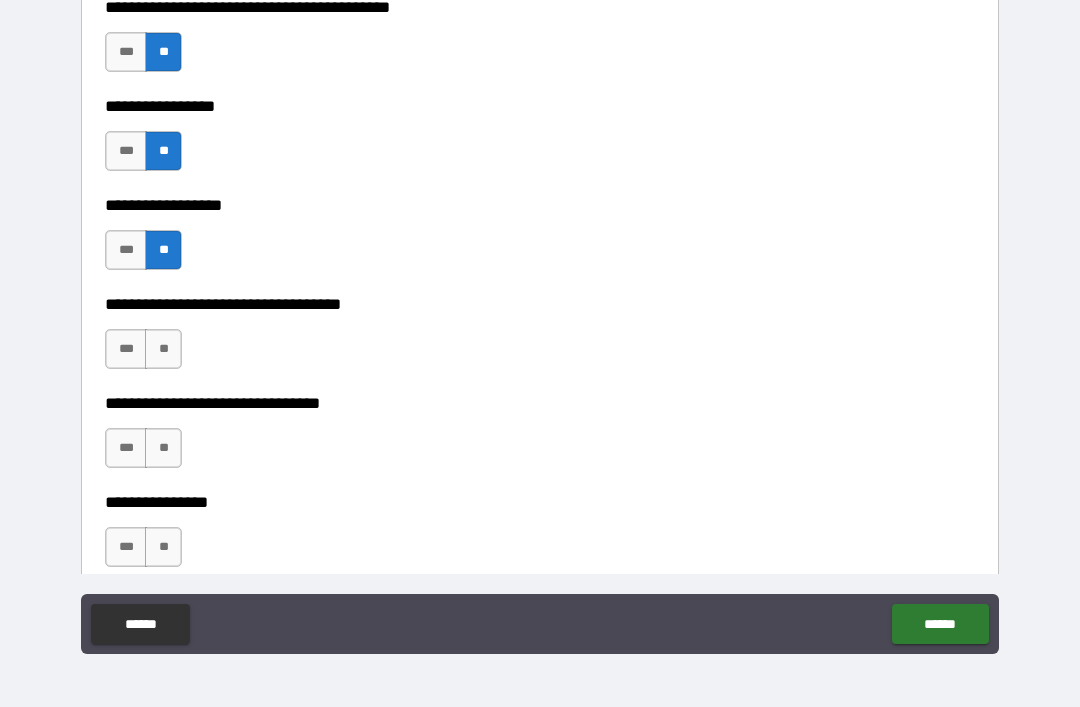 click on "**" at bounding box center [163, 349] 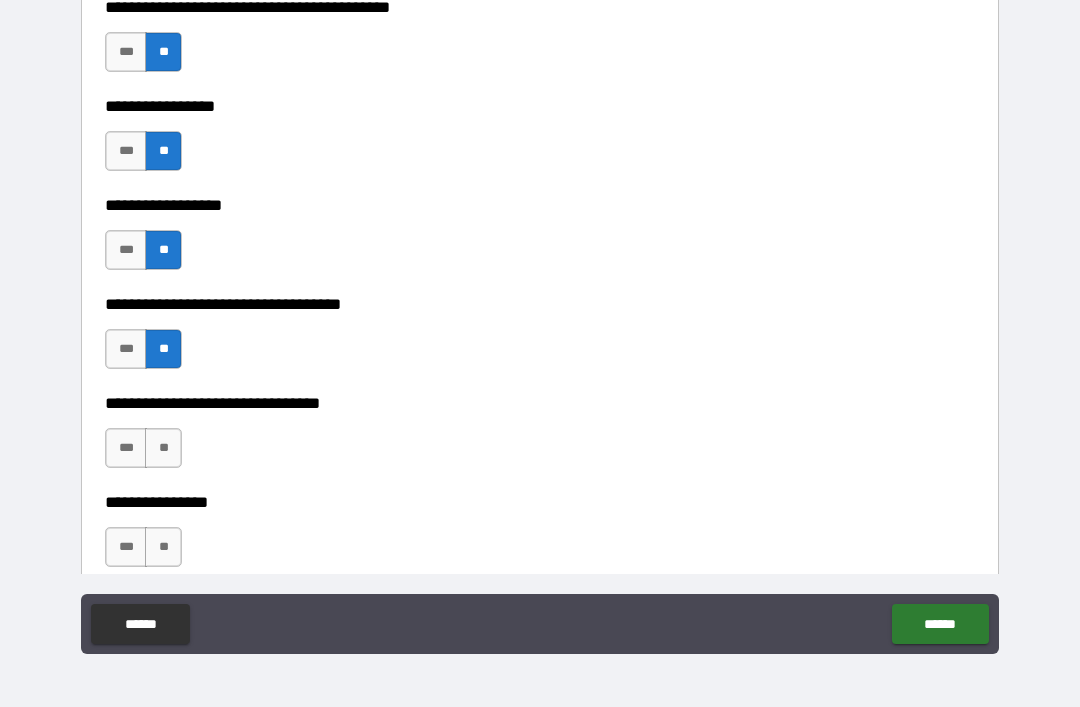 click on "***" at bounding box center (126, 349) 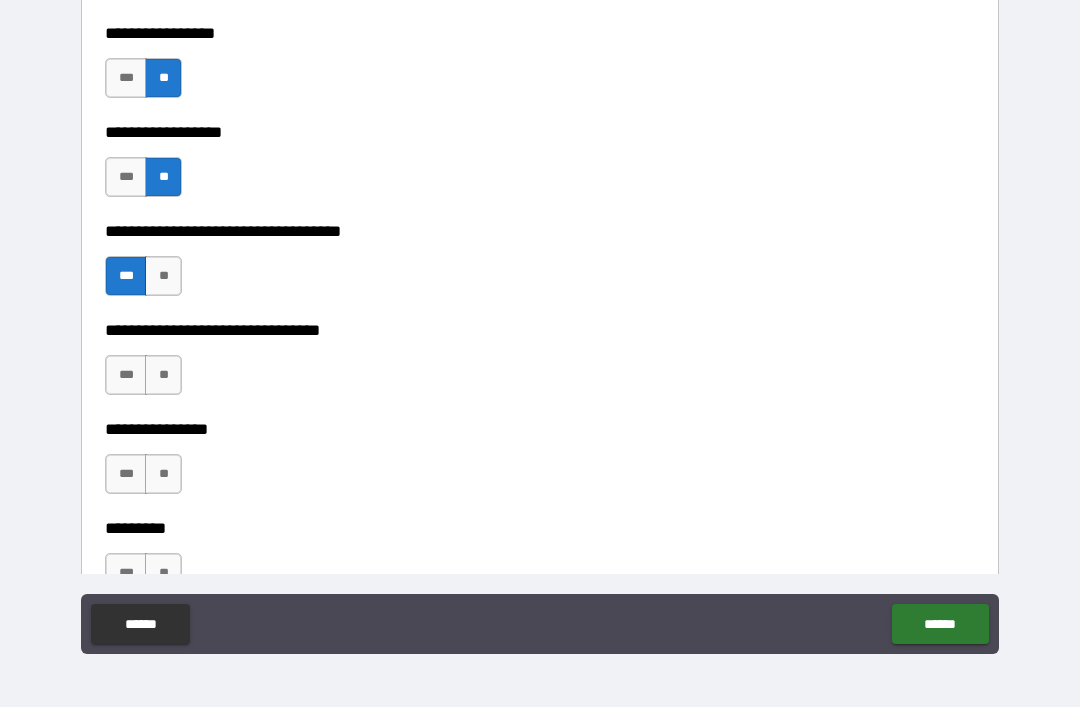 scroll, scrollTop: 12995, scrollLeft: 0, axis: vertical 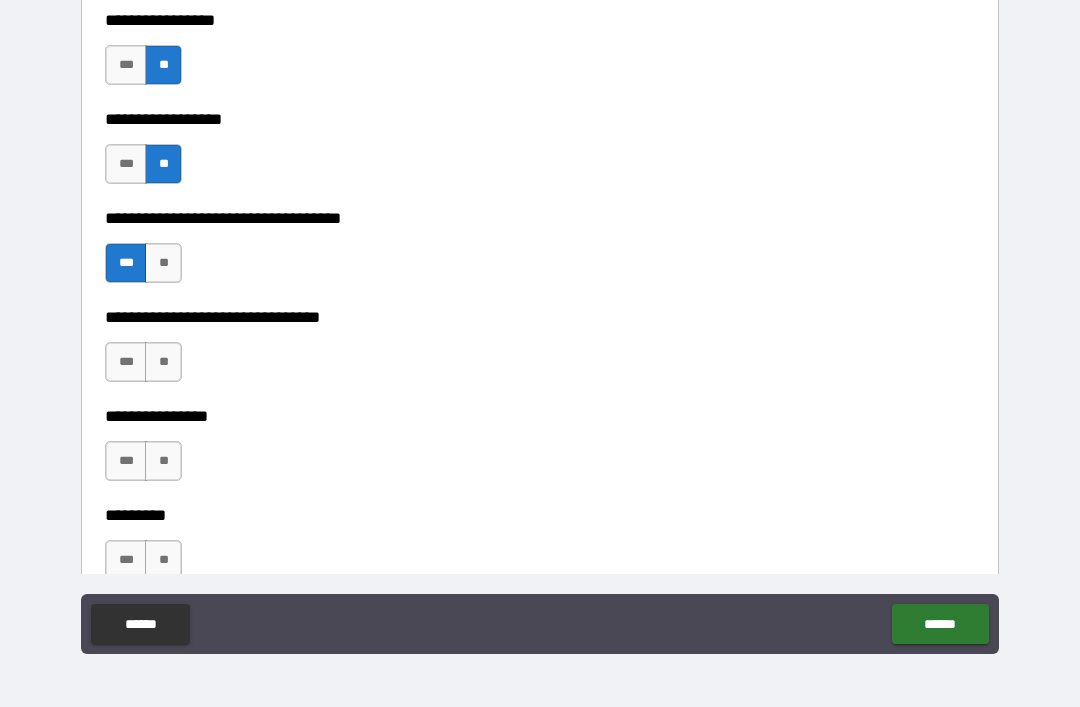 click on "**" at bounding box center (163, 362) 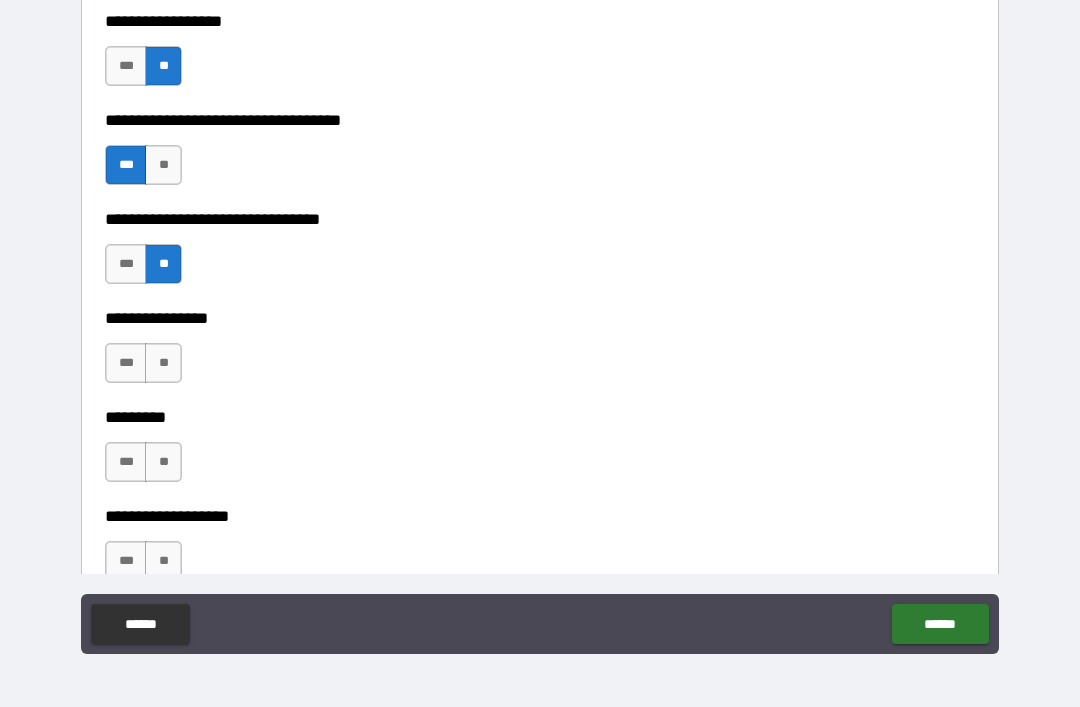 scroll, scrollTop: 13098, scrollLeft: 0, axis: vertical 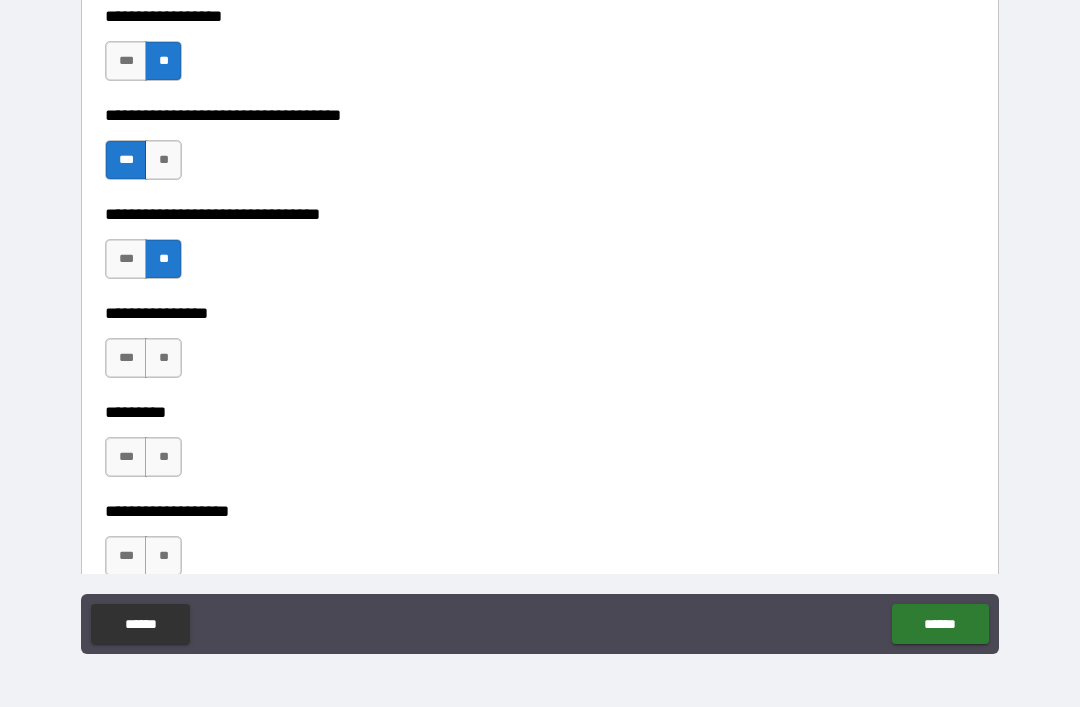 click on "**" at bounding box center [163, 358] 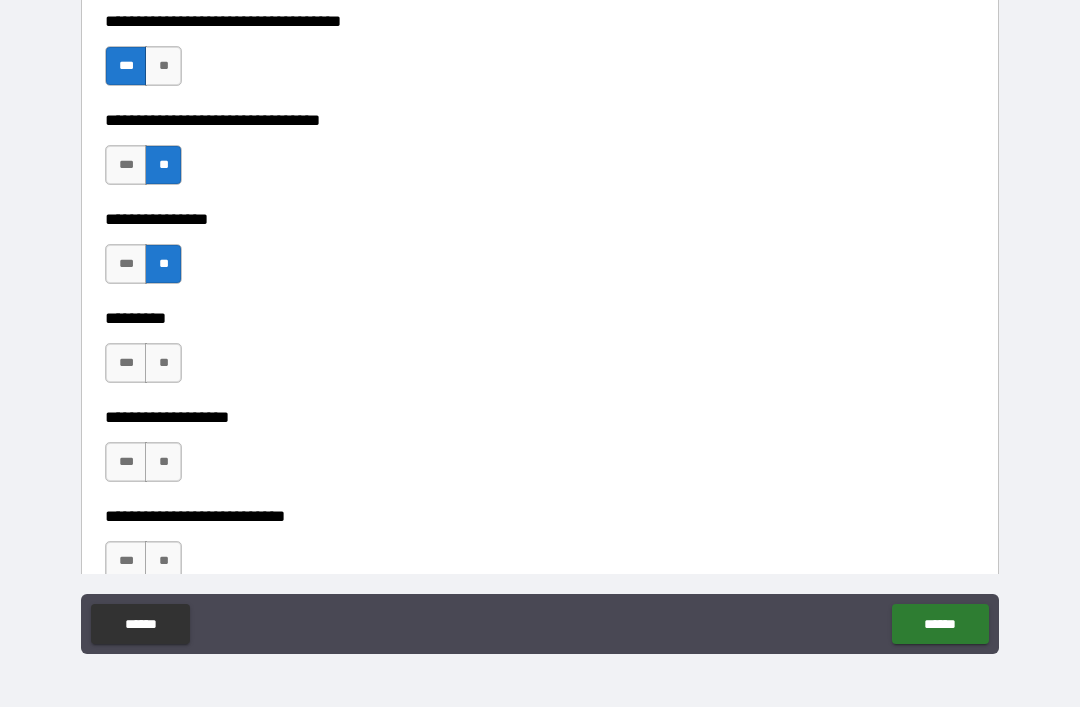 scroll, scrollTop: 13200, scrollLeft: 0, axis: vertical 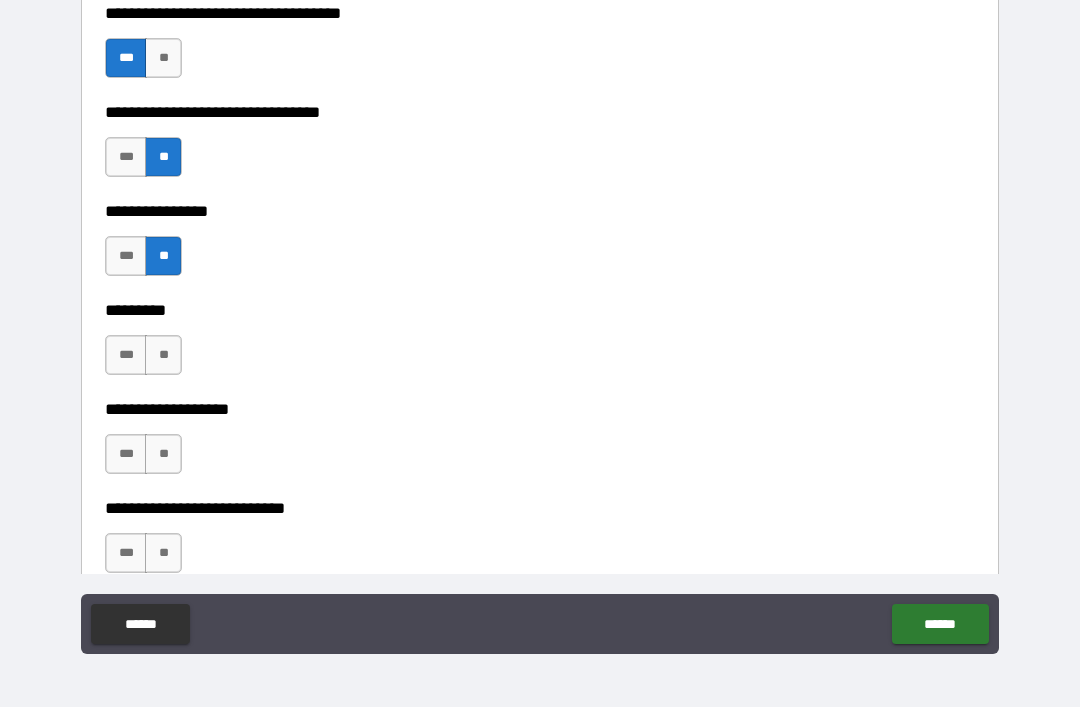 click on "**" at bounding box center (163, 355) 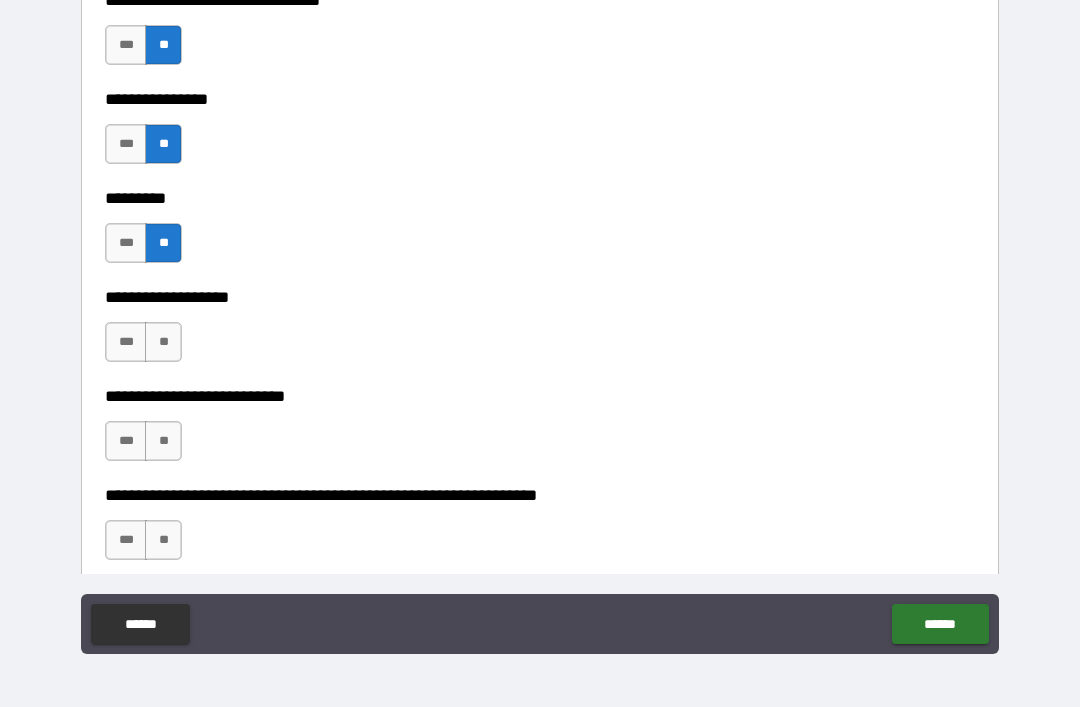 scroll, scrollTop: 13319, scrollLeft: 0, axis: vertical 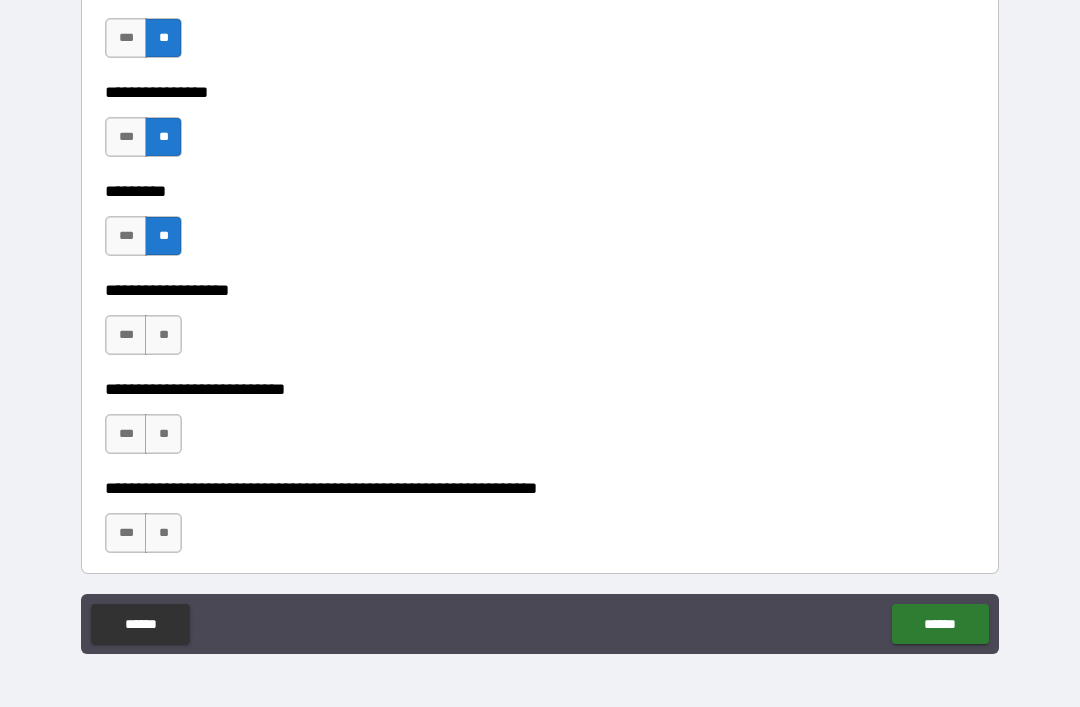 click on "**" at bounding box center [163, 335] 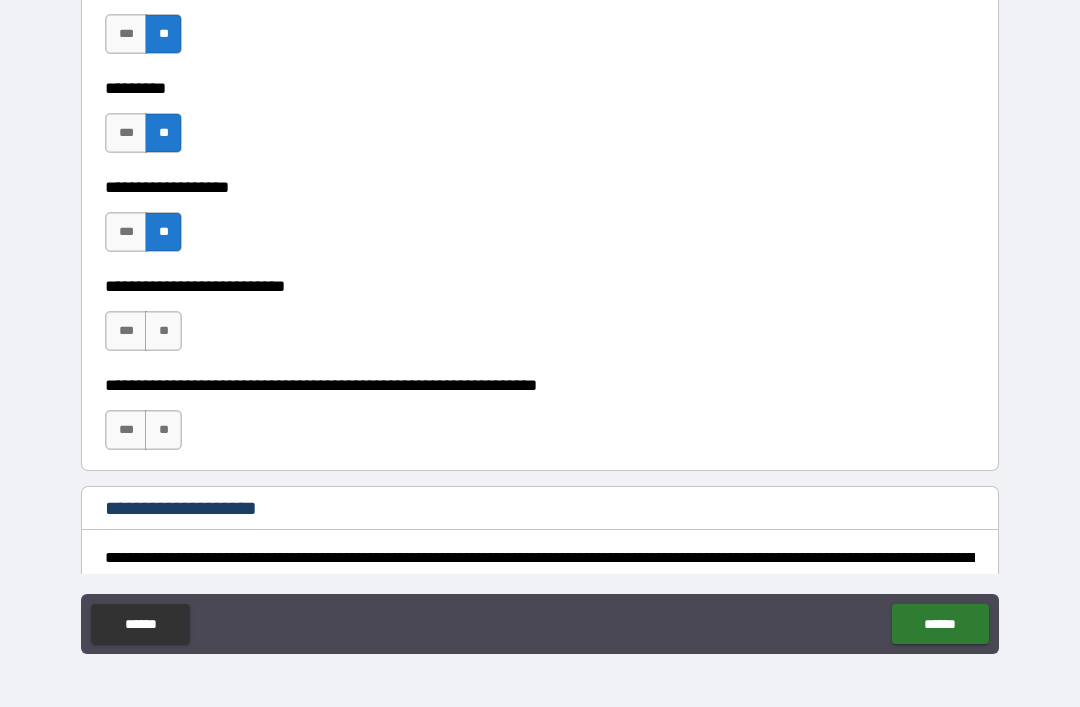 scroll, scrollTop: 13424, scrollLeft: 0, axis: vertical 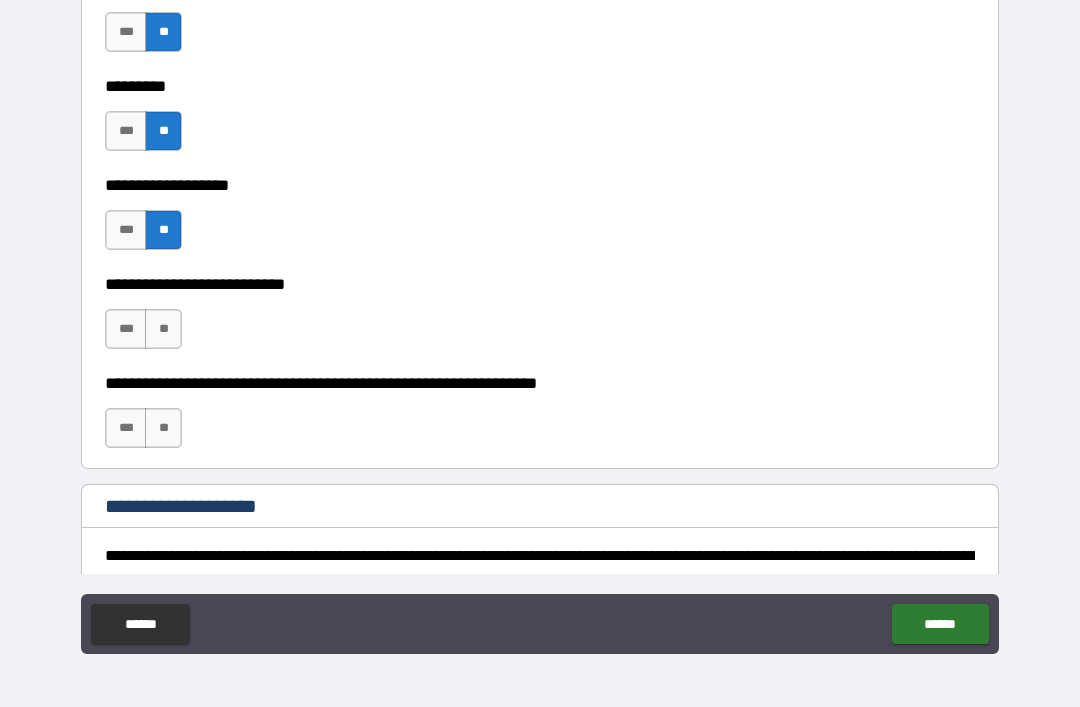 click on "**" at bounding box center [163, 329] 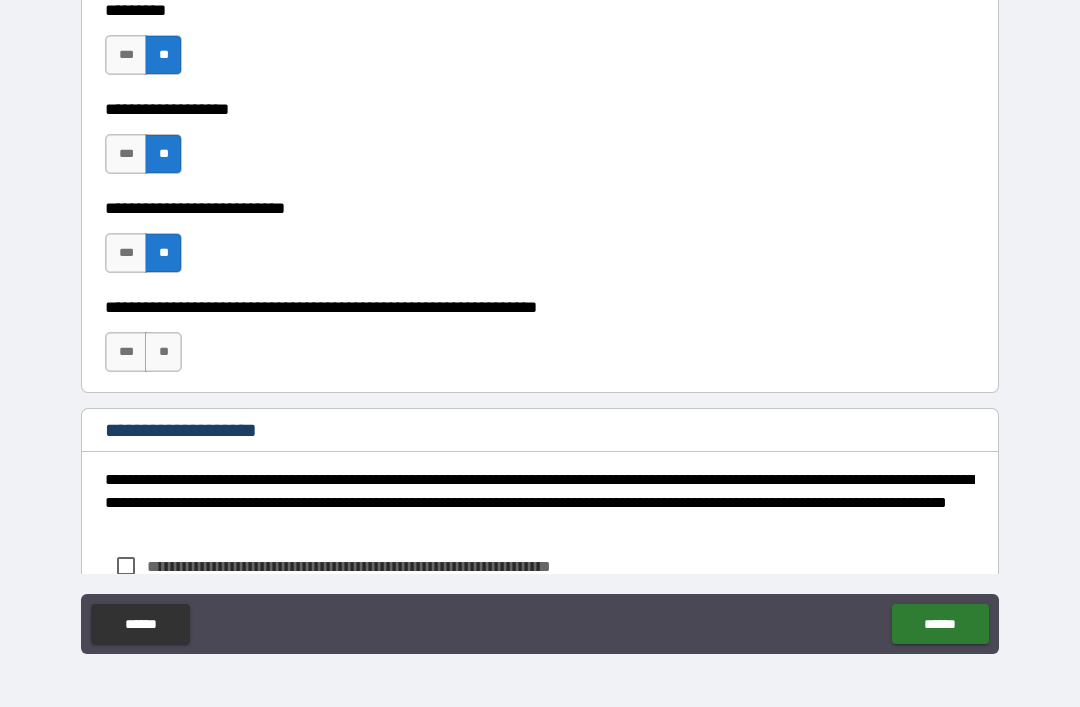 scroll, scrollTop: 13502, scrollLeft: 0, axis: vertical 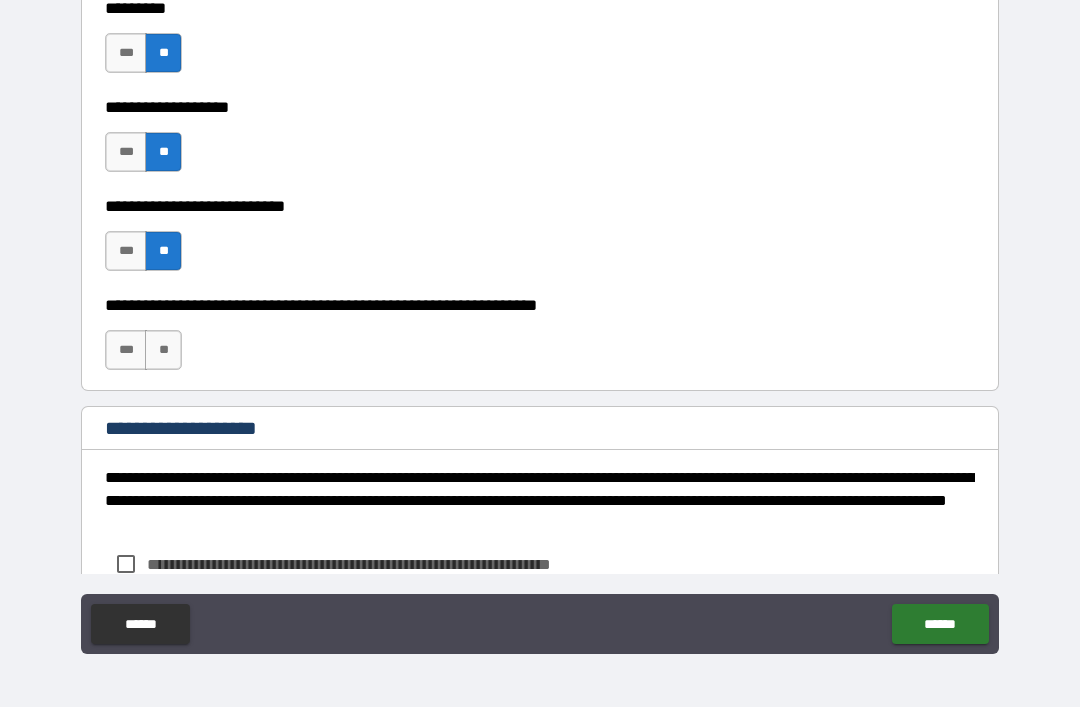 click on "**" at bounding box center (163, 350) 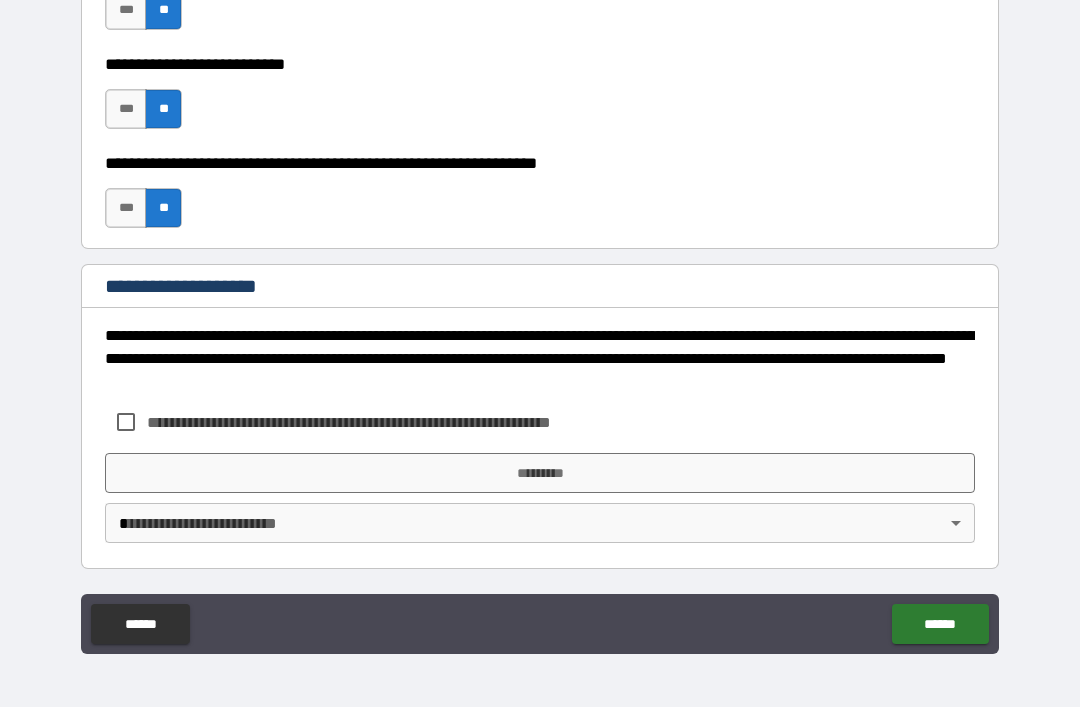 scroll, scrollTop: 13644, scrollLeft: 0, axis: vertical 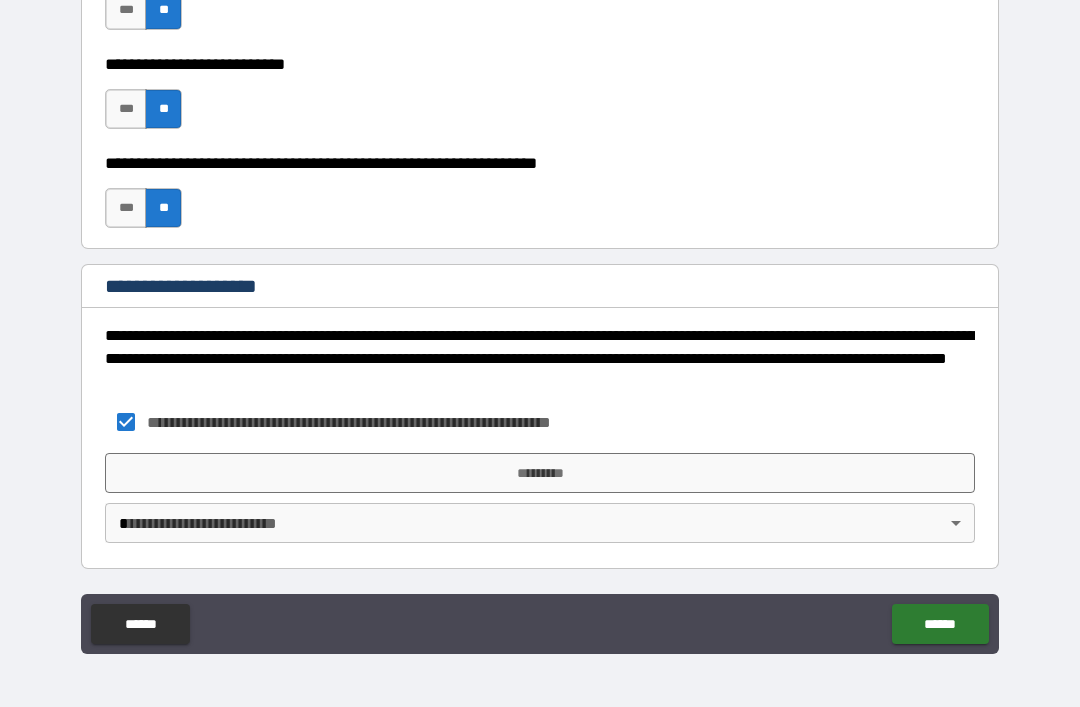 click on "*********" at bounding box center [540, 473] 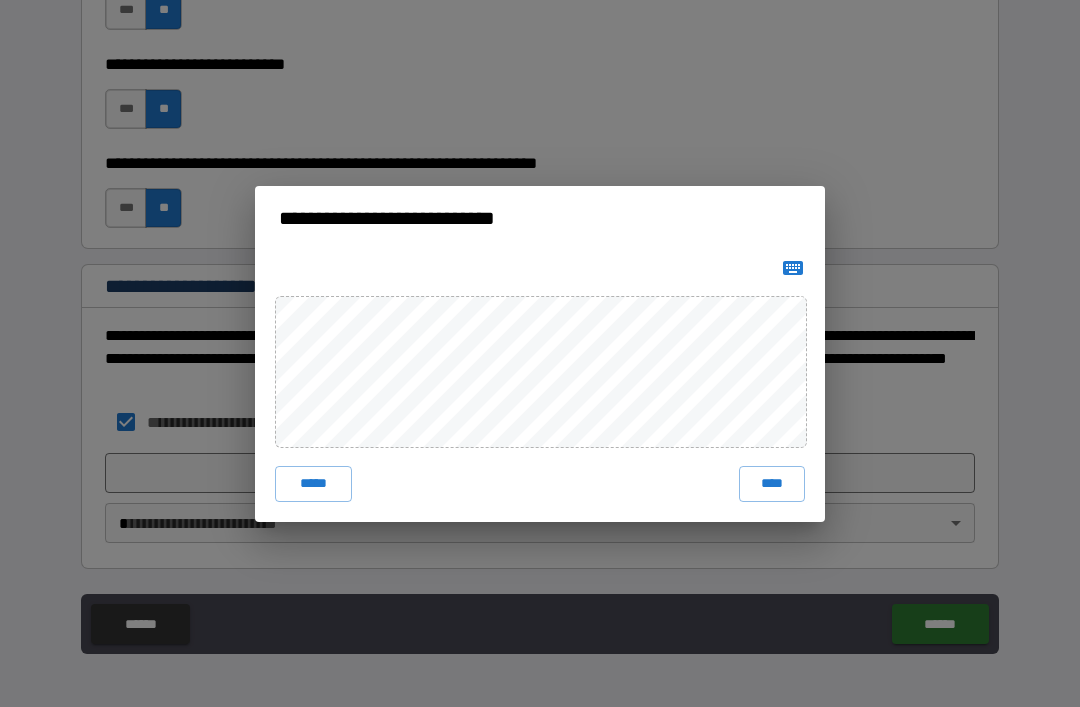 click on "****" at bounding box center (772, 484) 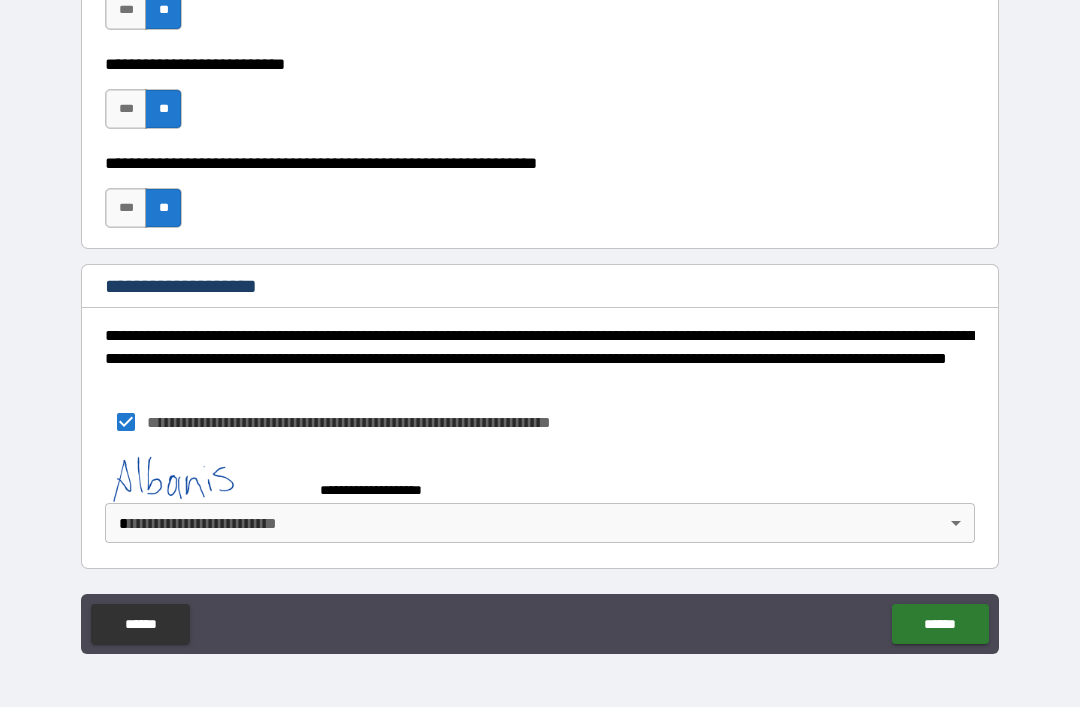 scroll, scrollTop: 13634, scrollLeft: 0, axis: vertical 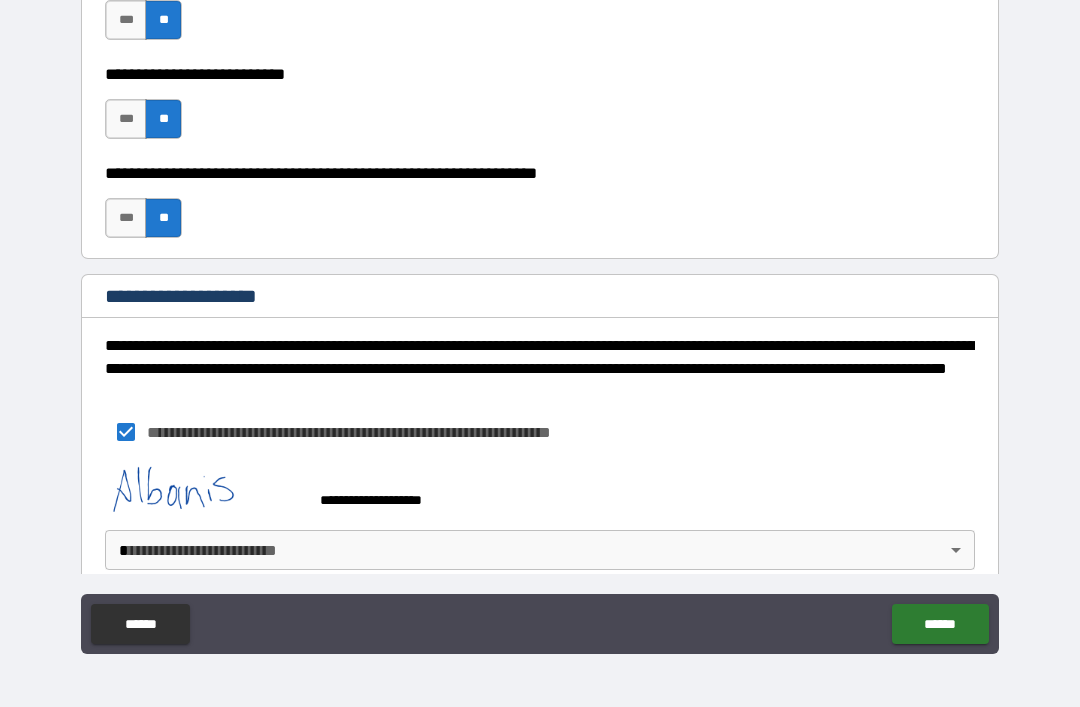 click on "******" at bounding box center [940, 624] 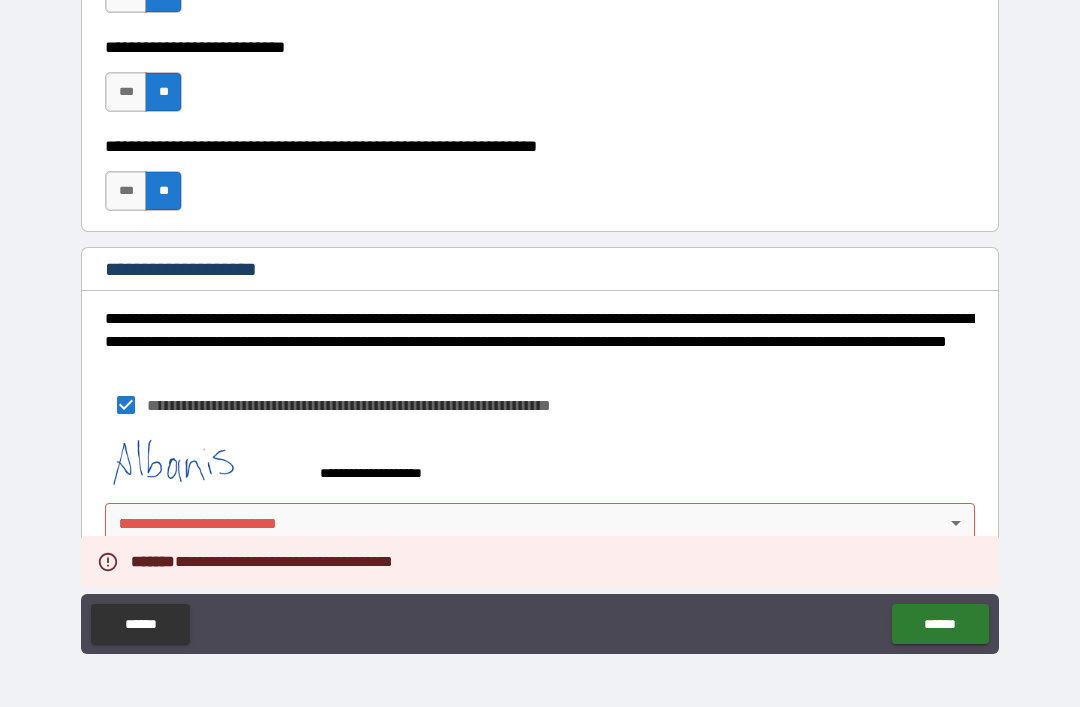 scroll, scrollTop: 13661, scrollLeft: 0, axis: vertical 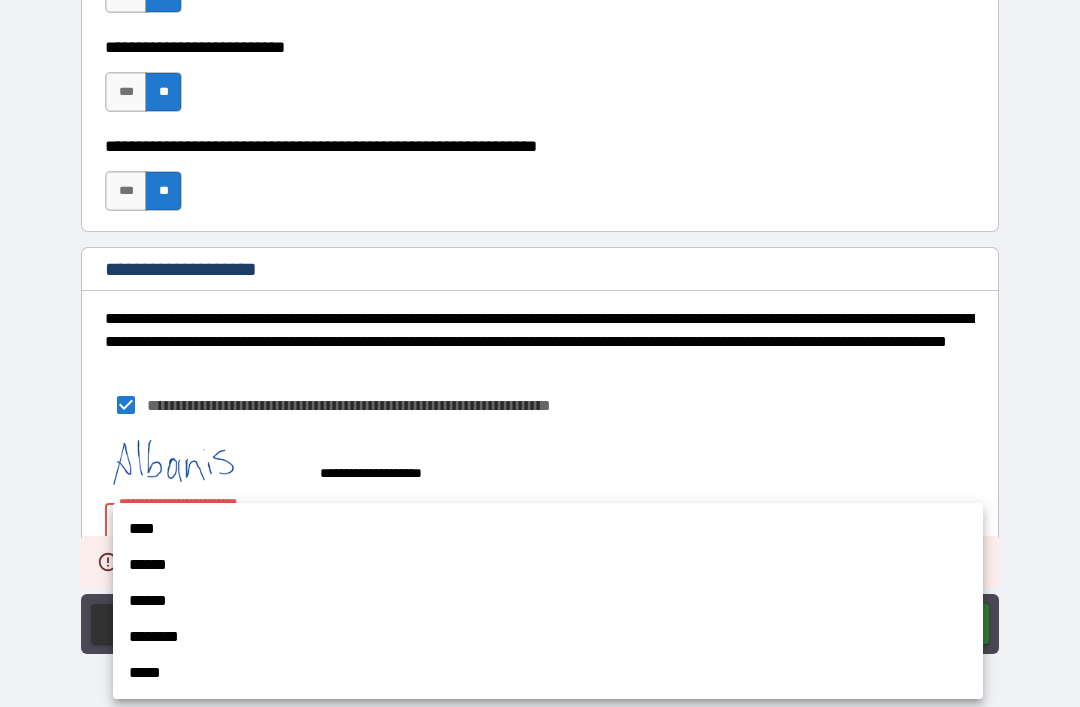 click on "****" at bounding box center (548, 529) 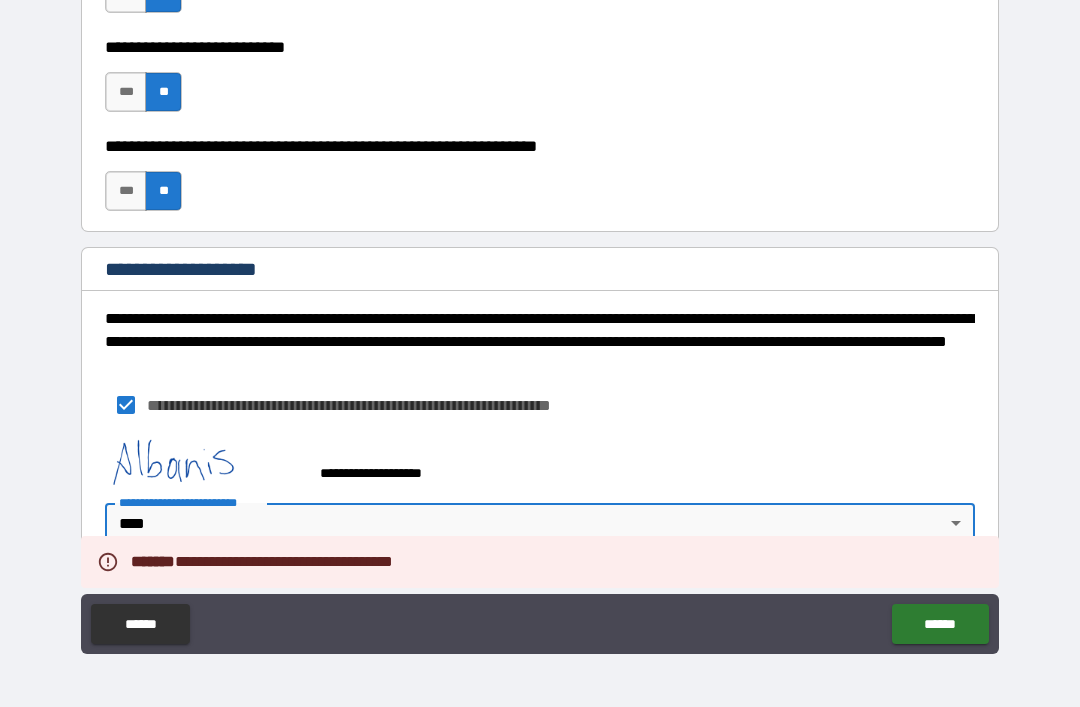 click on "******" at bounding box center [940, 624] 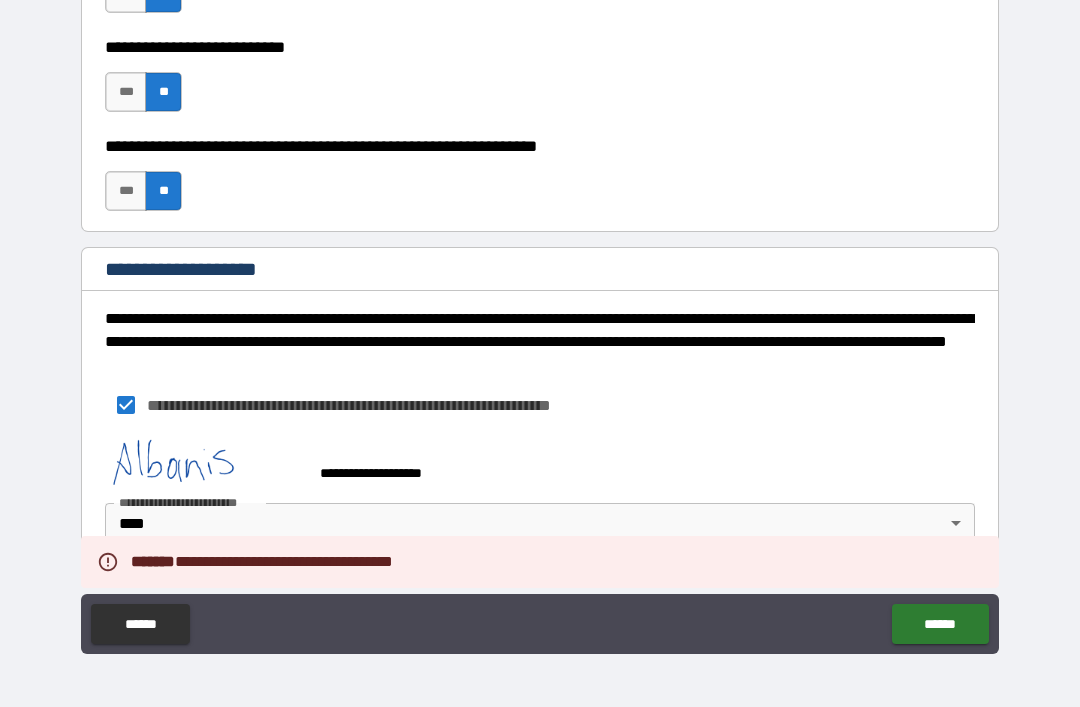 click on "******" at bounding box center (940, 624) 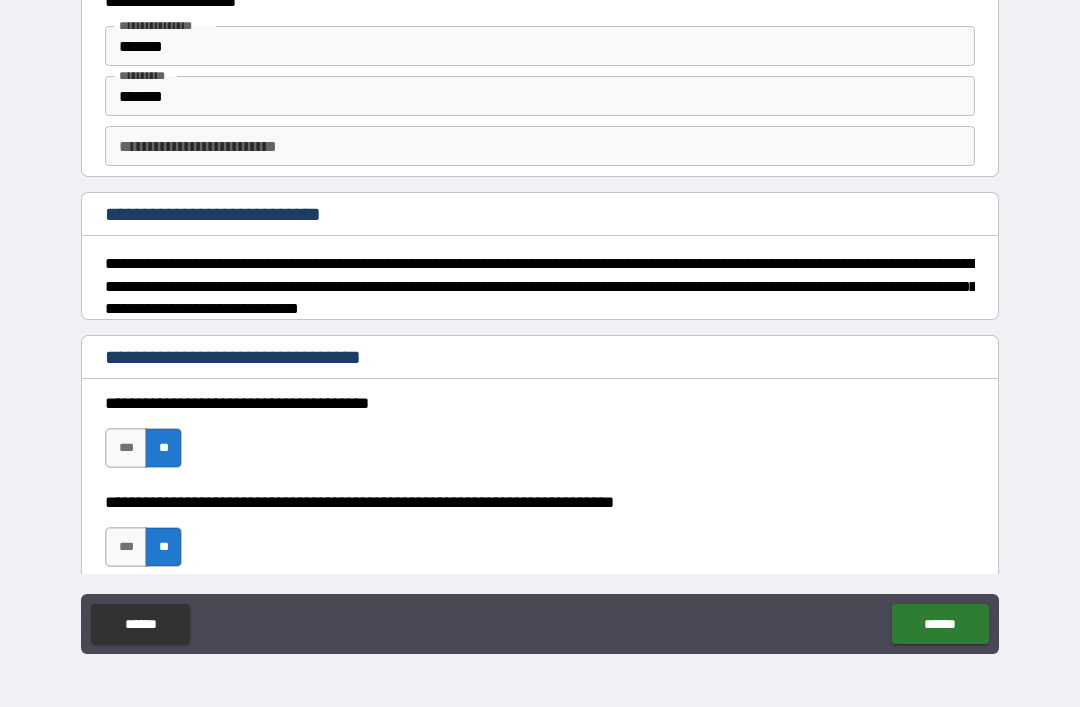 scroll, scrollTop: 50, scrollLeft: 0, axis: vertical 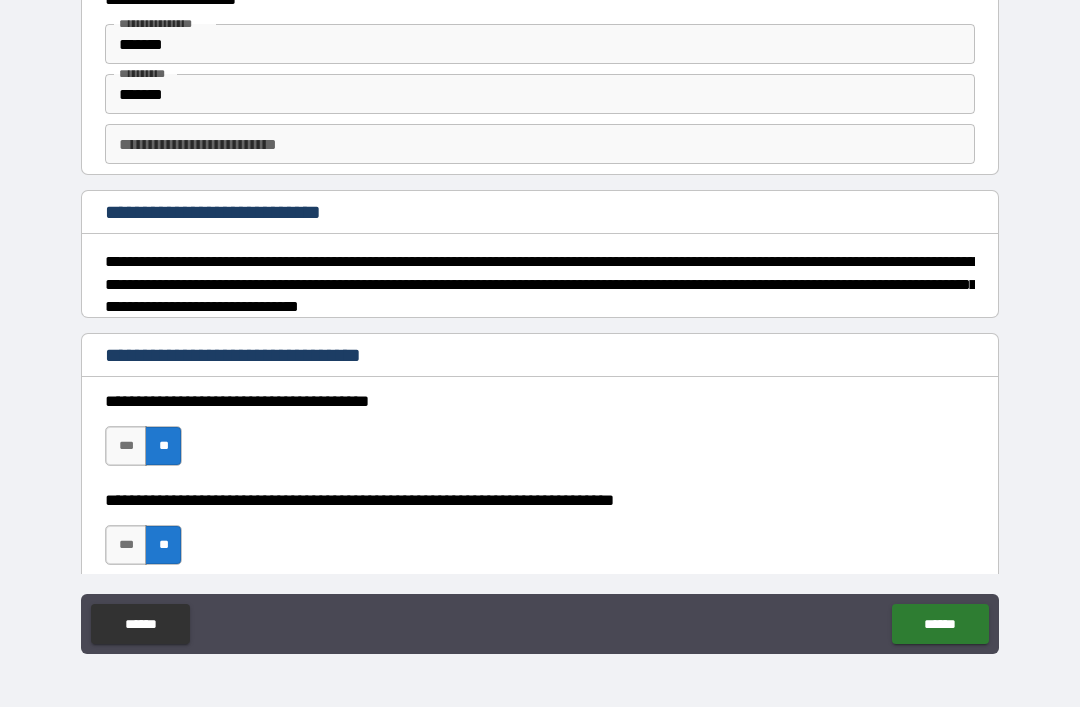 click on "**********" at bounding box center [540, 144] 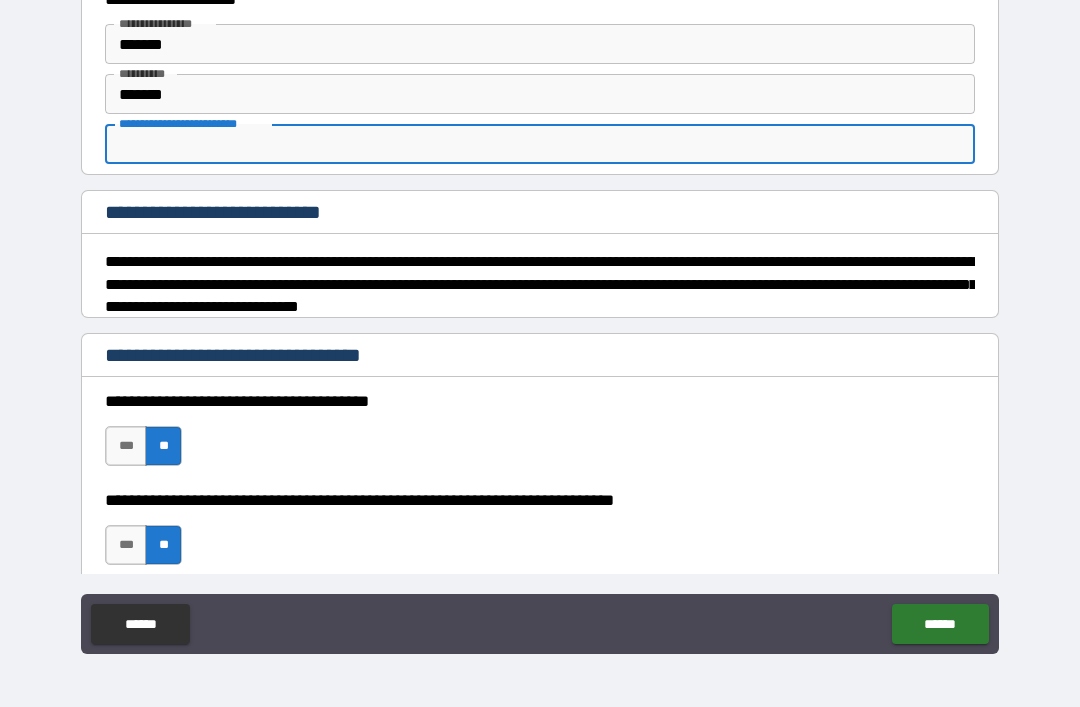 type on "*" 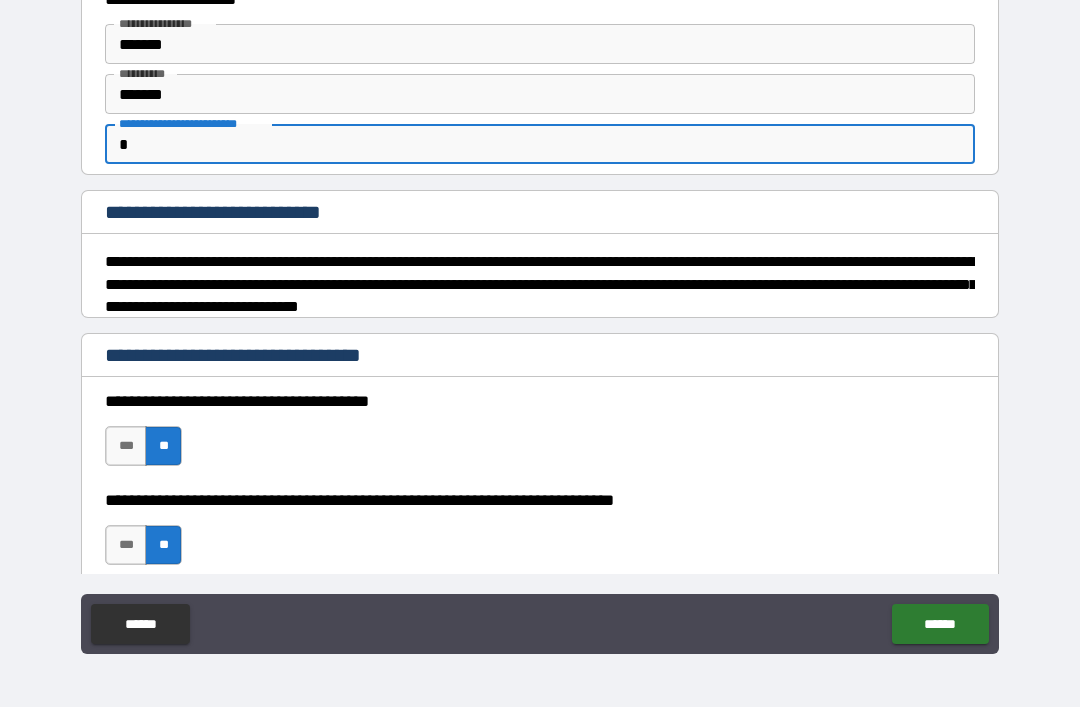 type on "*" 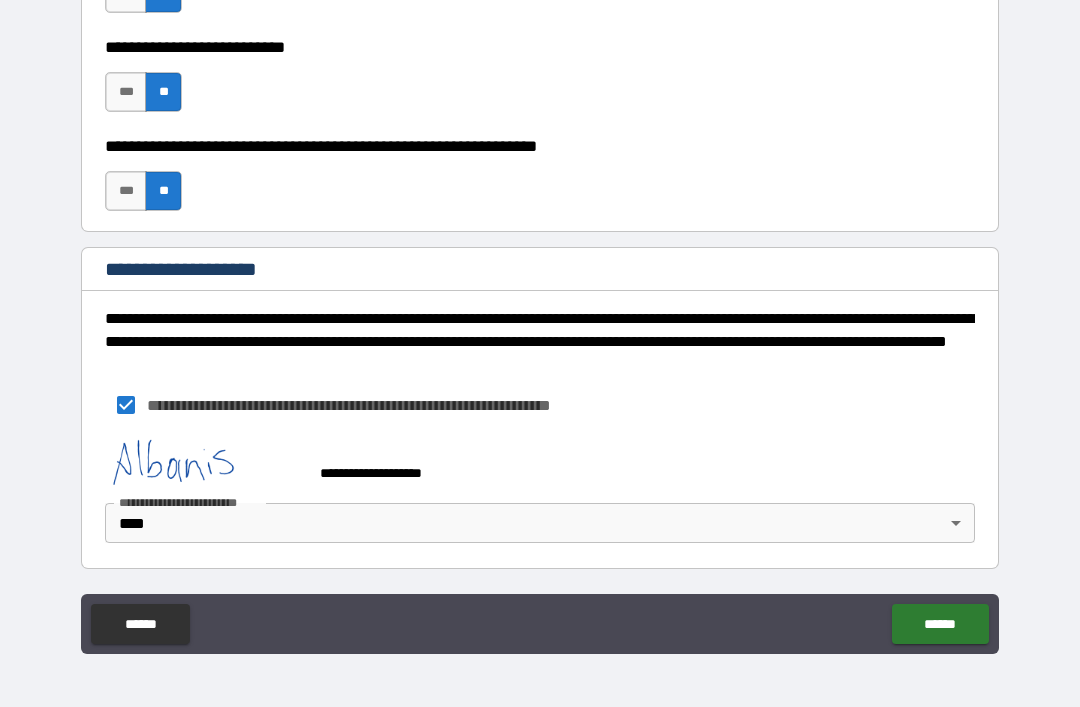 scroll, scrollTop: 13661, scrollLeft: 0, axis: vertical 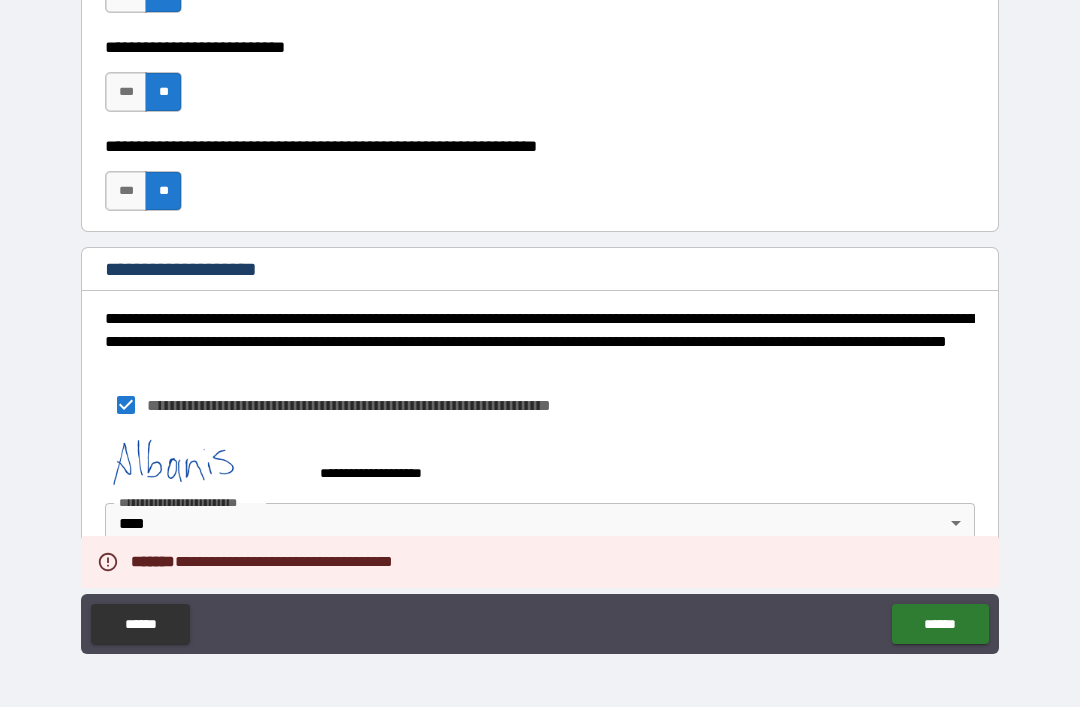 click on "**********" at bounding box center (540, 321) 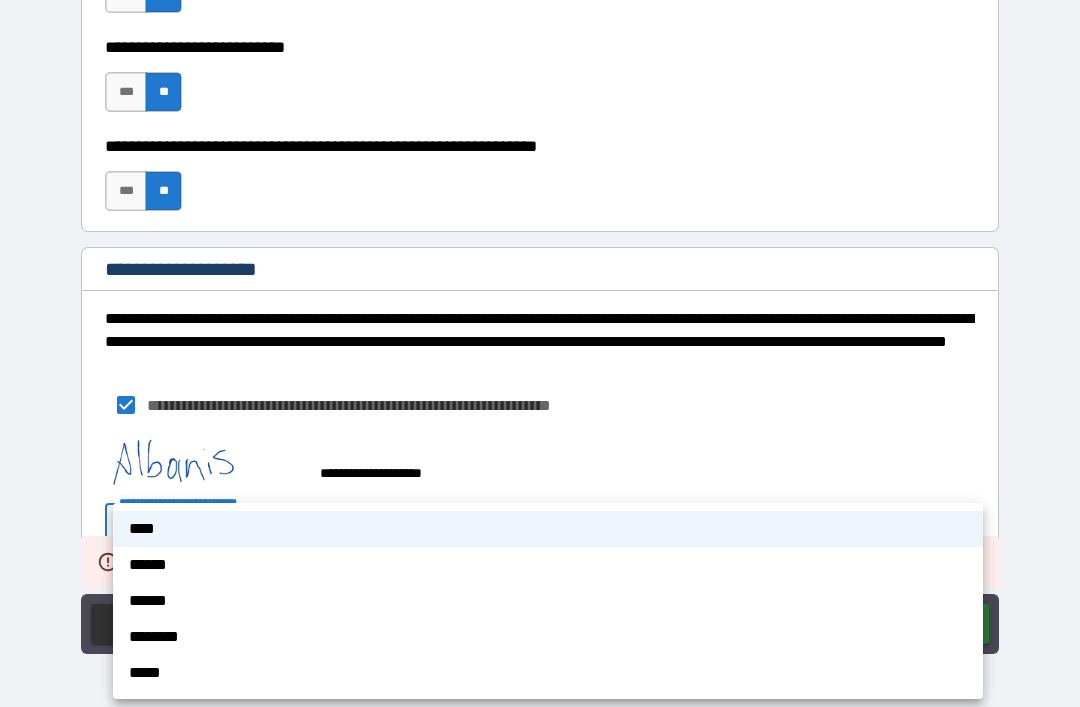 click on "******" at bounding box center (548, 565) 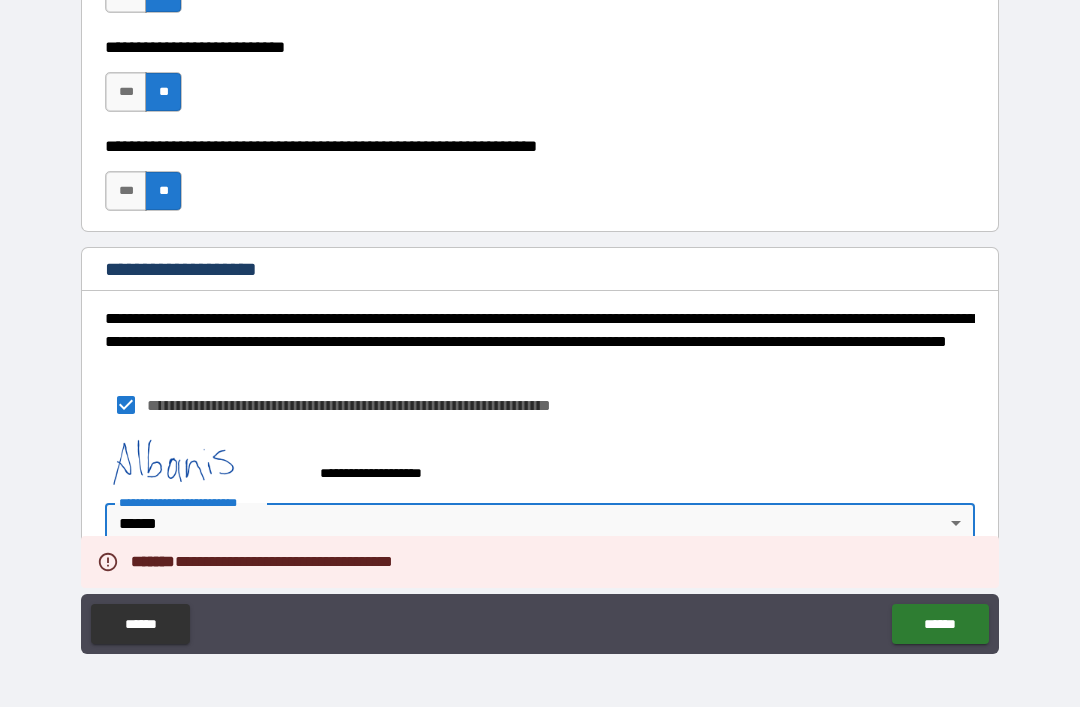 type on "*" 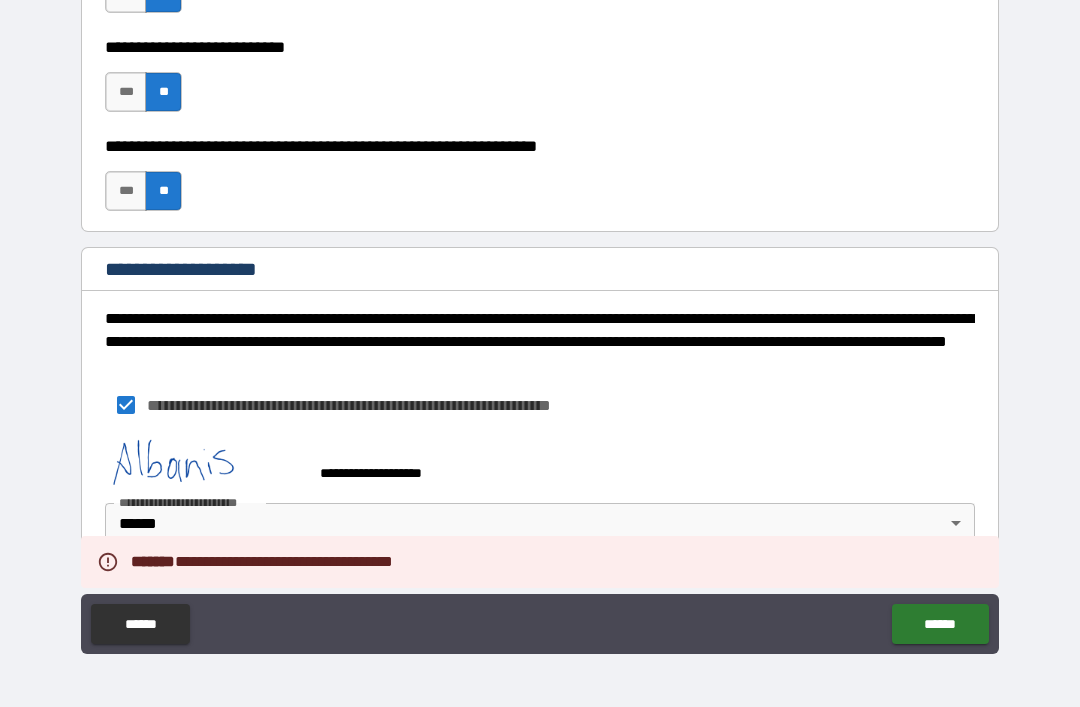 click on "******" at bounding box center (940, 624) 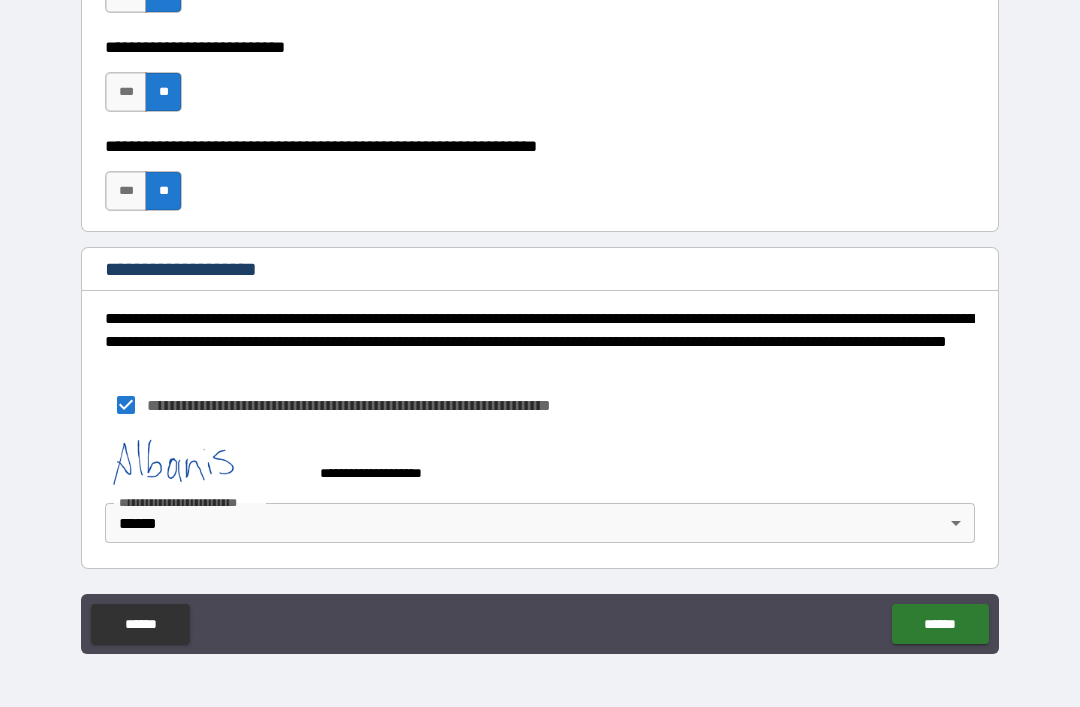 click on "******" at bounding box center (940, 624) 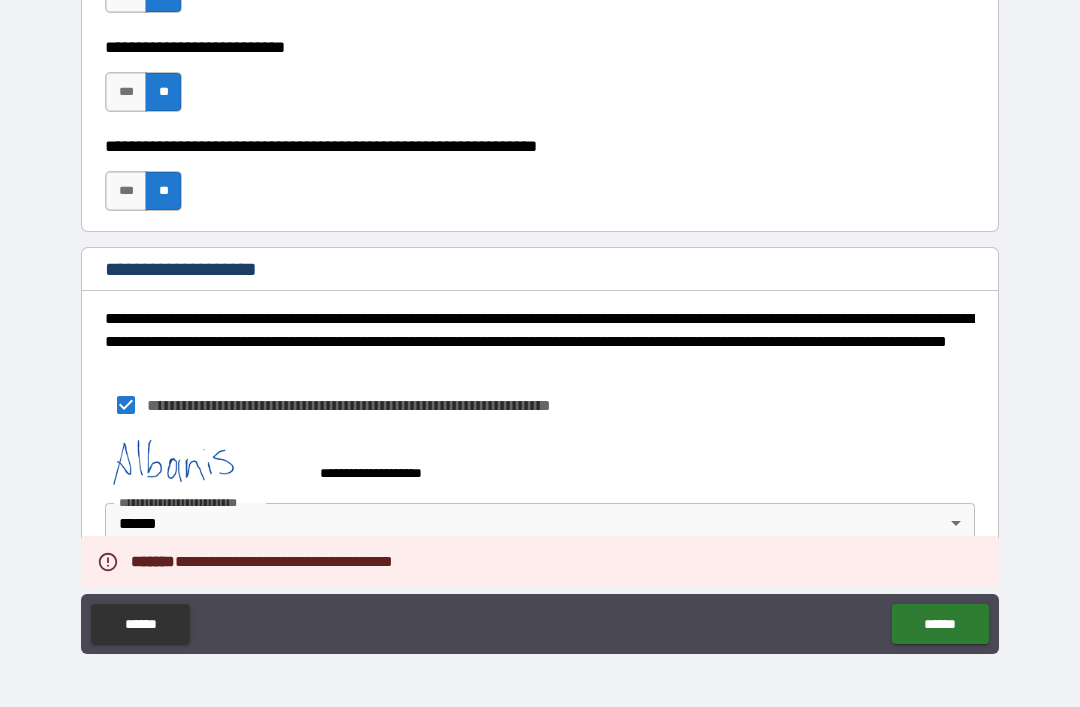 type on "*" 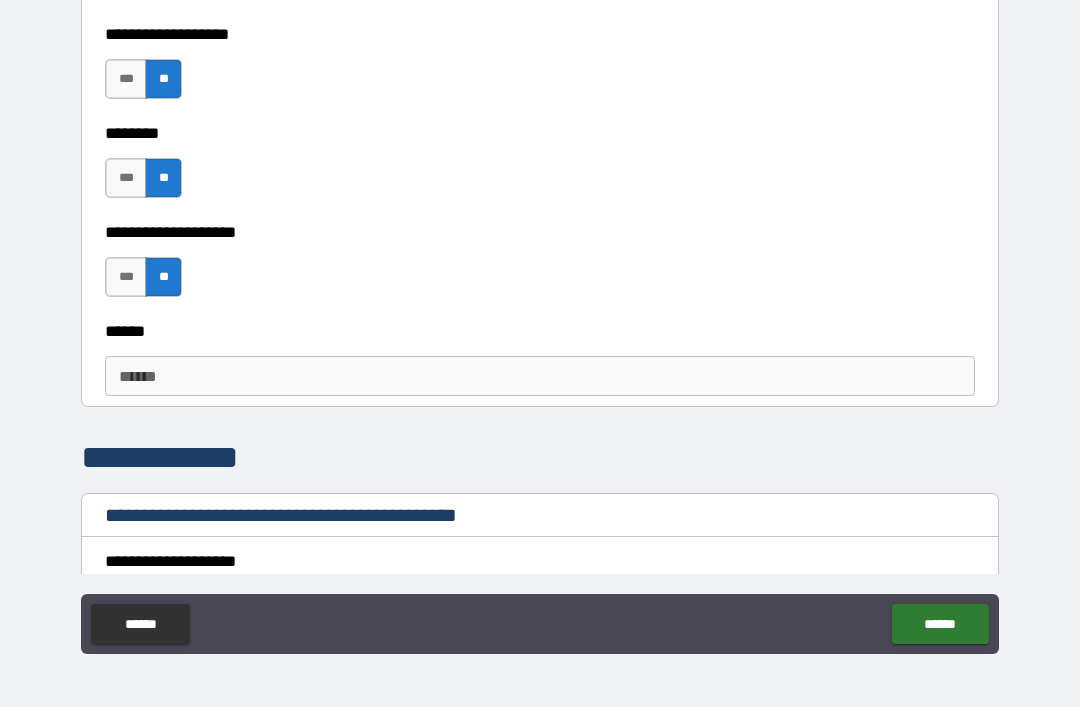 scroll, scrollTop: 2346, scrollLeft: 0, axis: vertical 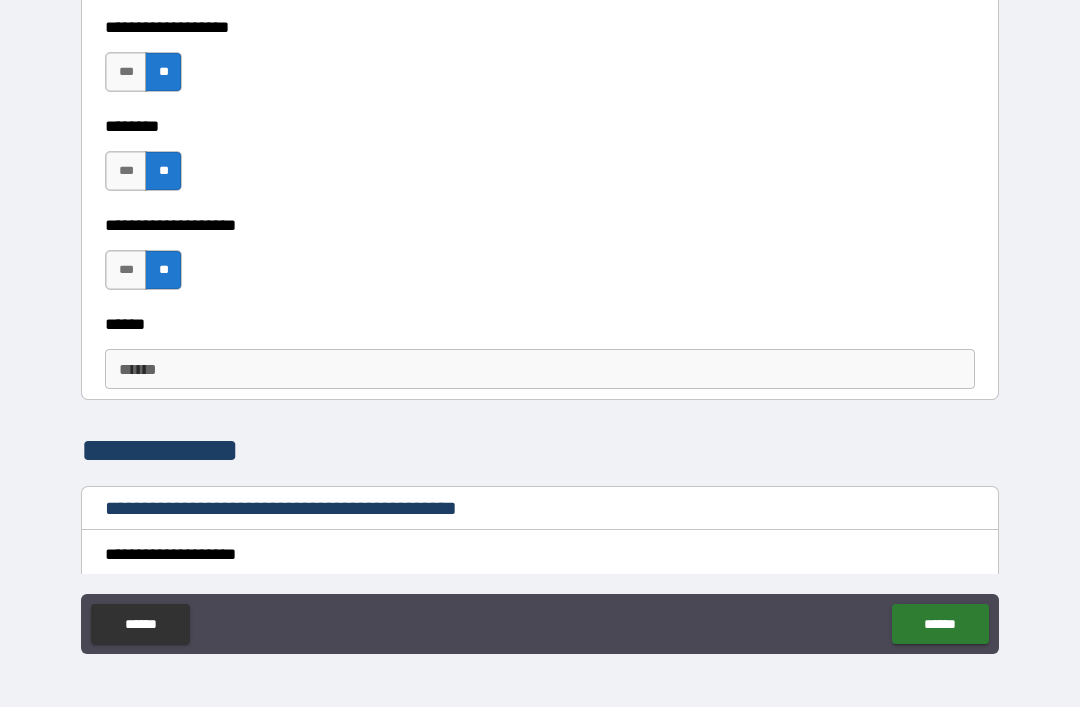 click on "****** ******" at bounding box center (540, 369) 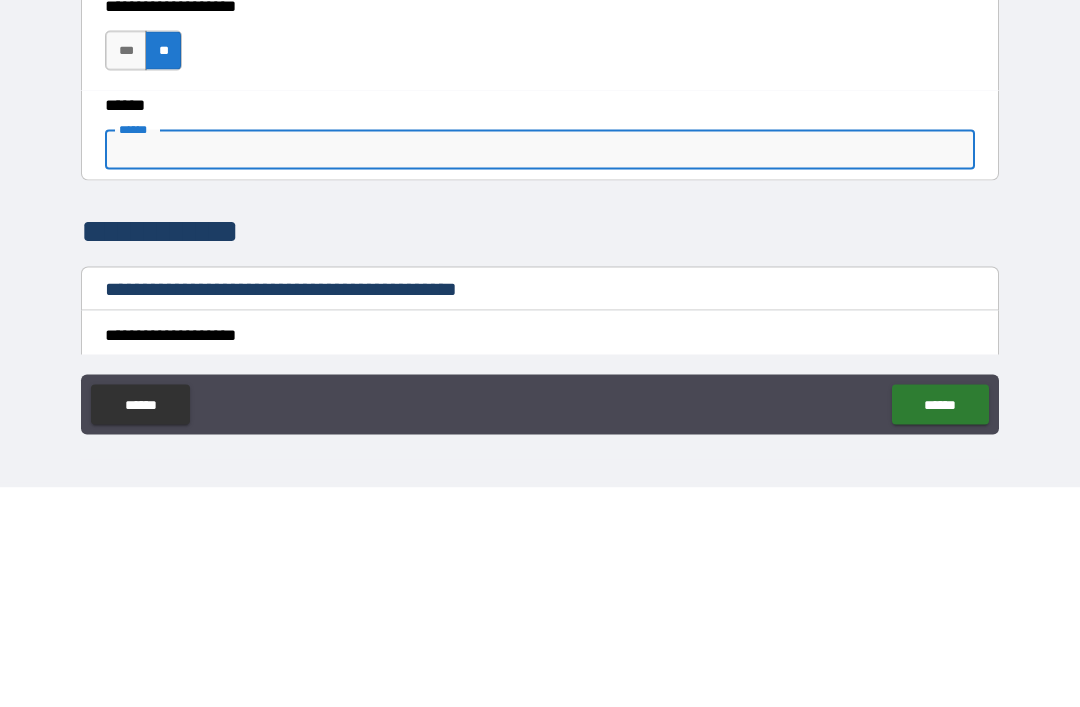 type on "*" 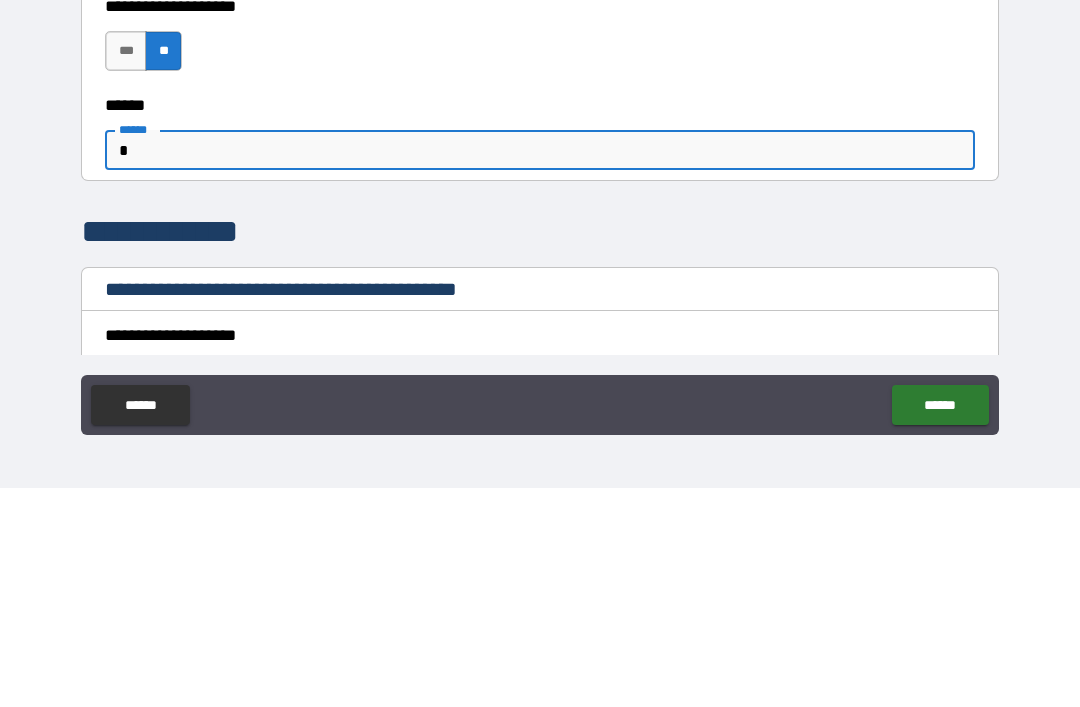 type on "**" 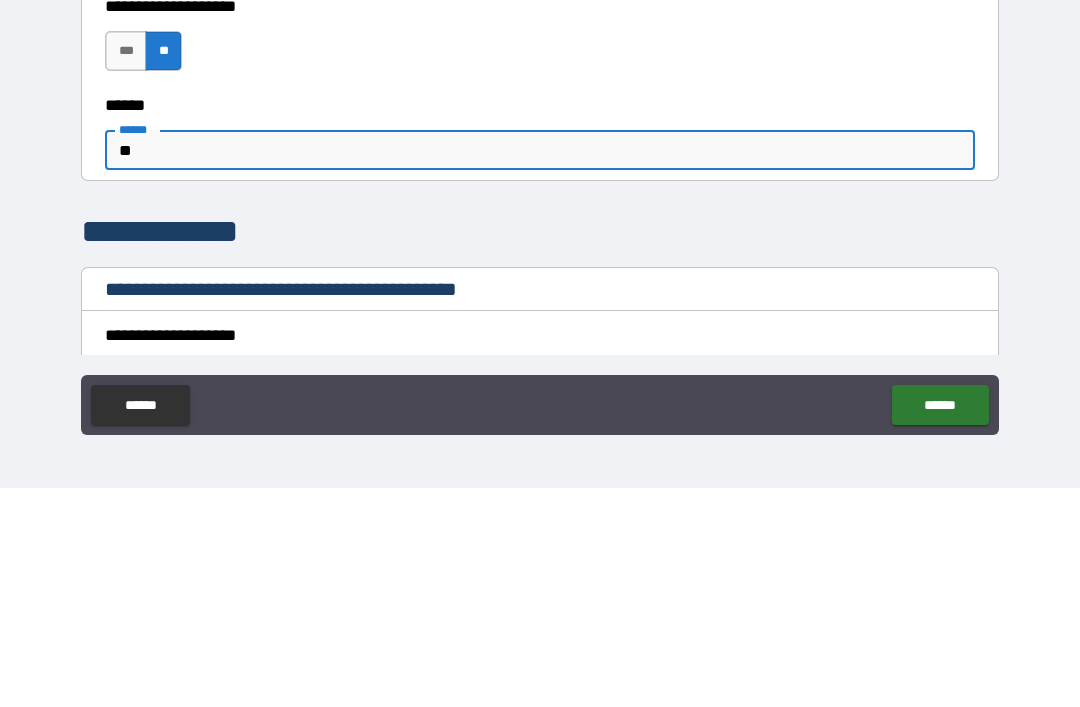 type on "*" 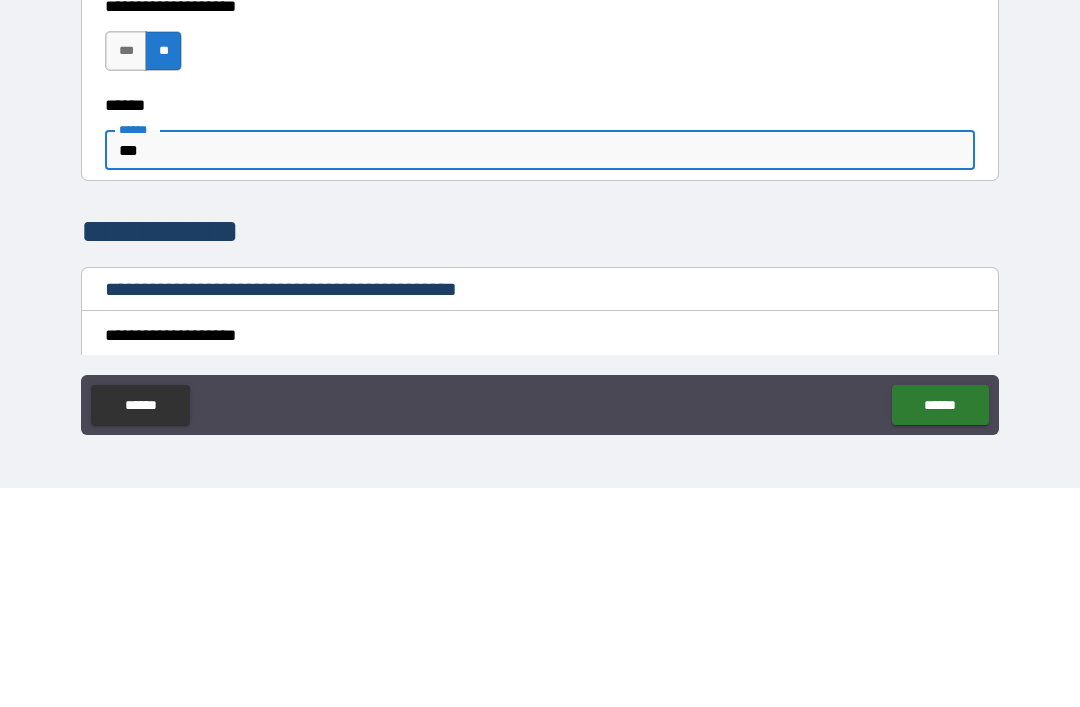 type on "*" 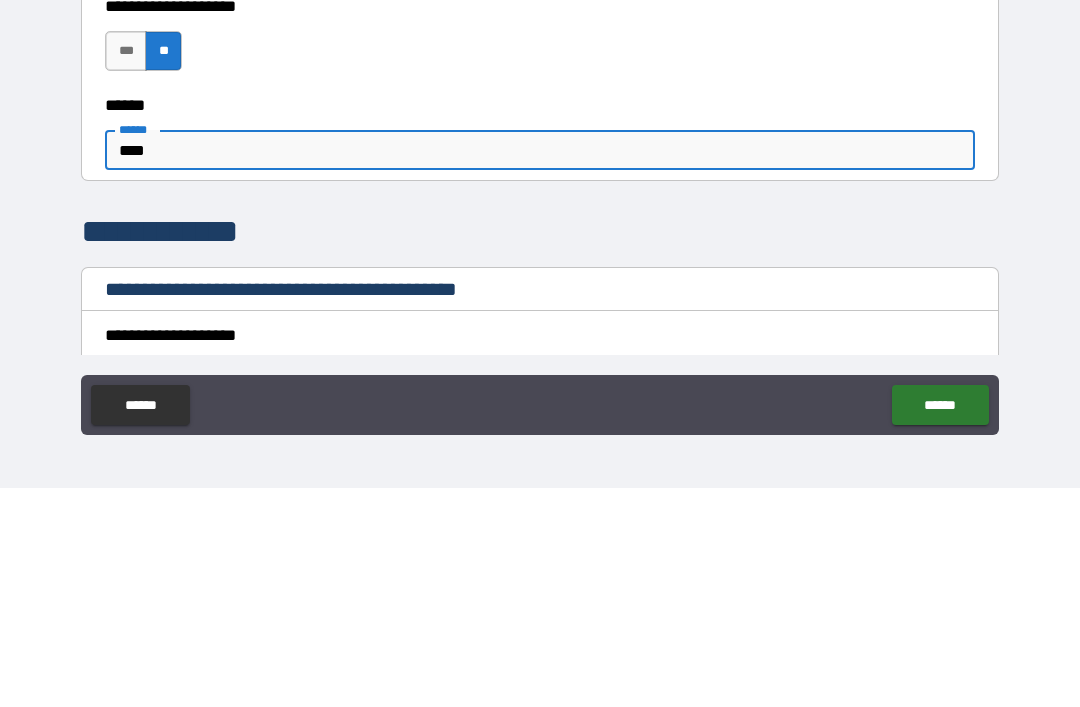 type on "*" 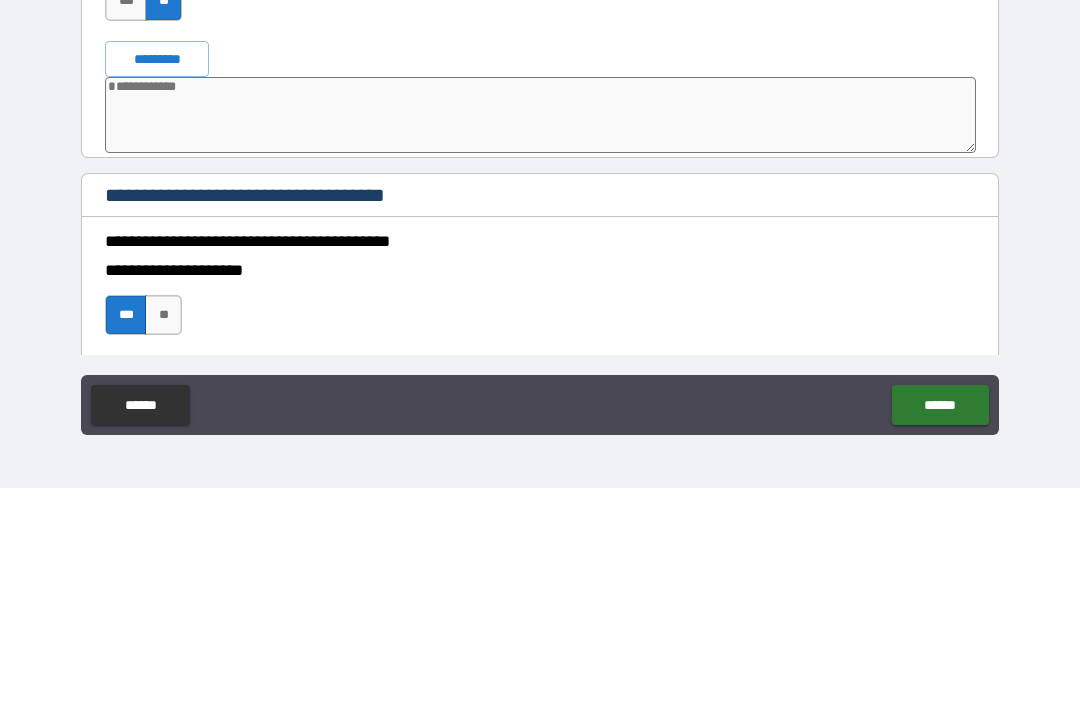 scroll, scrollTop: 10353, scrollLeft: 0, axis: vertical 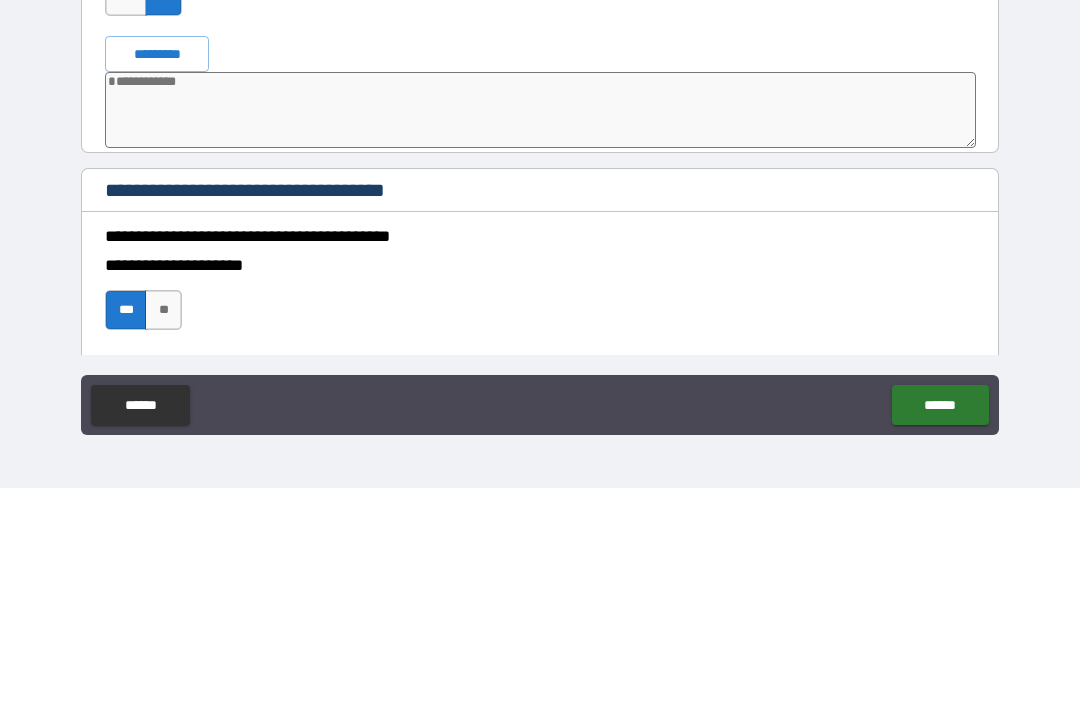 type on "****" 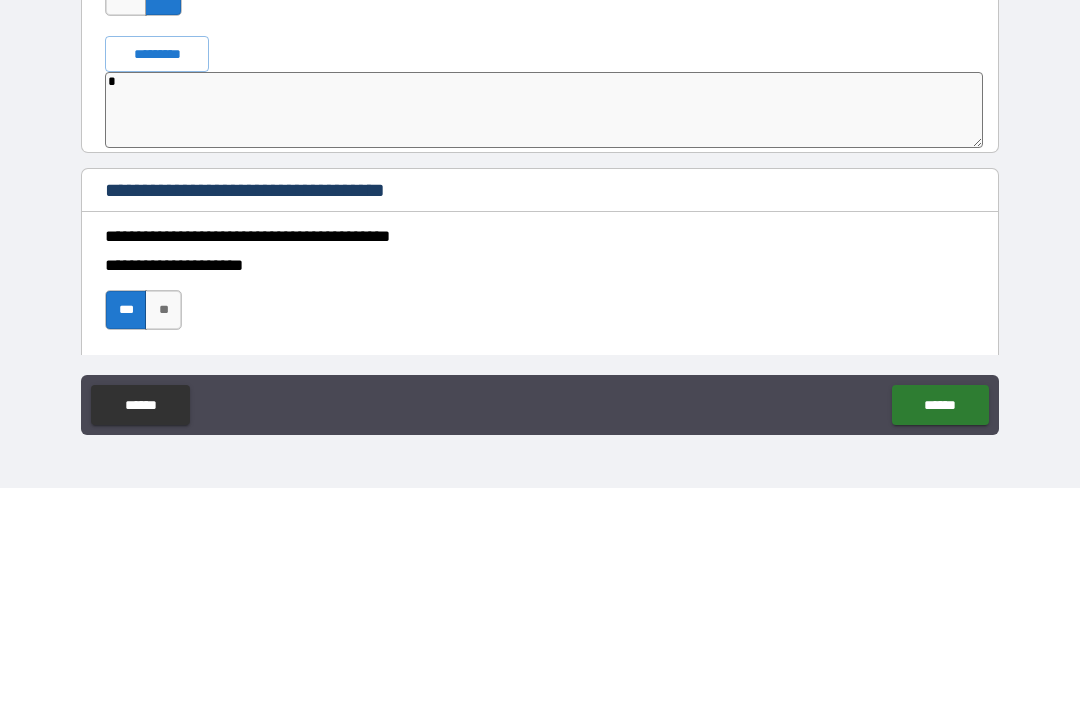 type on "**" 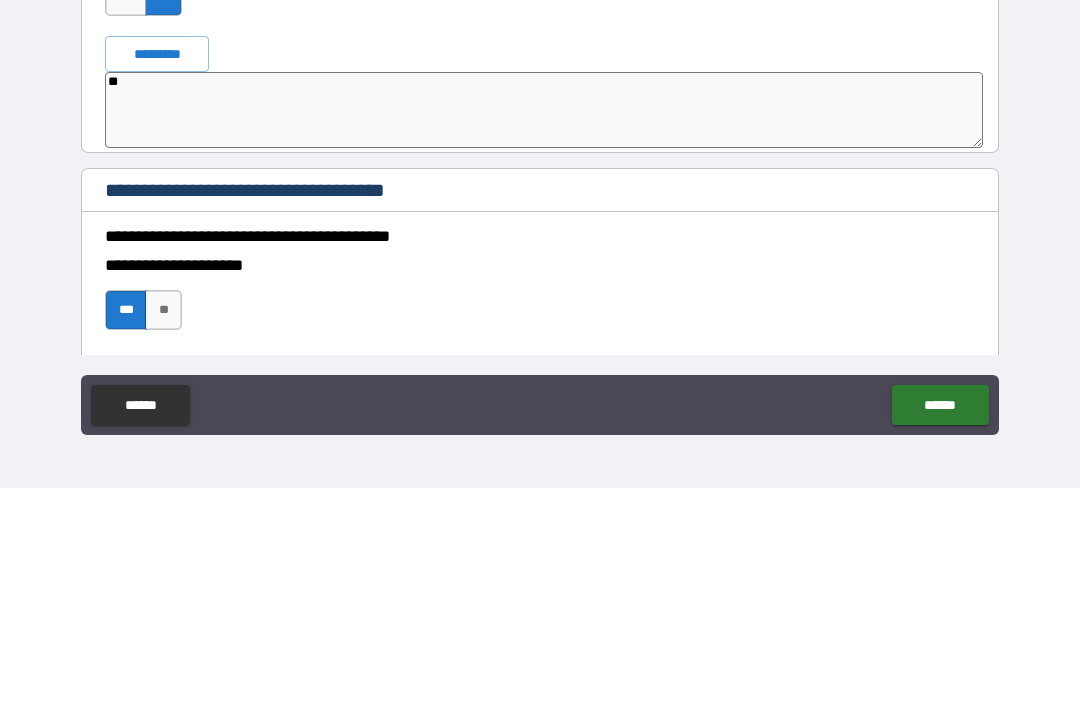 type on "***" 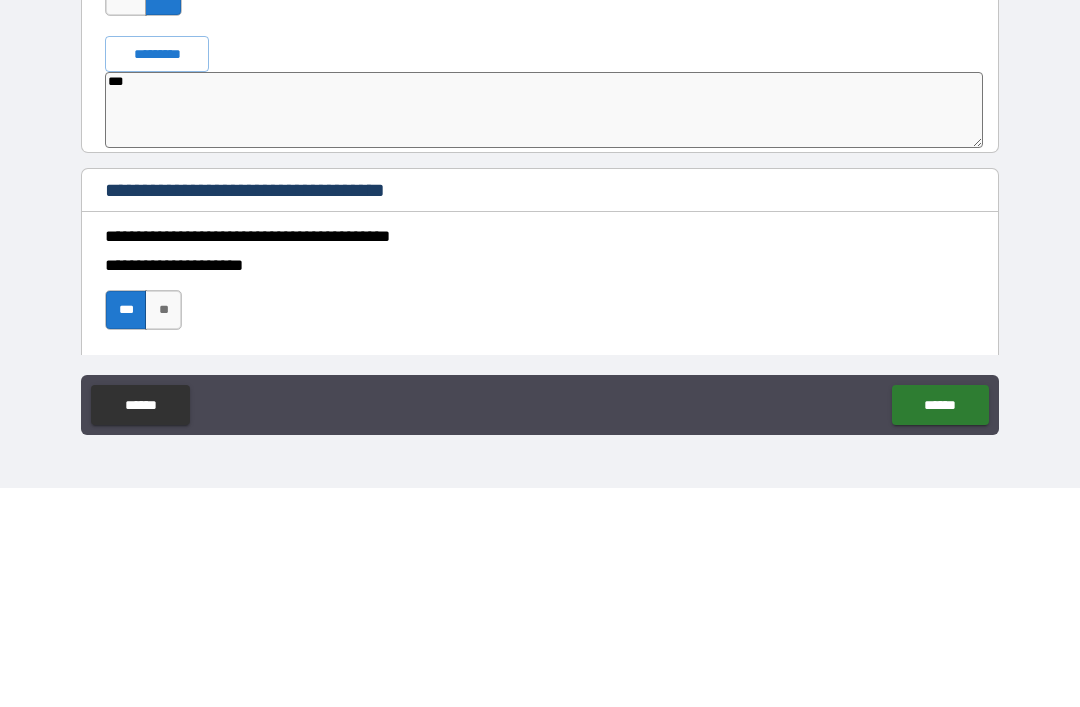 type on "****" 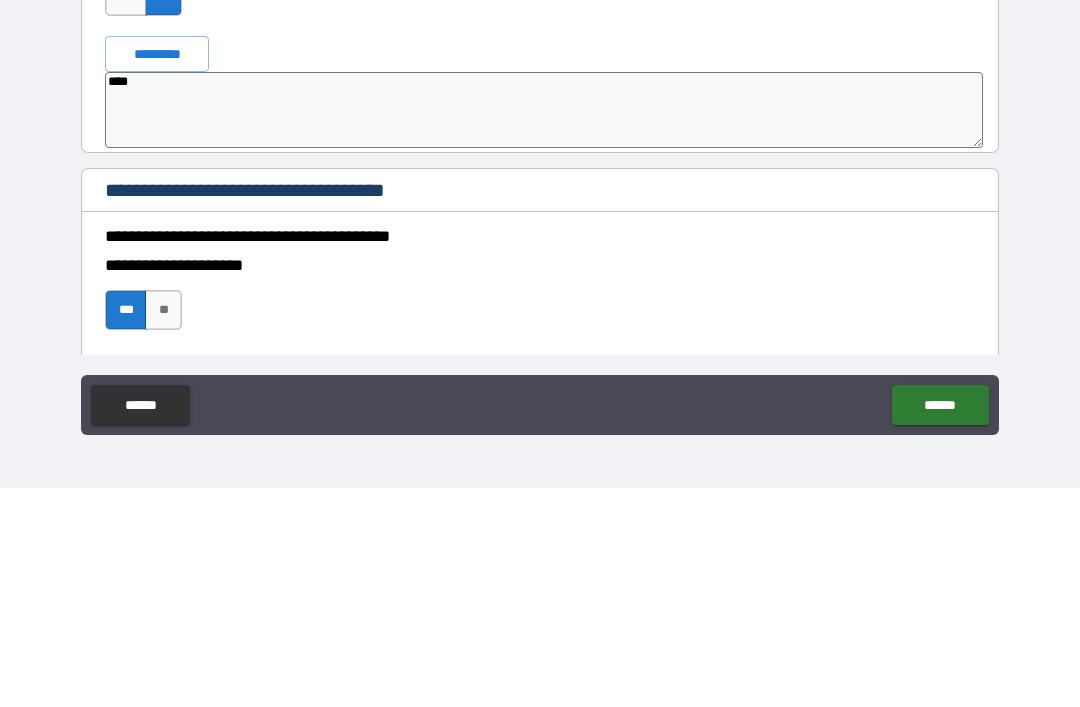 type on "*" 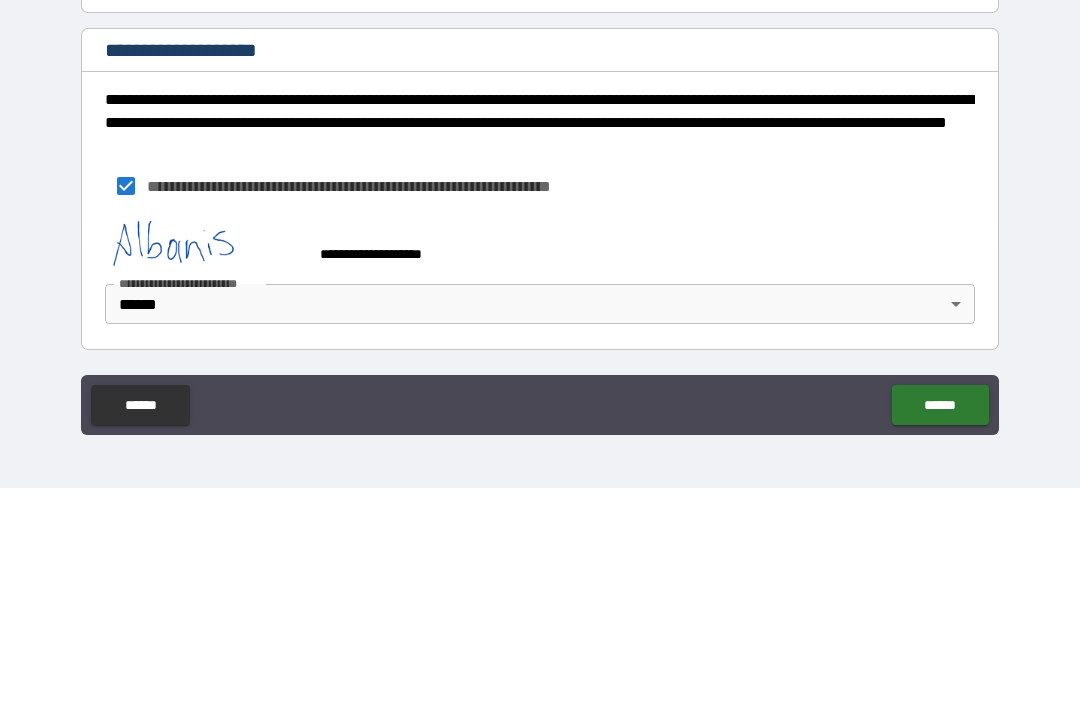 scroll, scrollTop: 13661, scrollLeft: 0, axis: vertical 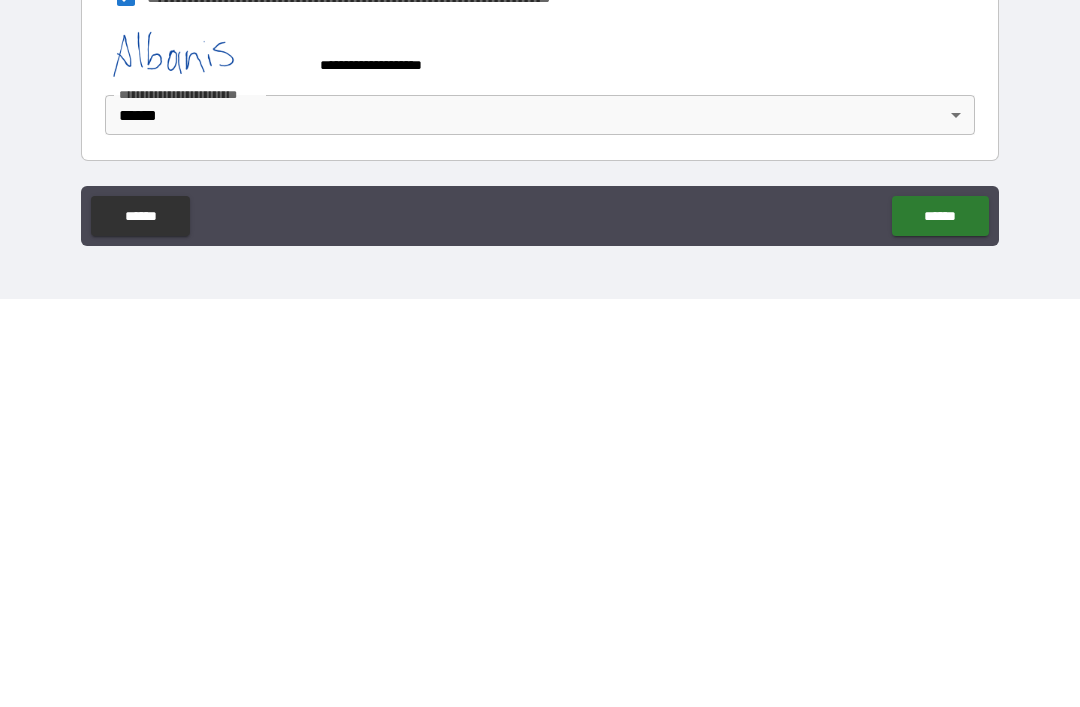 type on "****" 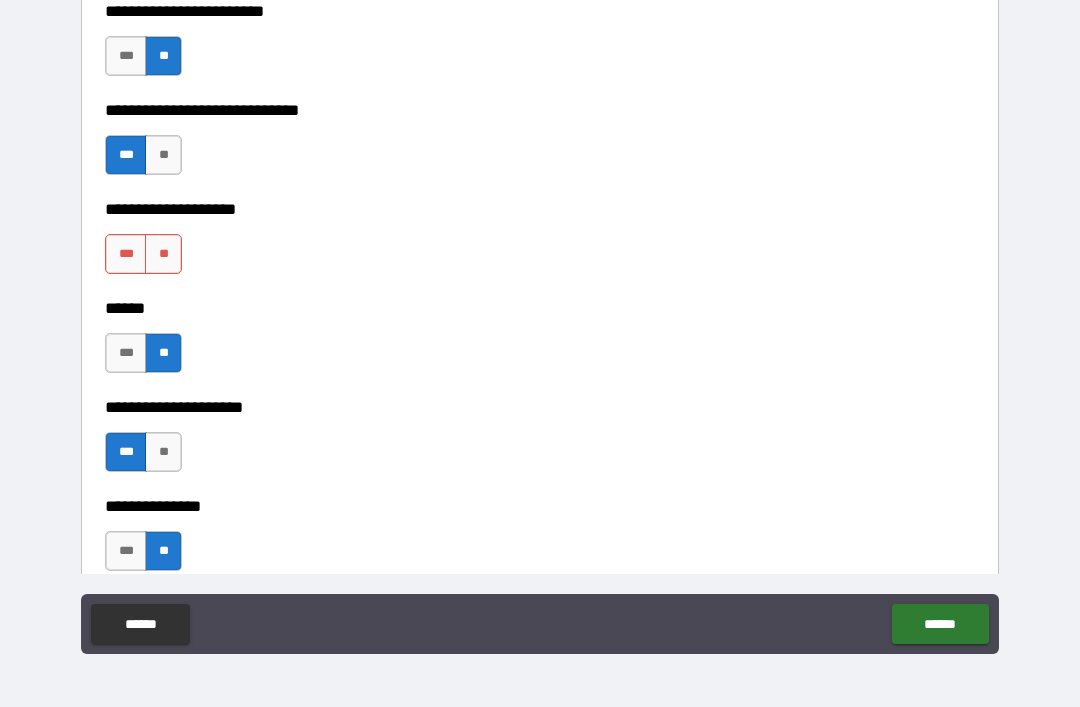 scroll, scrollTop: 7250, scrollLeft: 0, axis: vertical 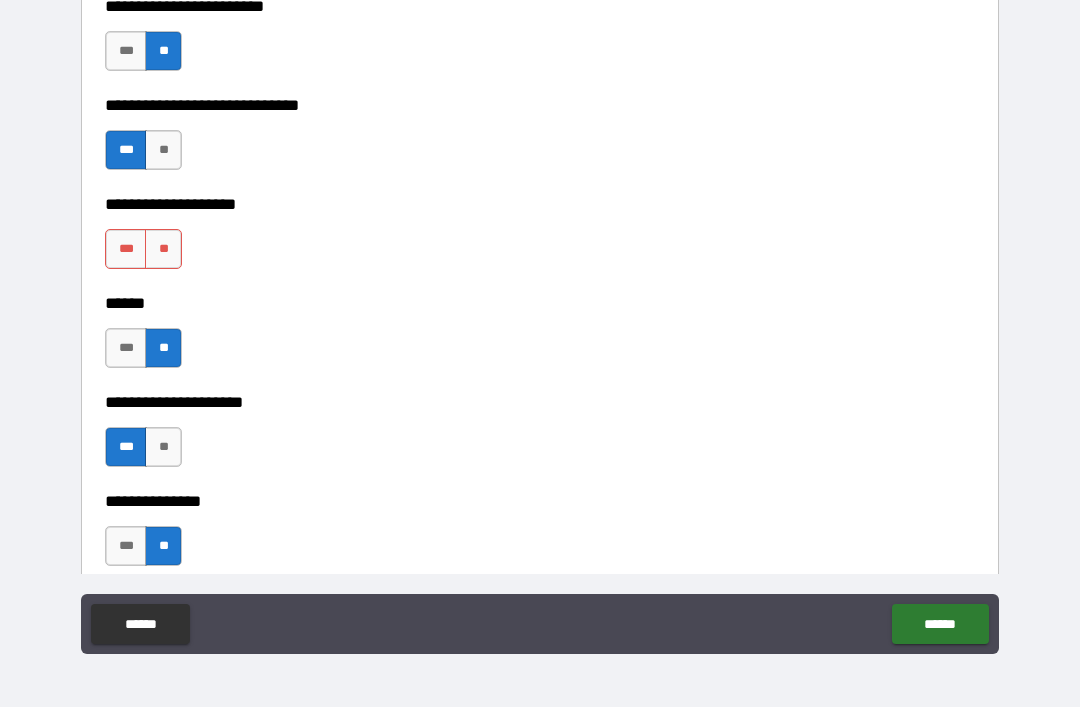 click on "**" at bounding box center [163, 249] 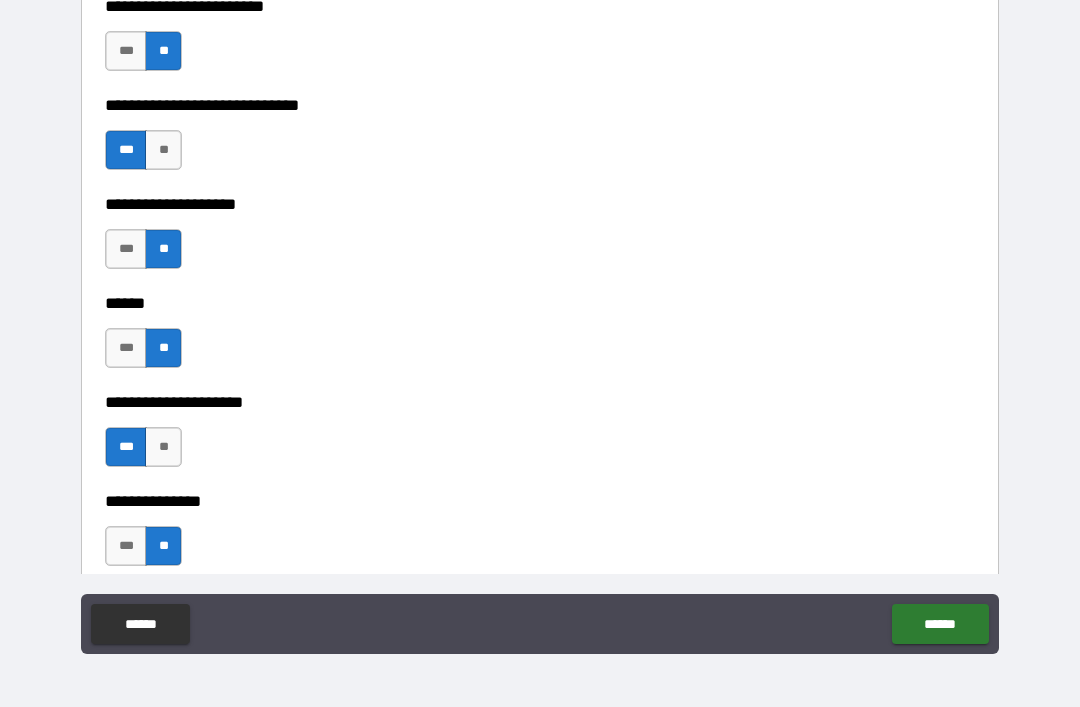 type on "*" 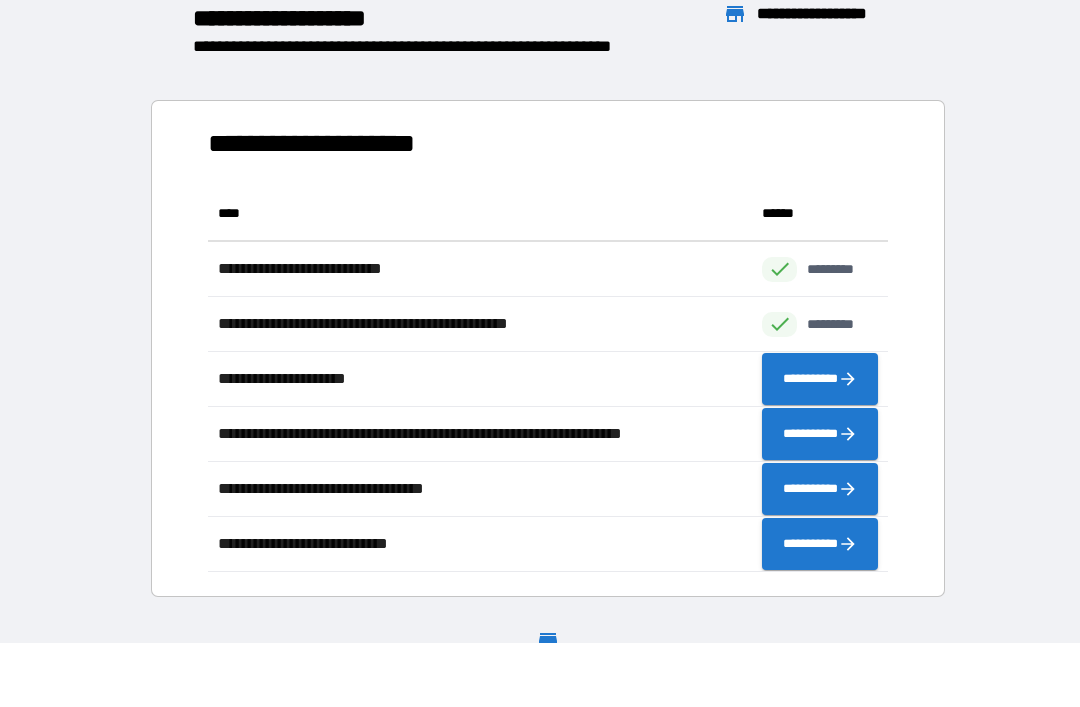 scroll, scrollTop: 1, scrollLeft: 1, axis: both 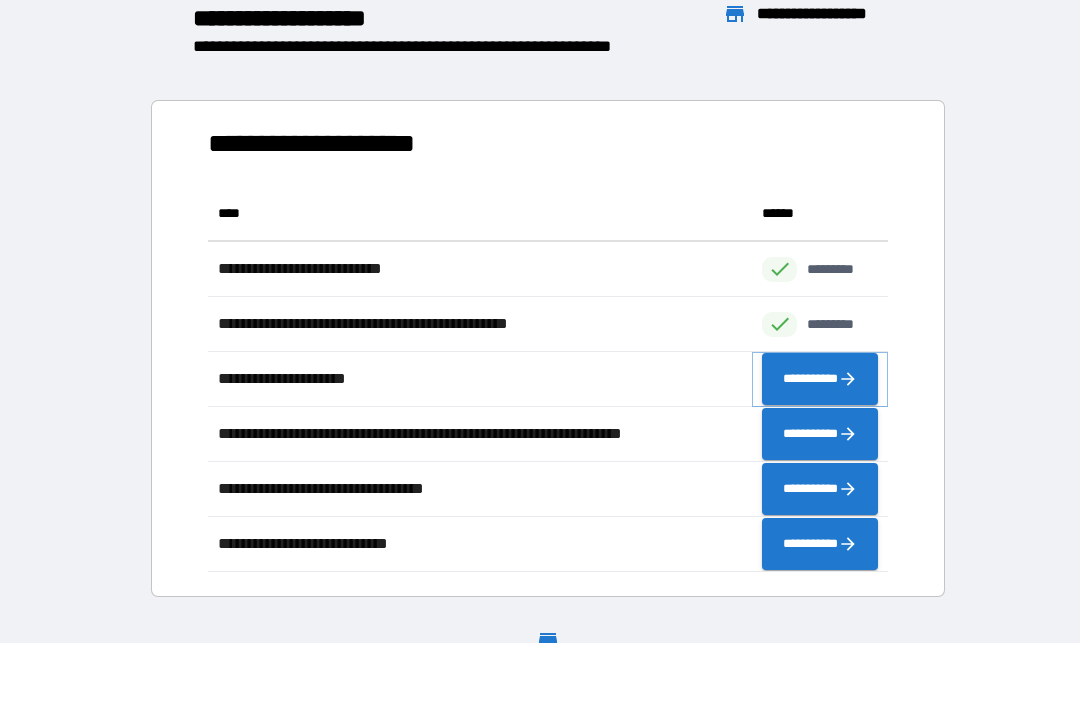click on "**********" at bounding box center (820, 379) 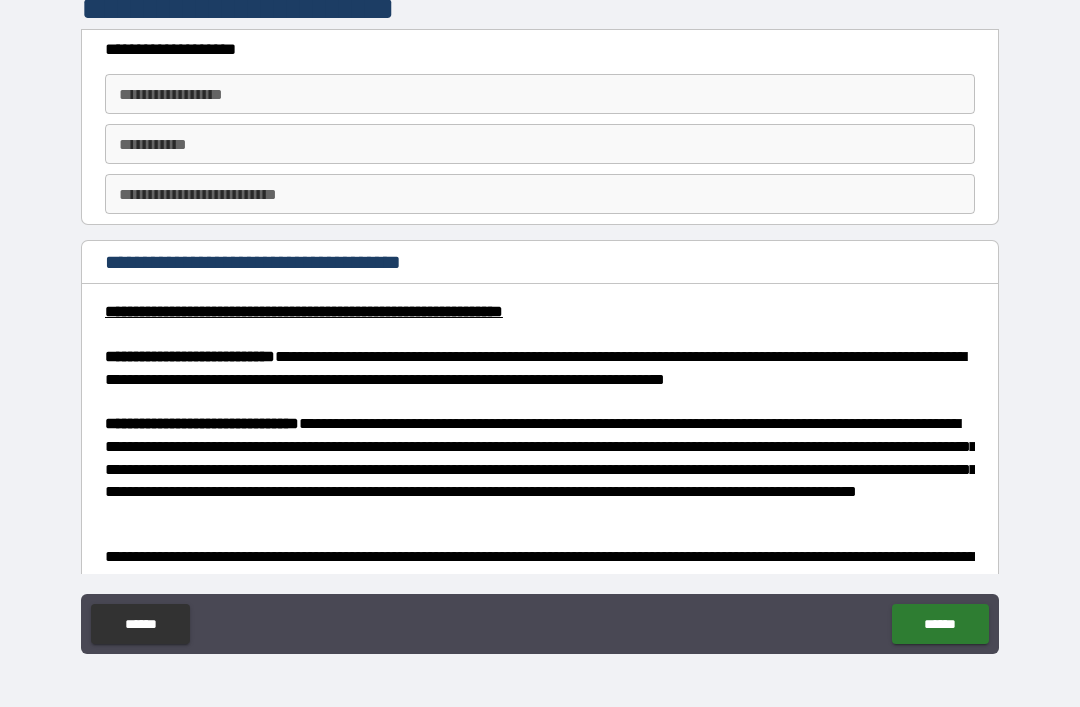 click on "**********" at bounding box center [540, 94] 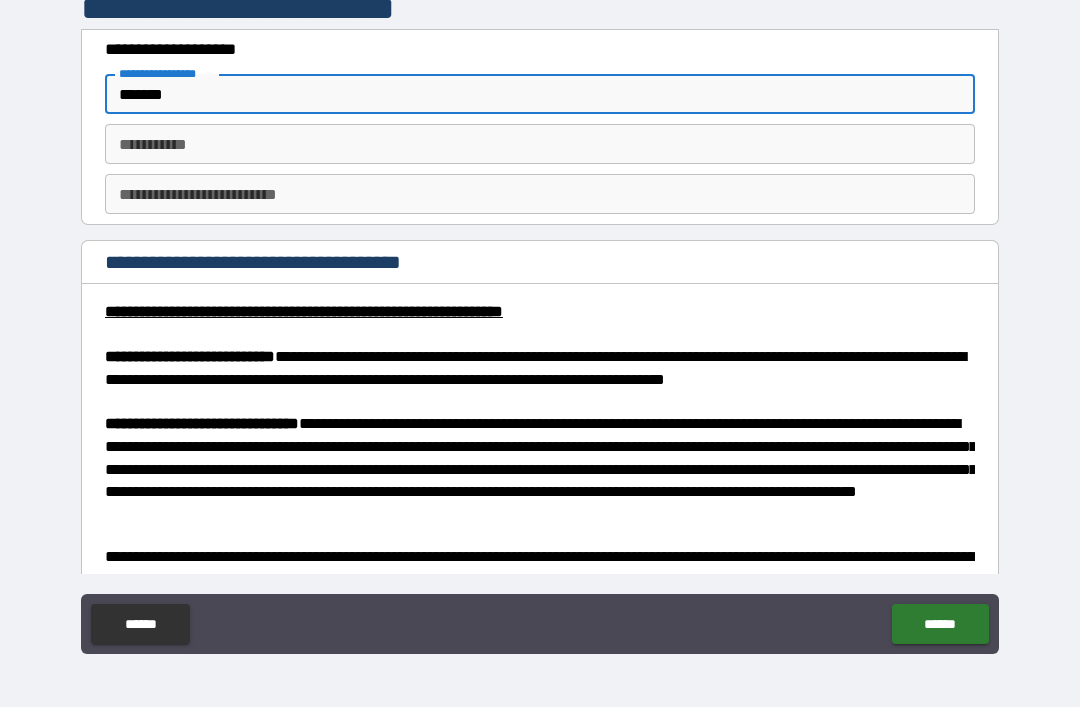 type on "*******" 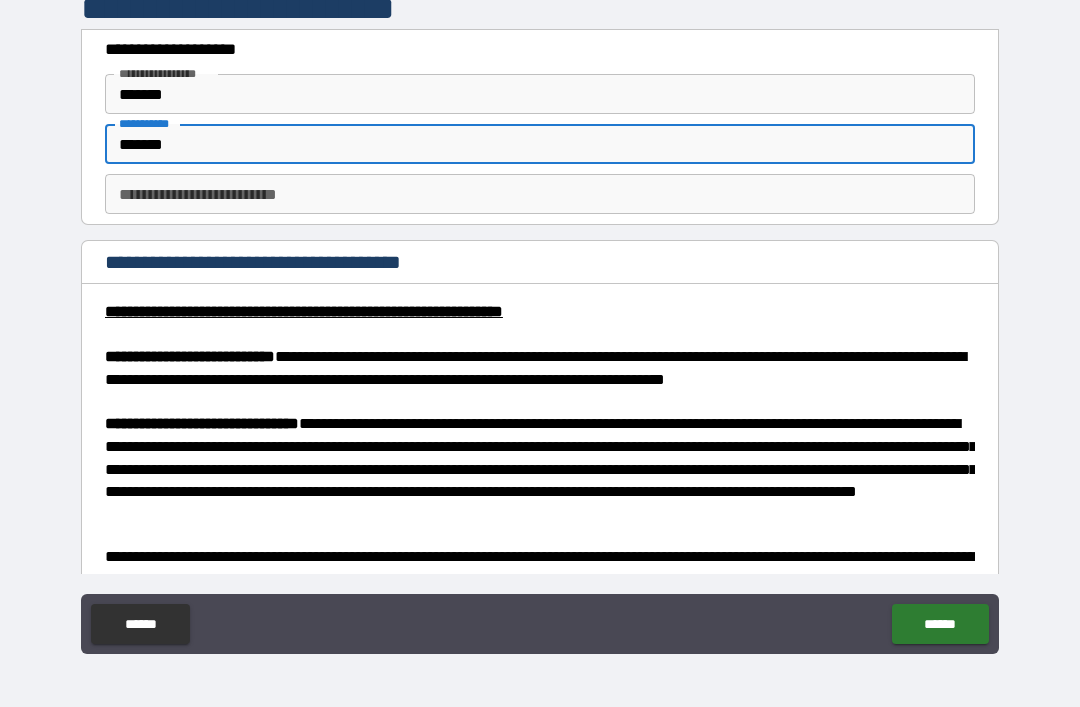 type on "*******" 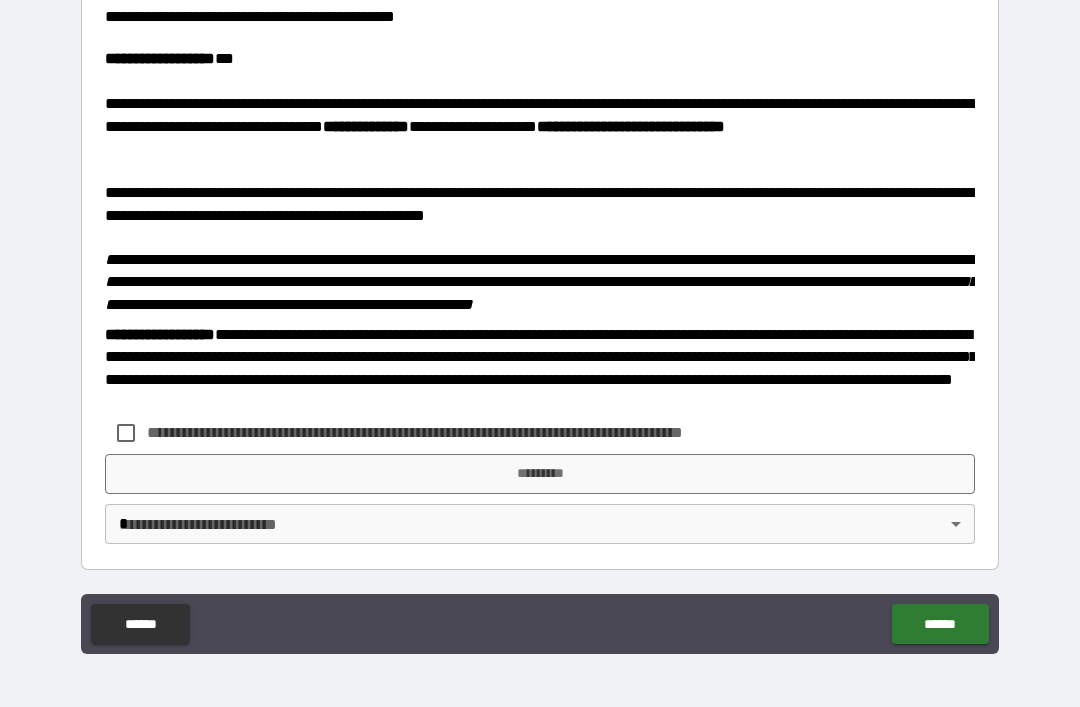 scroll, scrollTop: 2566, scrollLeft: 0, axis: vertical 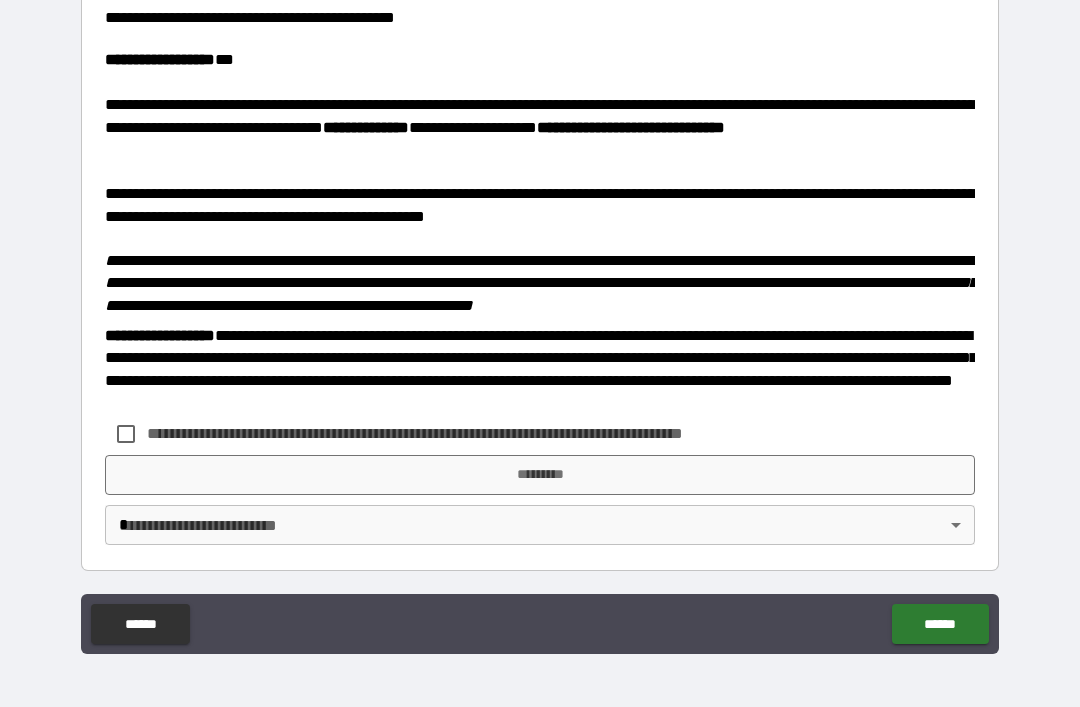 type on "*" 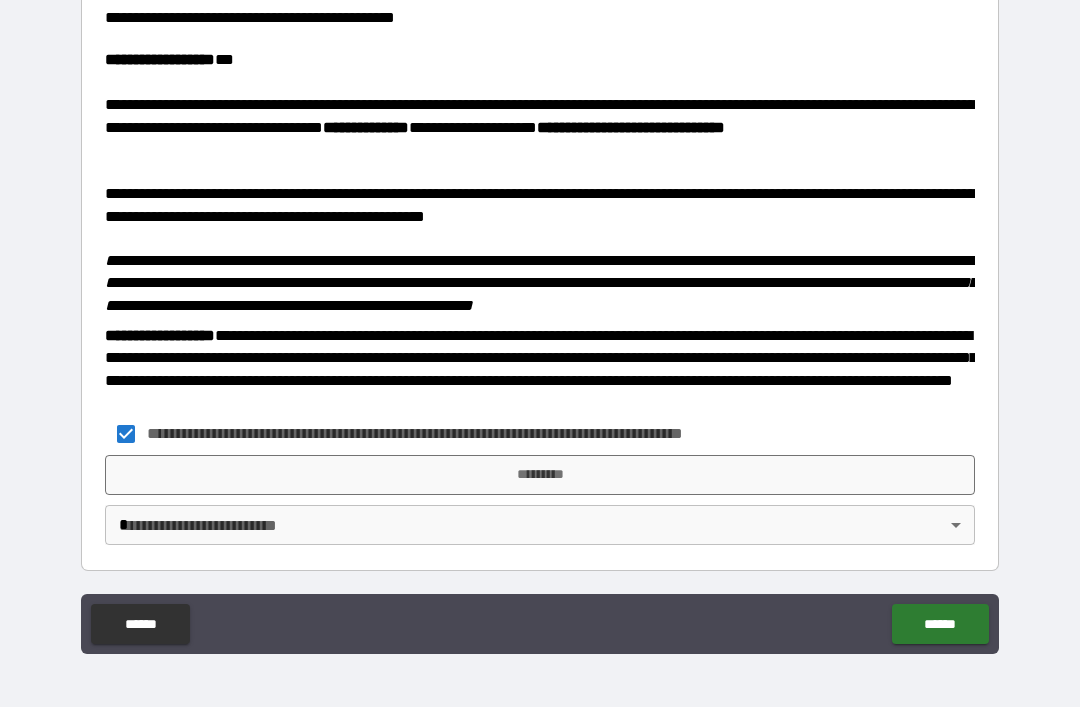 click on "*********" at bounding box center (540, 475) 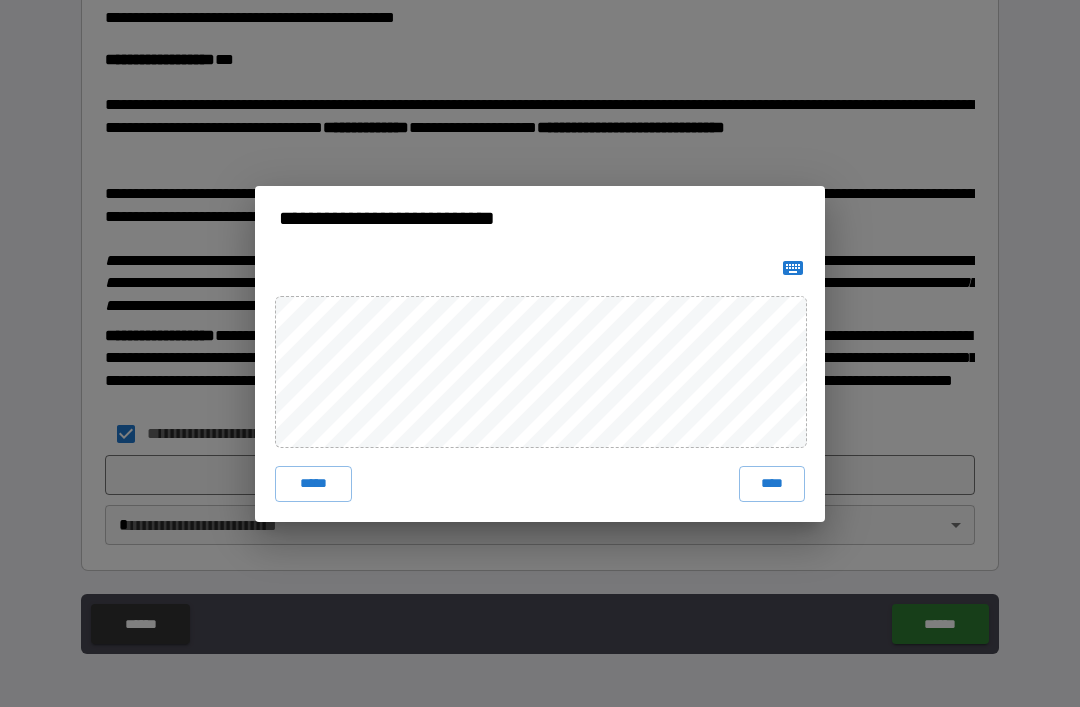 click on "****" at bounding box center [772, 484] 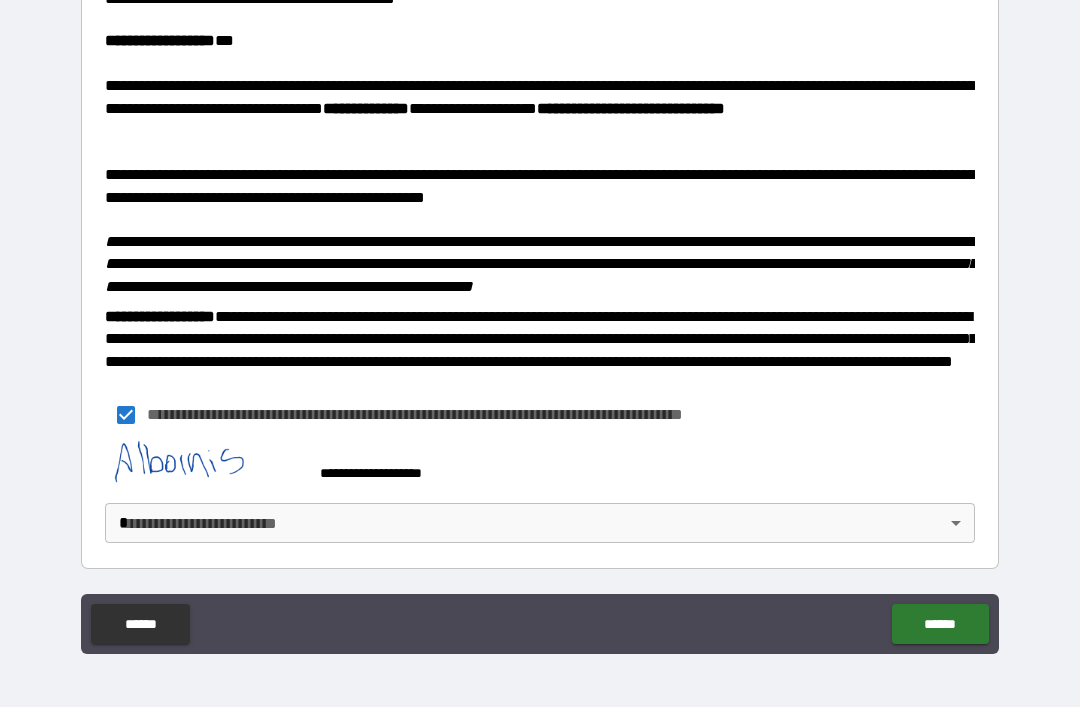 scroll, scrollTop: 2583, scrollLeft: 0, axis: vertical 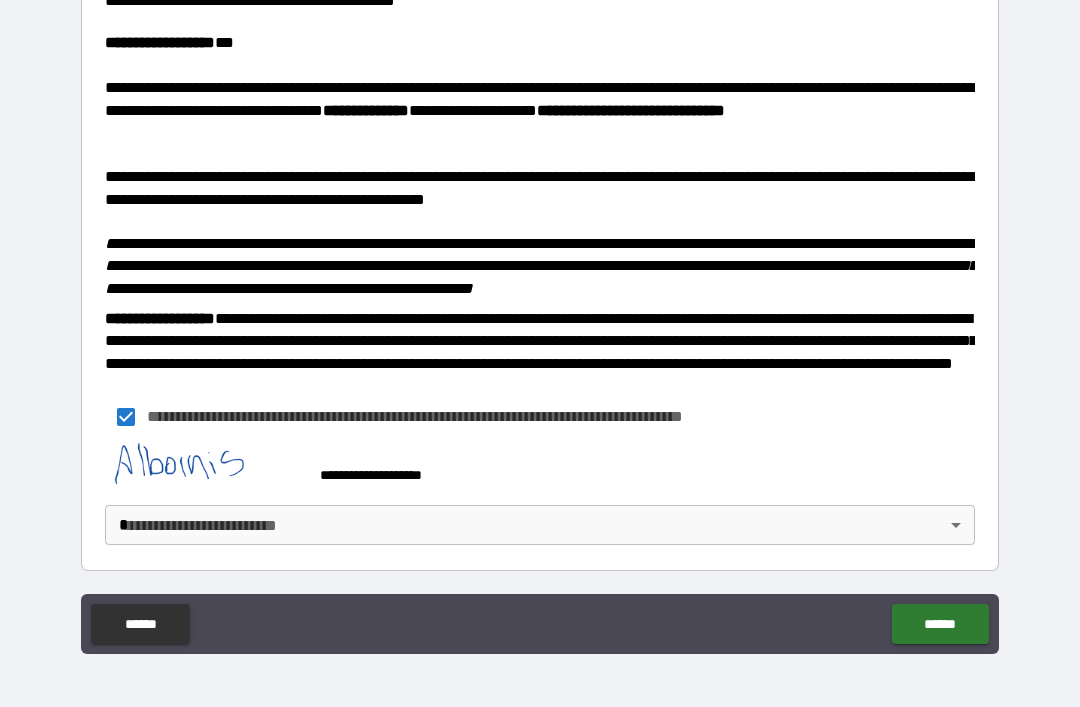 click on "**********" at bounding box center [540, 321] 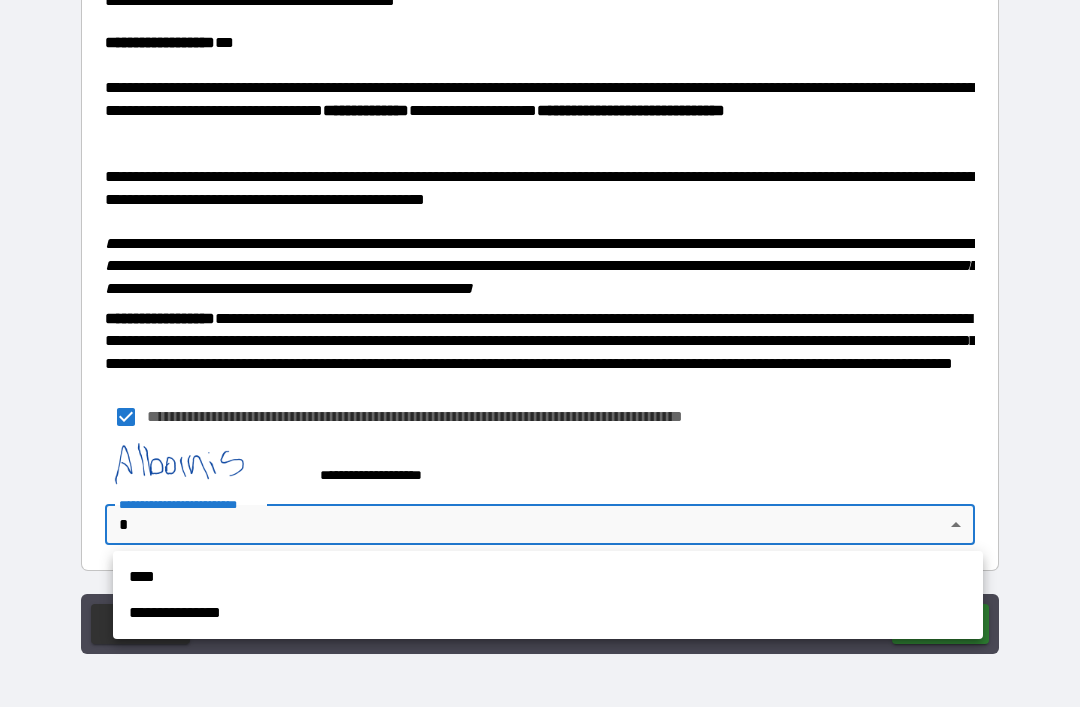 click on "**********" at bounding box center [548, 613] 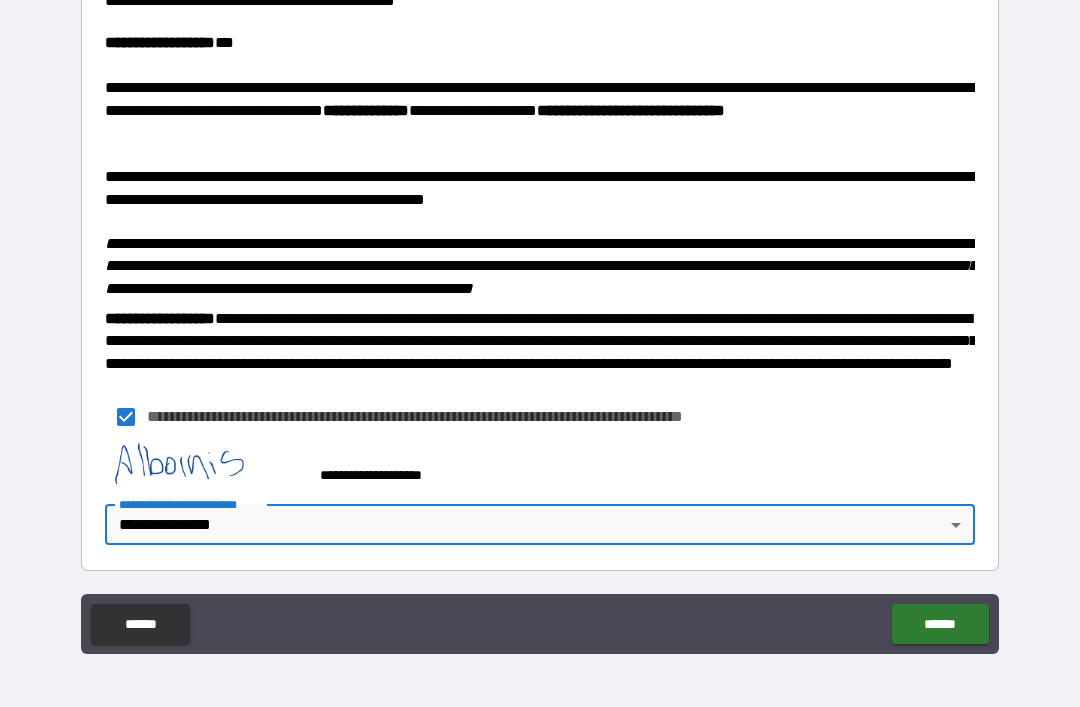 click on "******" at bounding box center [940, 624] 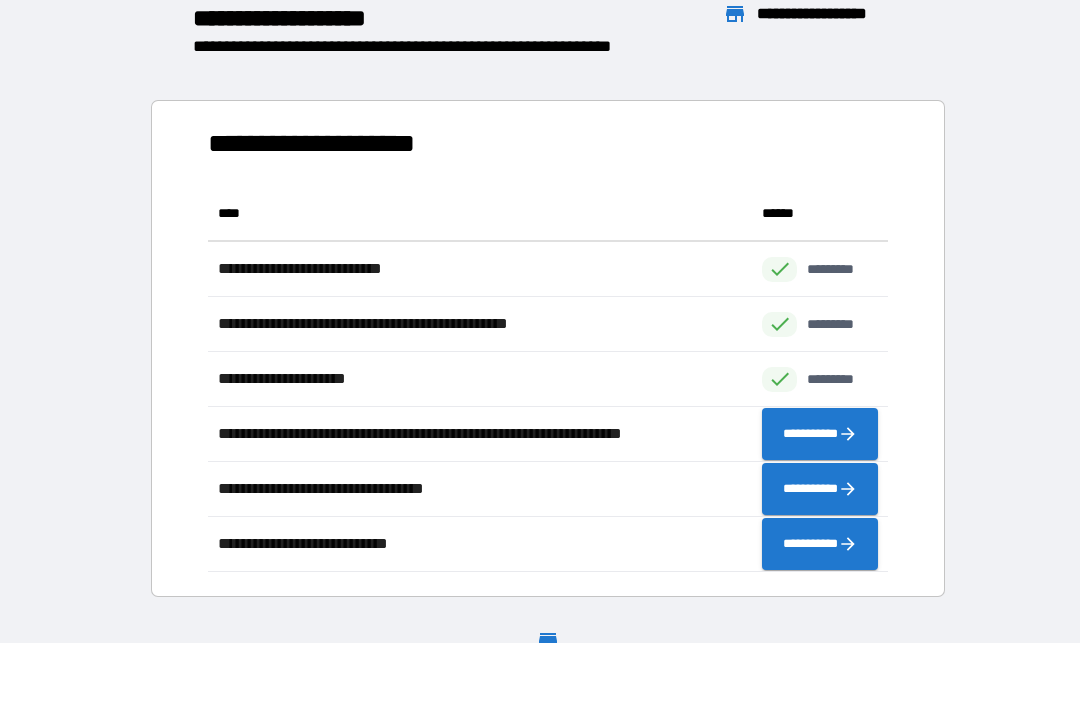scroll, scrollTop: 1, scrollLeft: 1, axis: both 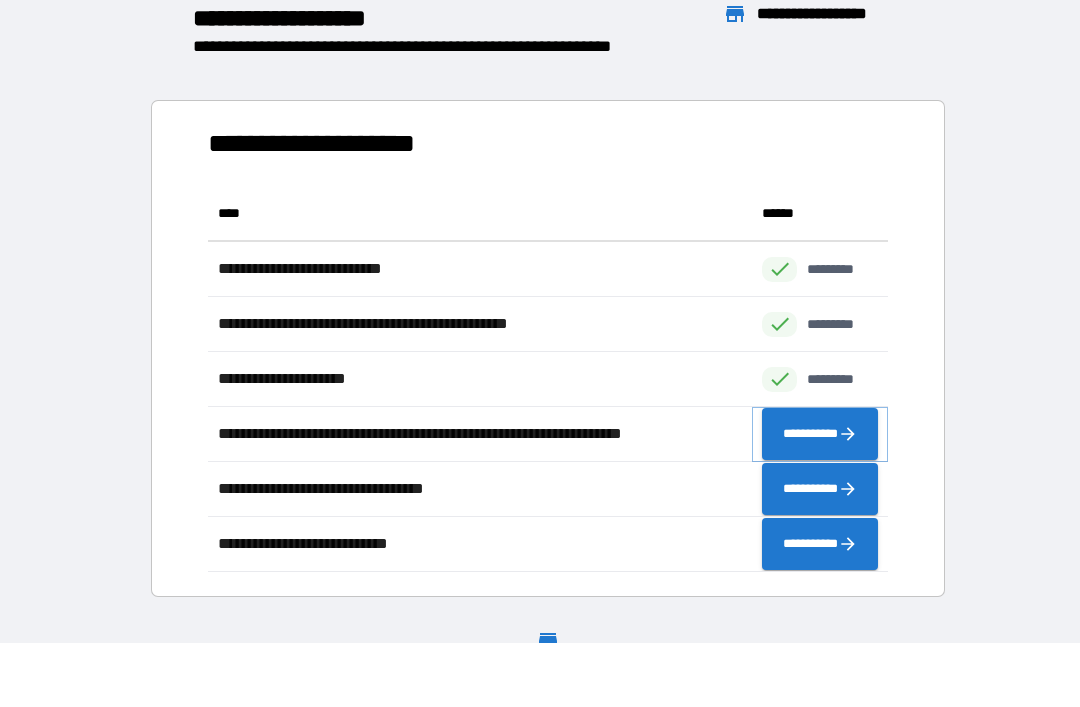 click on "**********" at bounding box center (820, 434) 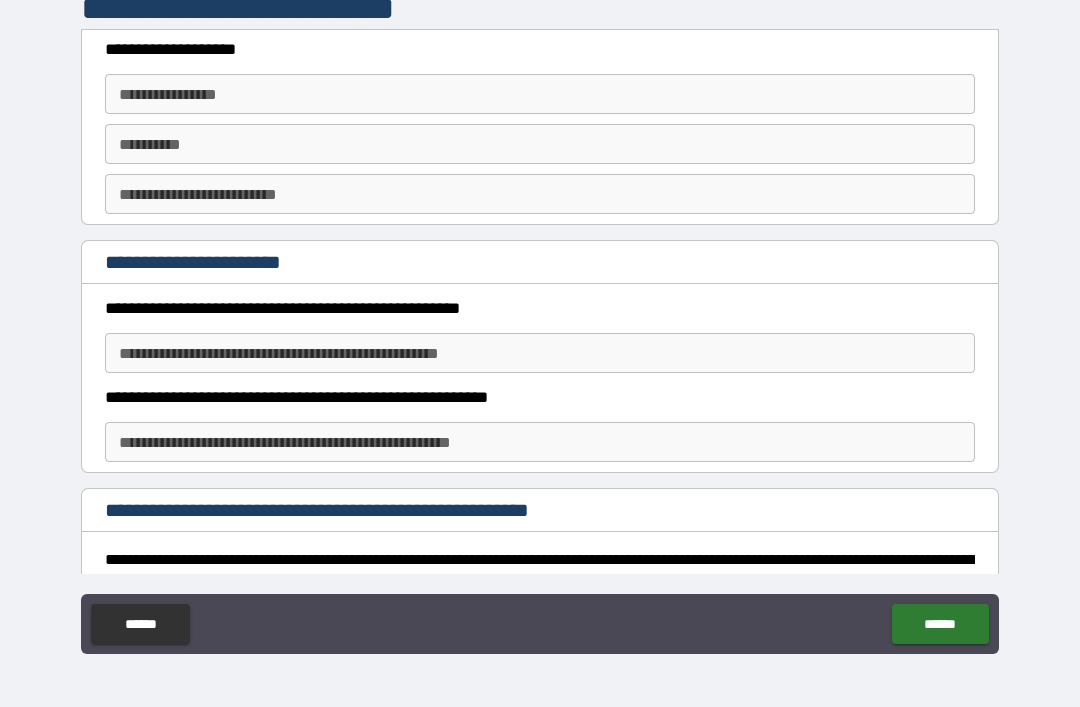 click on "**********" at bounding box center [540, 94] 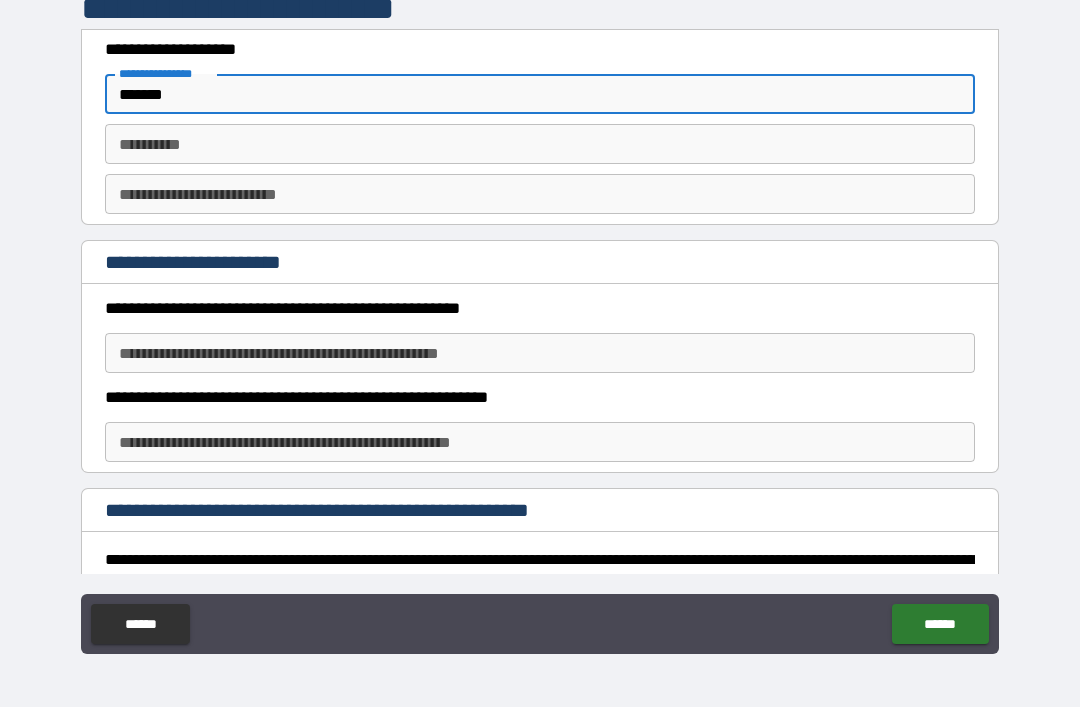 type on "*******" 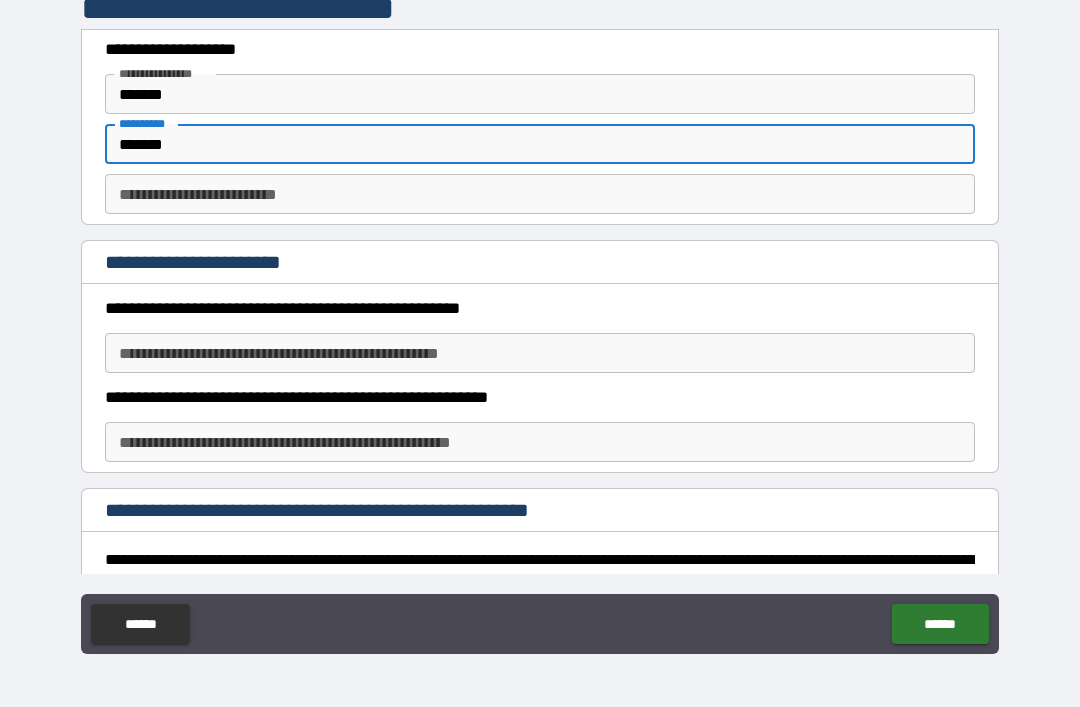 type on "*******" 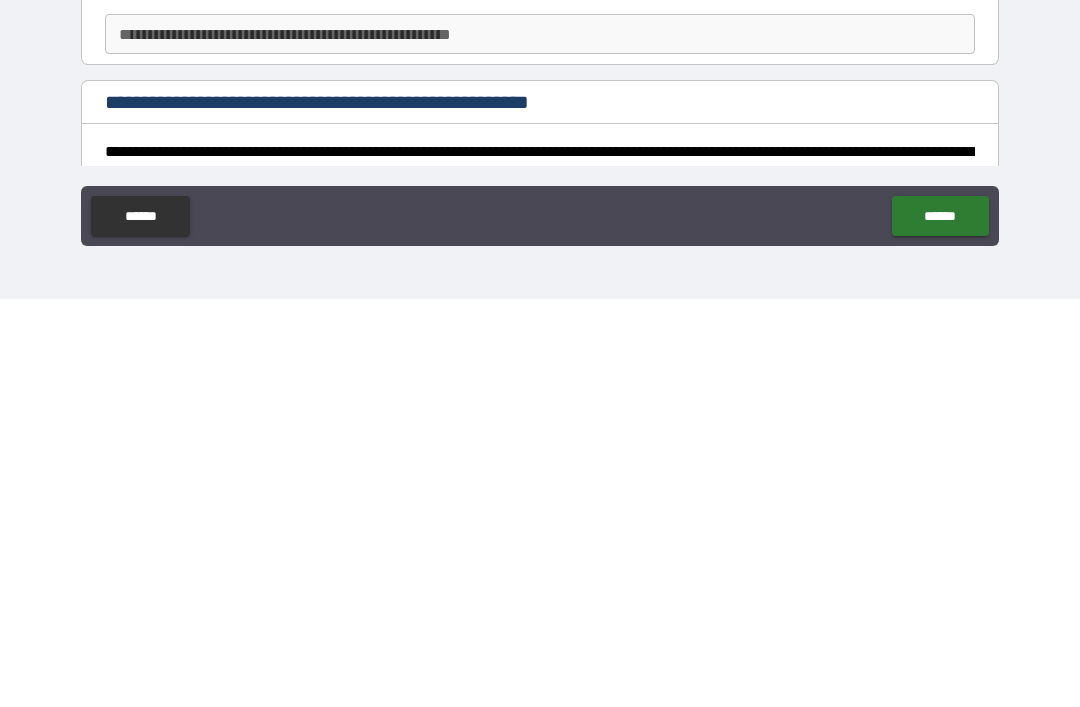 type on "*" 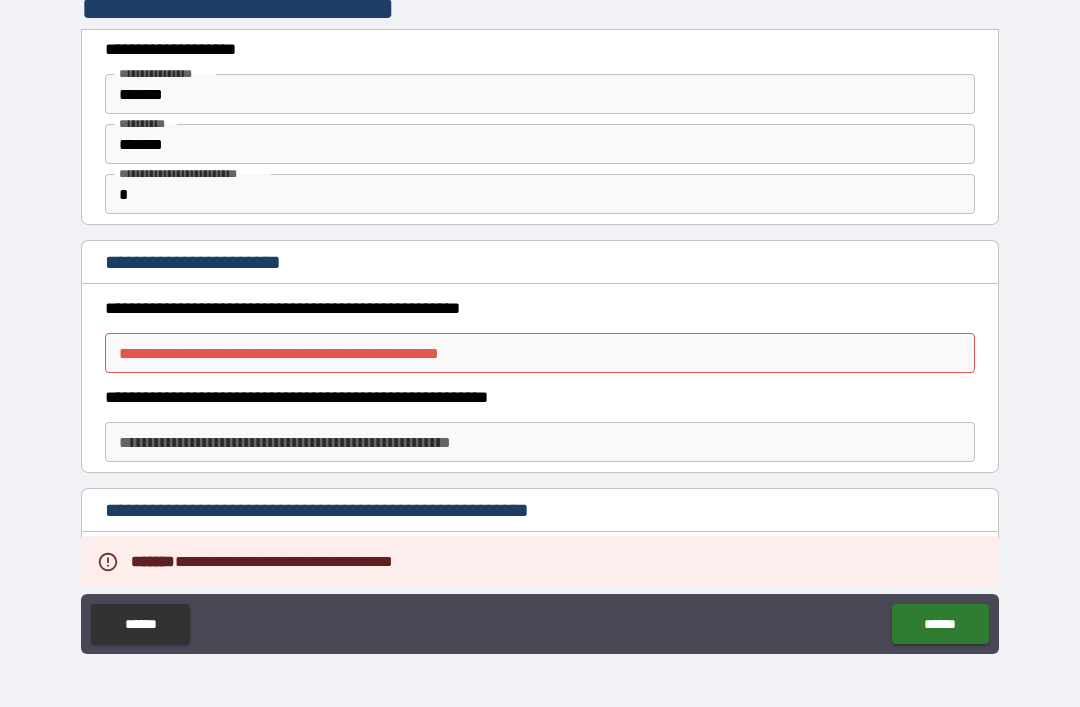 click on "**********" at bounding box center [540, 353] 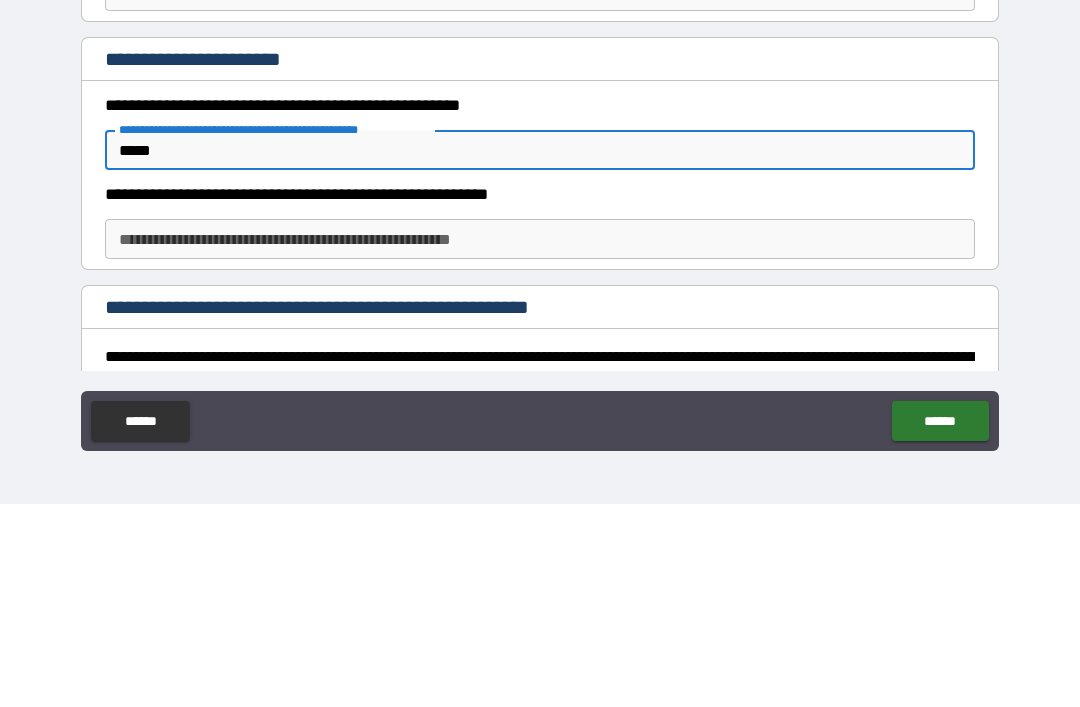 type on "*****" 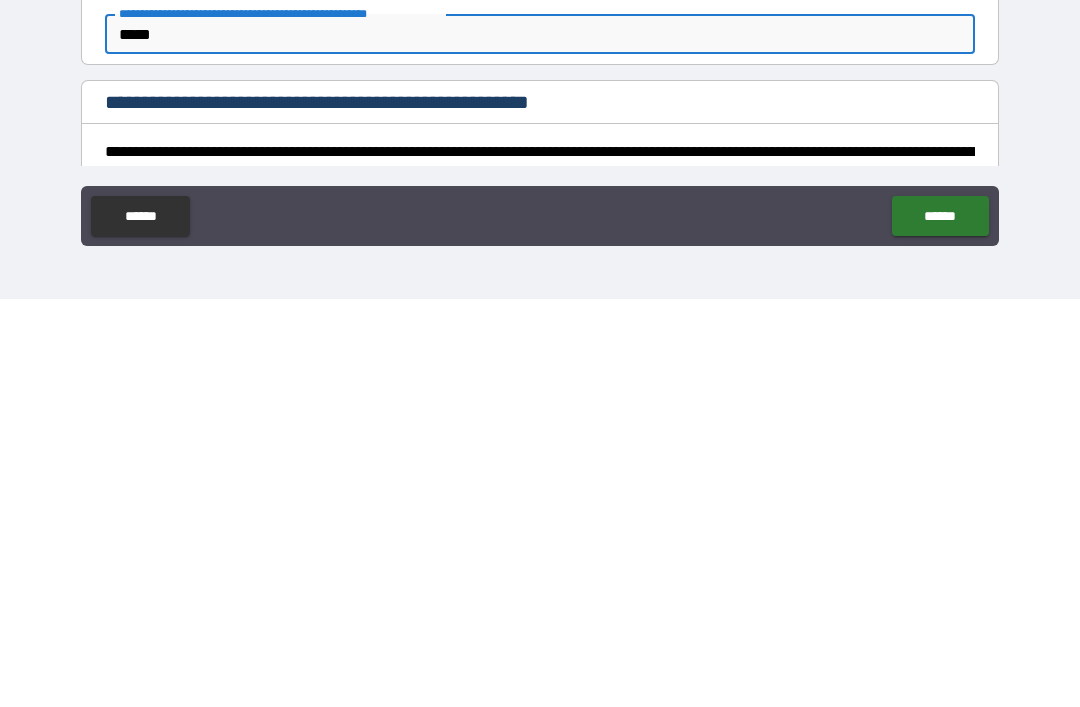 type on "*****" 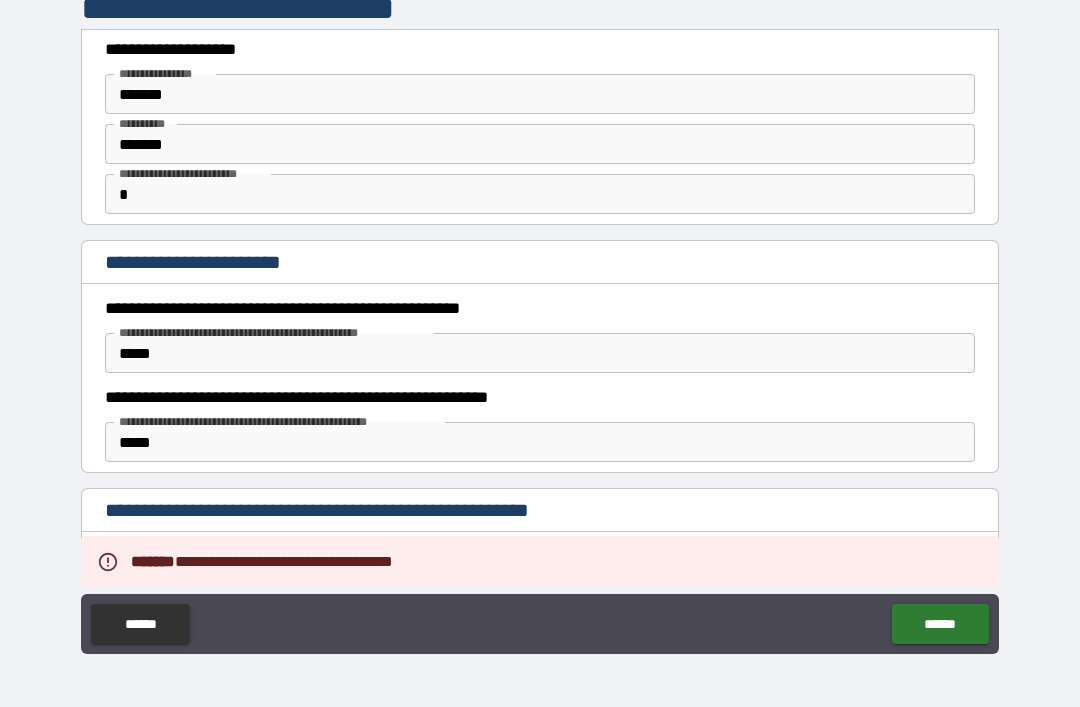 click on "**********" at bounding box center (347, 510) 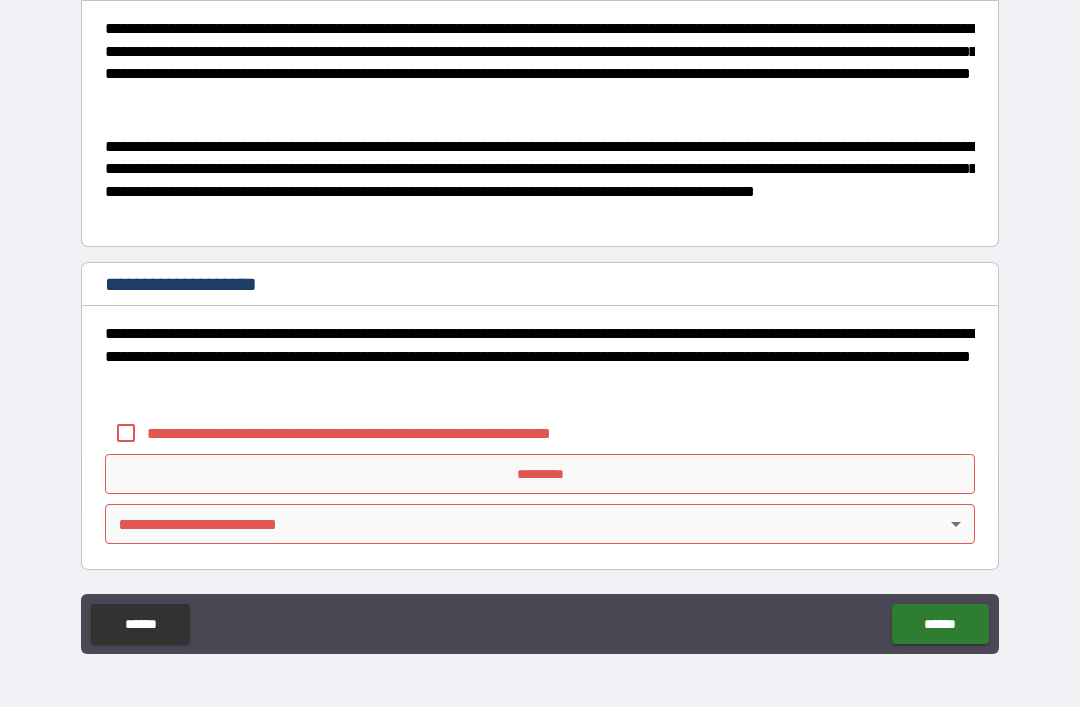 scroll, scrollTop: 530, scrollLeft: 0, axis: vertical 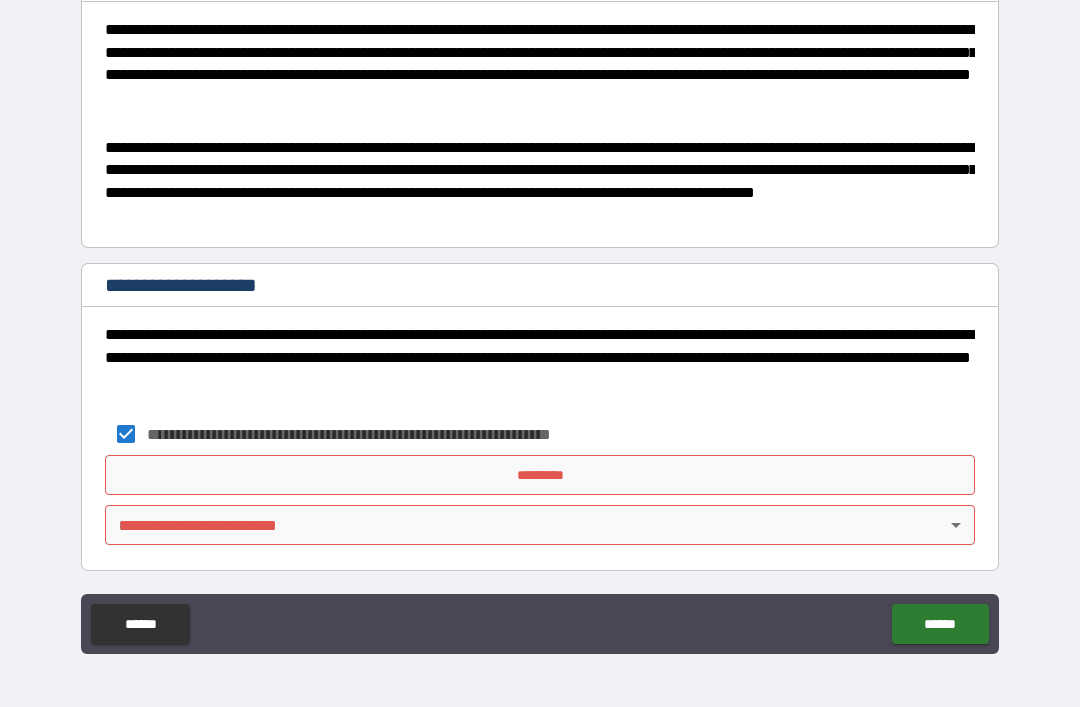 click on "*********" at bounding box center (540, 475) 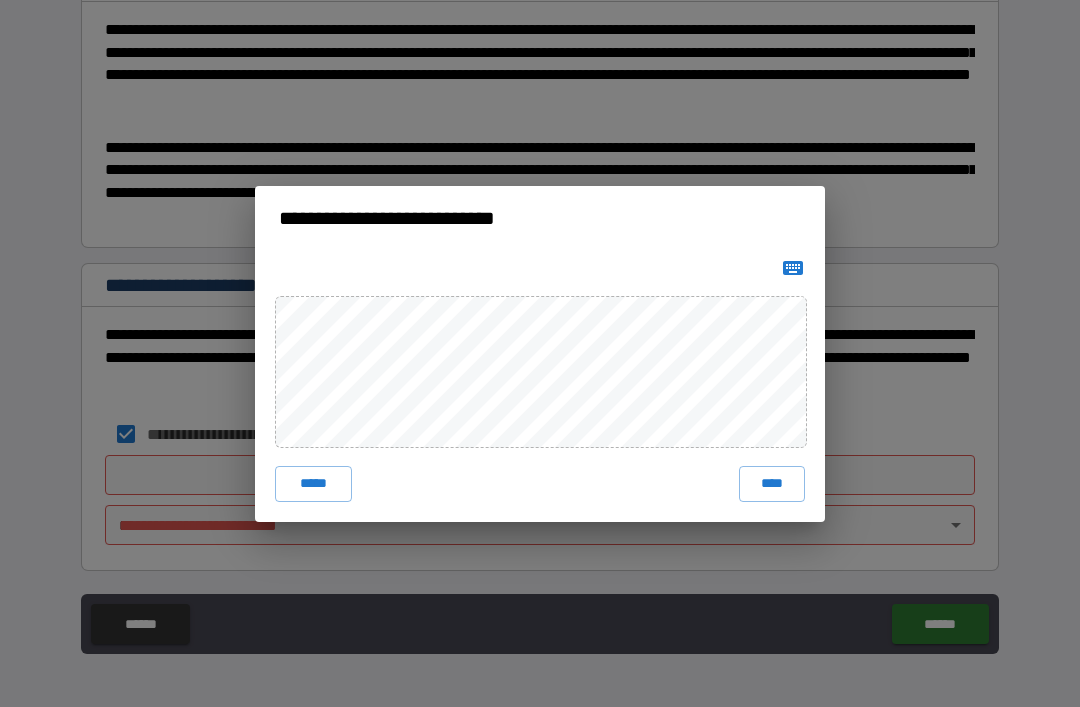 click on "****" at bounding box center (772, 484) 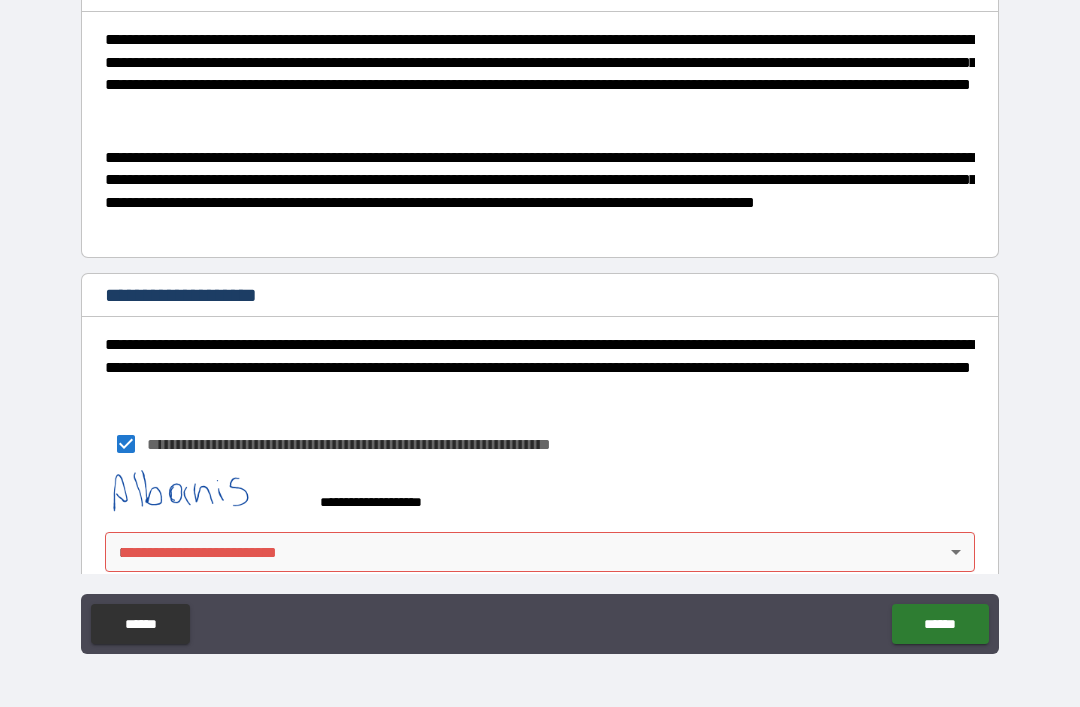 click on "******" at bounding box center (940, 624) 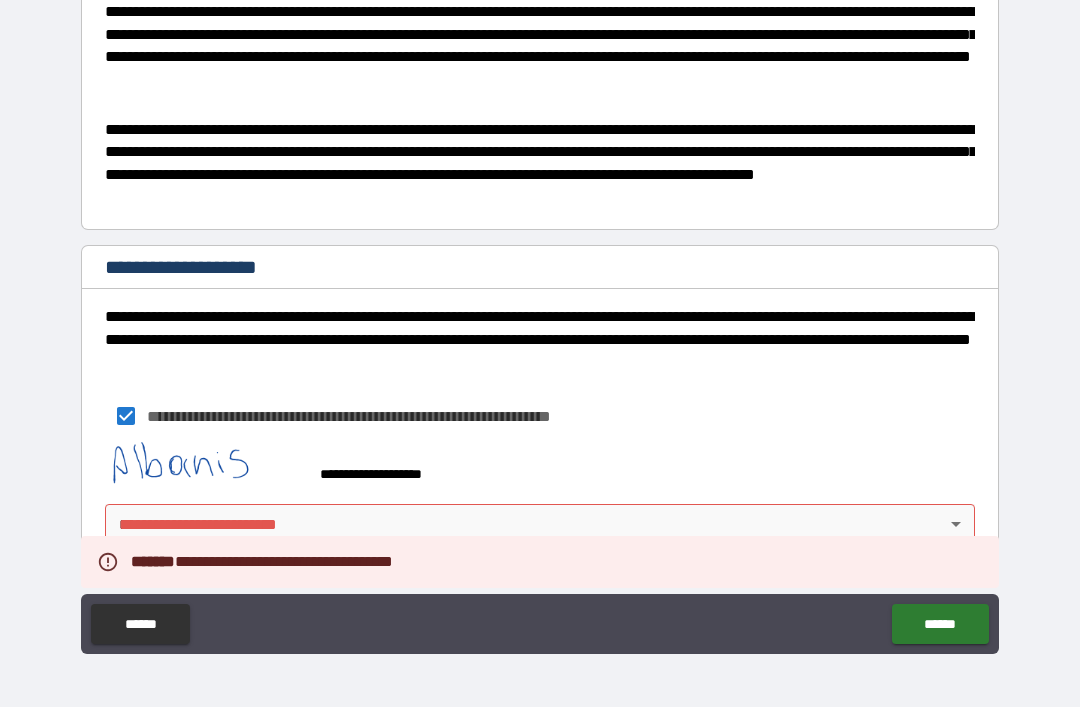 scroll, scrollTop: 547, scrollLeft: 0, axis: vertical 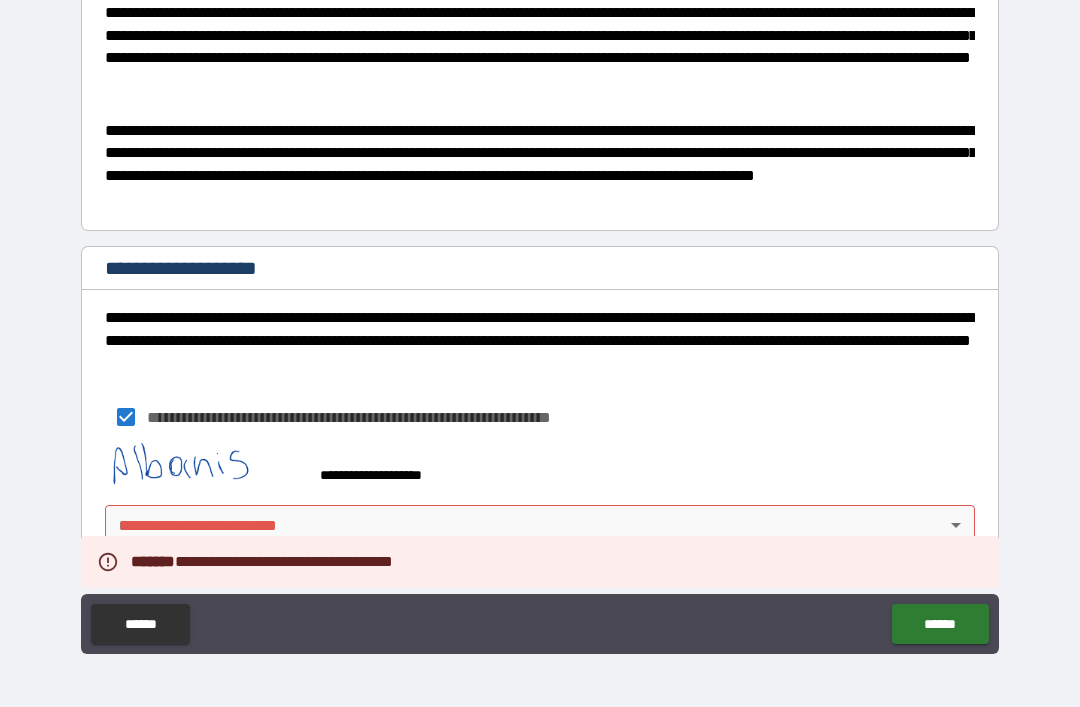 click on "**********" at bounding box center [540, 321] 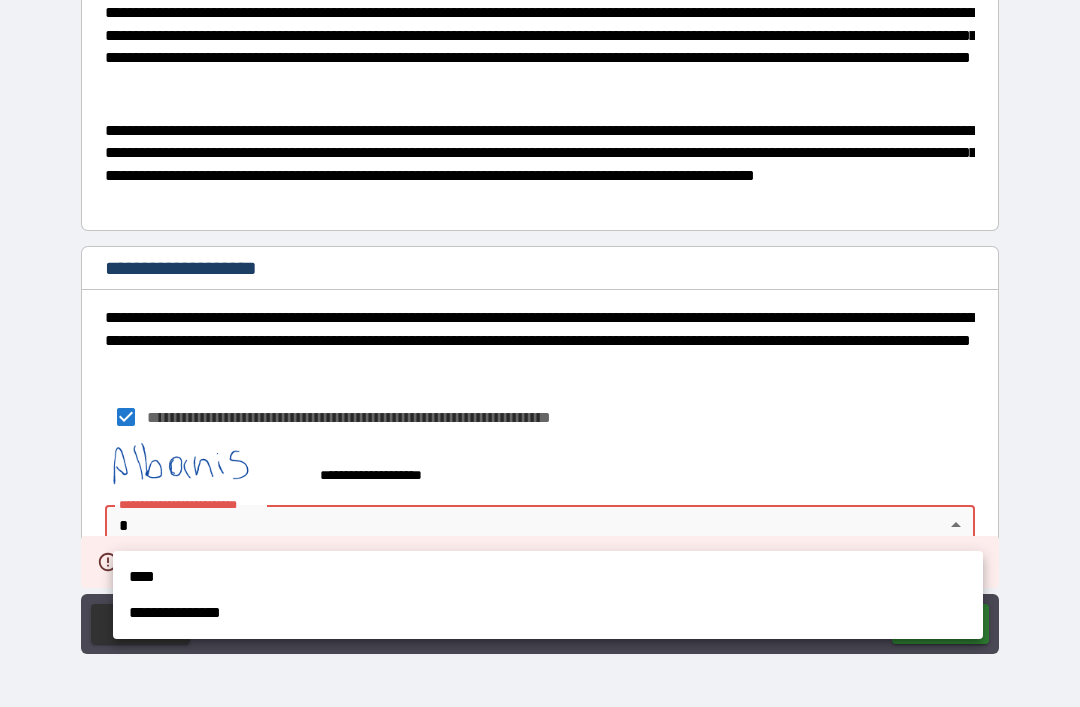 click on "****" at bounding box center [548, 577] 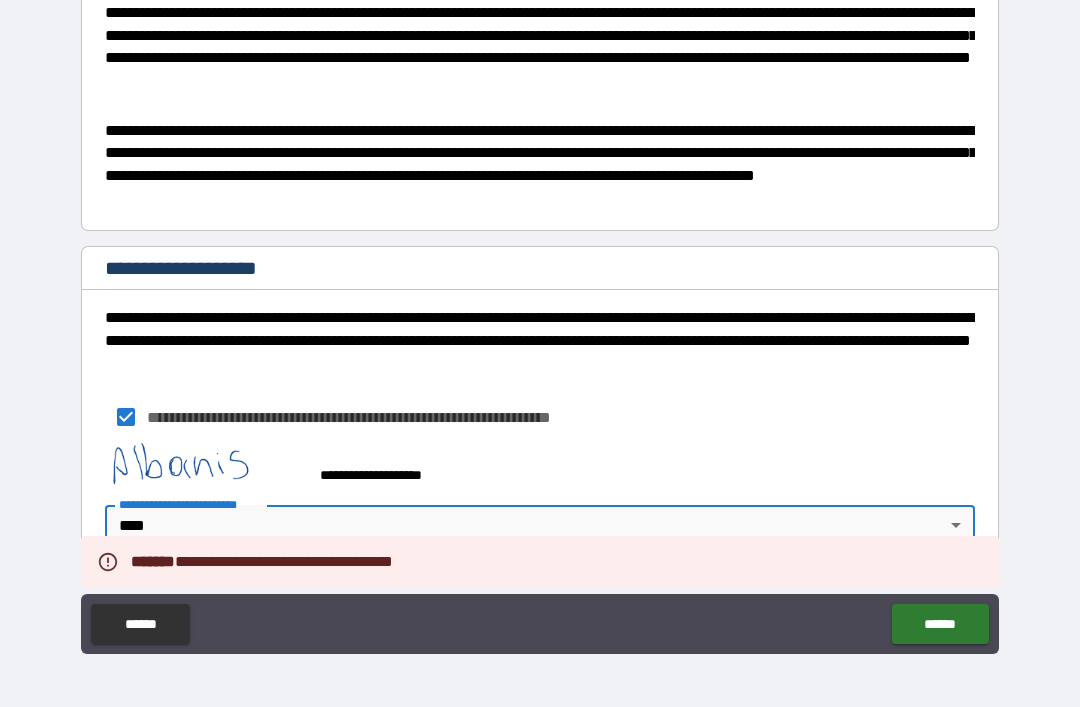 click on "**********" at bounding box center (540, 321) 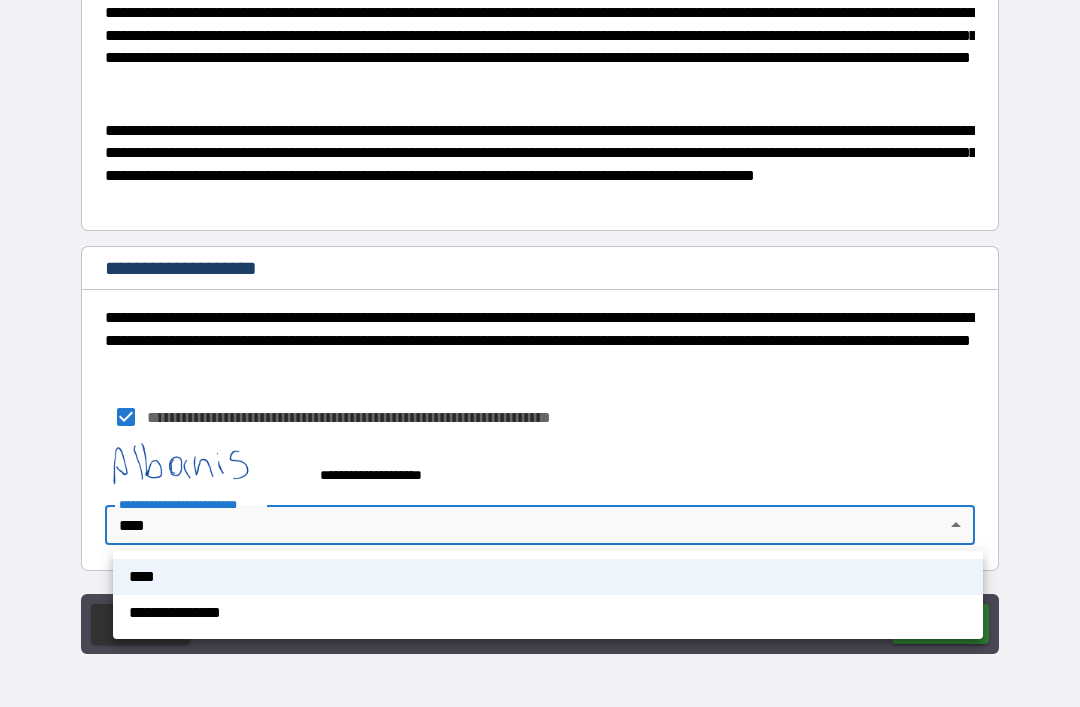 click on "**********" at bounding box center [548, 613] 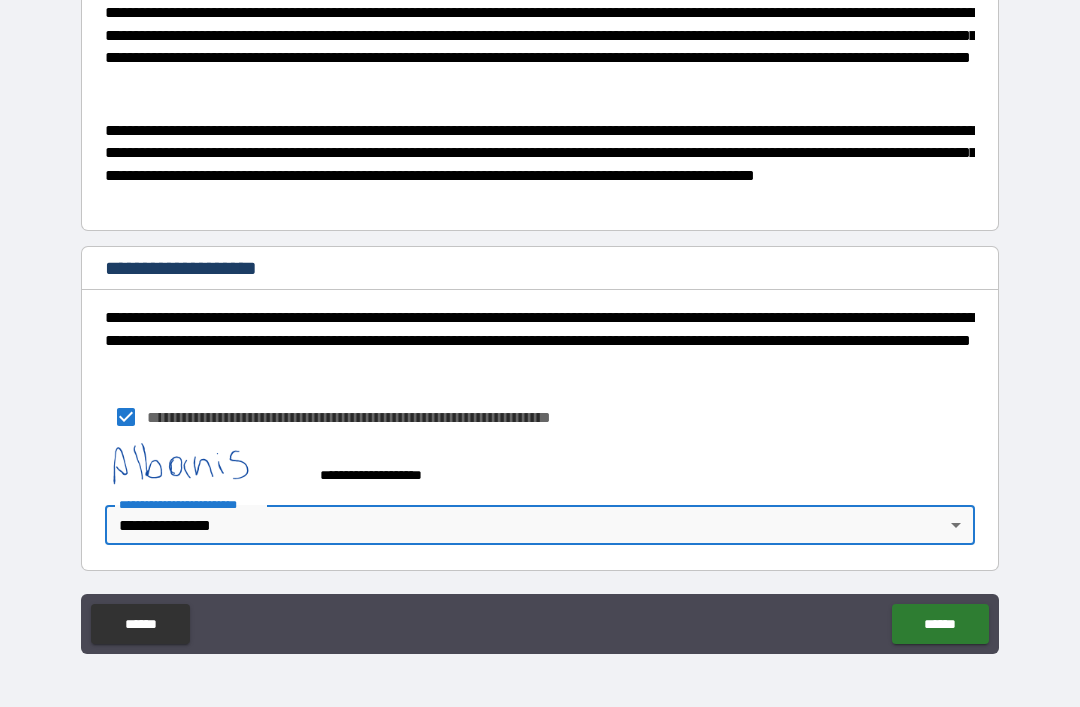 click on "******" at bounding box center (940, 624) 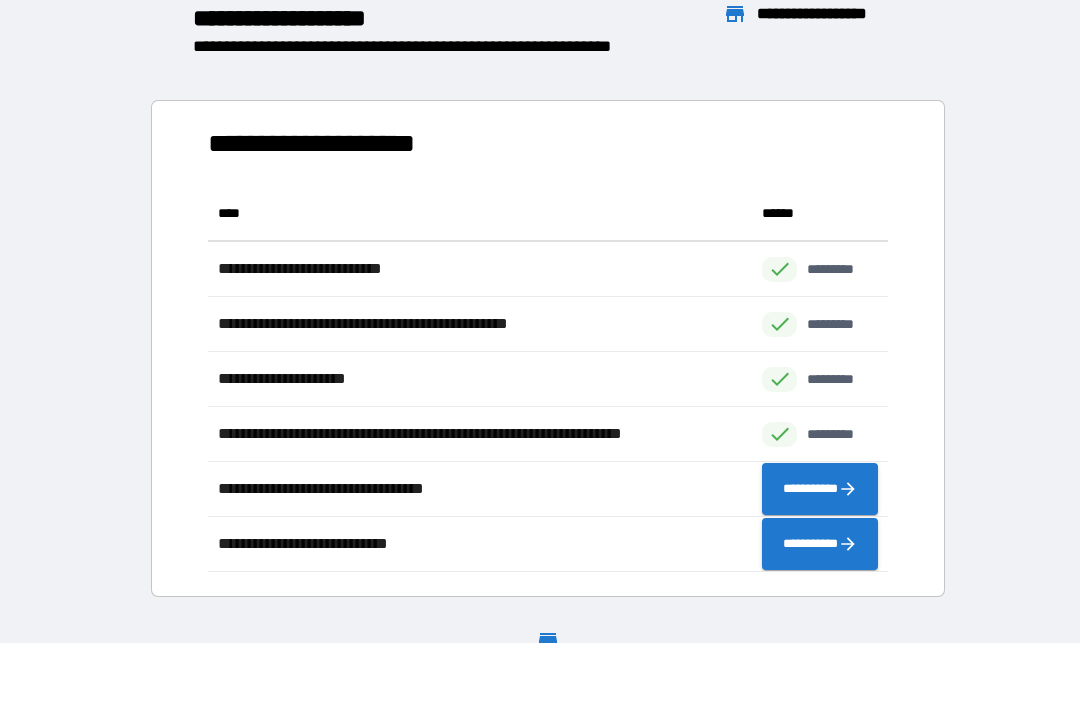 scroll, scrollTop: 1, scrollLeft: 1, axis: both 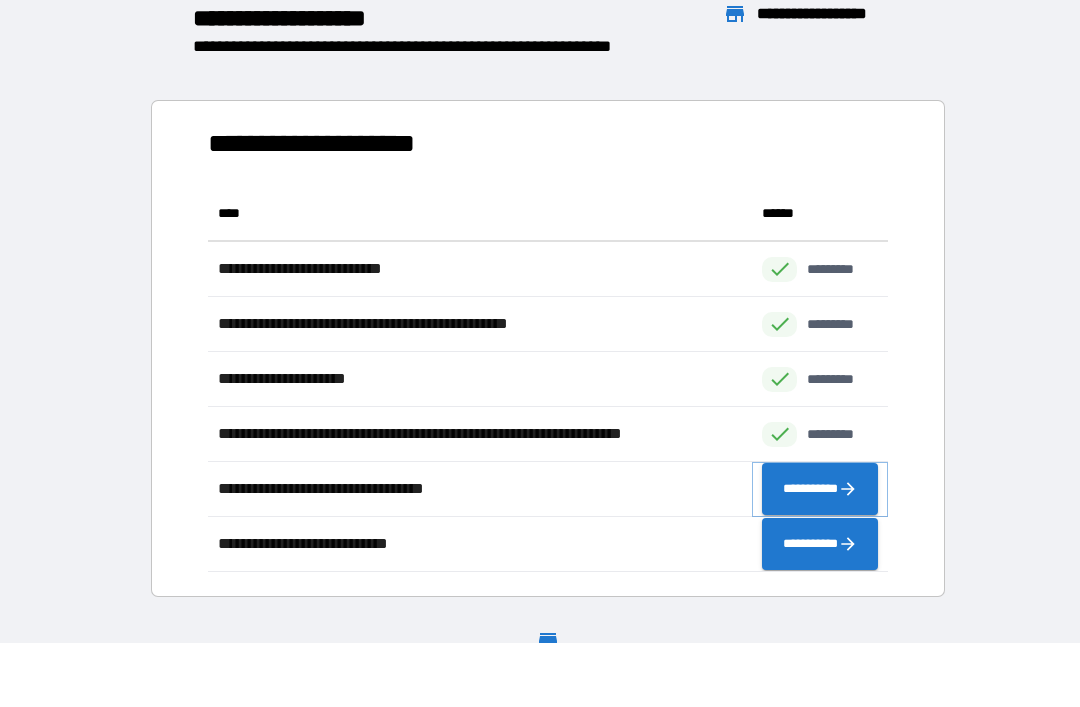 click on "**********" at bounding box center (820, 489) 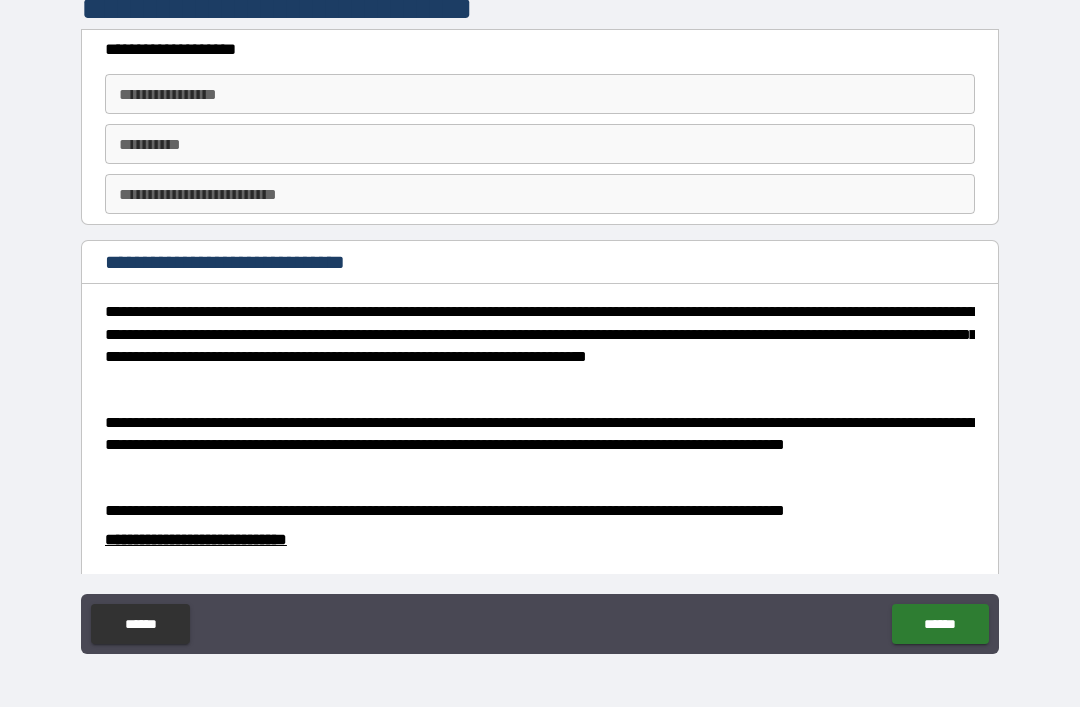 click on "**********" at bounding box center [540, 94] 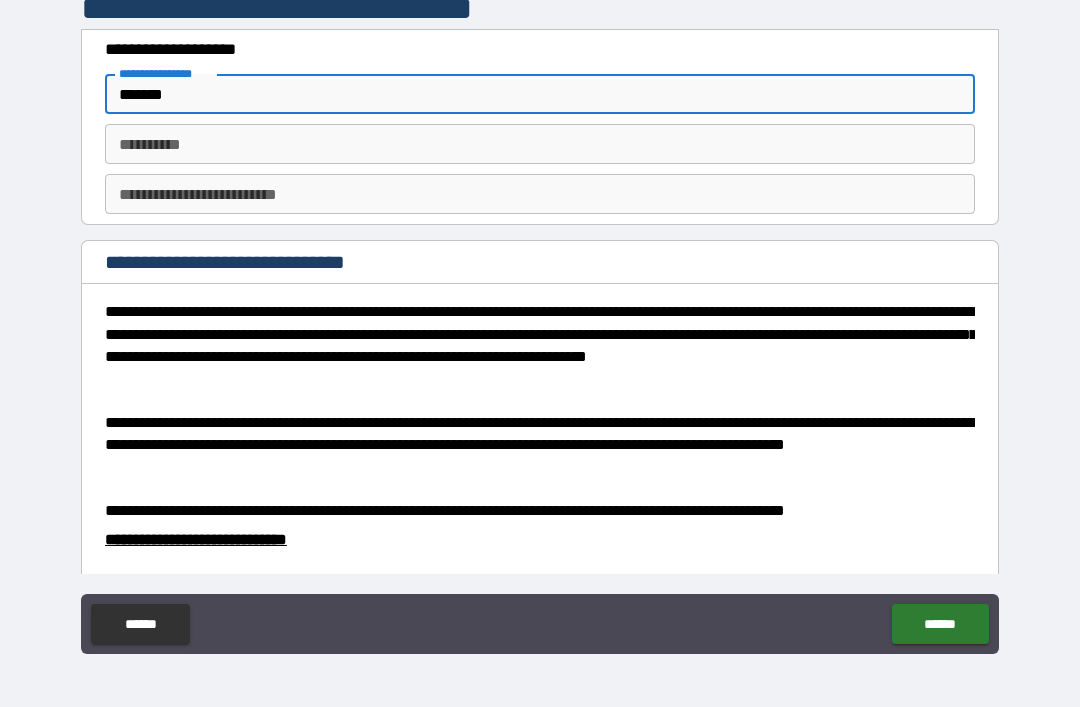 type on "*******" 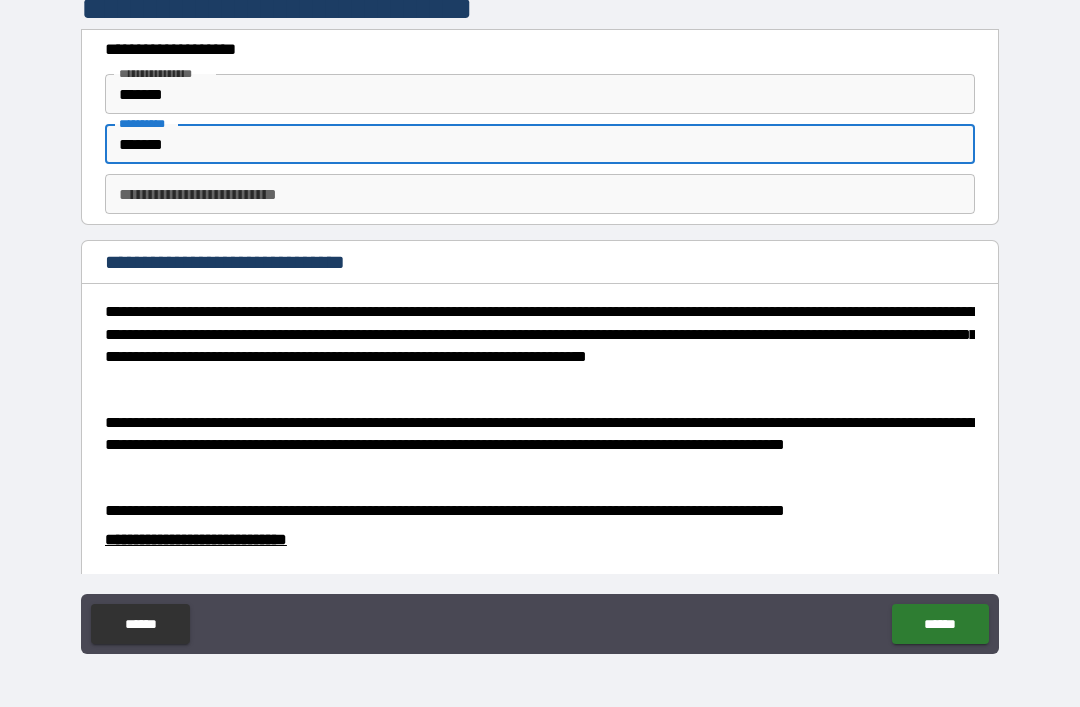 type on "*******" 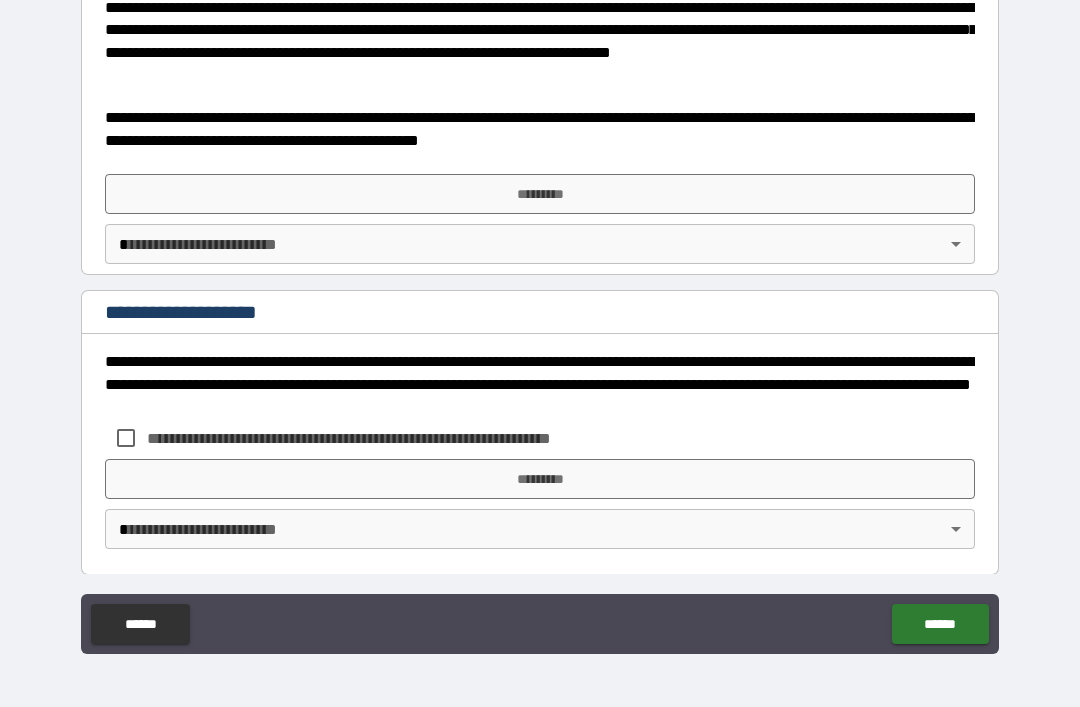scroll, scrollTop: 836, scrollLeft: 0, axis: vertical 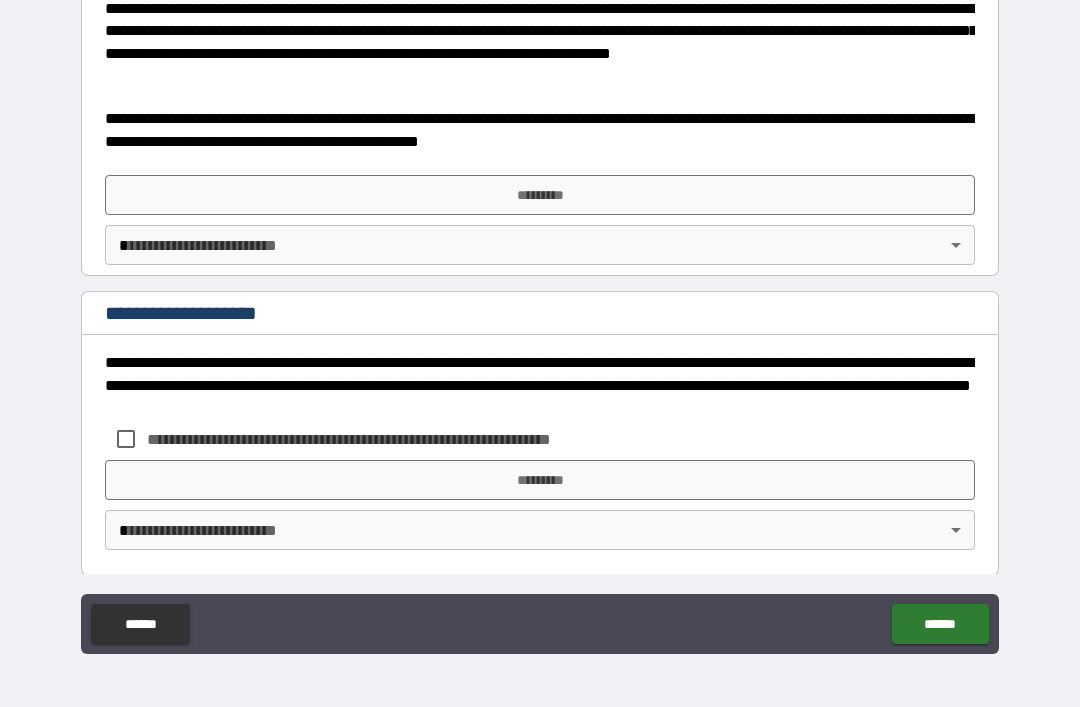 type on "*" 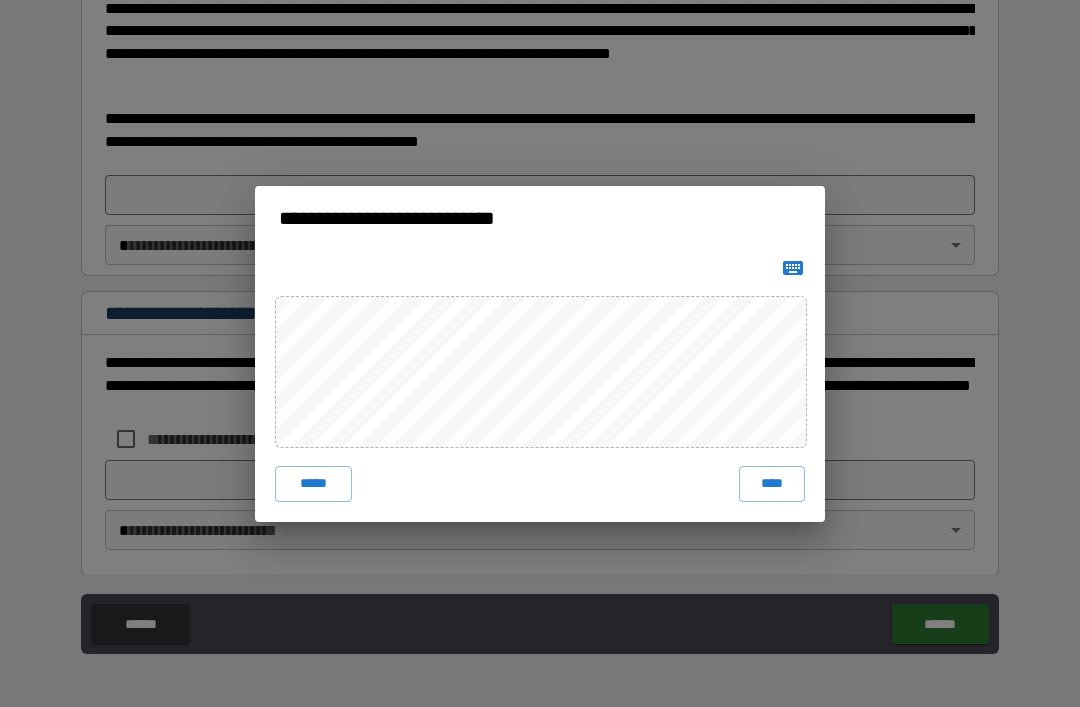 click on "****" at bounding box center [772, 484] 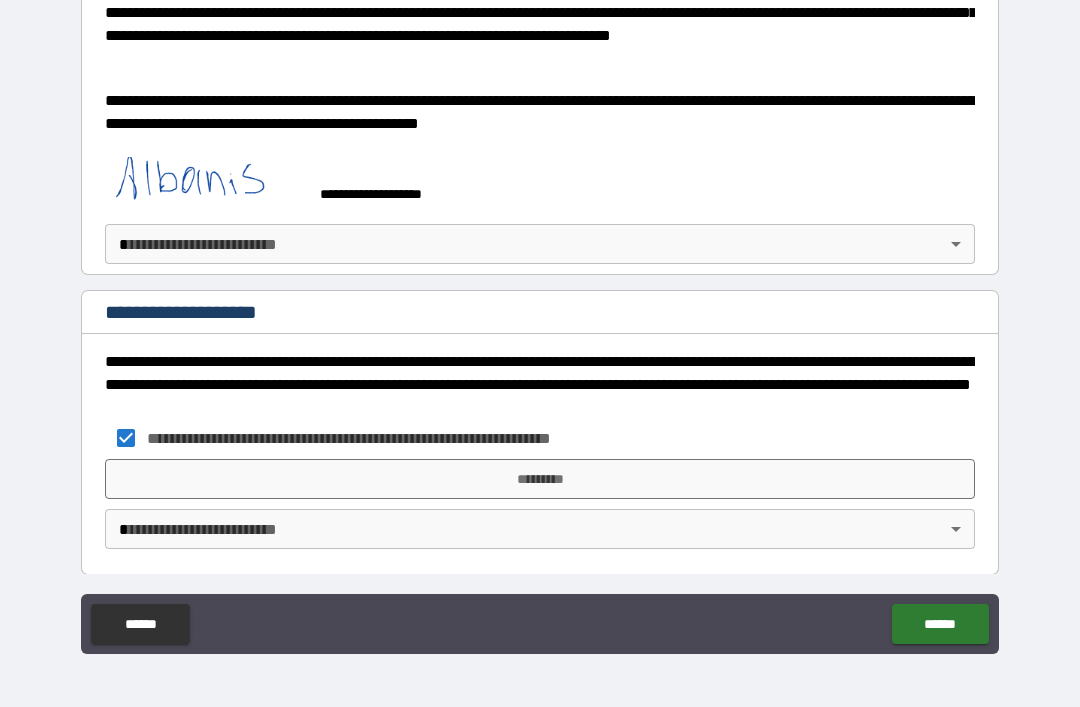 scroll, scrollTop: 853, scrollLeft: 0, axis: vertical 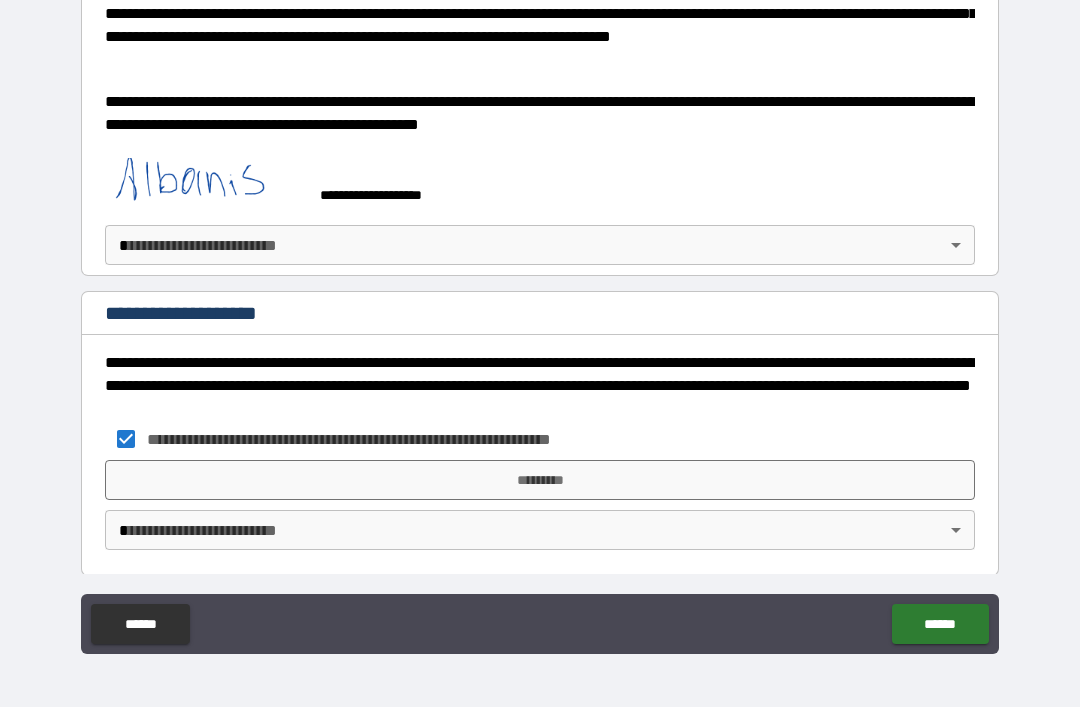 click on "*********" at bounding box center [540, 480] 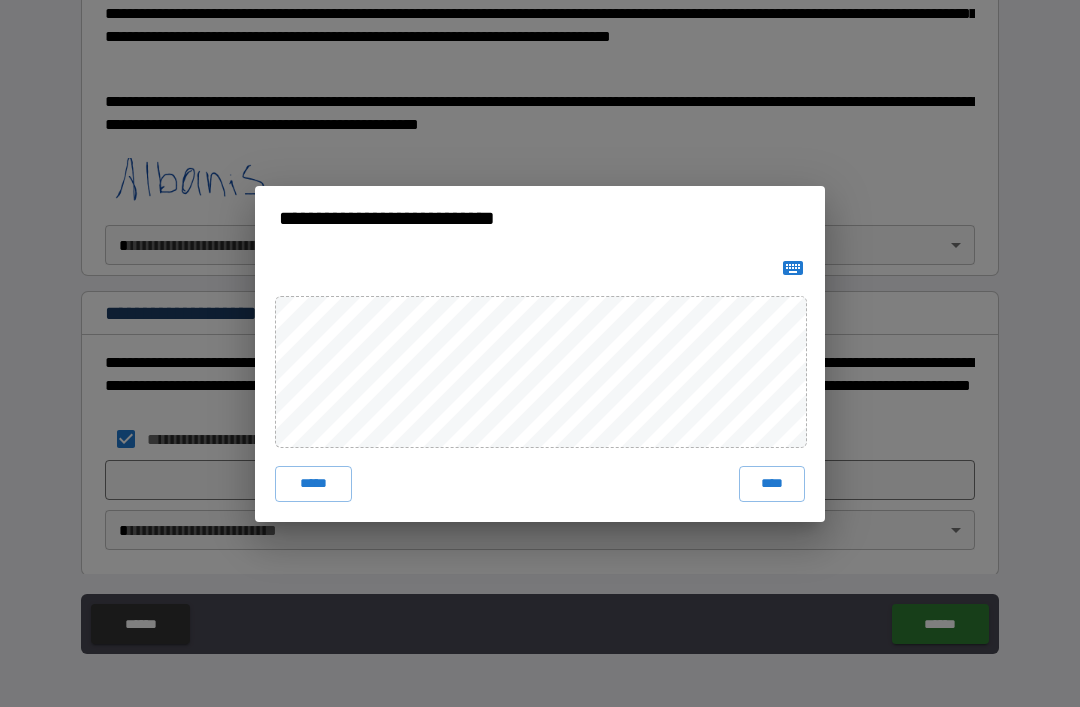 click on "****" at bounding box center [772, 484] 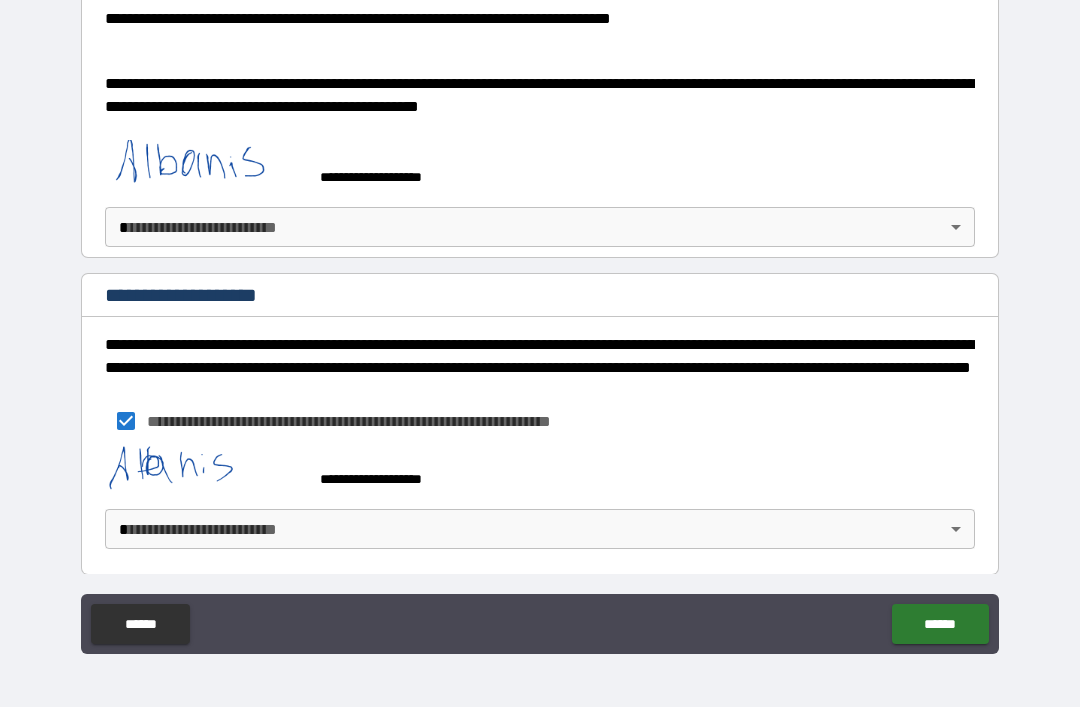 scroll, scrollTop: 870, scrollLeft: 0, axis: vertical 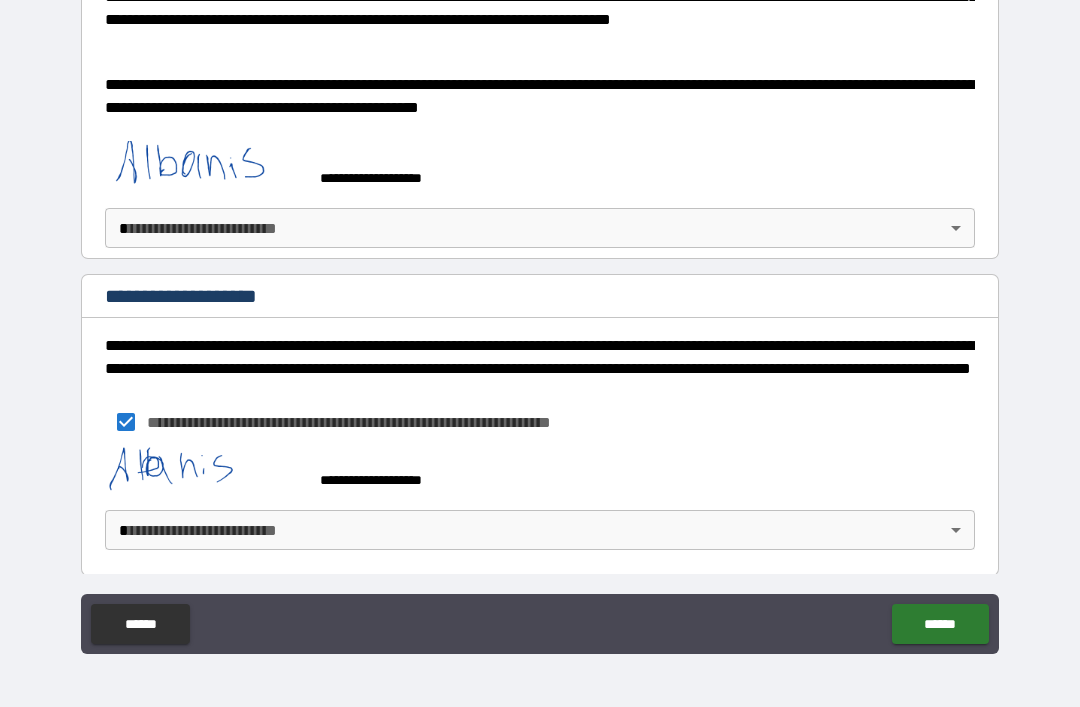 click on "**********" at bounding box center [540, 321] 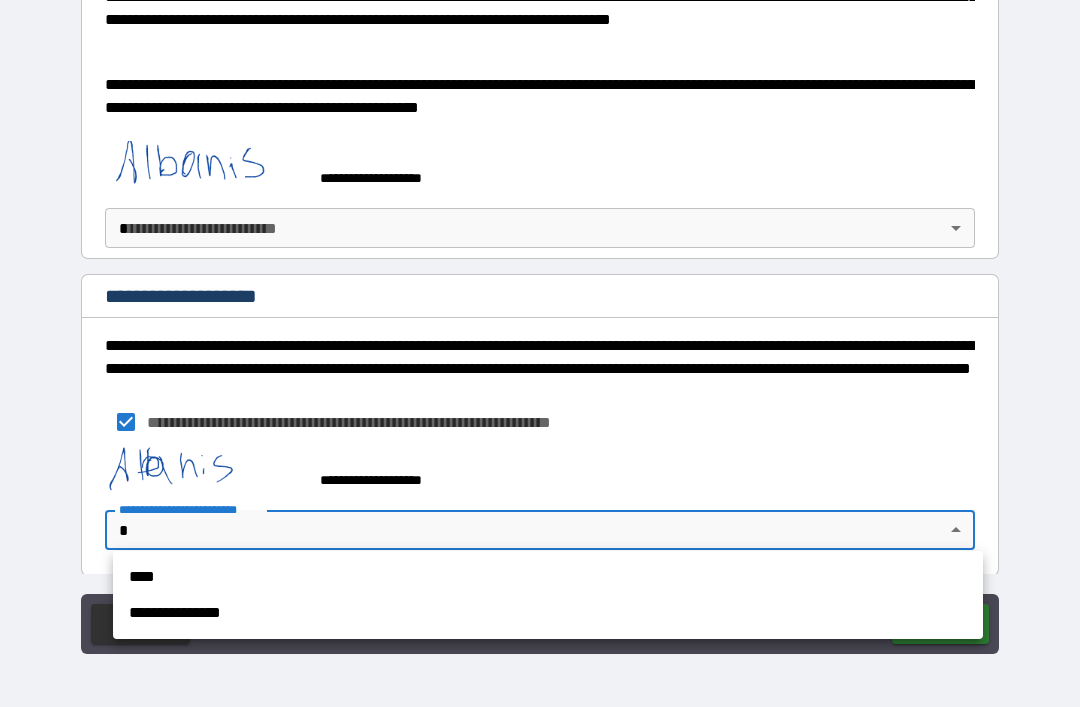 click on "**********" at bounding box center [548, 613] 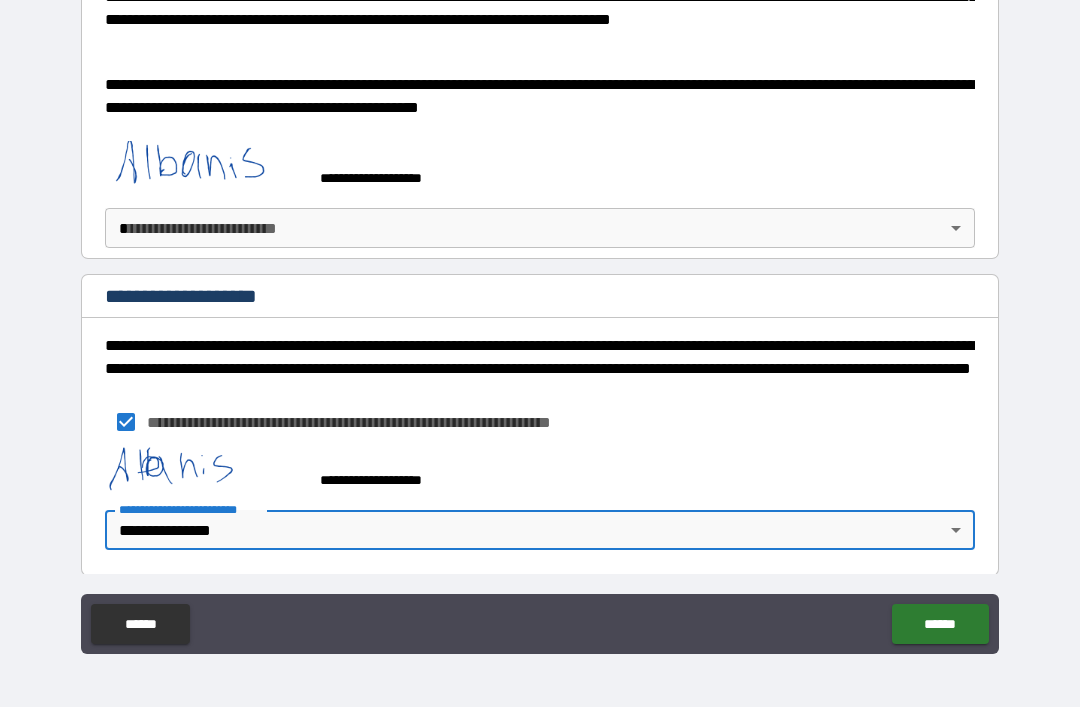 click on "******" at bounding box center (940, 624) 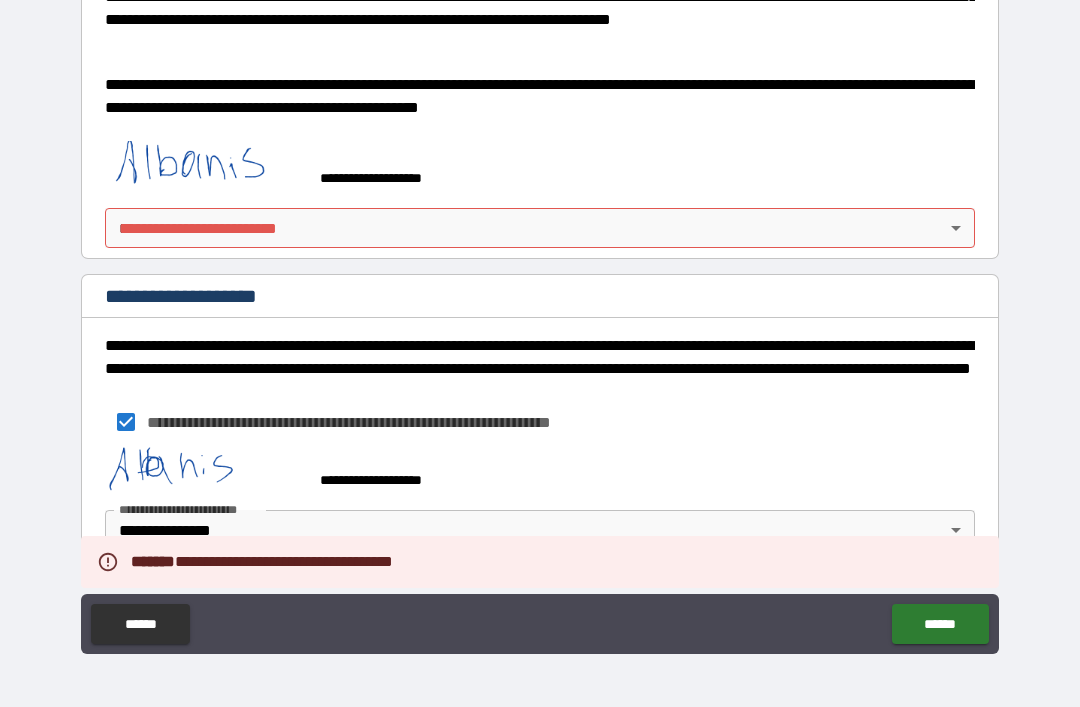 scroll, scrollTop: 870, scrollLeft: 0, axis: vertical 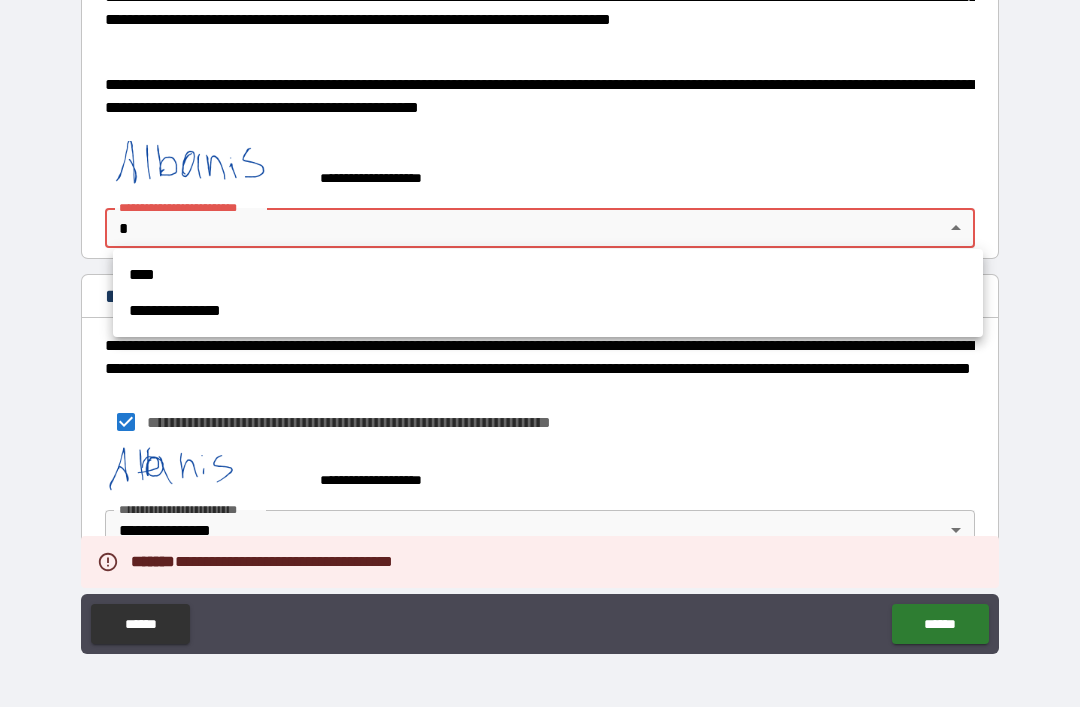 click on "**********" at bounding box center (548, 311) 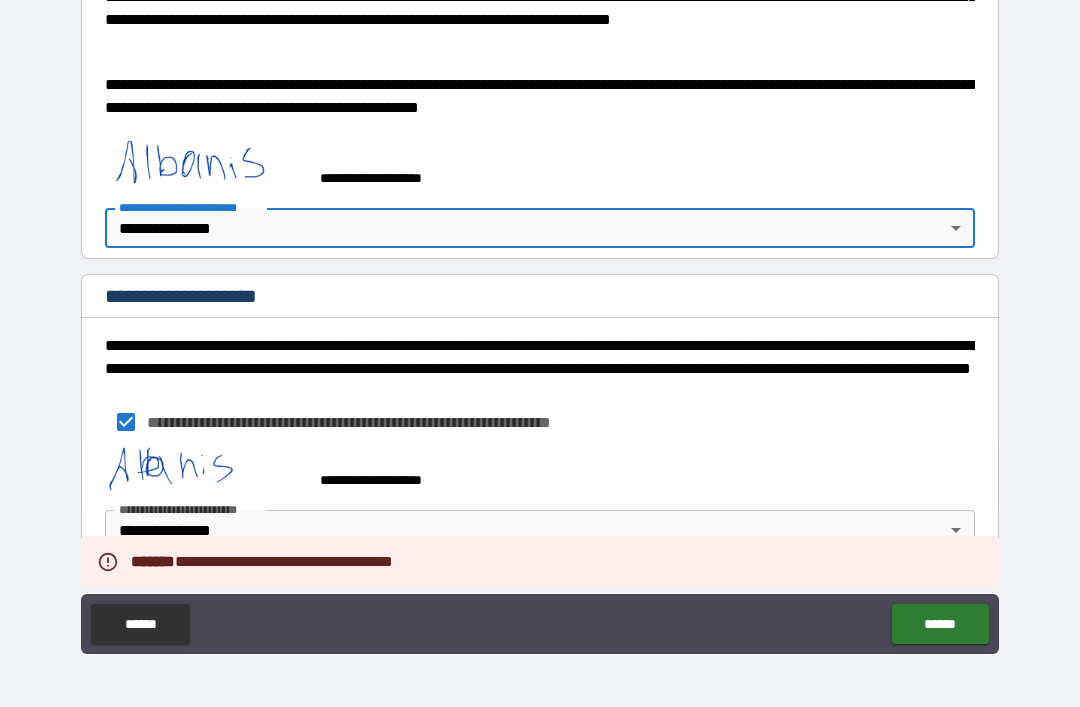 click on "******" at bounding box center [940, 624] 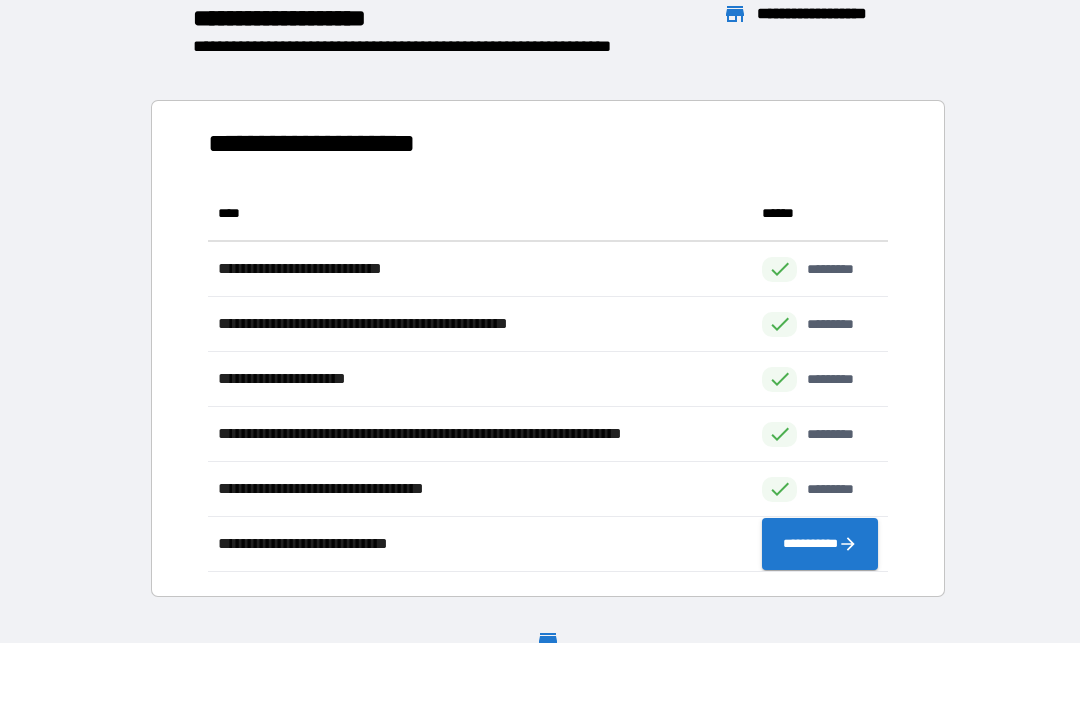 scroll, scrollTop: 1, scrollLeft: 1, axis: both 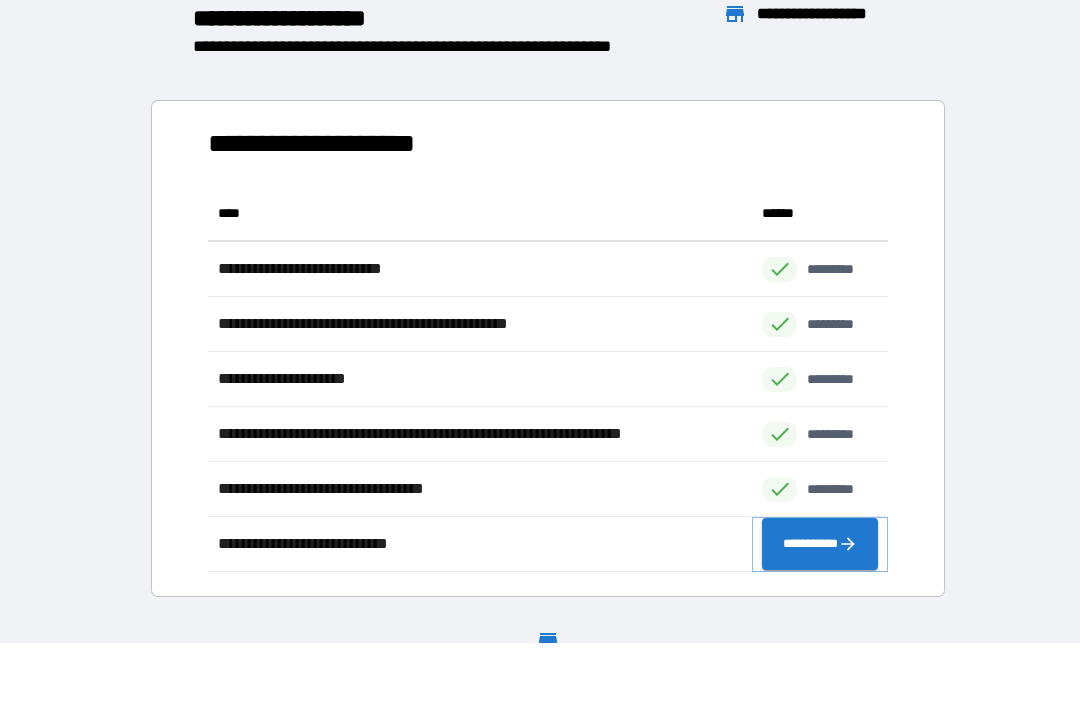 click on "**********" at bounding box center (820, 544) 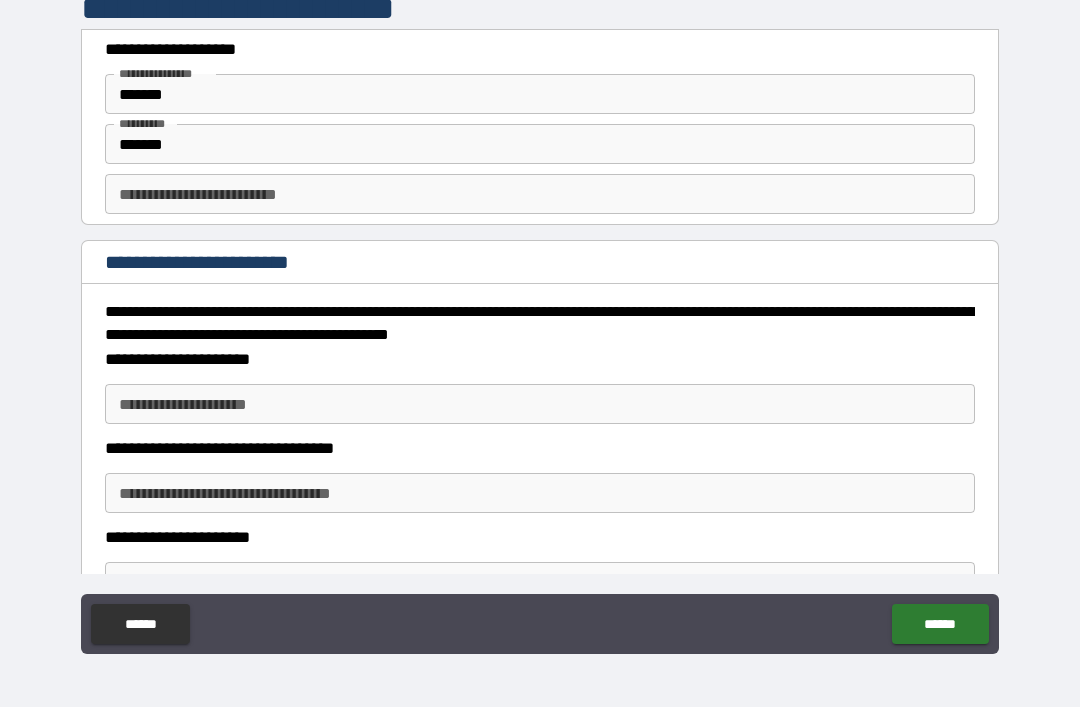 click on "**********" at bounding box center (540, 404) 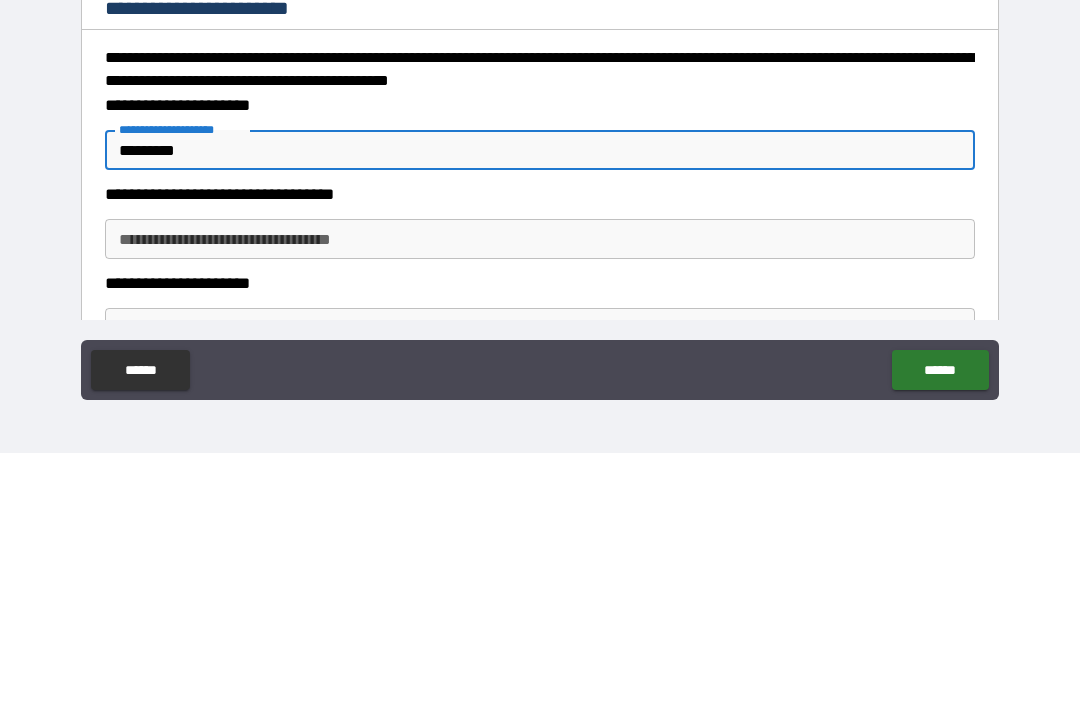 type on "*********" 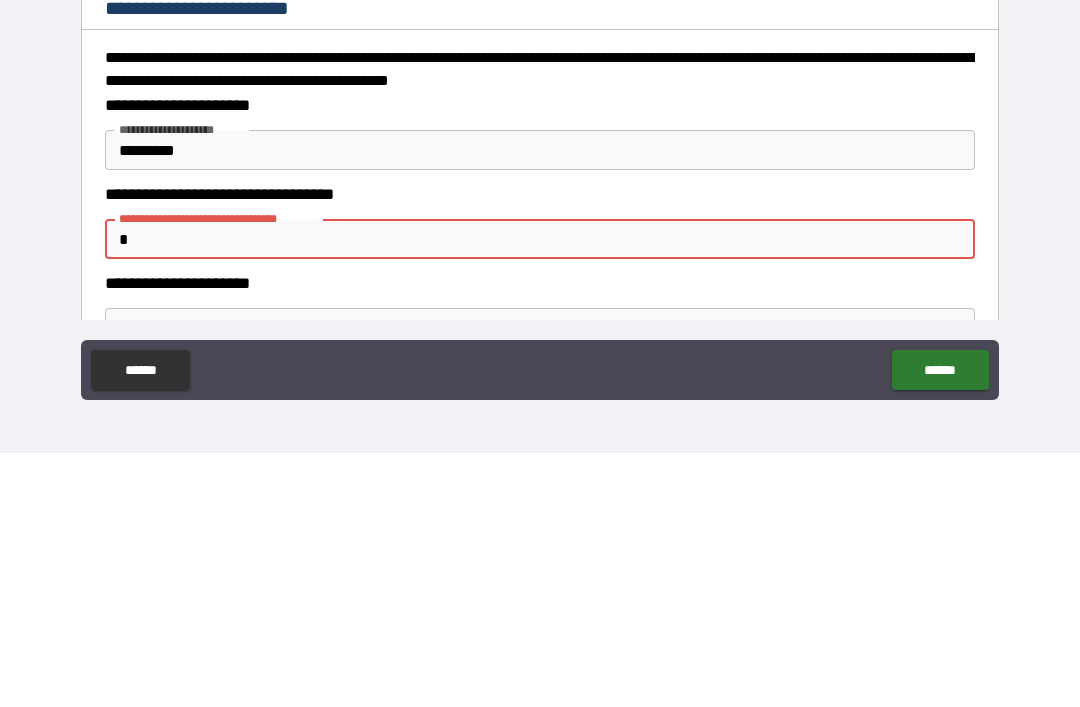 click on "*********" at bounding box center [540, 404] 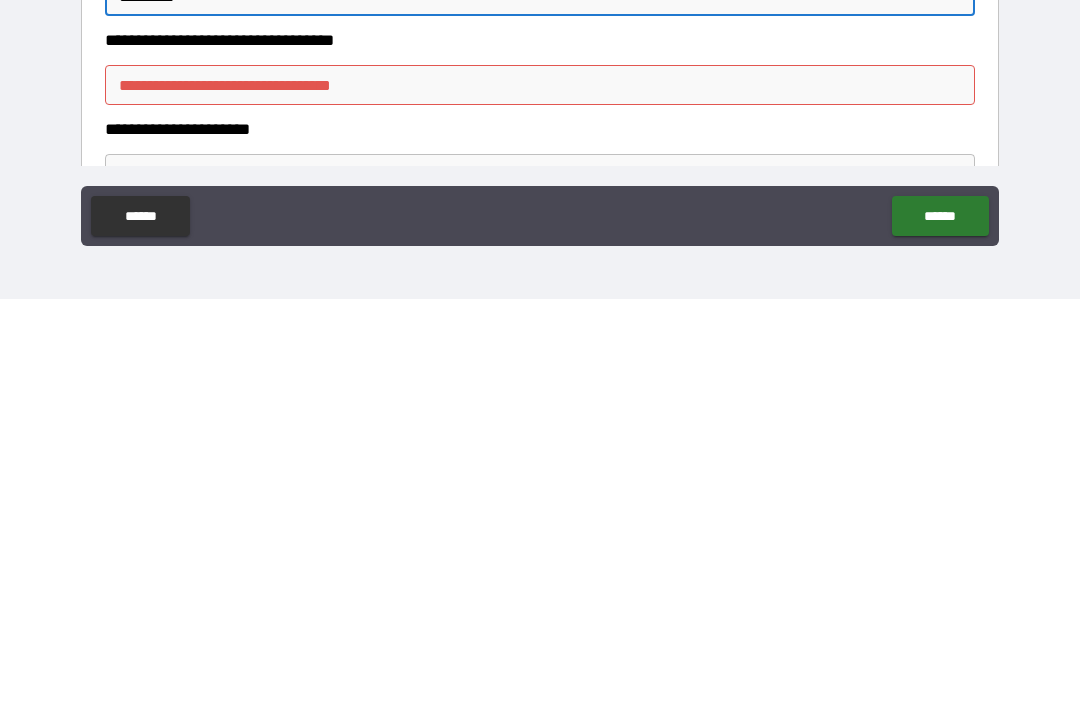 click on "**********" at bounding box center (540, 582) 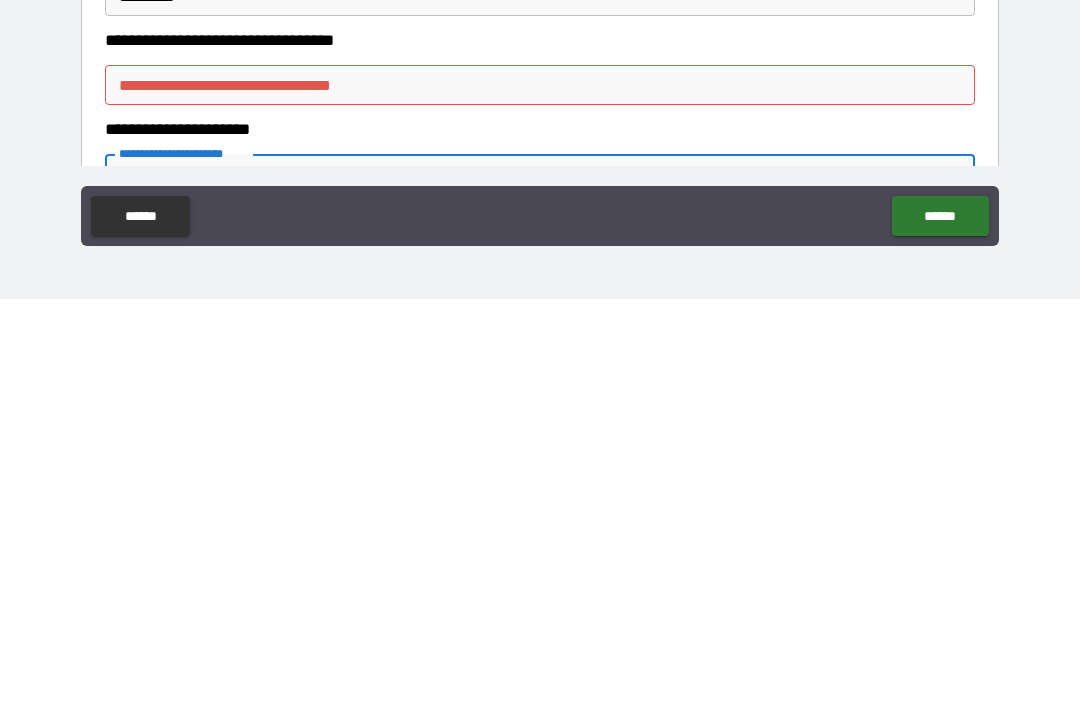 scroll, scrollTop: 0, scrollLeft: 0, axis: both 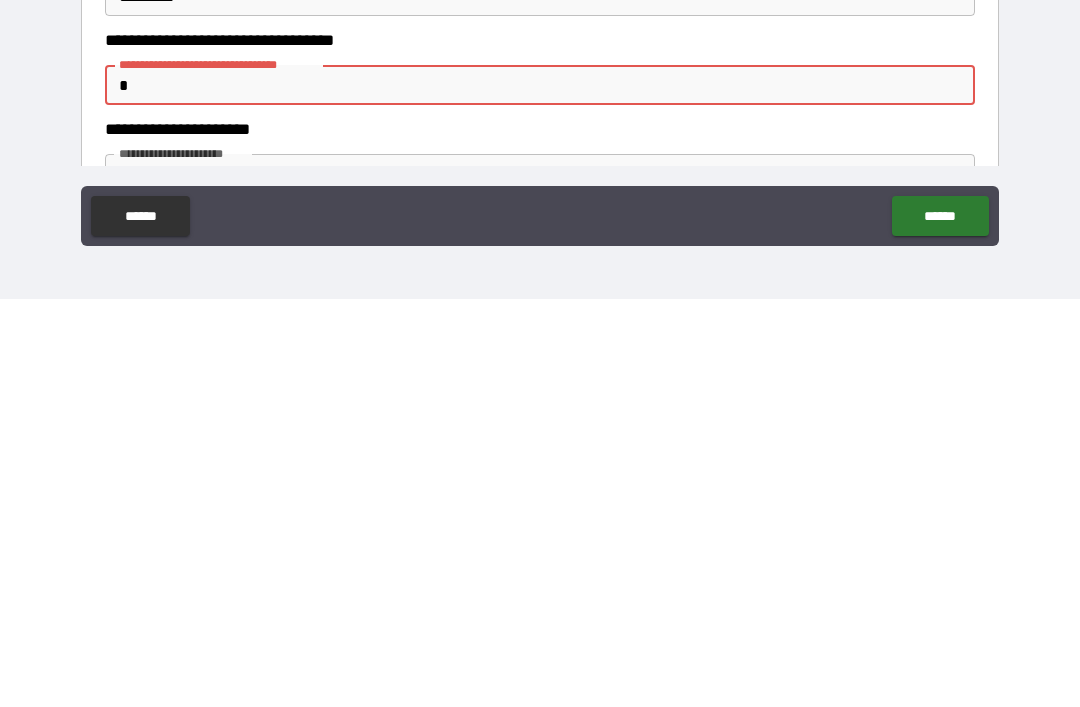 click on "*" at bounding box center [540, 493] 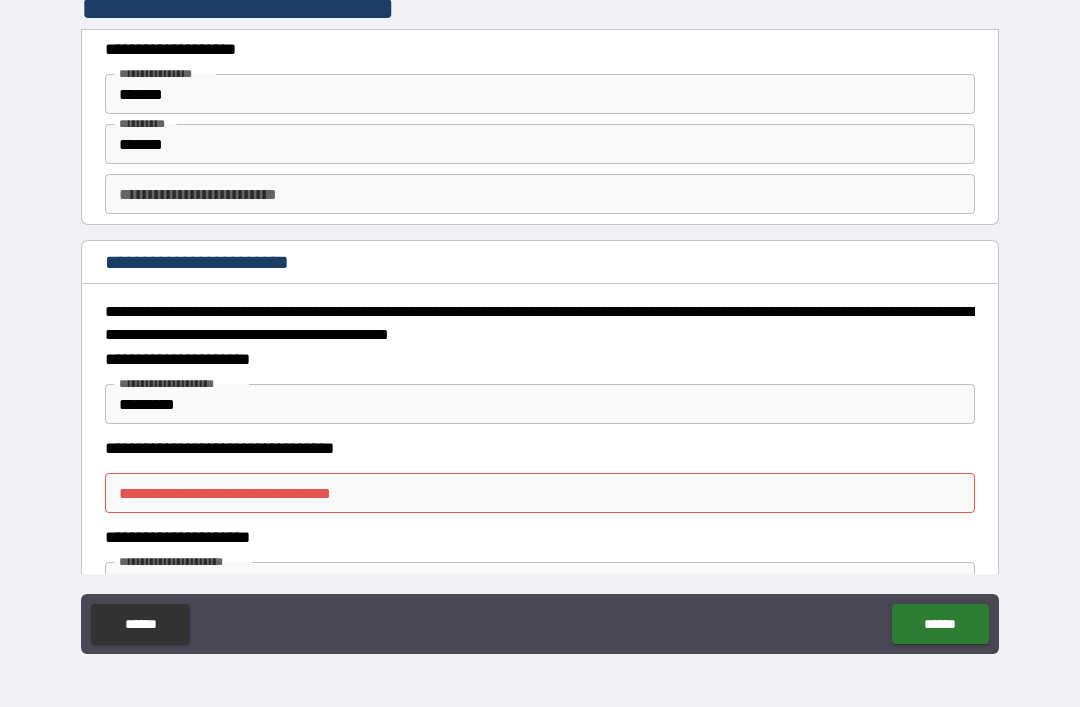 click on "**********" at bounding box center [540, 493] 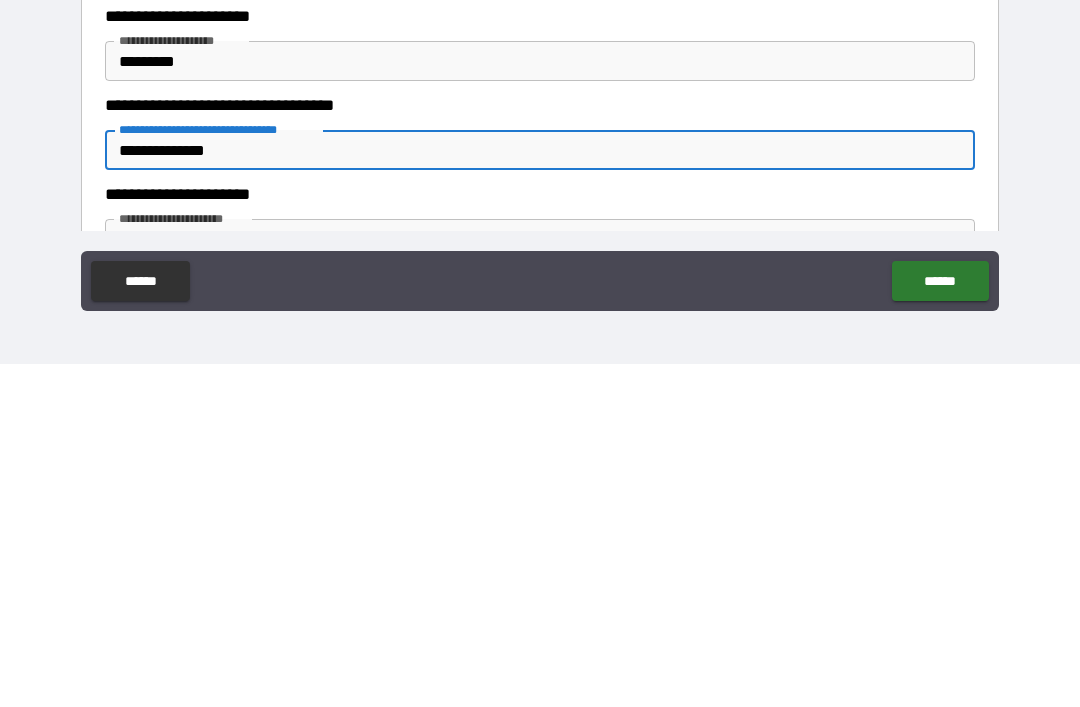 type on "**********" 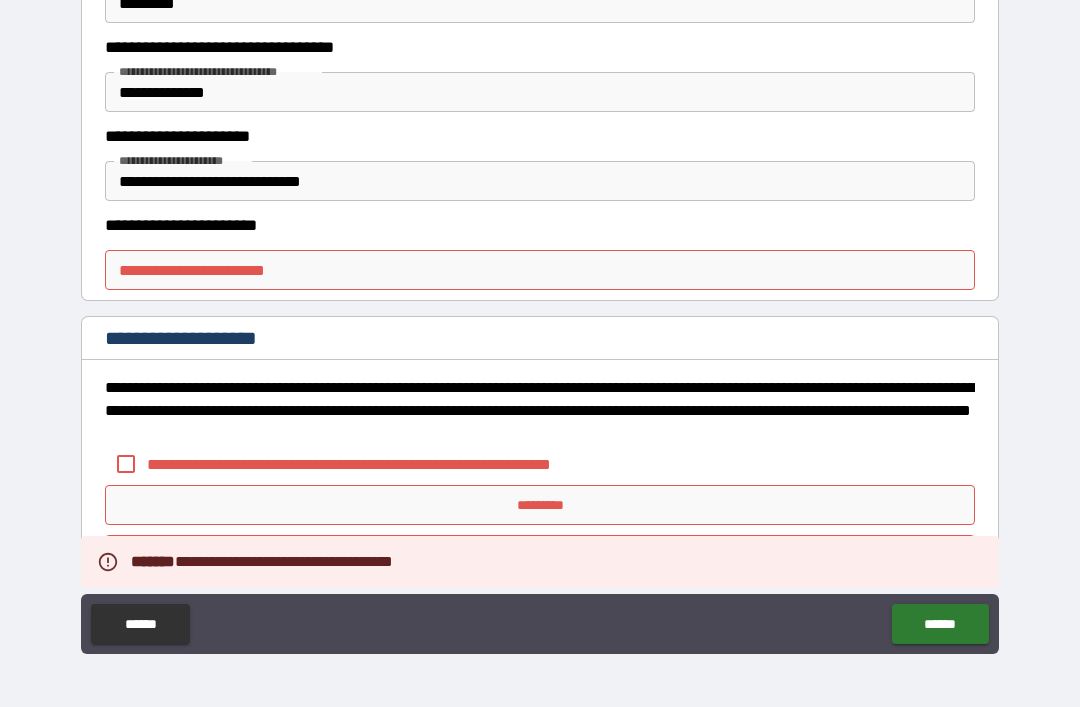 scroll, scrollTop: 408, scrollLeft: 0, axis: vertical 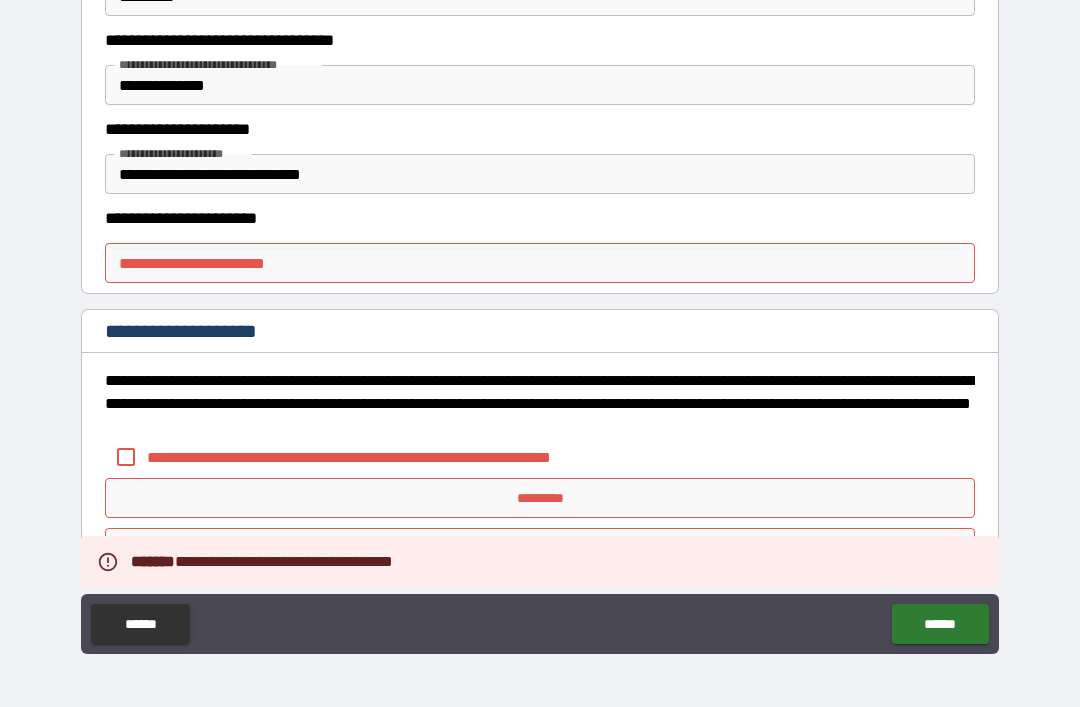 click on "**********" at bounding box center (540, 263) 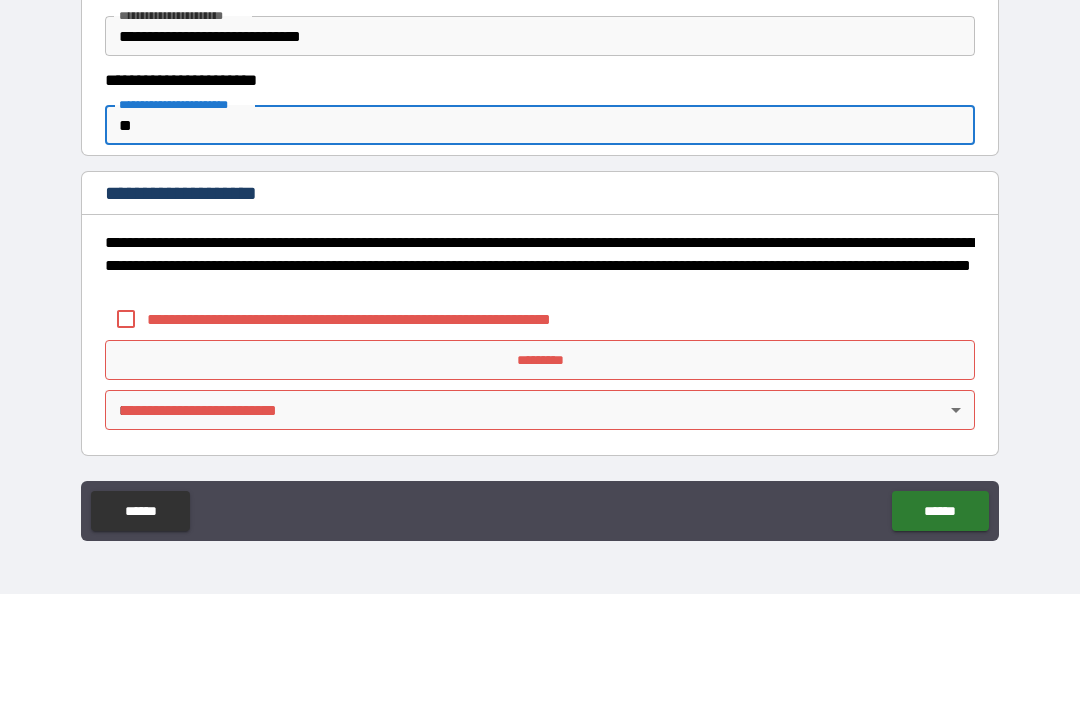 scroll, scrollTop: 433, scrollLeft: 0, axis: vertical 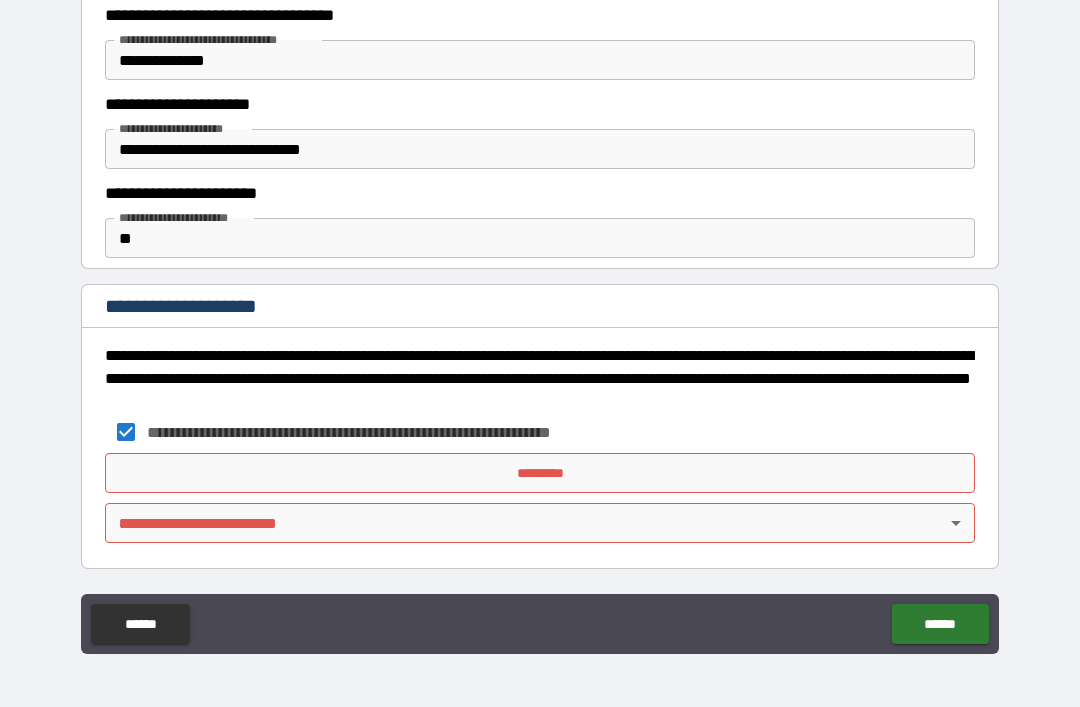 click on "*********" at bounding box center (540, 473) 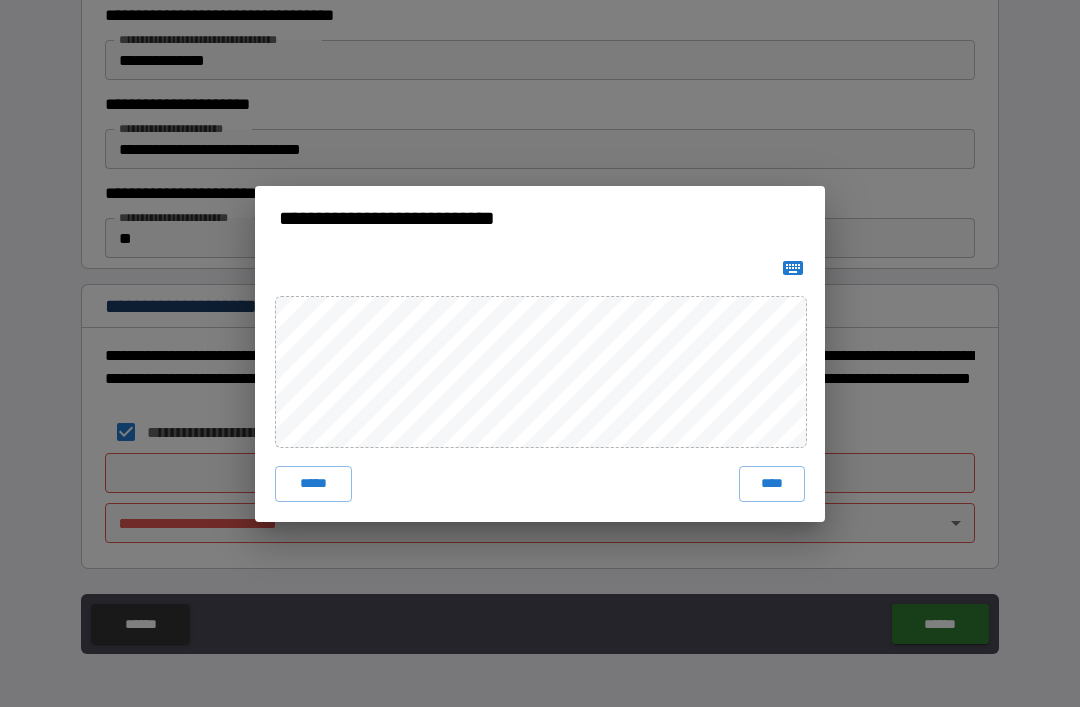 click on "****" at bounding box center (772, 484) 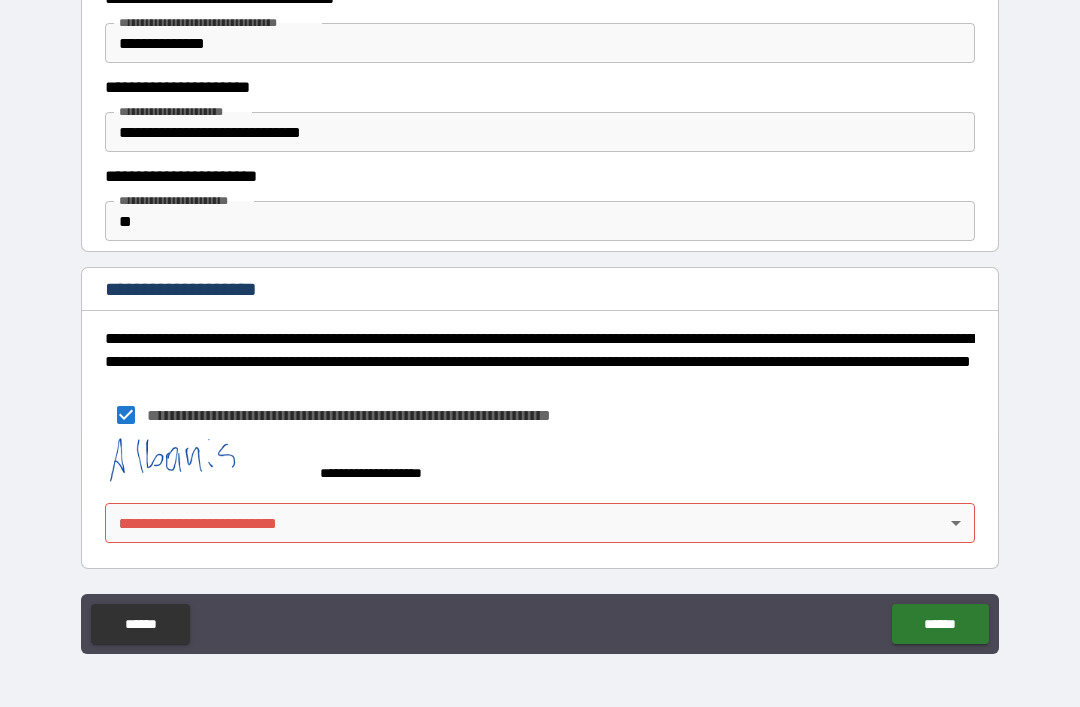 scroll, scrollTop: 450, scrollLeft: 0, axis: vertical 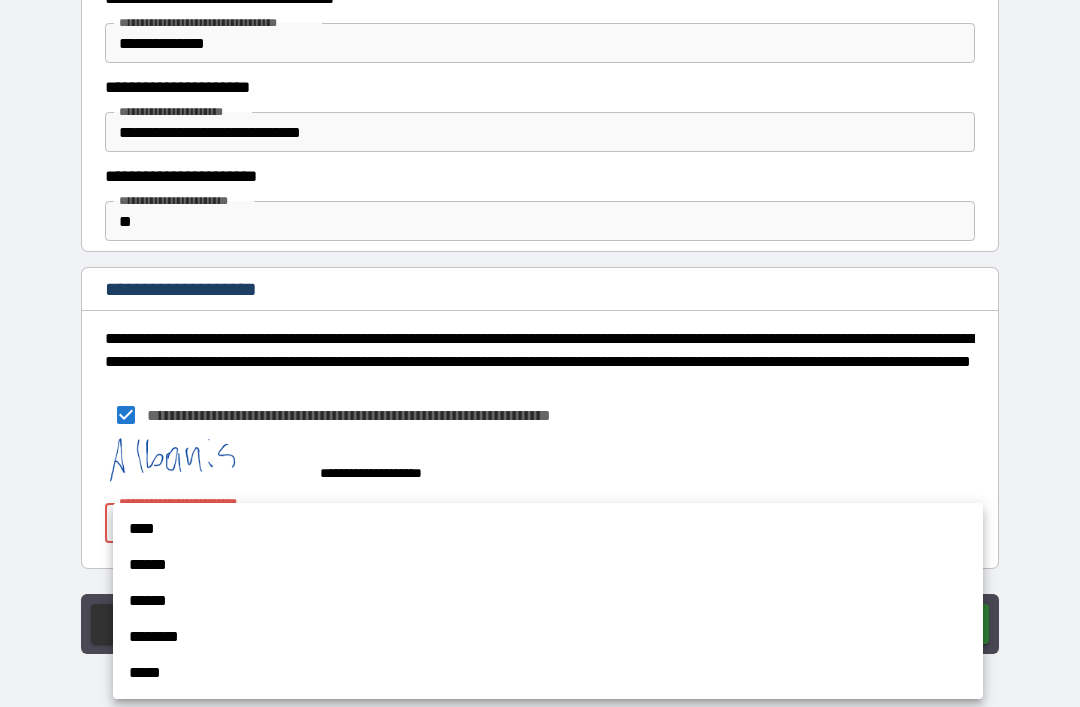 click on "****" at bounding box center [548, 529] 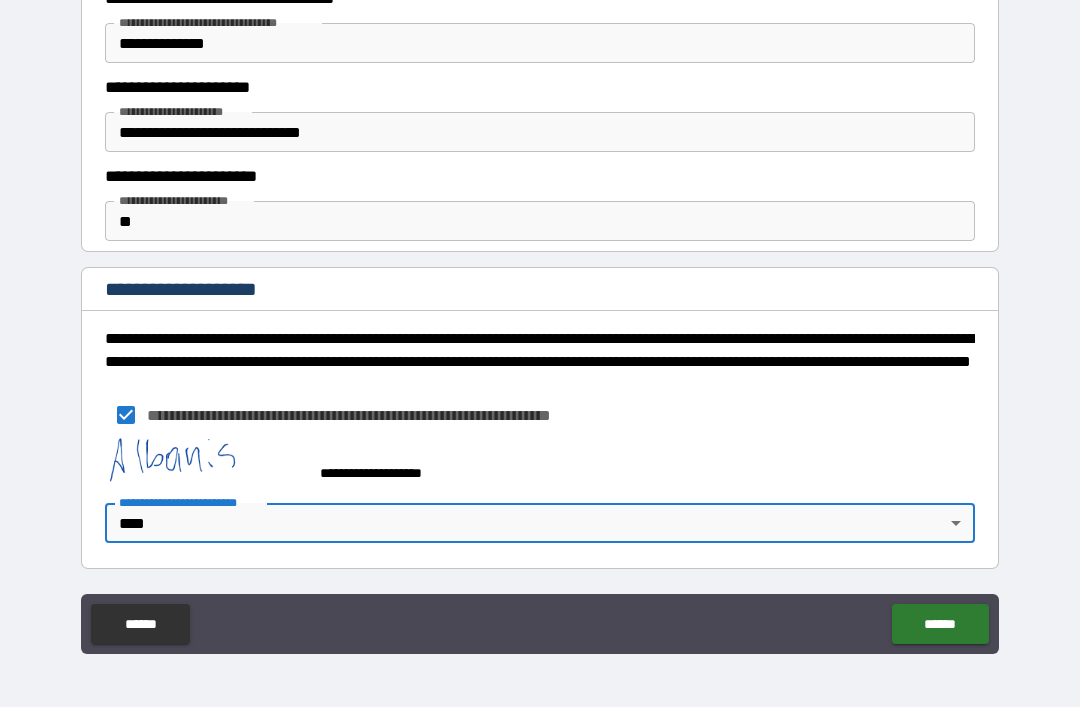 click on "**********" at bounding box center (540, 321) 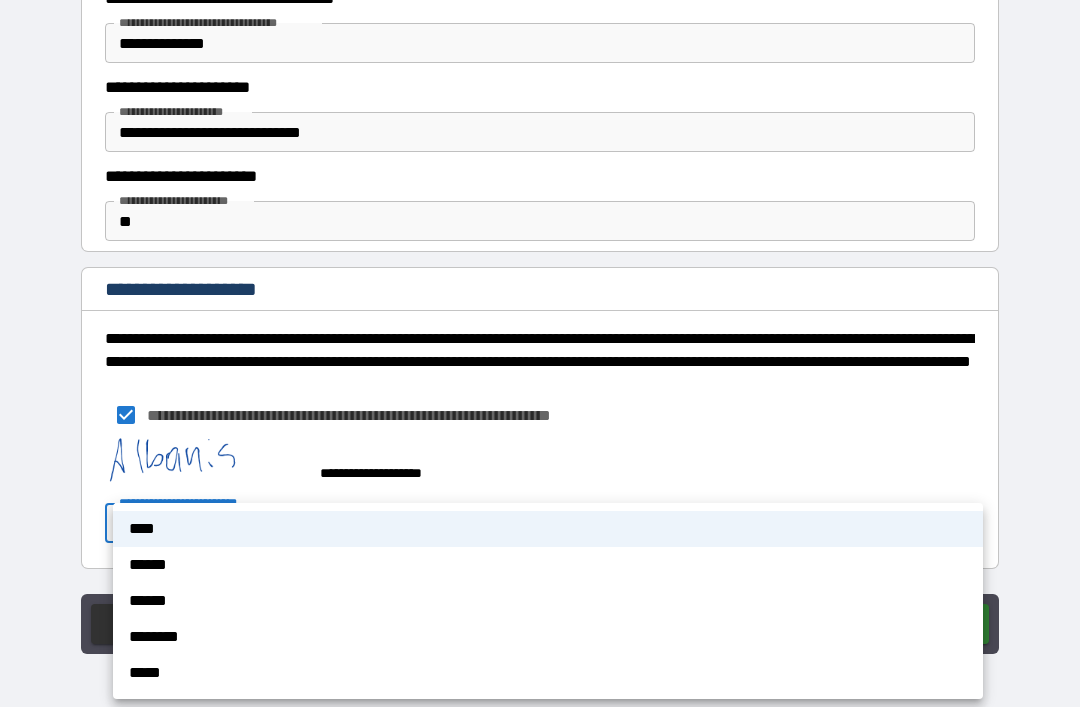 click on "******" at bounding box center (548, 565) 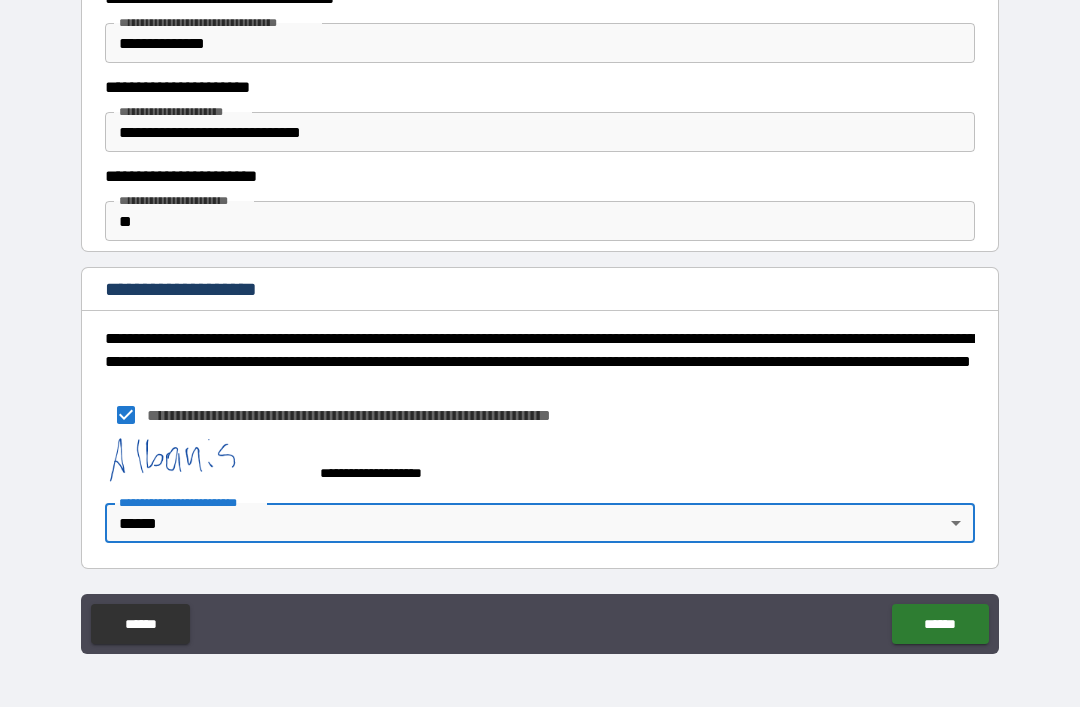 click on "******" at bounding box center (940, 624) 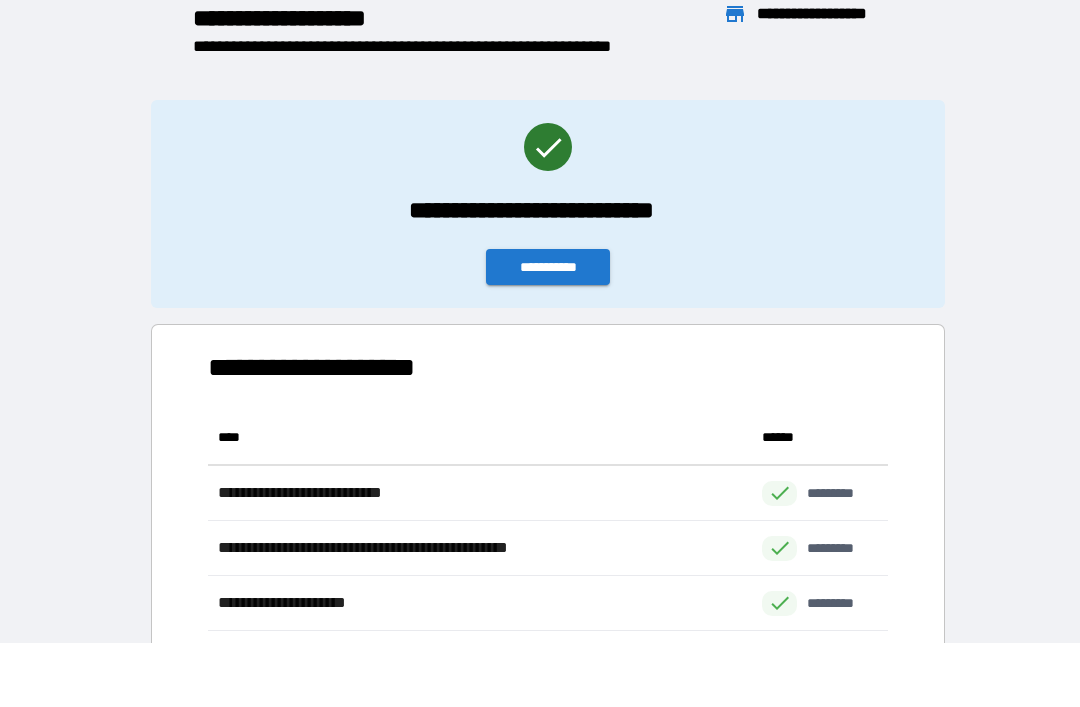 scroll, scrollTop: 1, scrollLeft: 1, axis: both 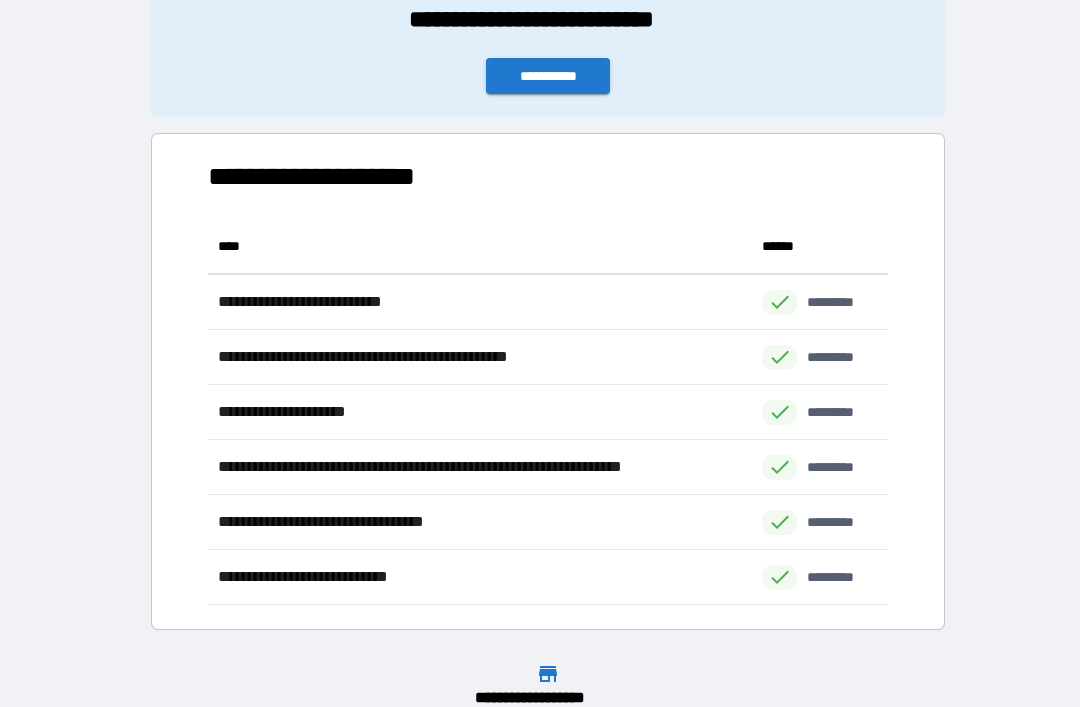 click on "**********" at bounding box center (548, 706) 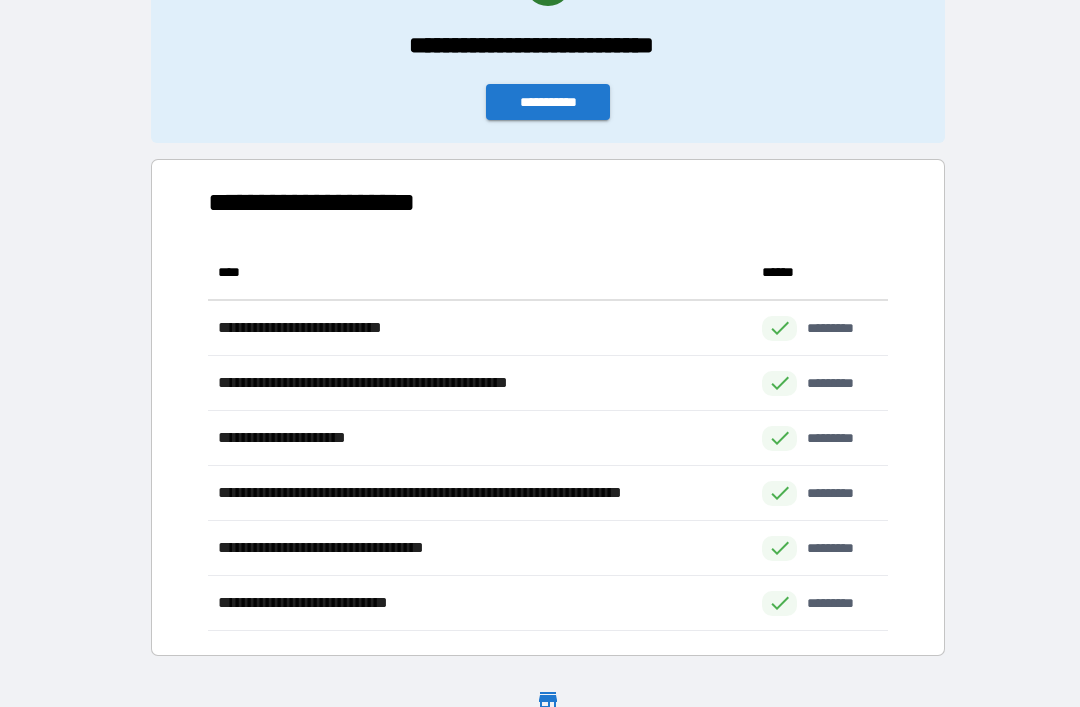 click on "**********" at bounding box center (548, 102) 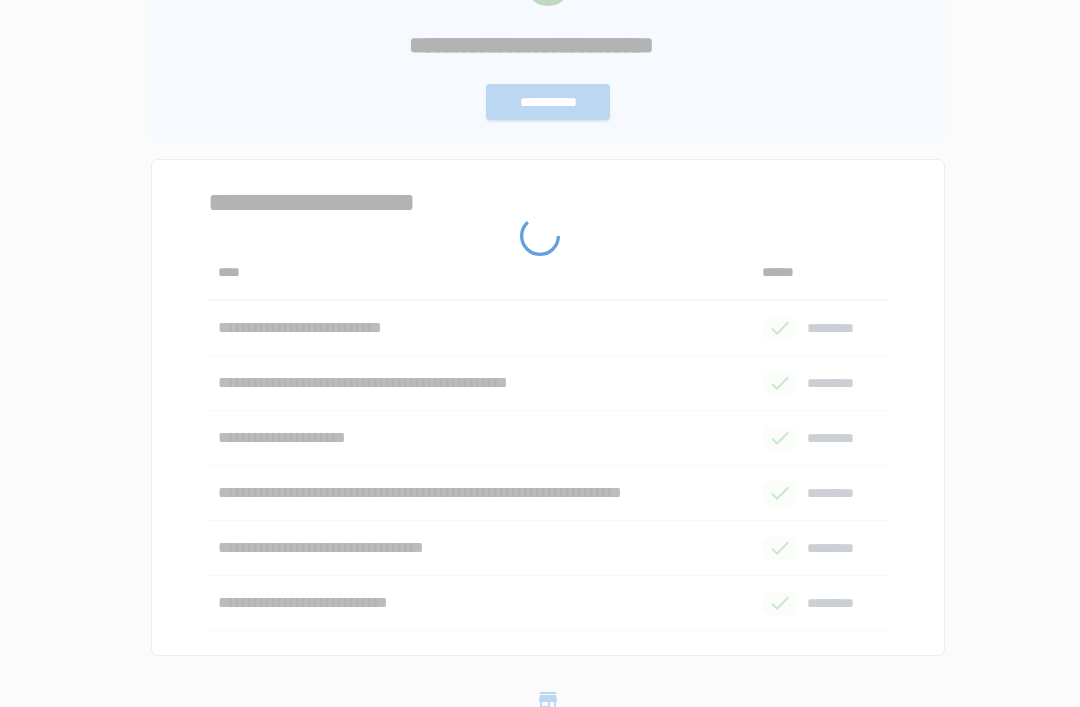 scroll, scrollTop: 0, scrollLeft: 0, axis: both 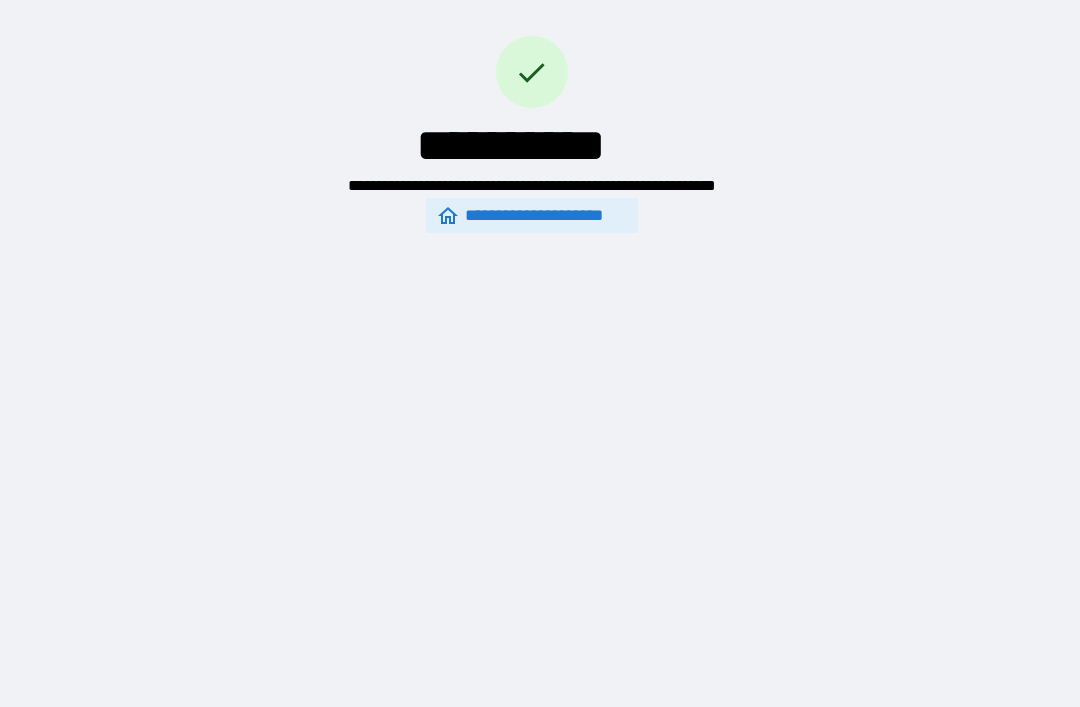 click on "**********" at bounding box center (540, 321) 